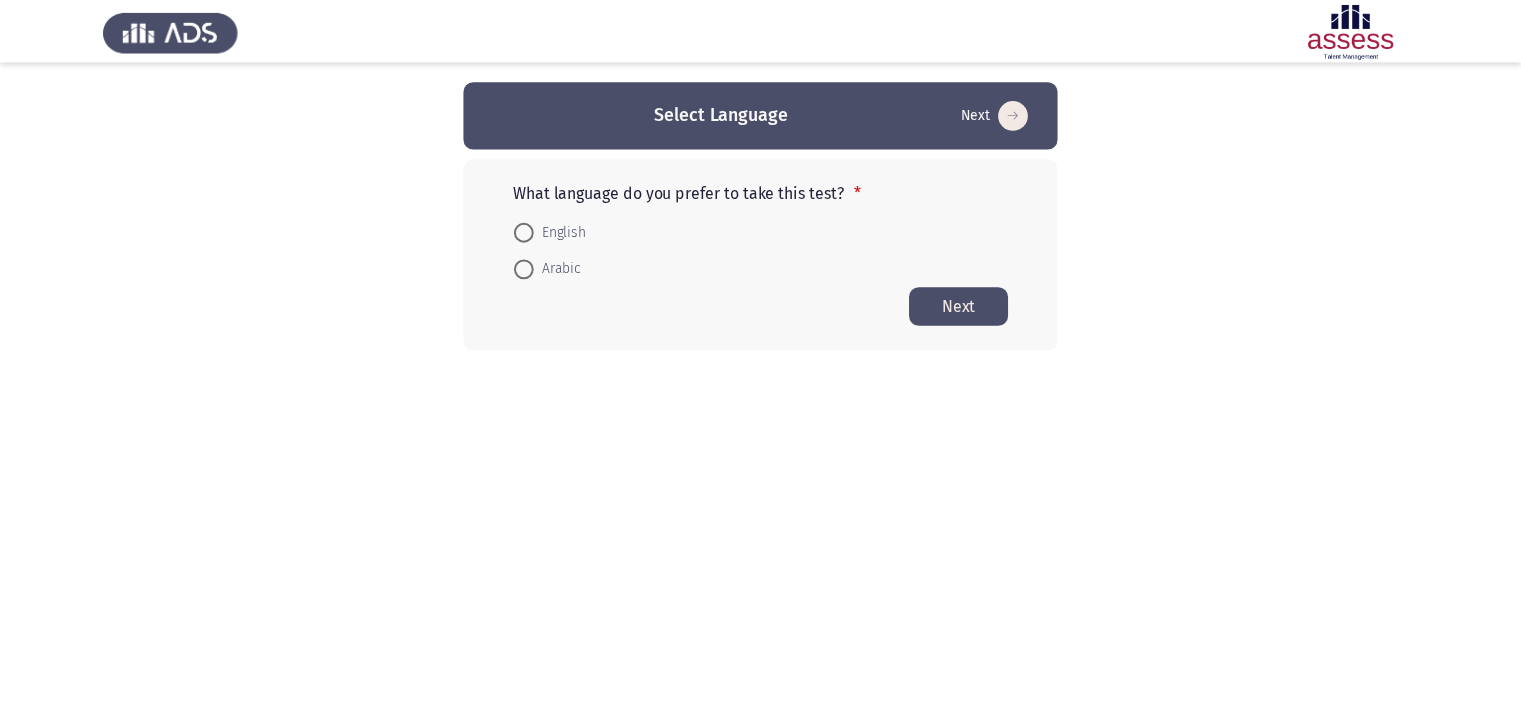 scroll, scrollTop: 0, scrollLeft: 0, axis: both 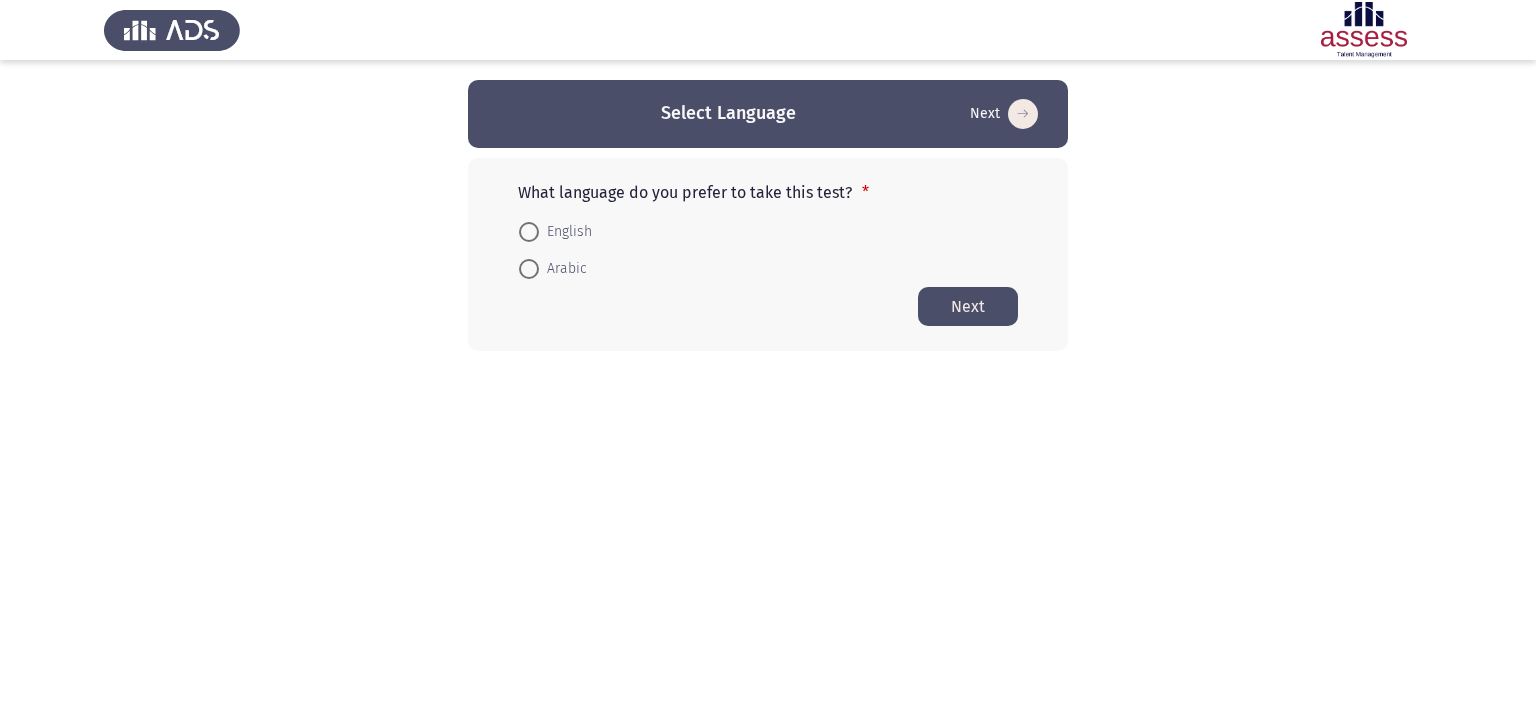 click at bounding box center (529, 232) 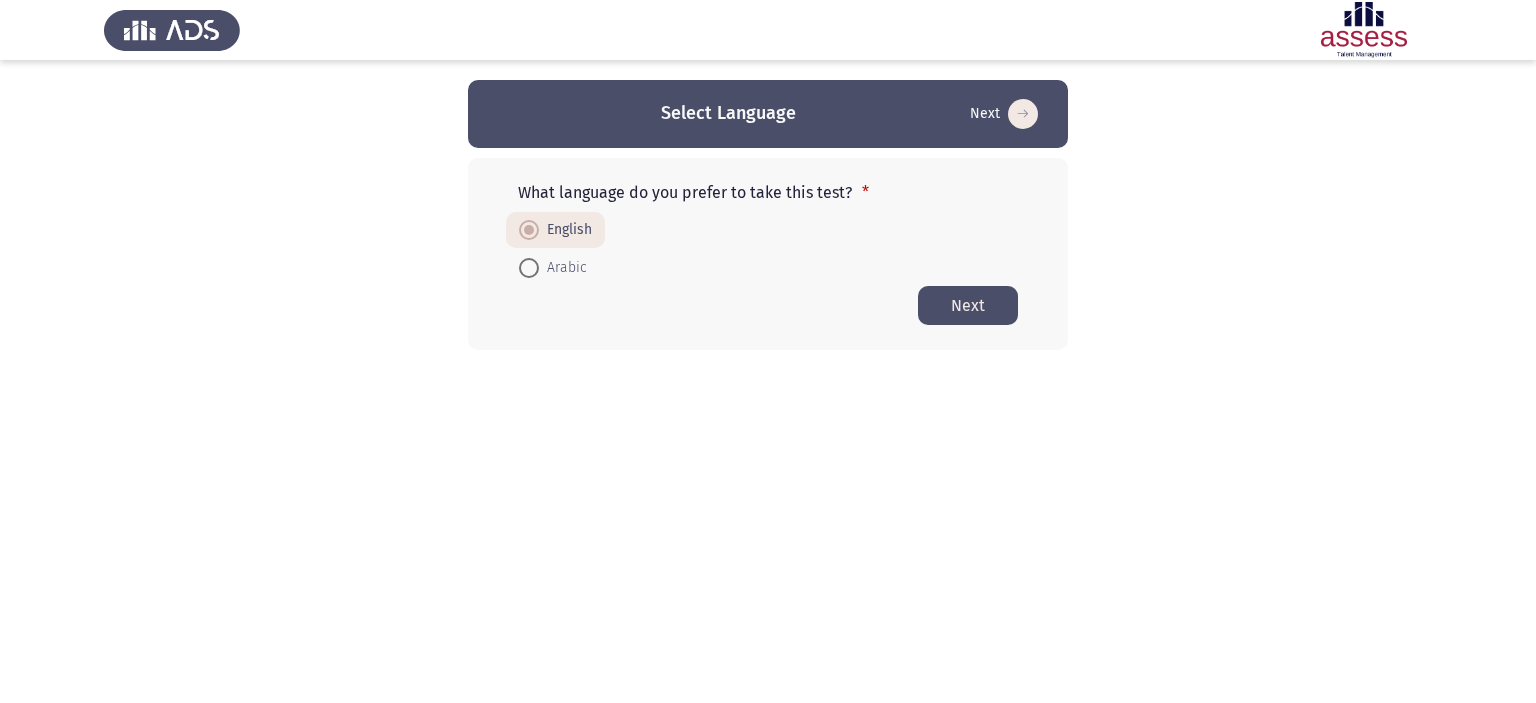 click on "Next" 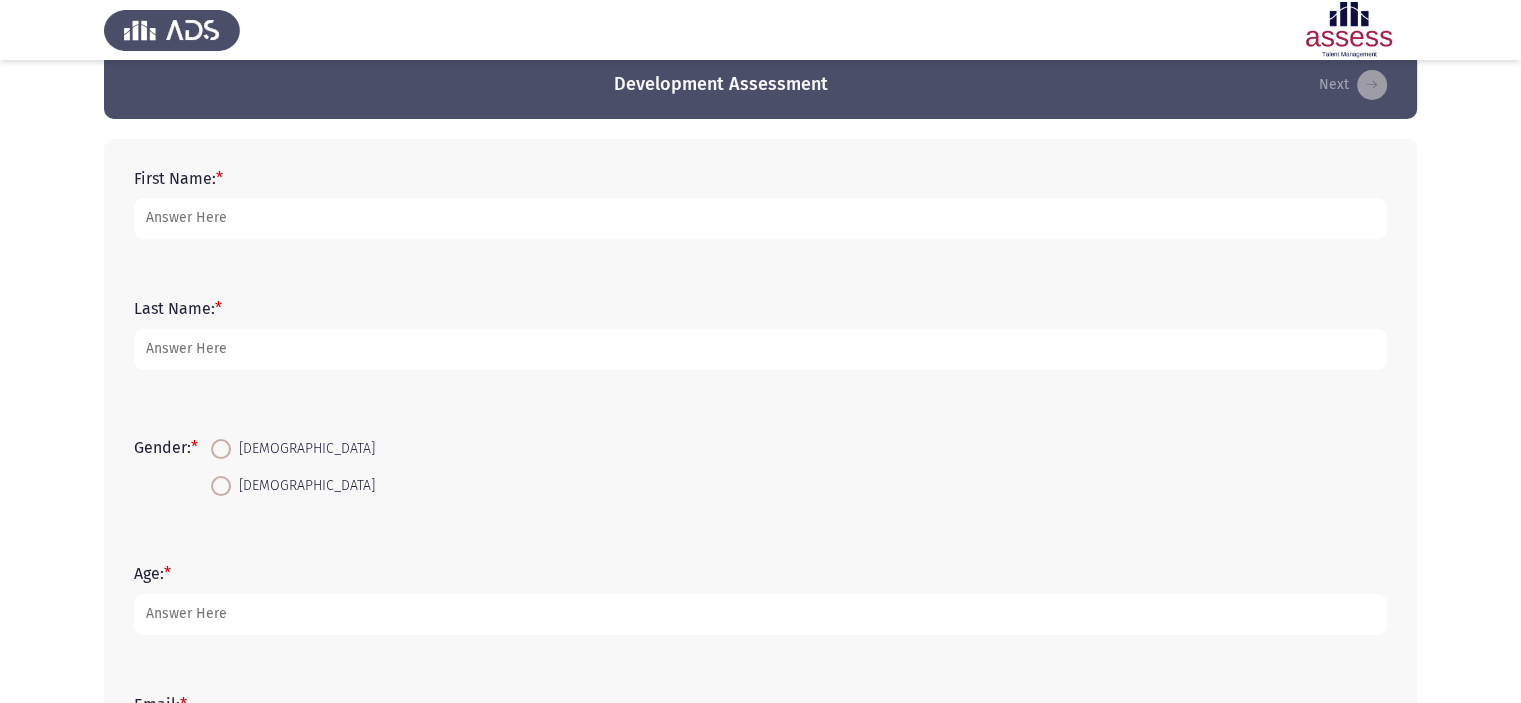 scroll, scrollTop: 0, scrollLeft: 0, axis: both 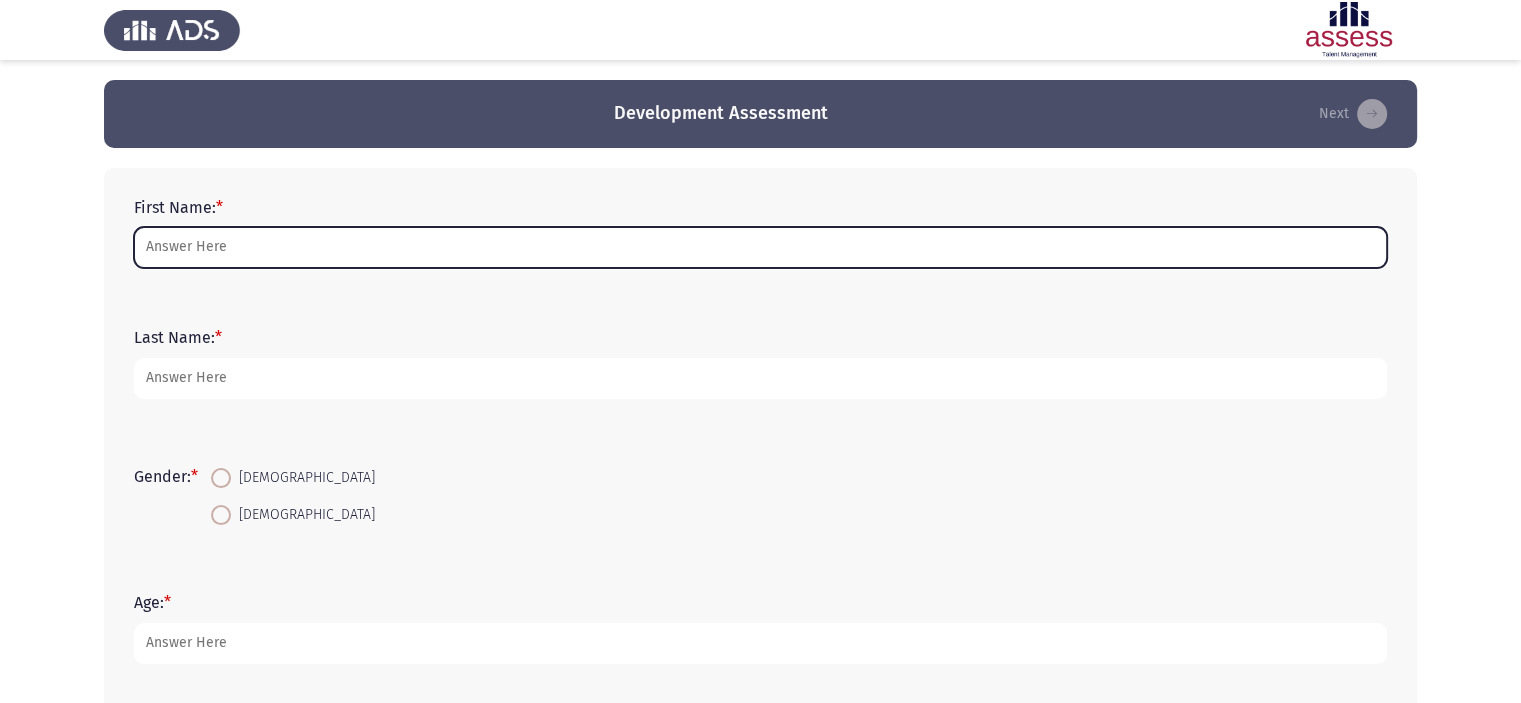 click on "First Name:   *" at bounding box center (760, 247) 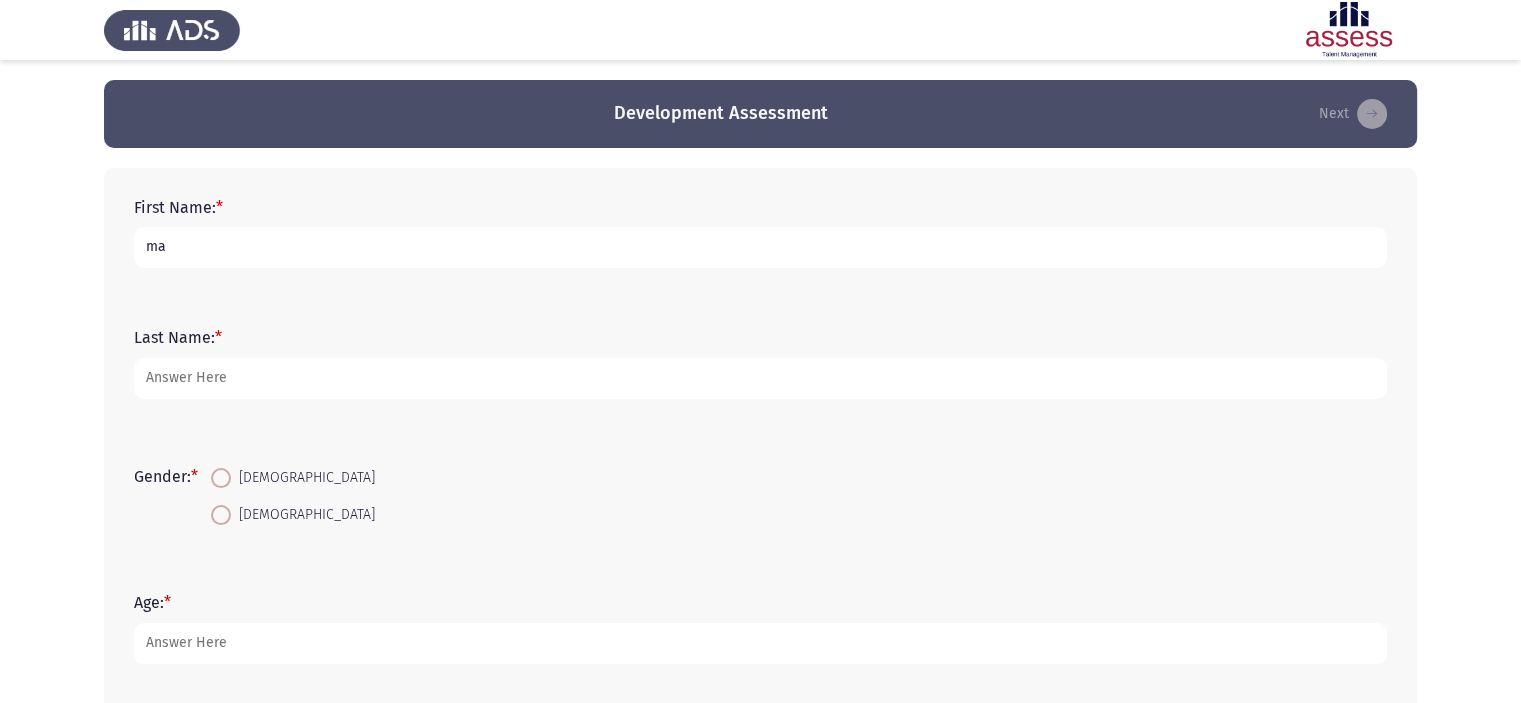 type on "m" 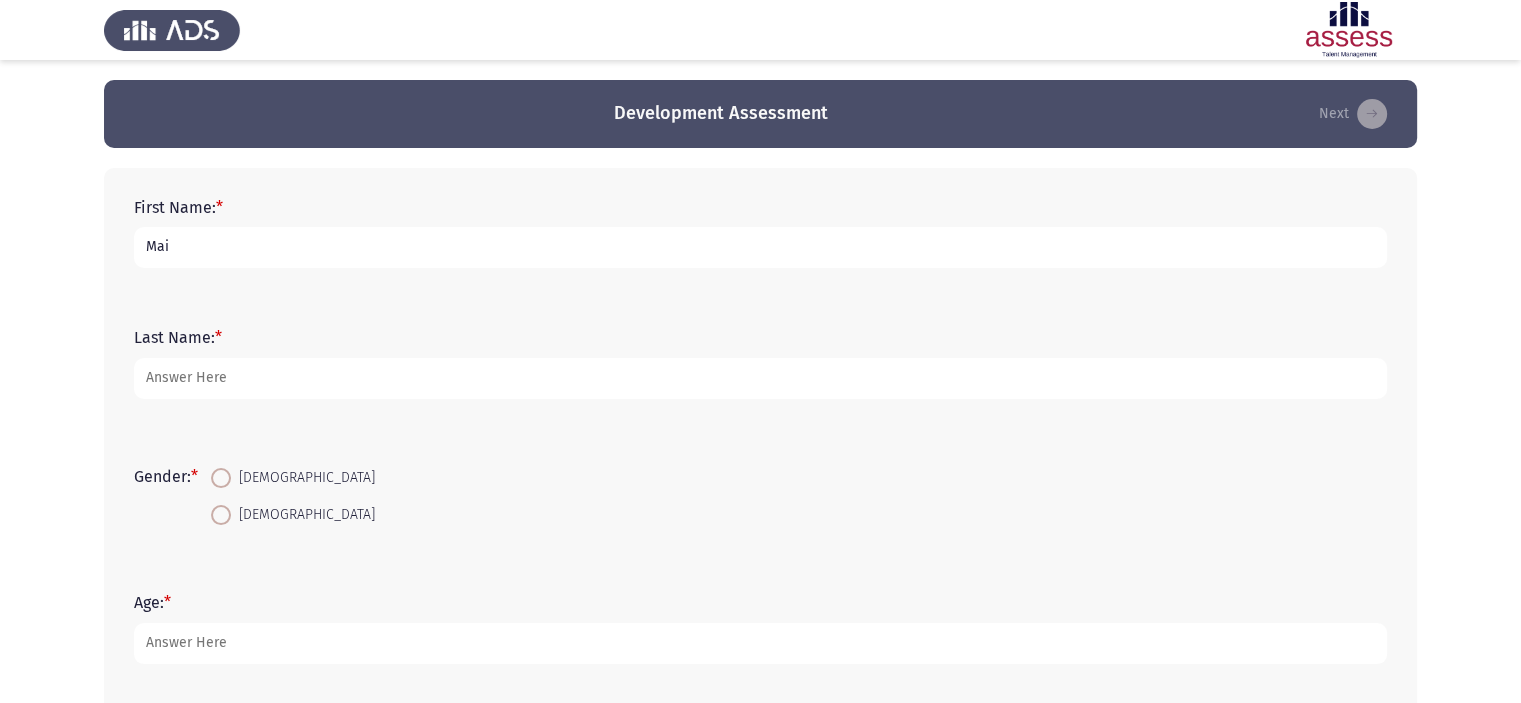 type on "Mai" 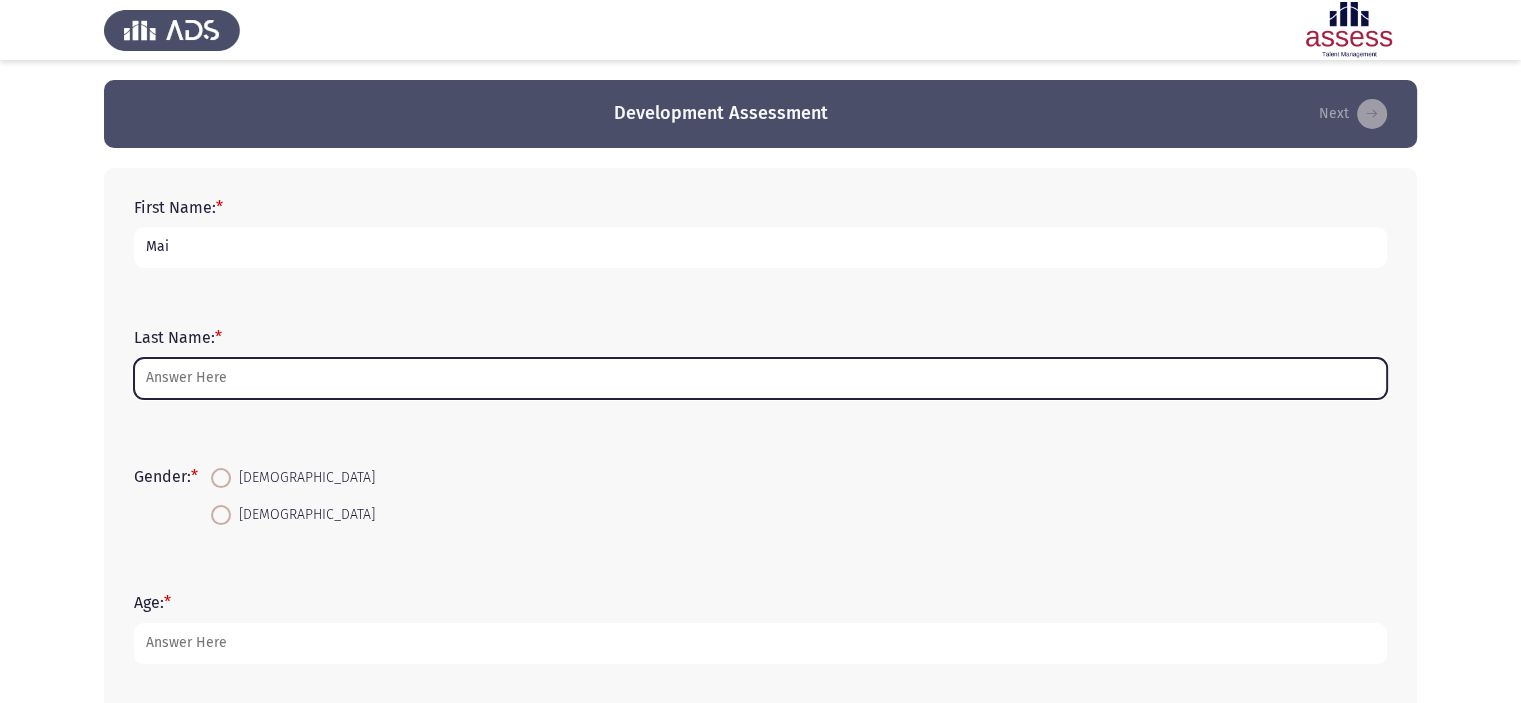 click on "Last Name:    *" at bounding box center [760, 378] 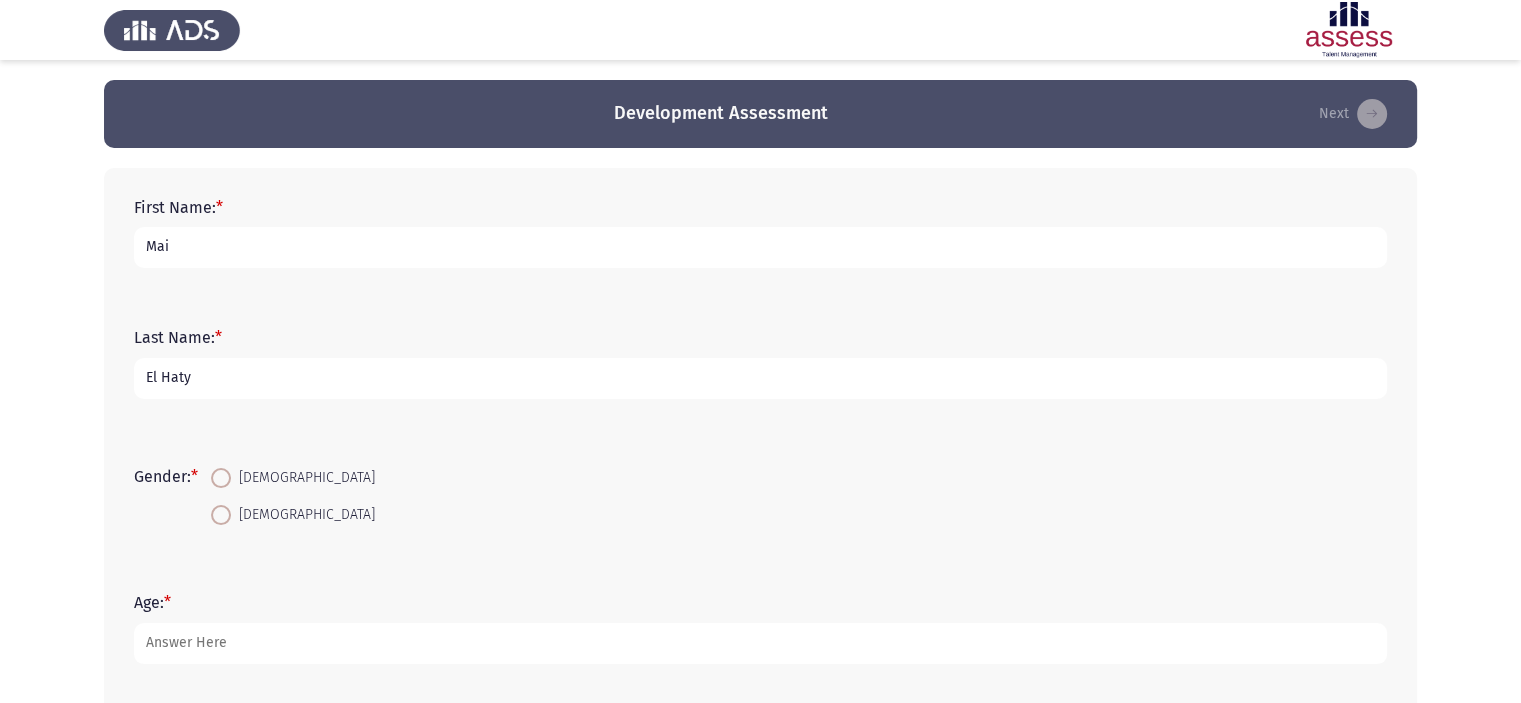 type on "El Haty" 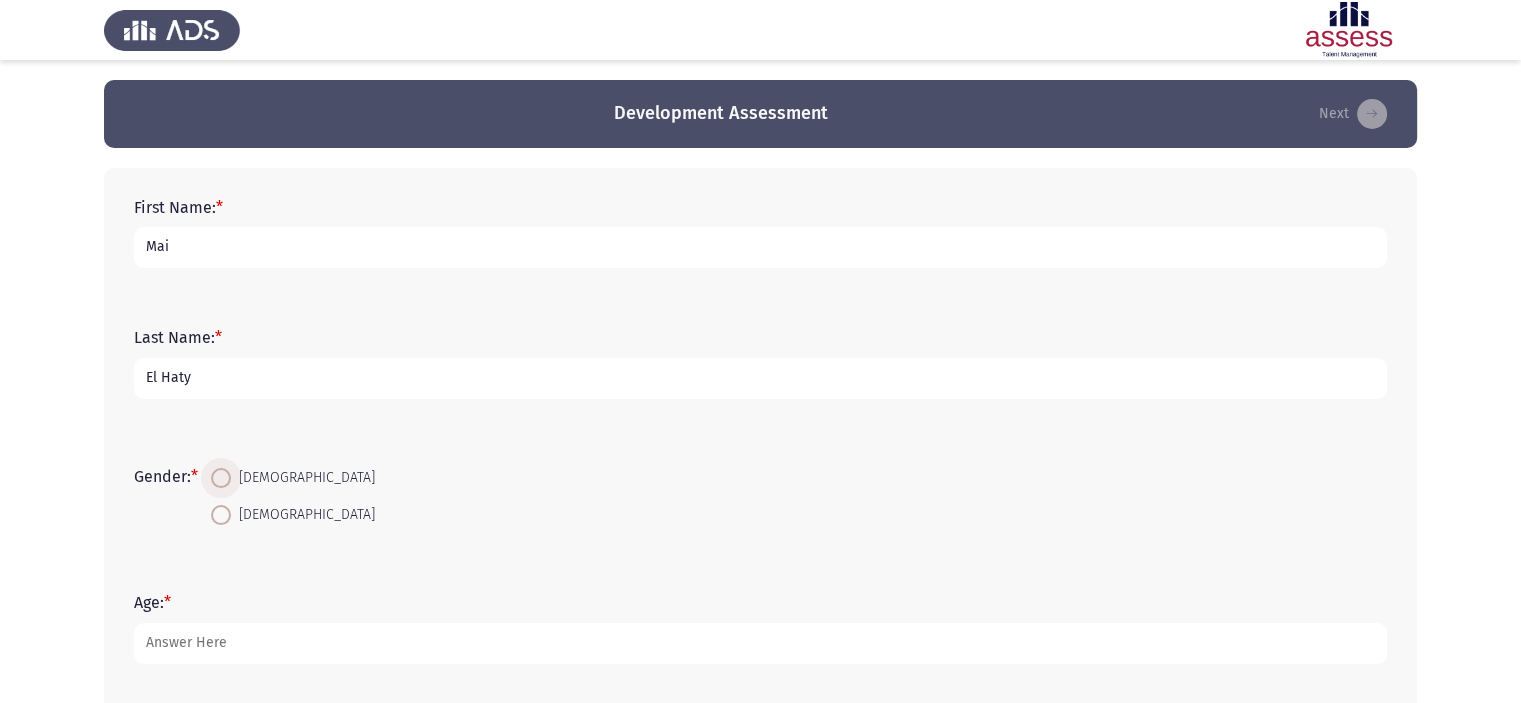 click at bounding box center [221, 478] 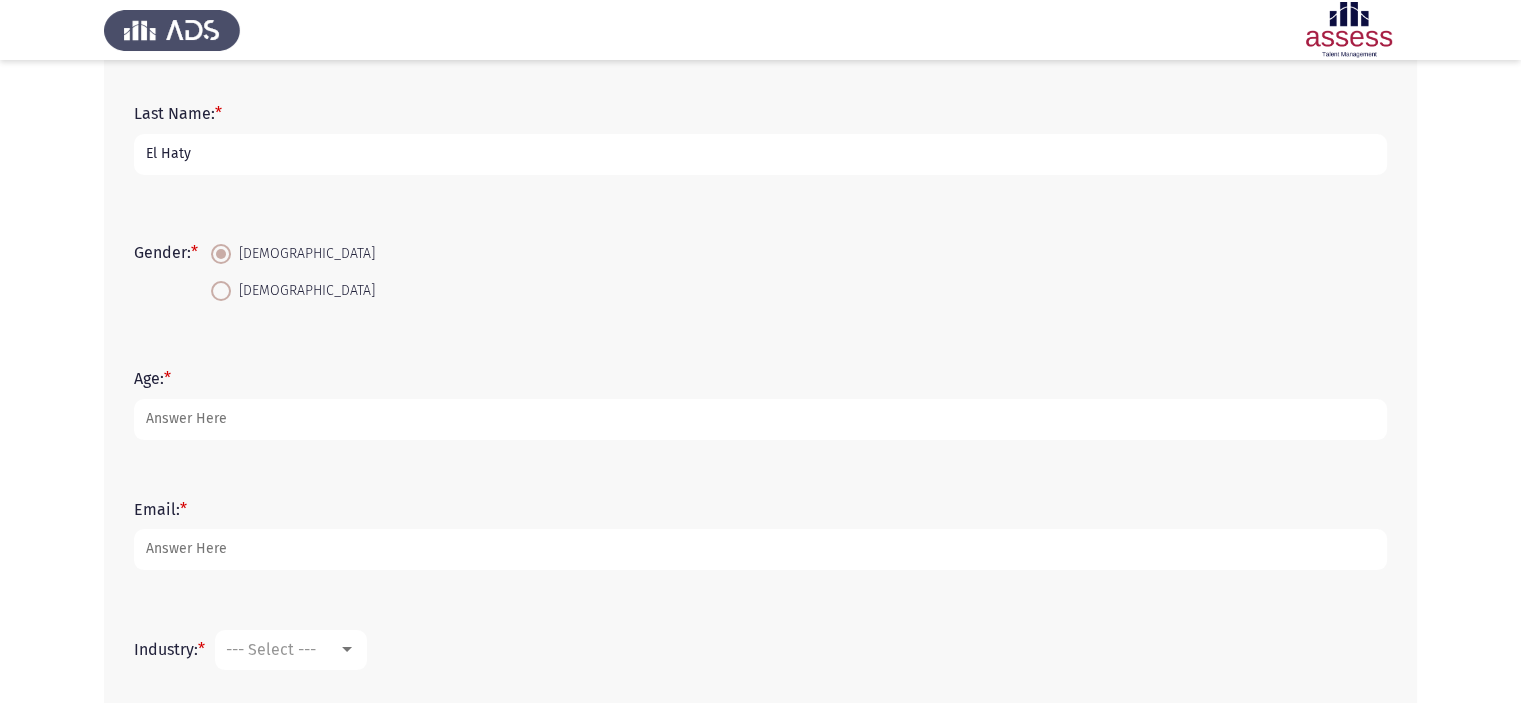 scroll, scrollTop: 228, scrollLeft: 0, axis: vertical 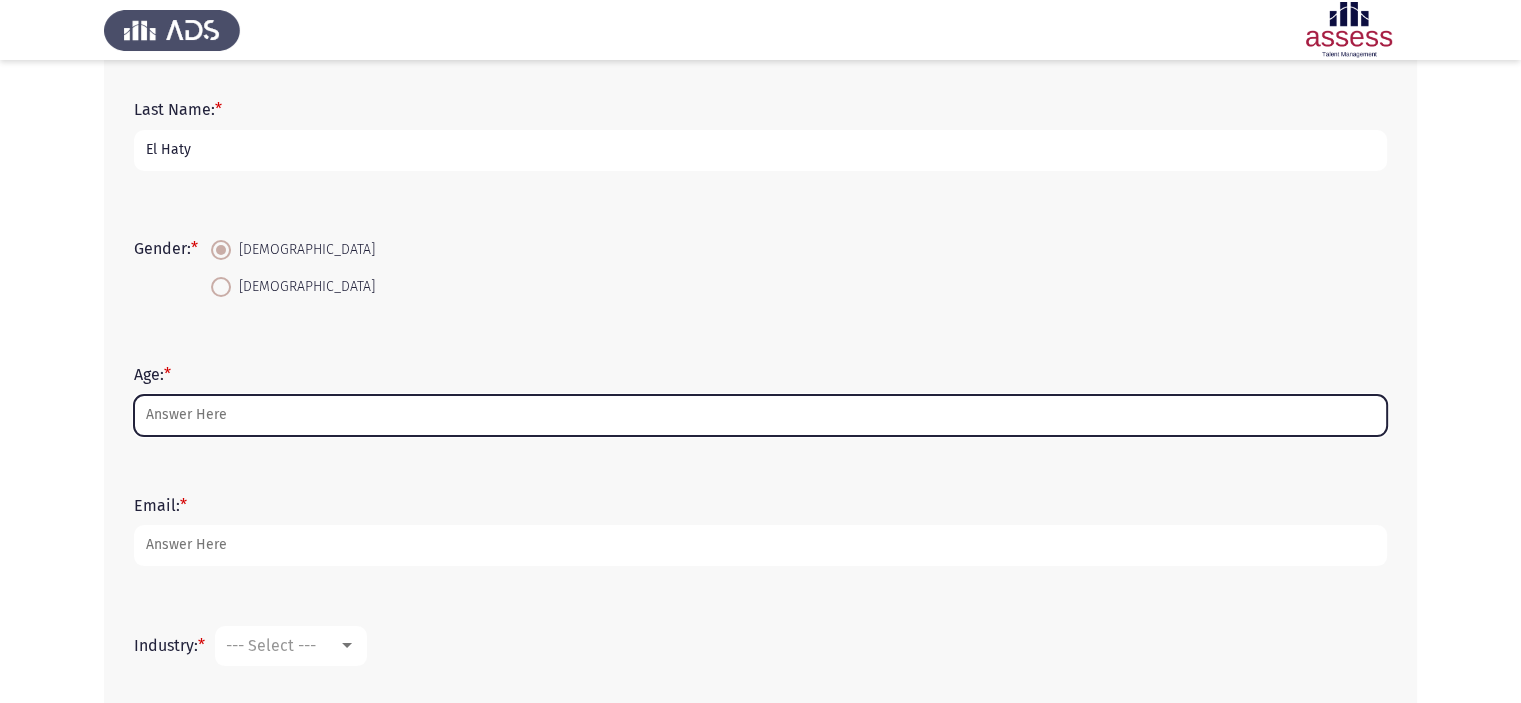 click on "Age:   *" at bounding box center (760, 415) 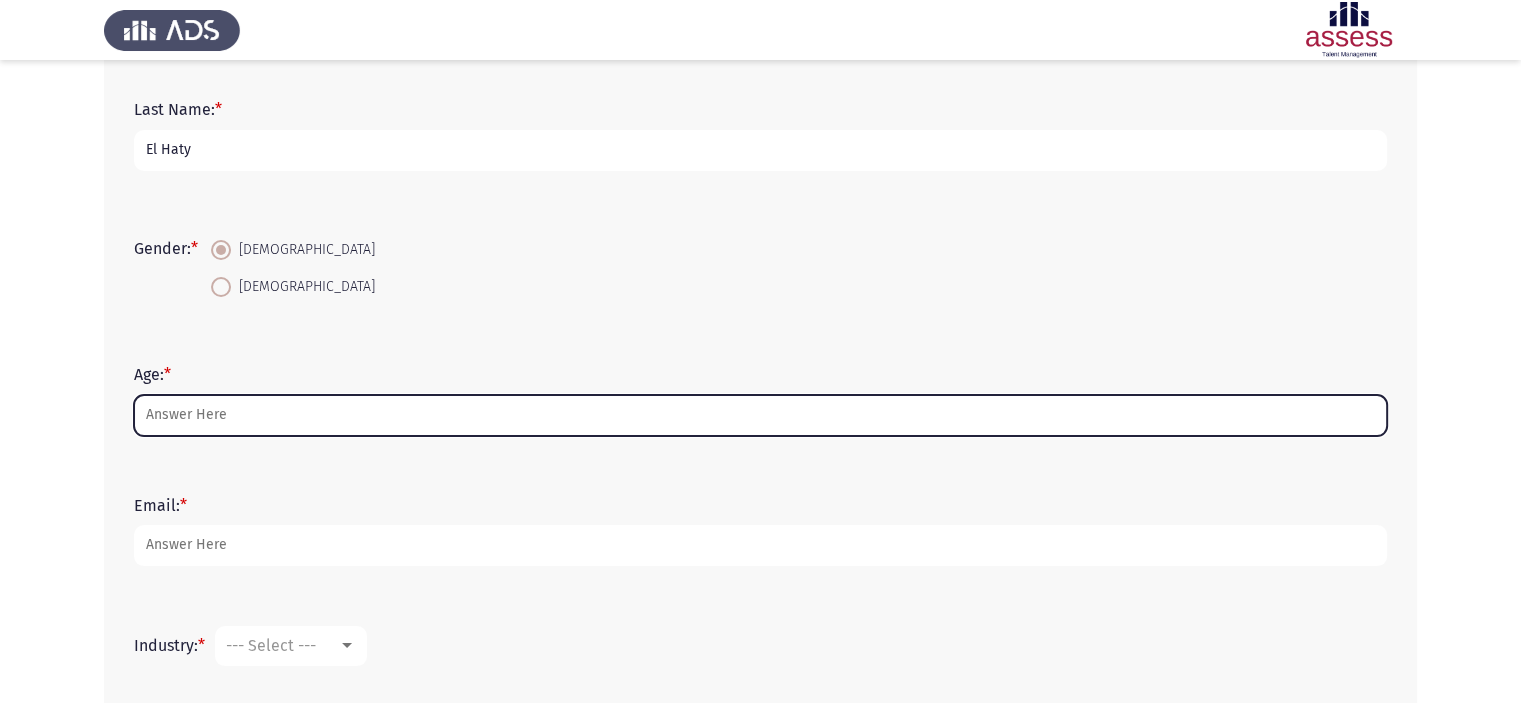 type on "-1" 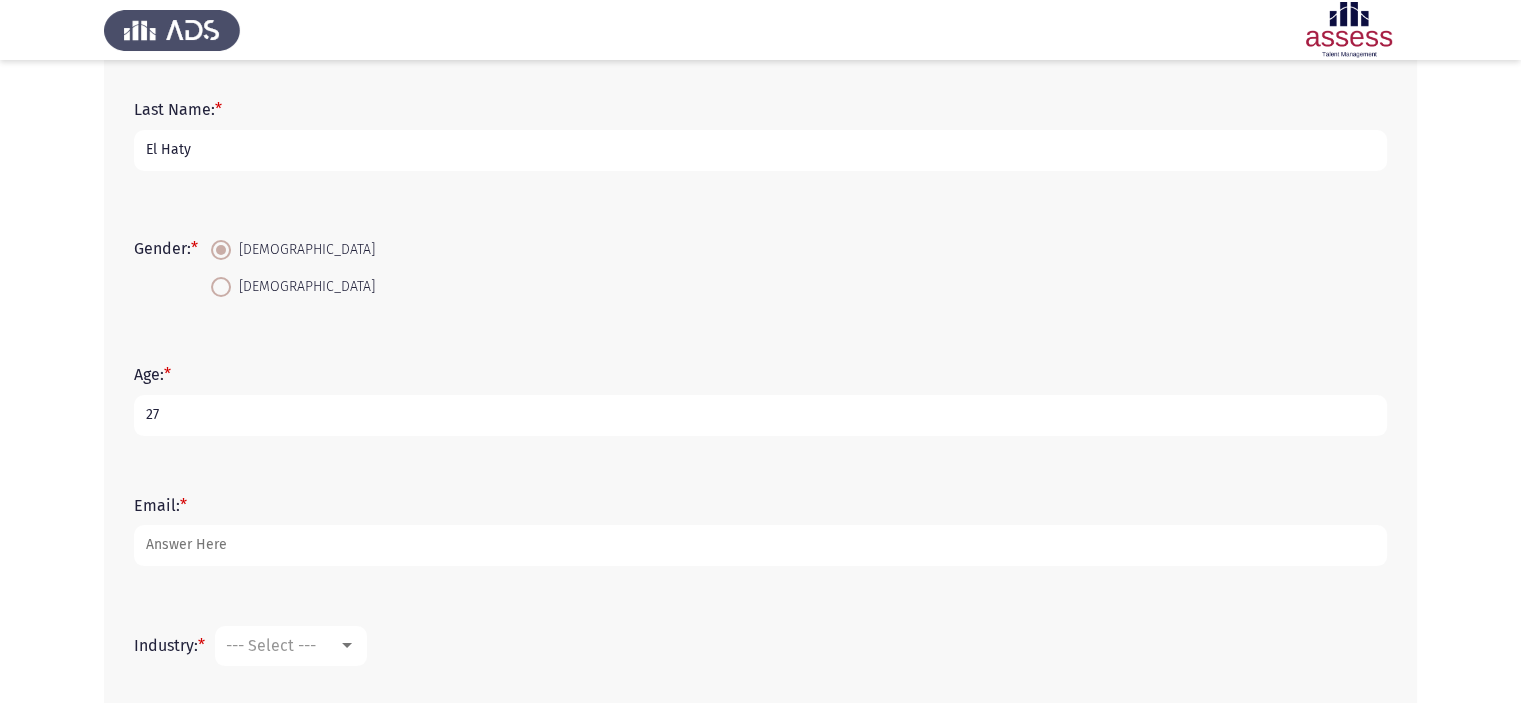 type on "26" 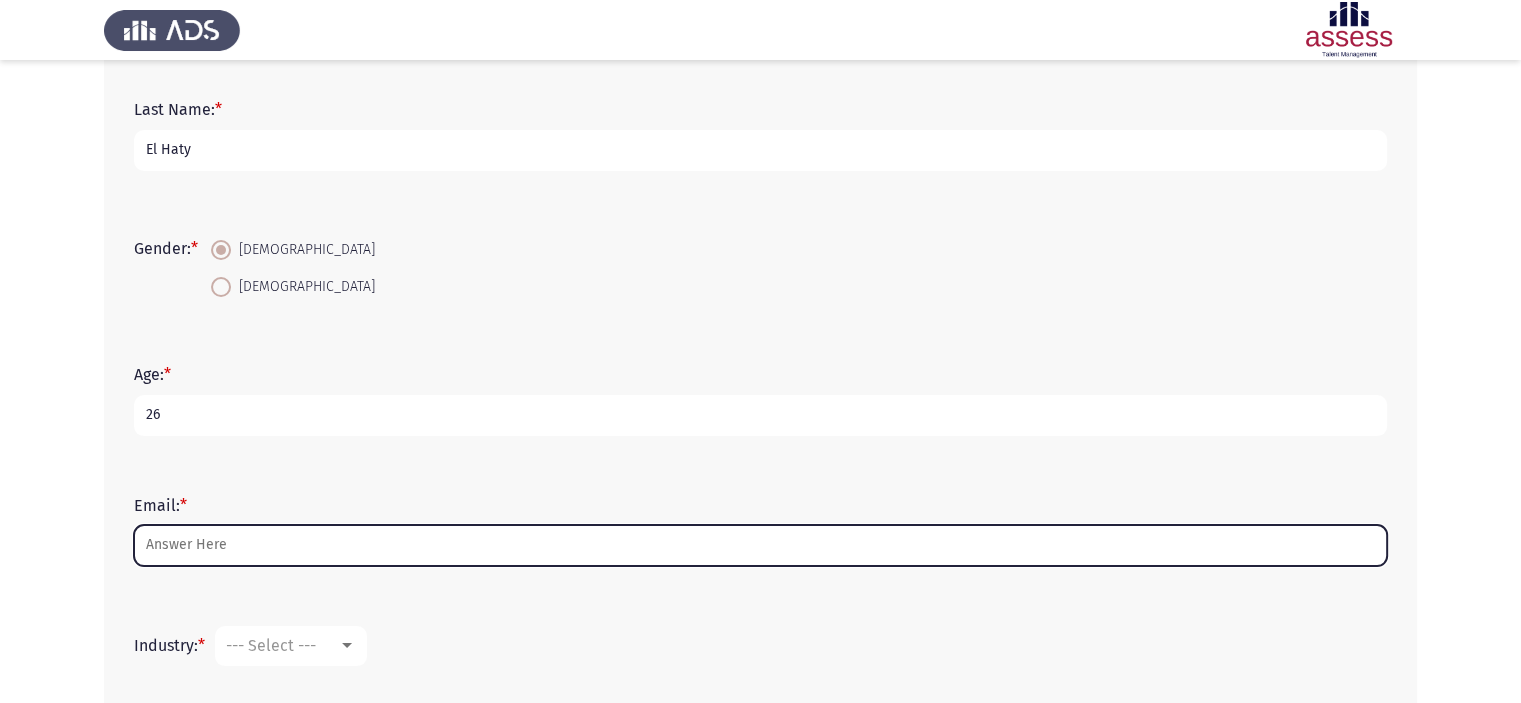 click on "Email:   *" at bounding box center (760, 545) 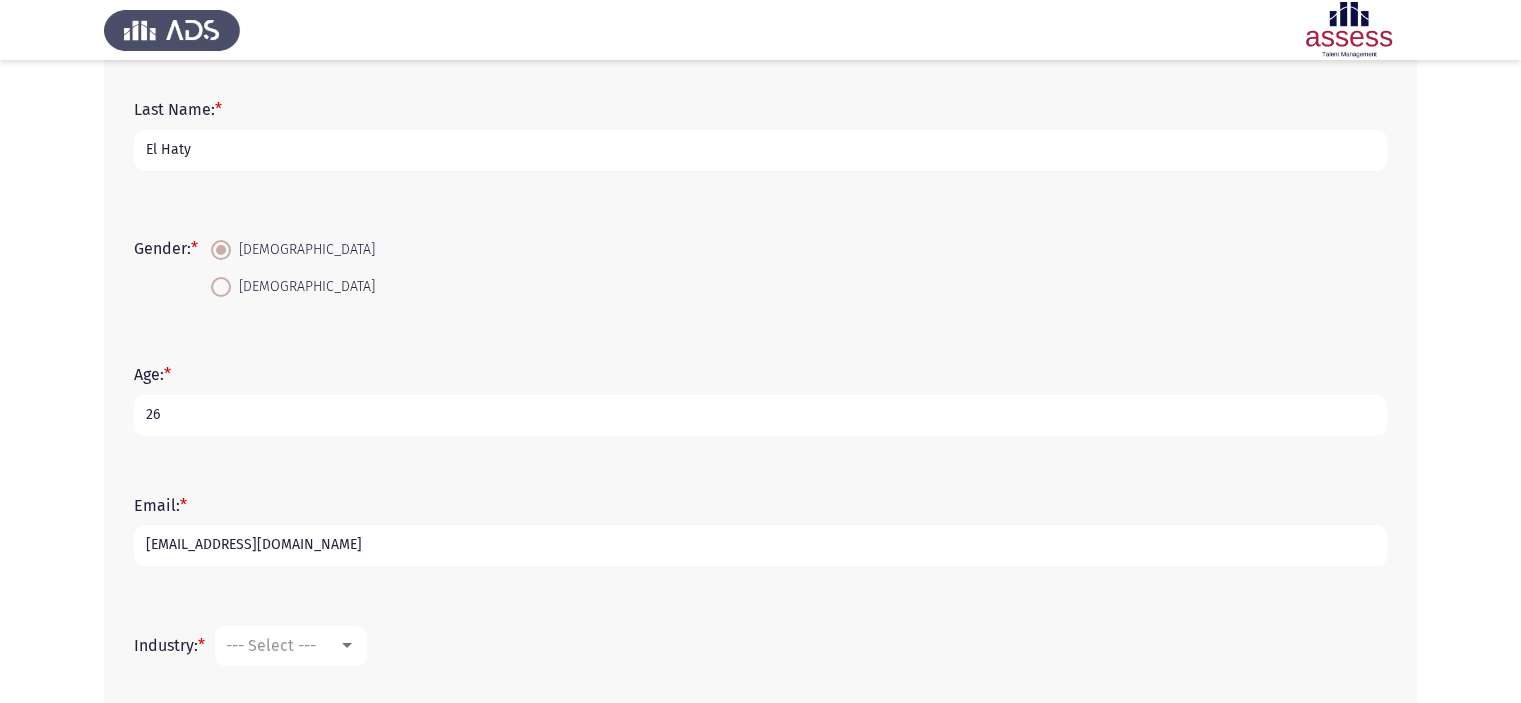 scroll, scrollTop: 427, scrollLeft: 0, axis: vertical 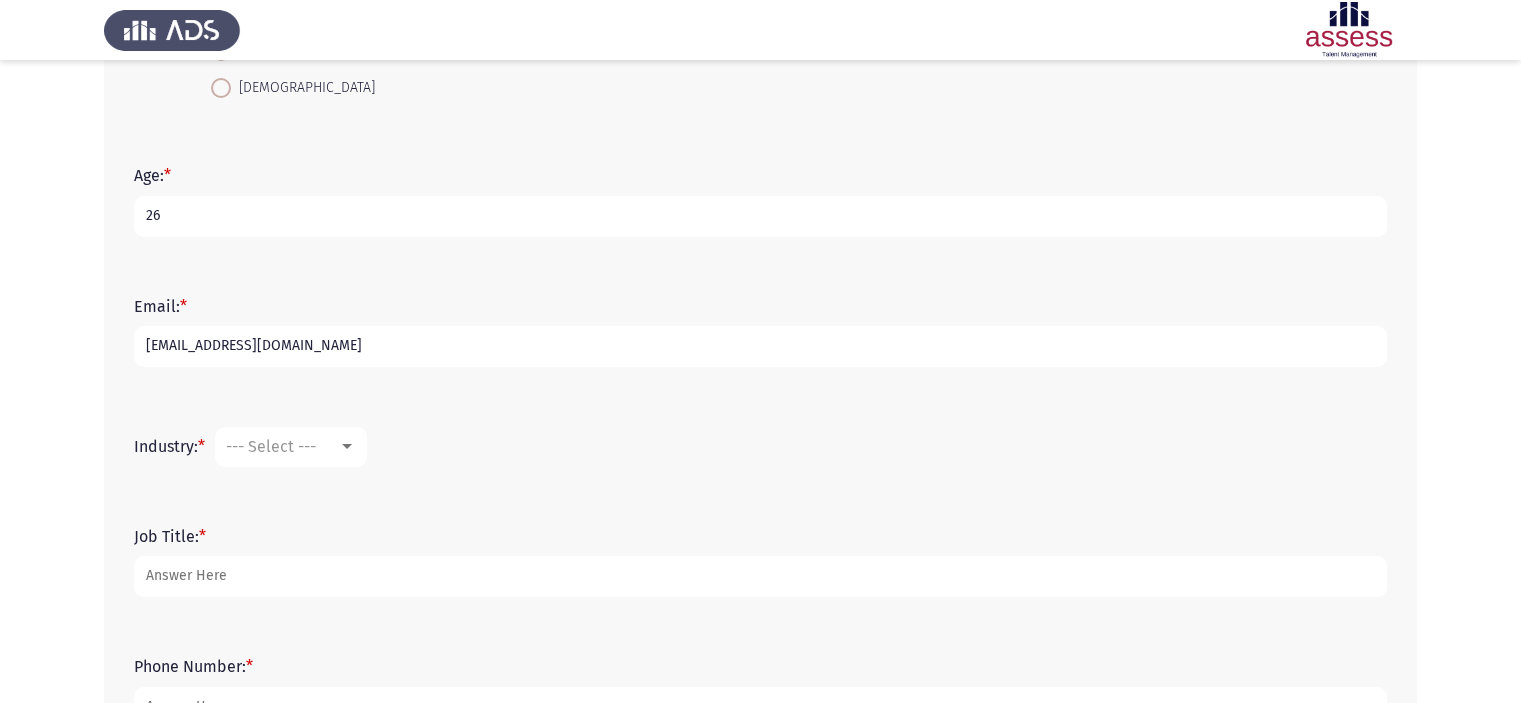 type on "[EMAIL_ADDRESS][DOMAIN_NAME]" 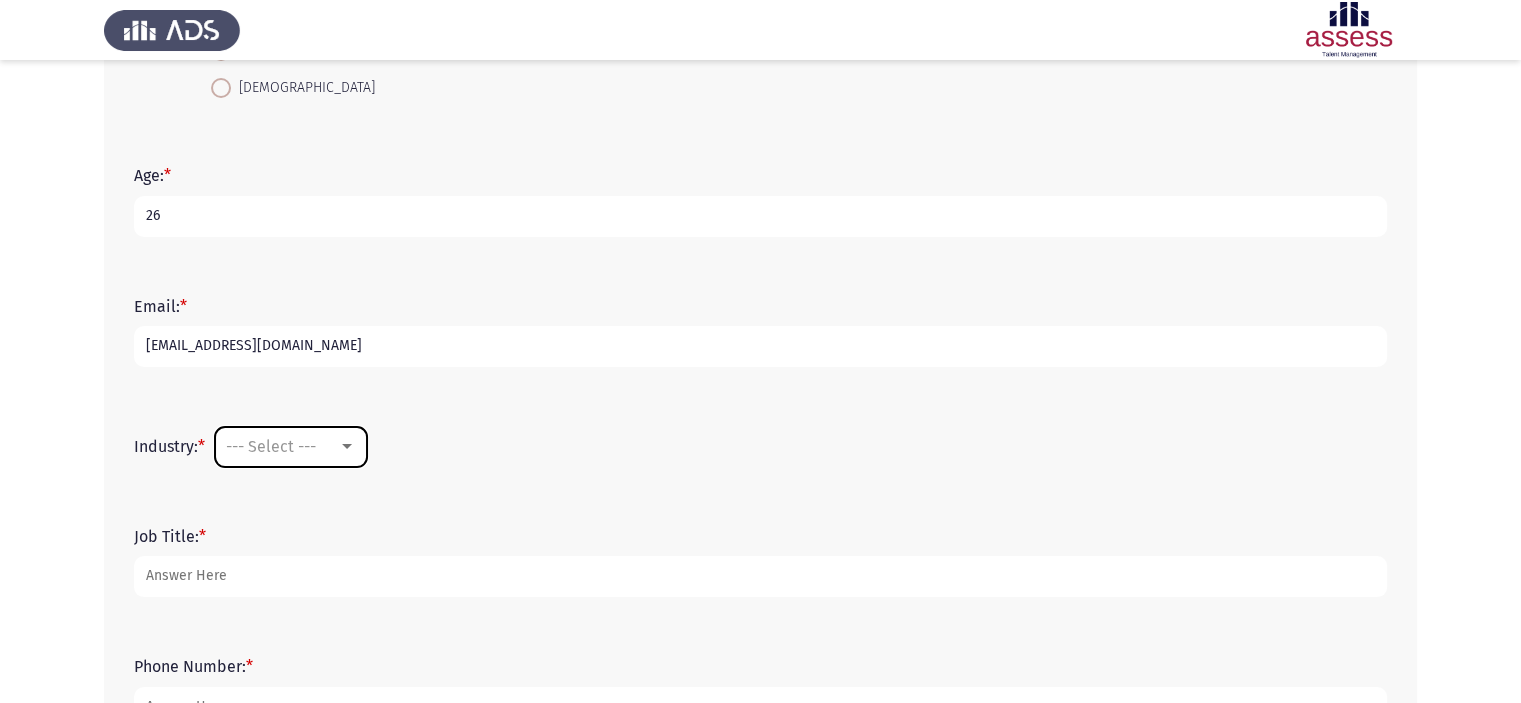 click on "--- Select ---" at bounding box center (271, 446) 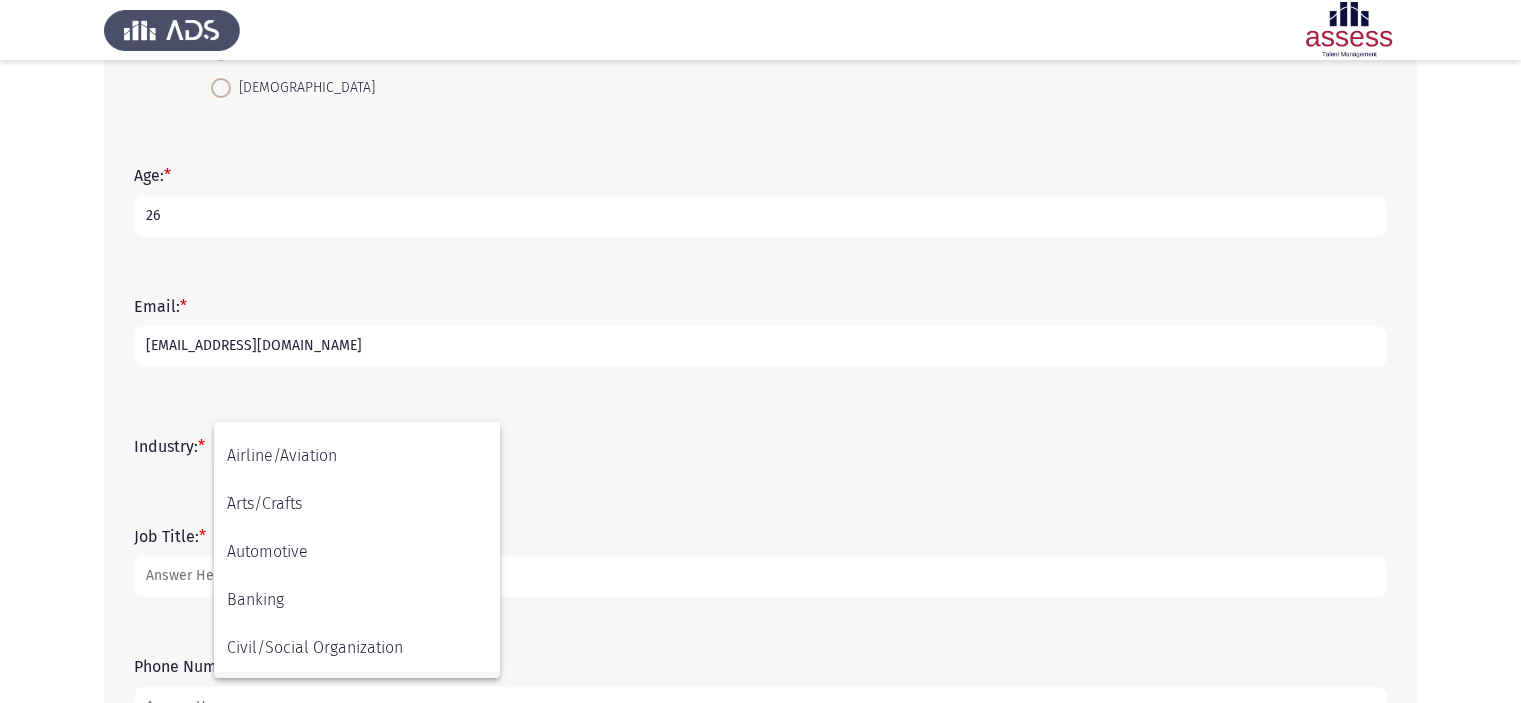 scroll, scrollTop: 0, scrollLeft: 0, axis: both 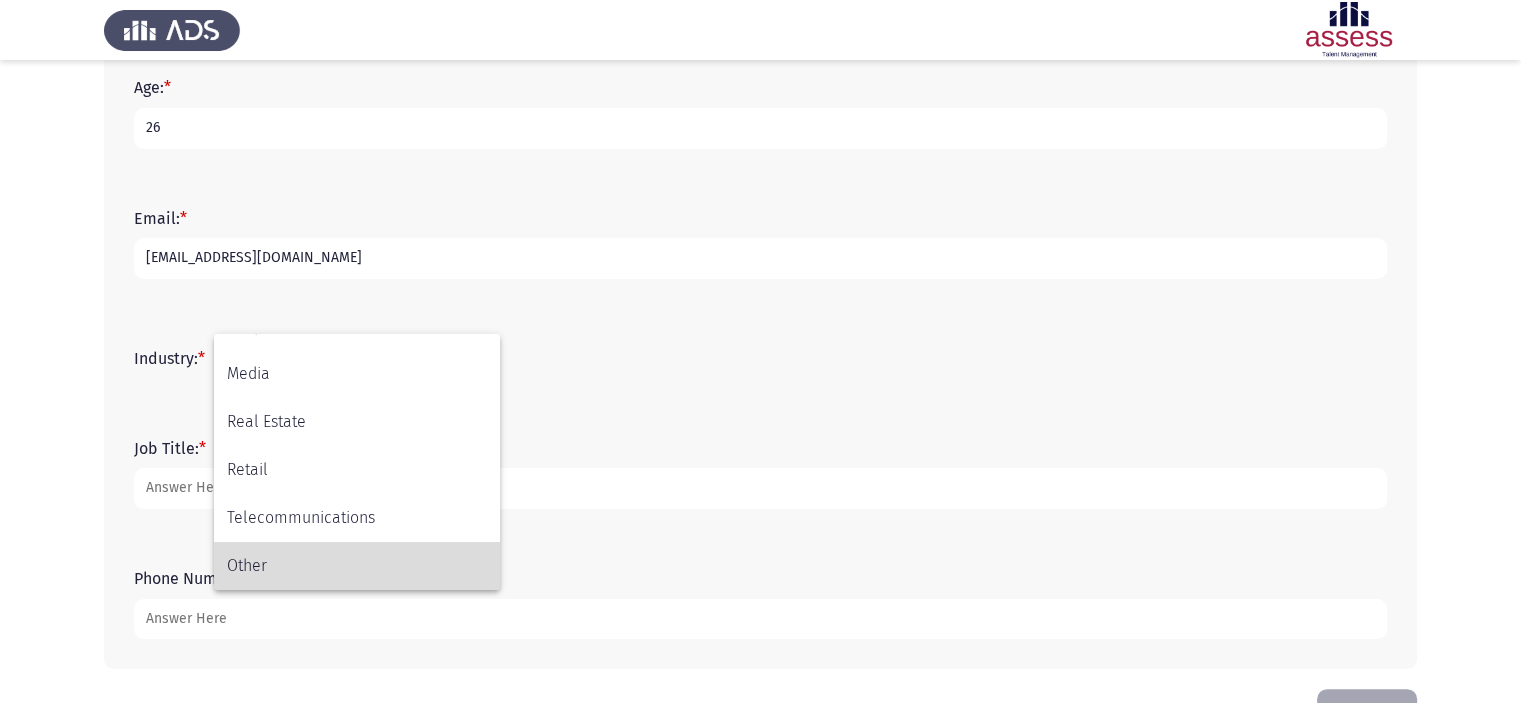 click on "Other" at bounding box center [357, 566] 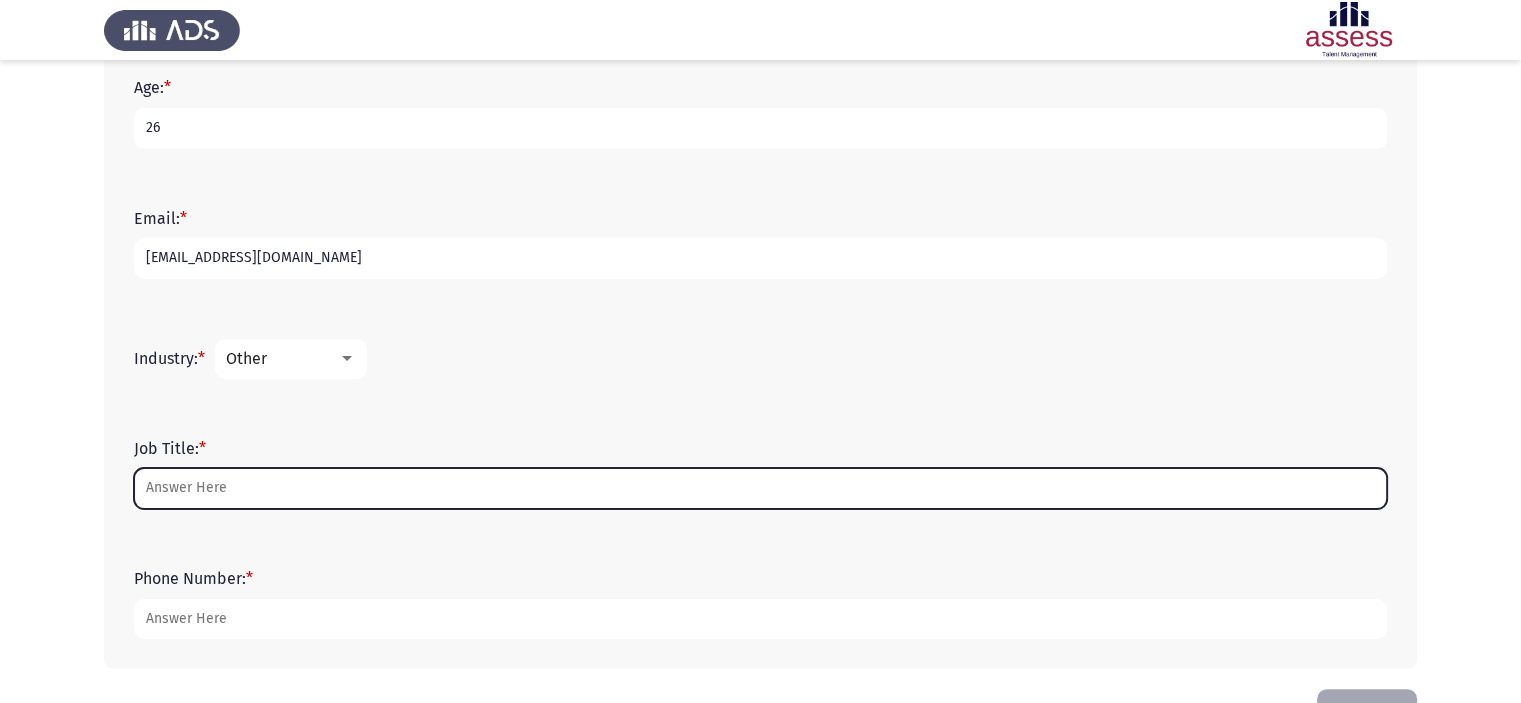 click on "Job Title:   *" at bounding box center [760, 488] 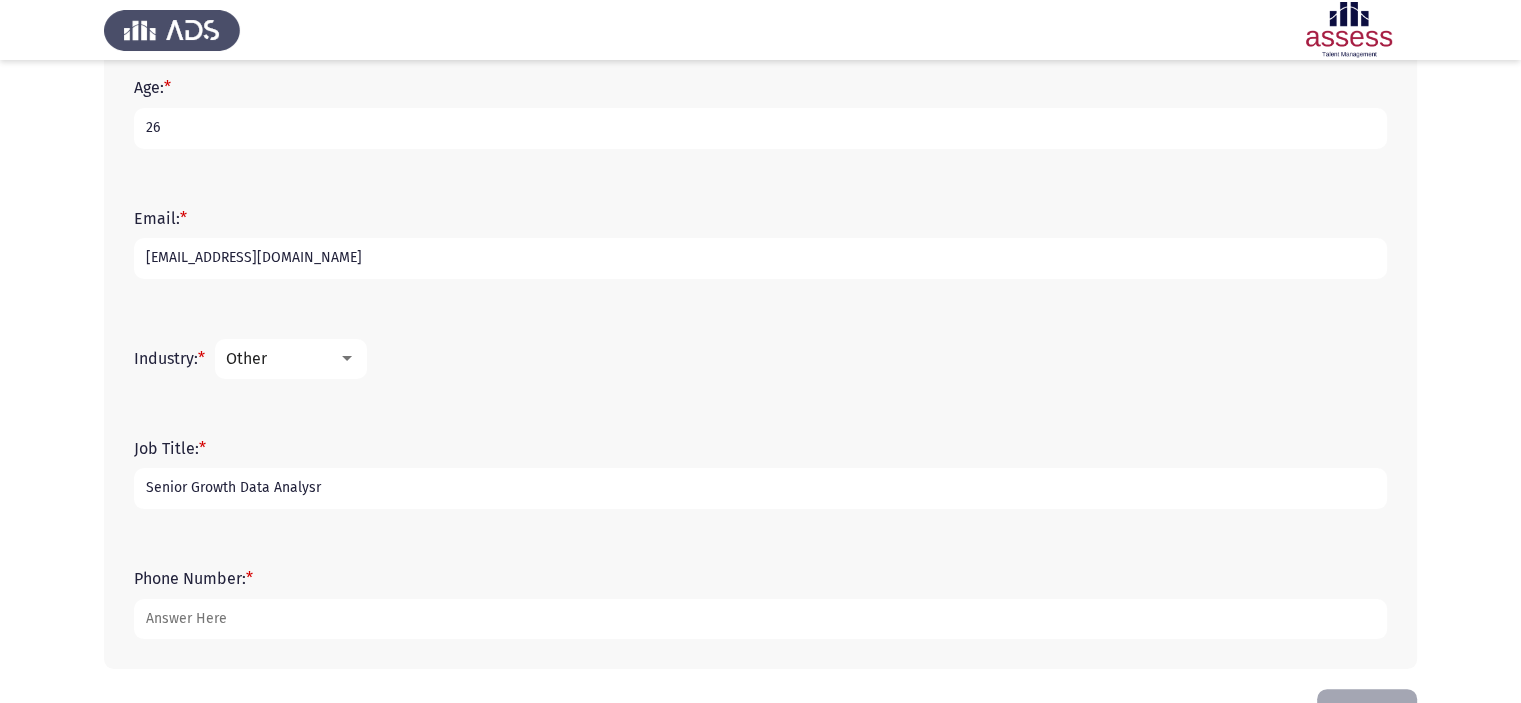 scroll, scrollTop: 580, scrollLeft: 0, axis: vertical 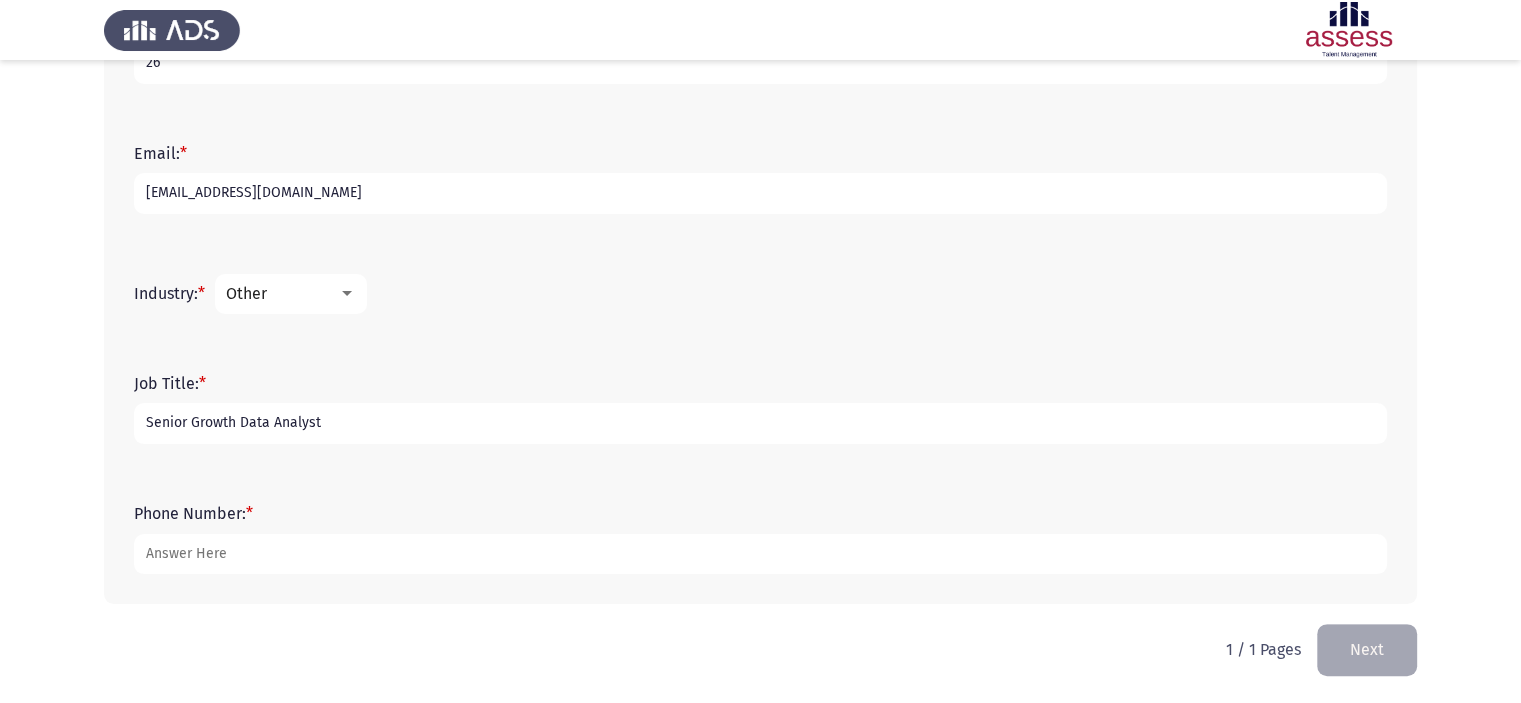 type on "Senior Growth Data Analyst" 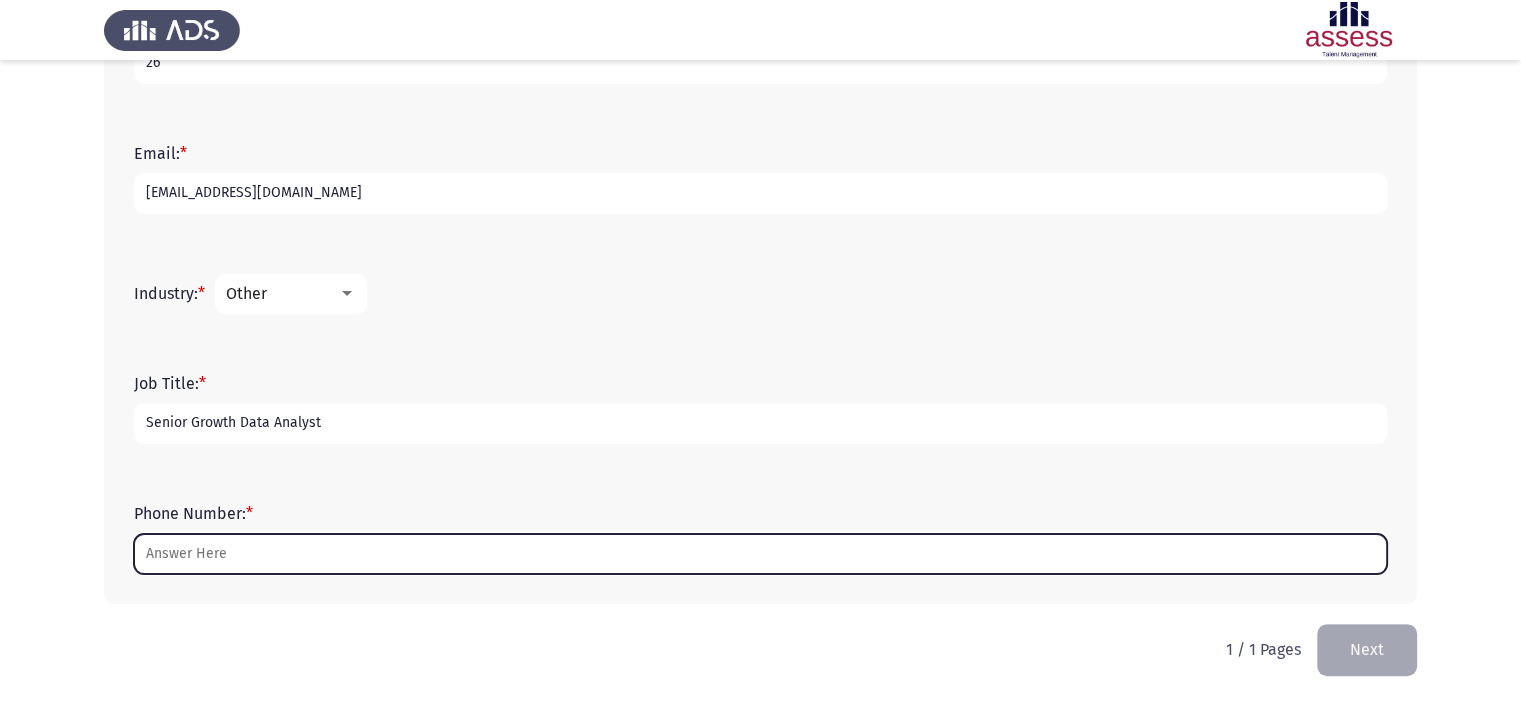 click on "Phone Number:   *" at bounding box center (760, 554) 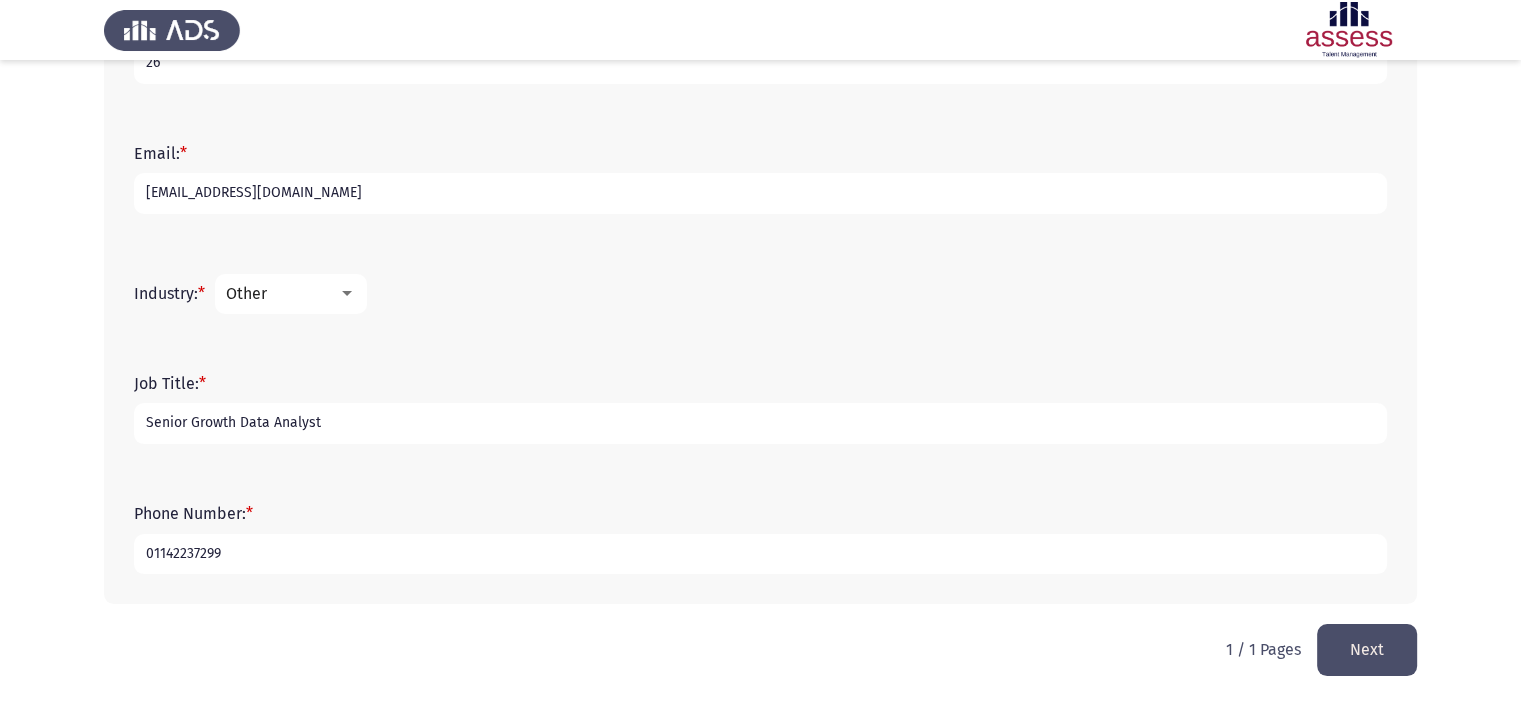 type on "01142237299" 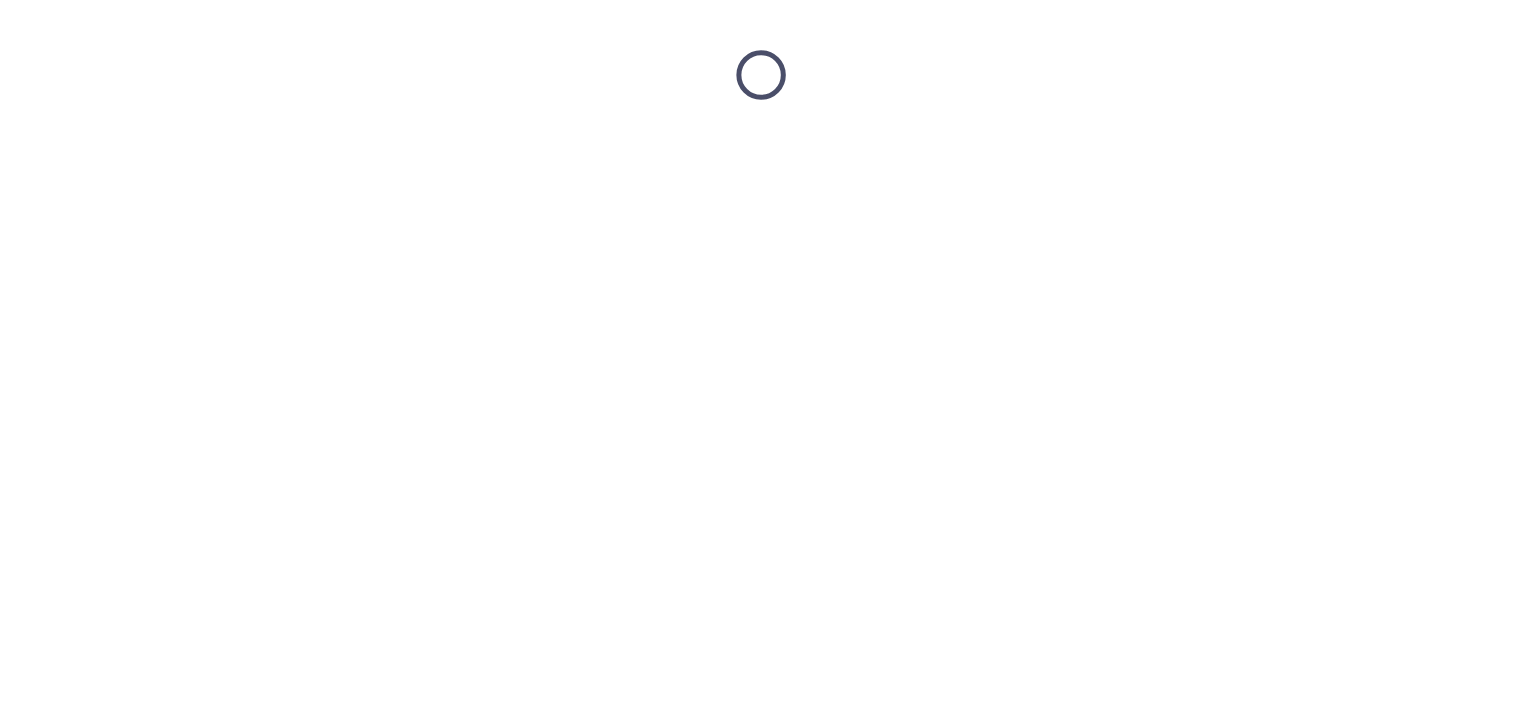 scroll, scrollTop: 0, scrollLeft: 0, axis: both 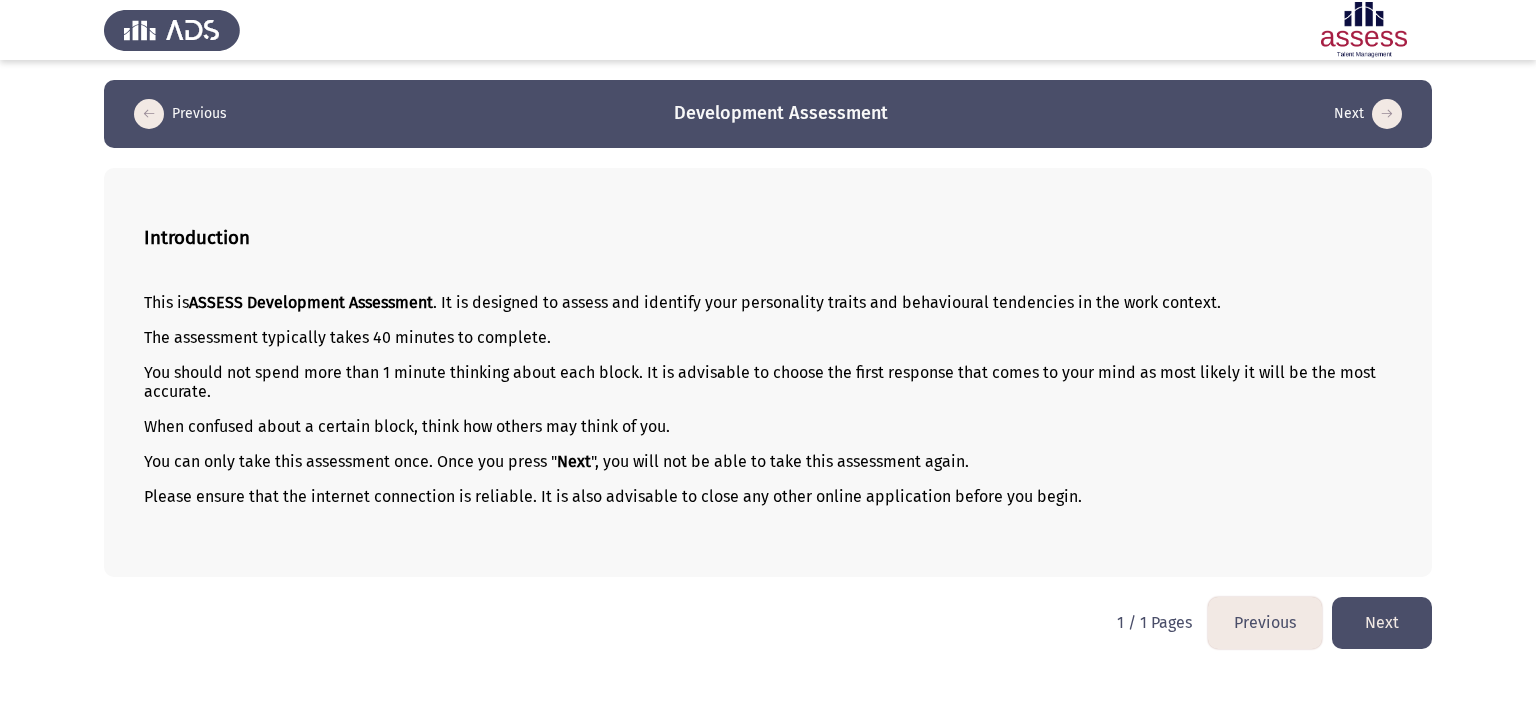 click on "Next" 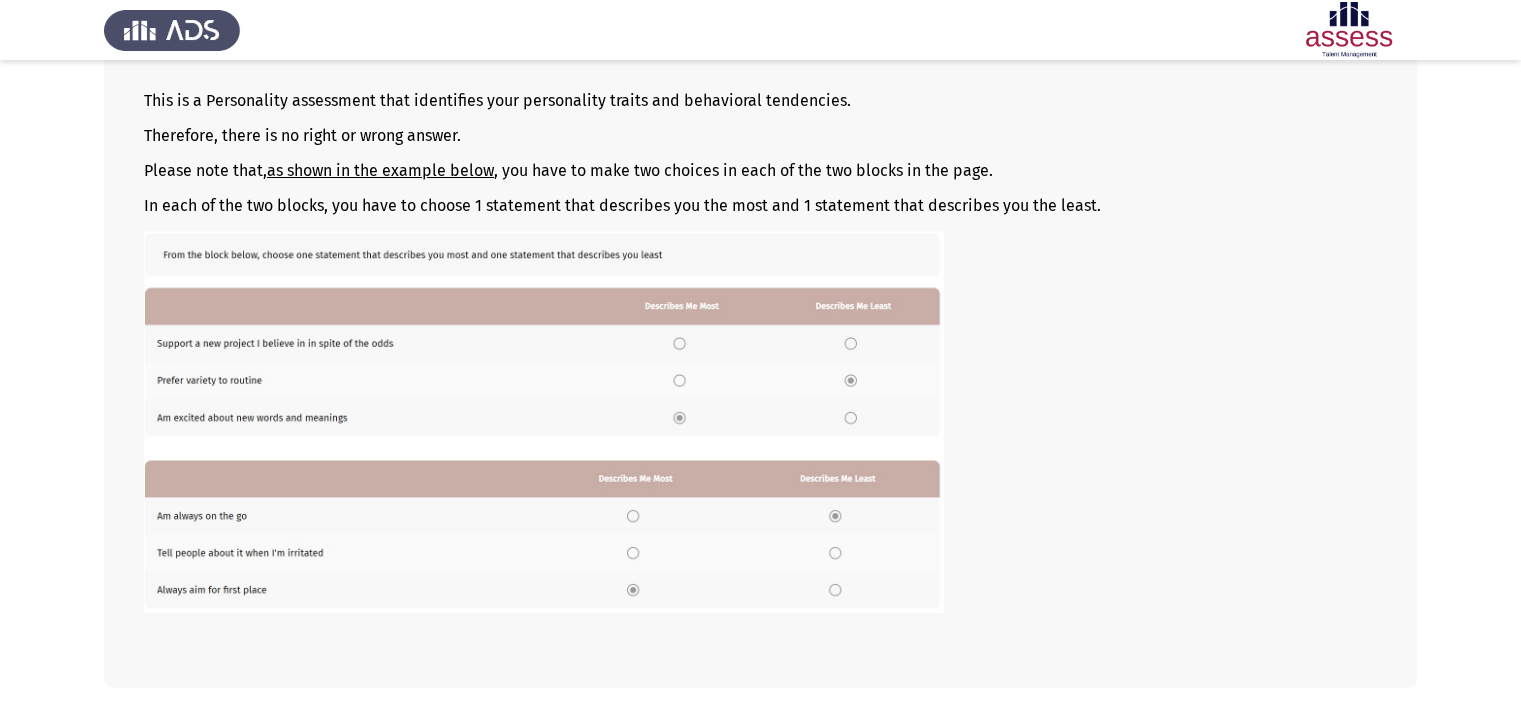 scroll, scrollTop: 279, scrollLeft: 0, axis: vertical 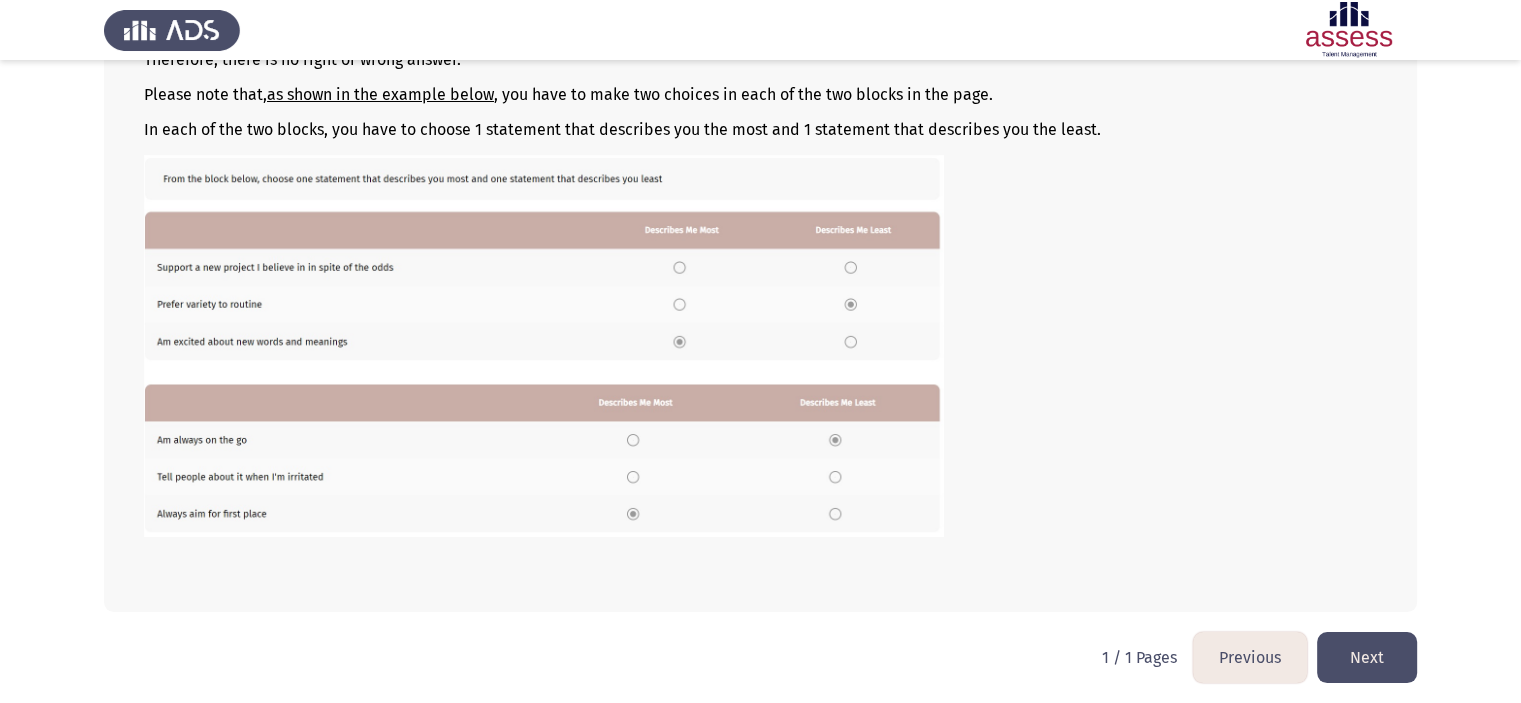 click on "Next" 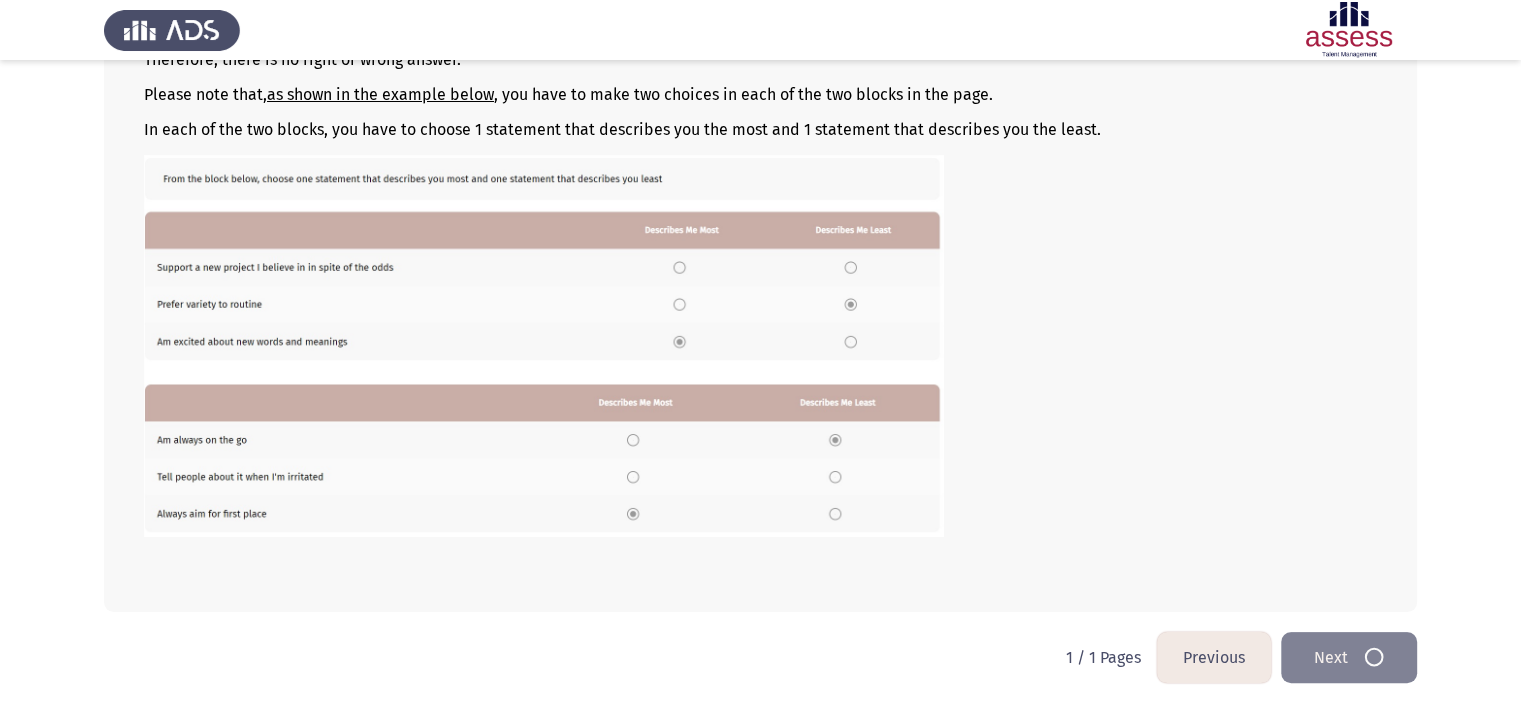 scroll, scrollTop: 0, scrollLeft: 0, axis: both 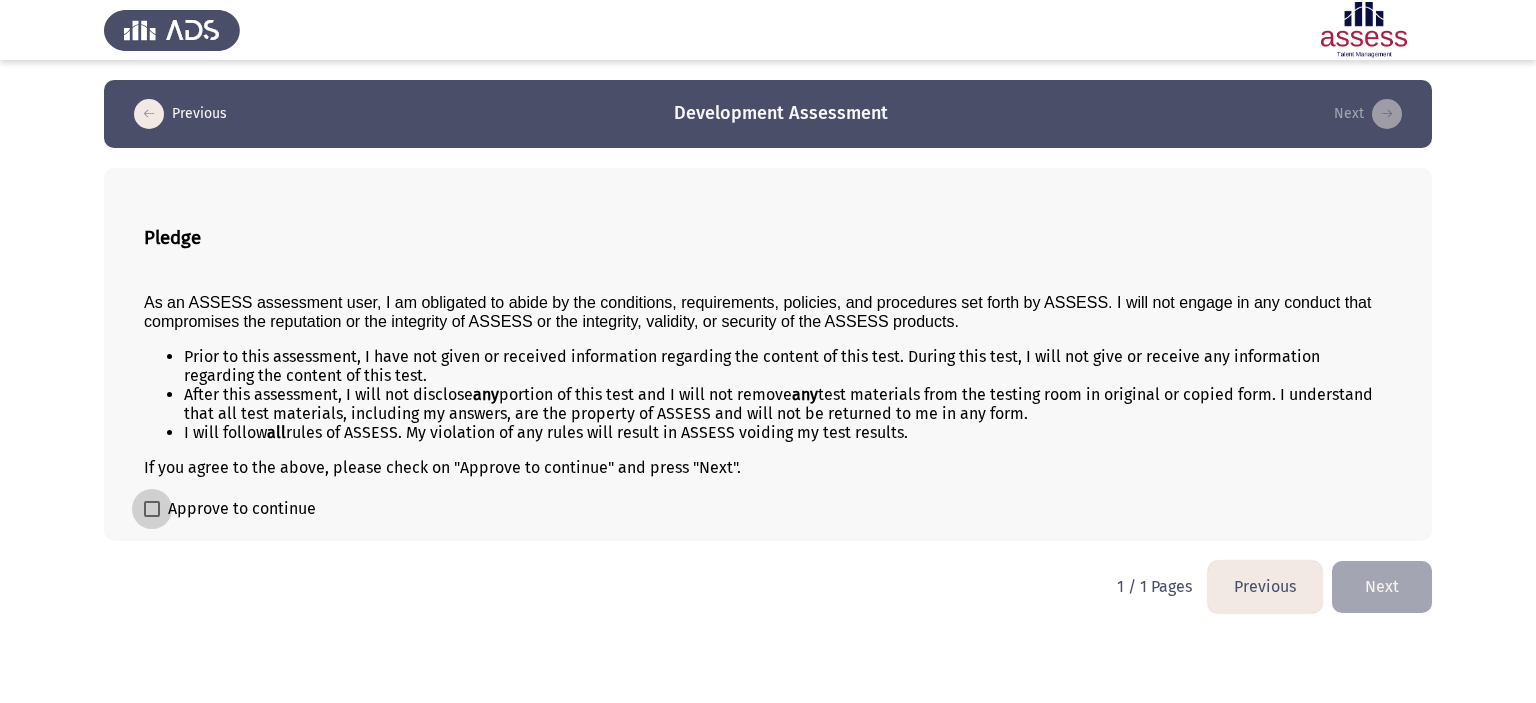 click at bounding box center (152, 509) 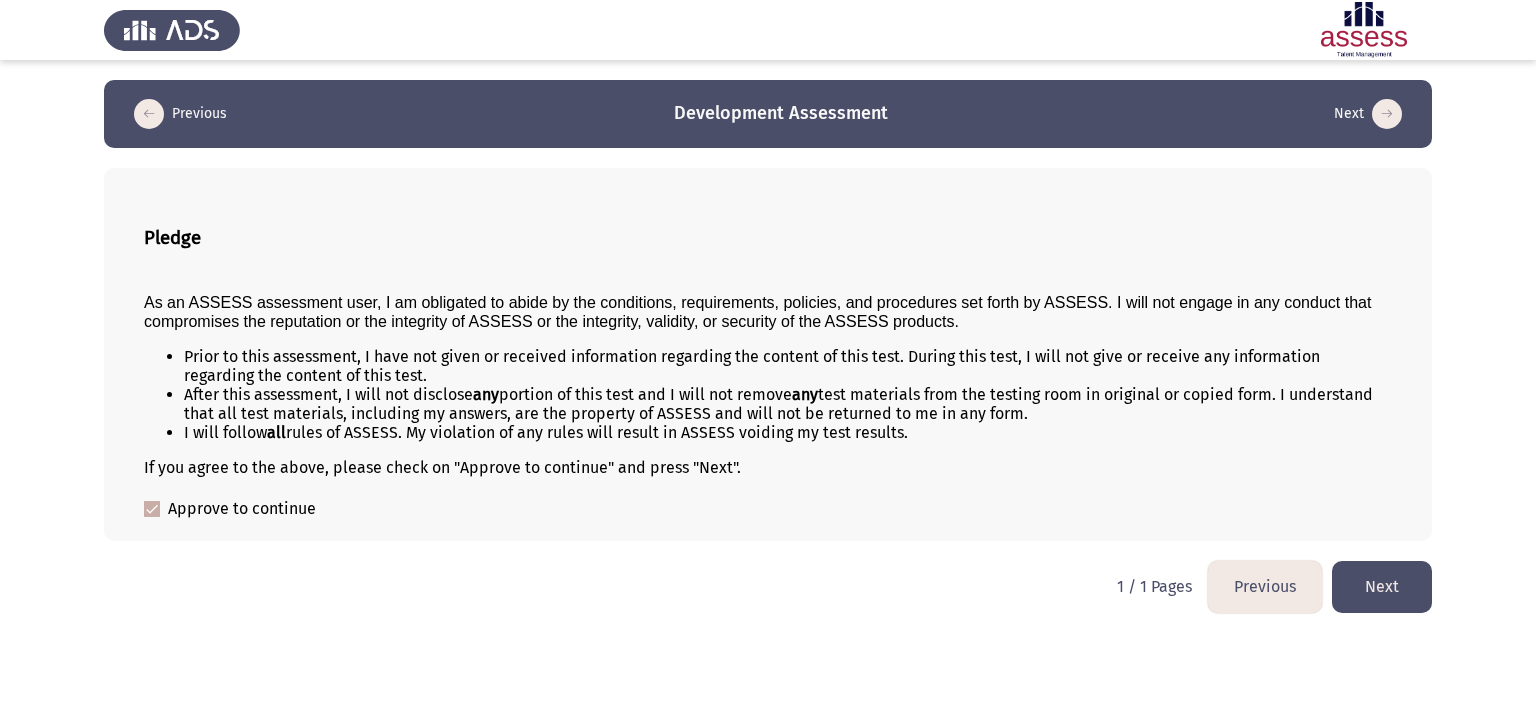 click on "Next" 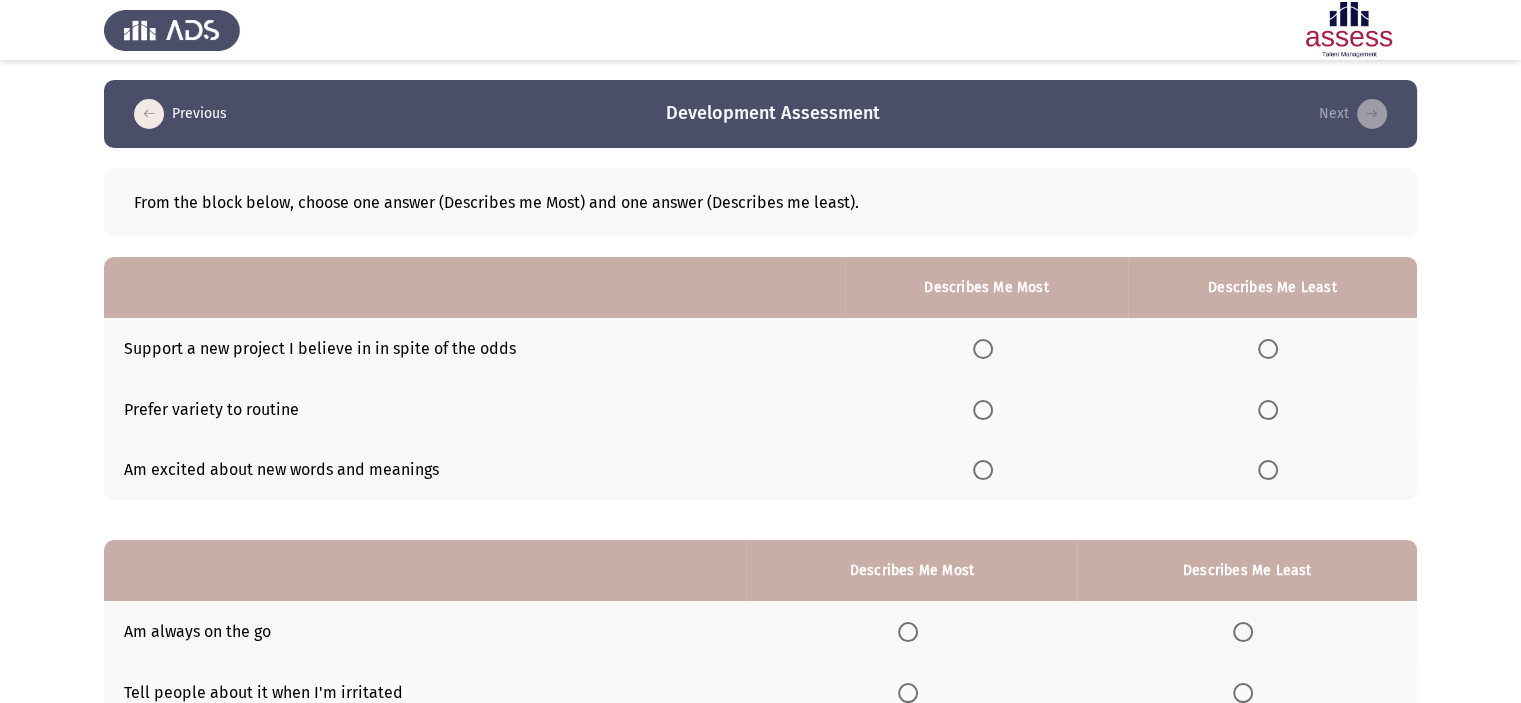 click at bounding box center [983, 410] 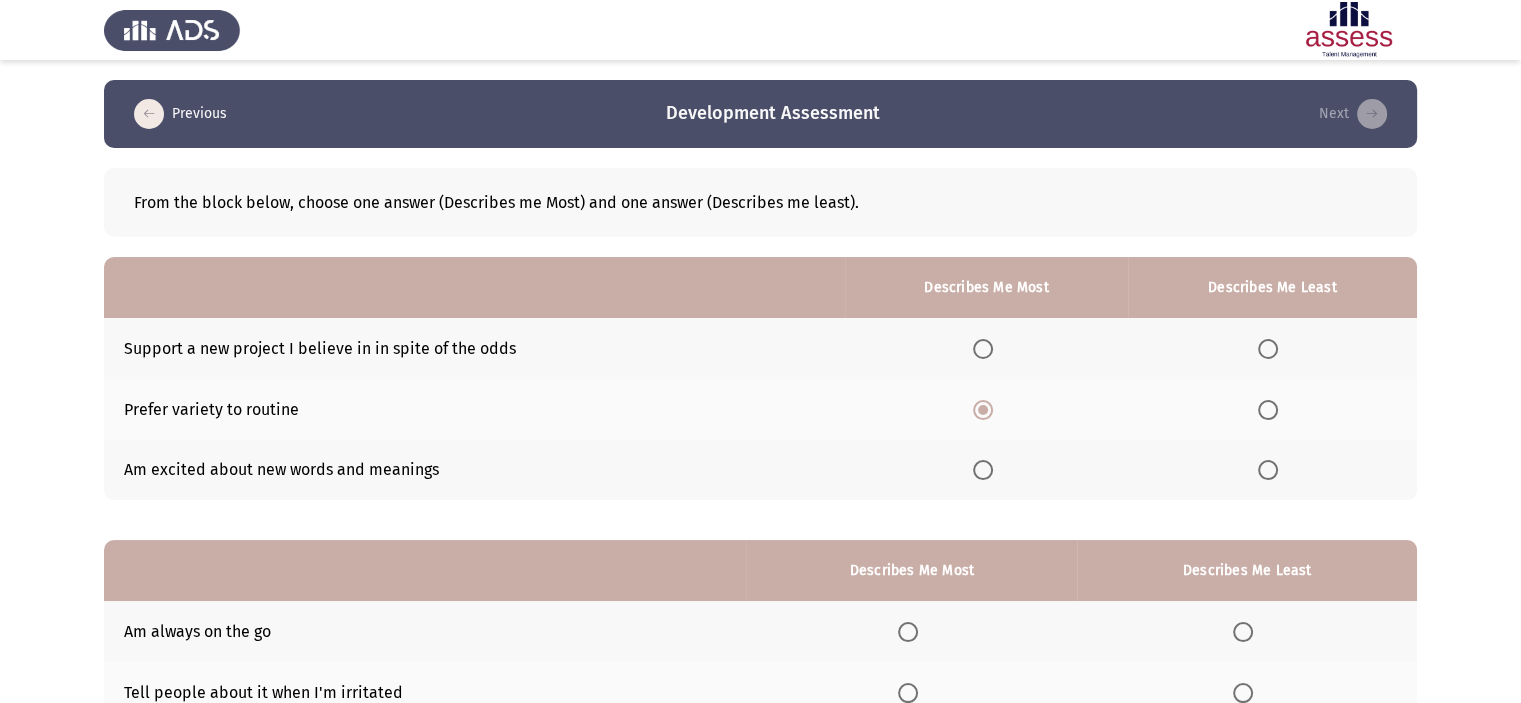 click 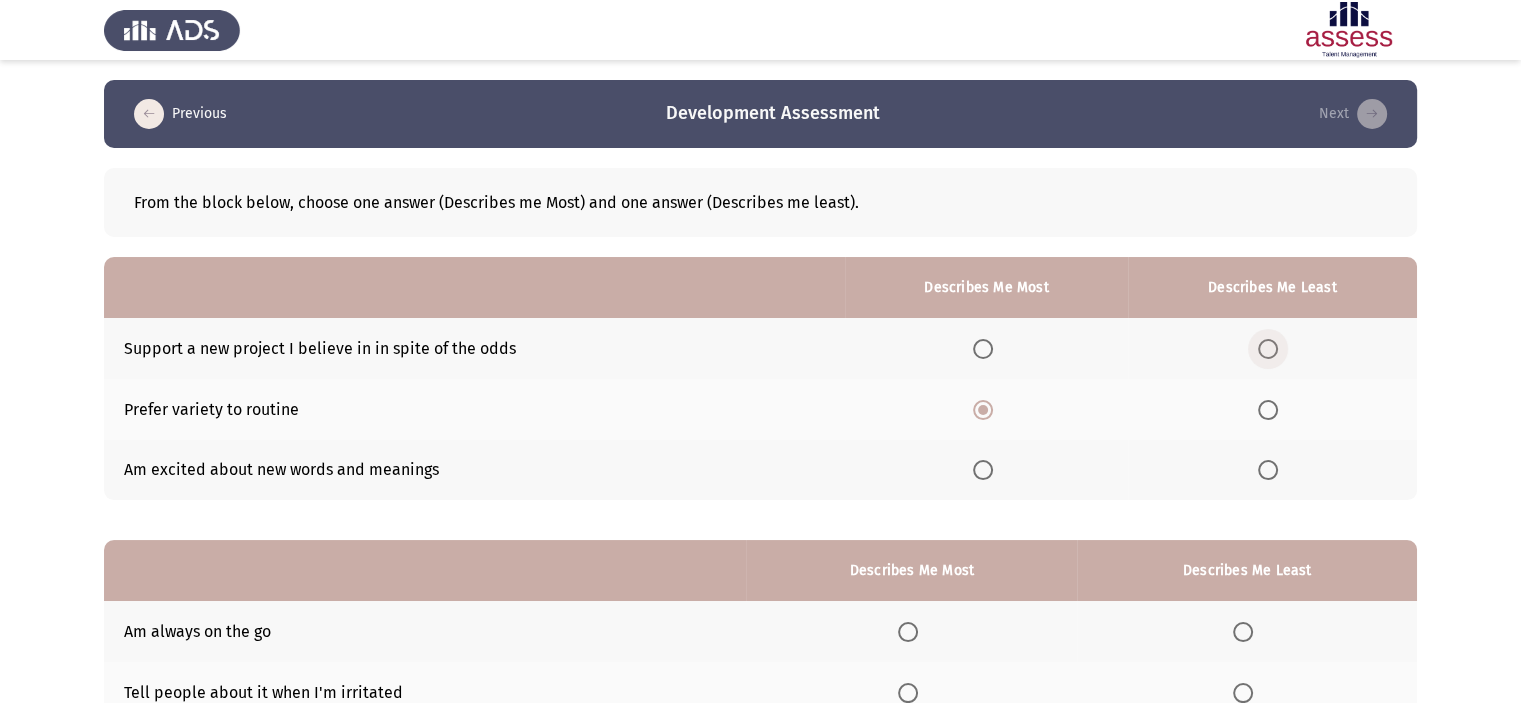 click at bounding box center (1268, 349) 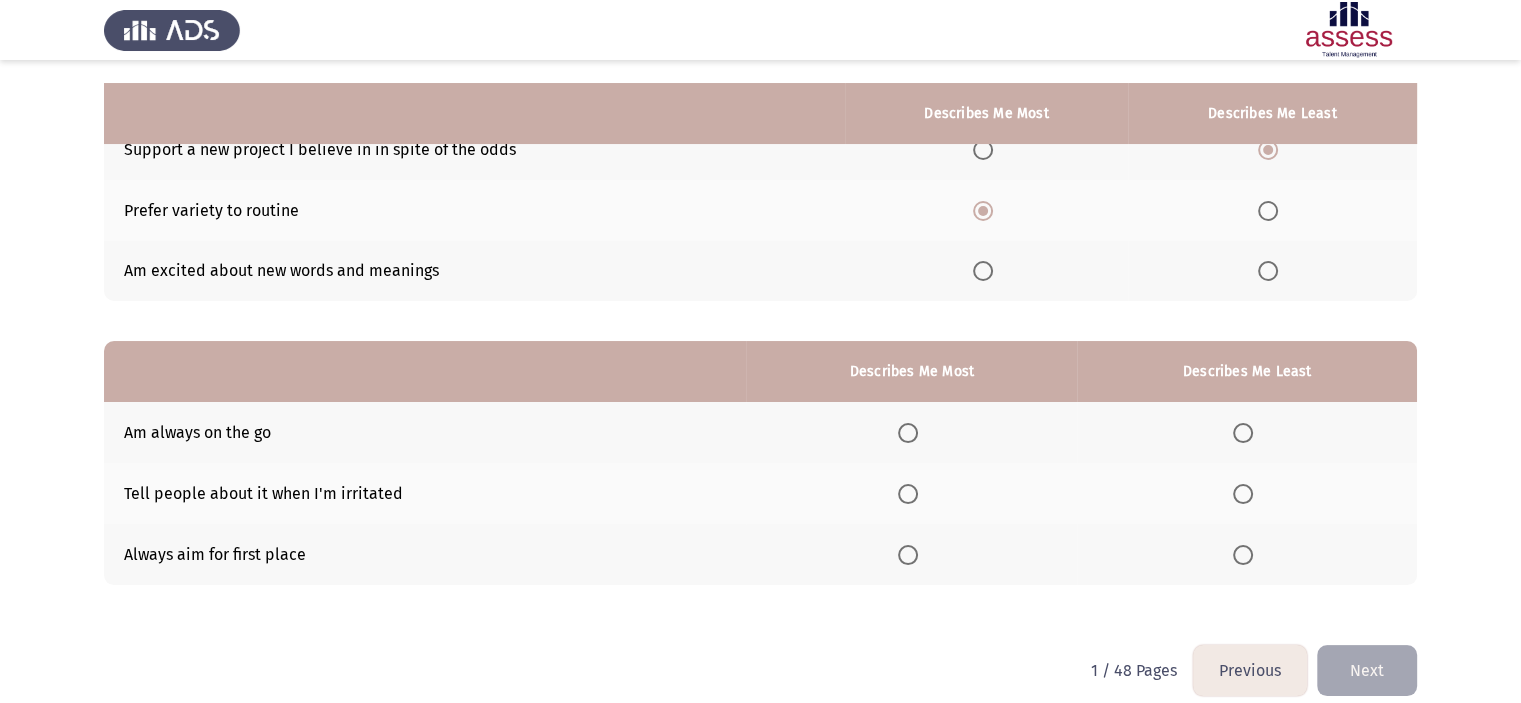 scroll, scrollTop: 221, scrollLeft: 0, axis: vertical 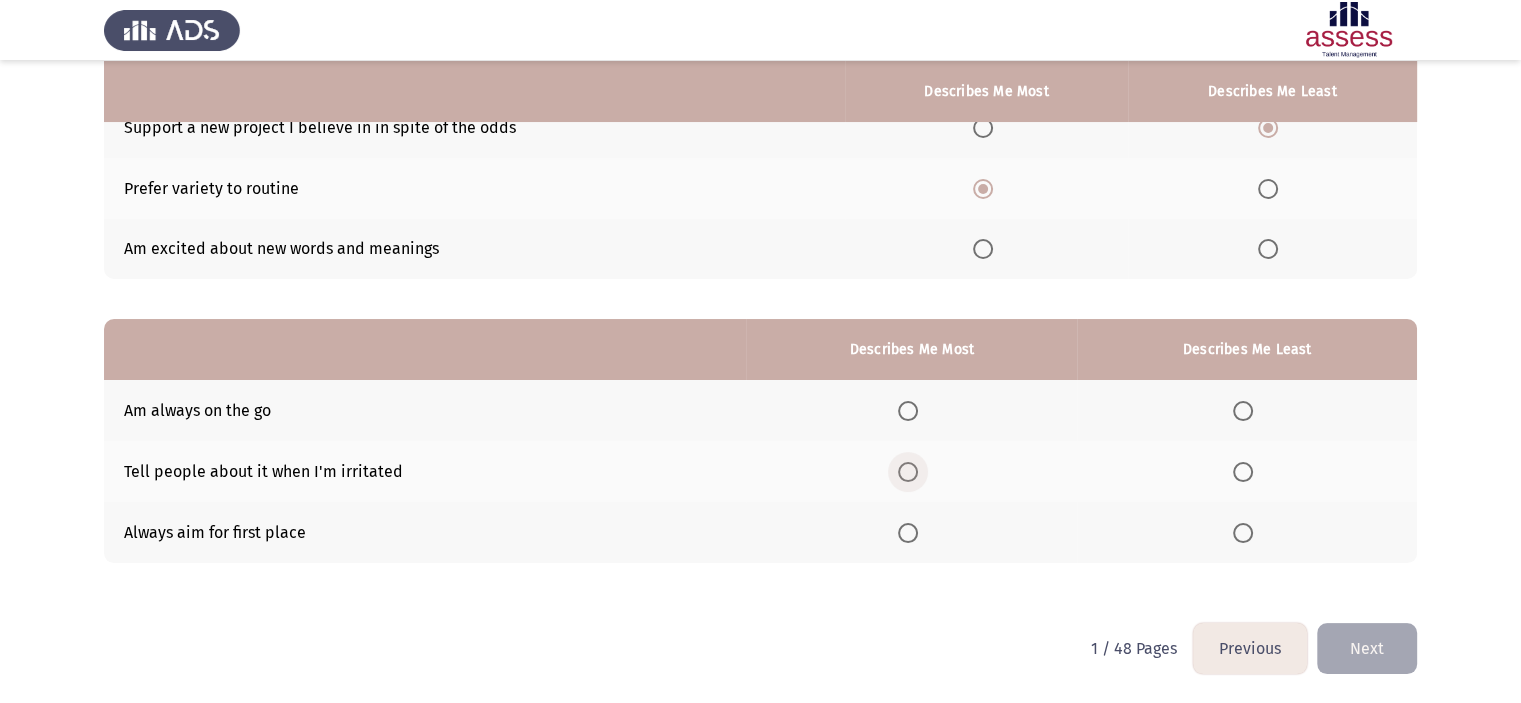 click at bounding box center (908, 472) 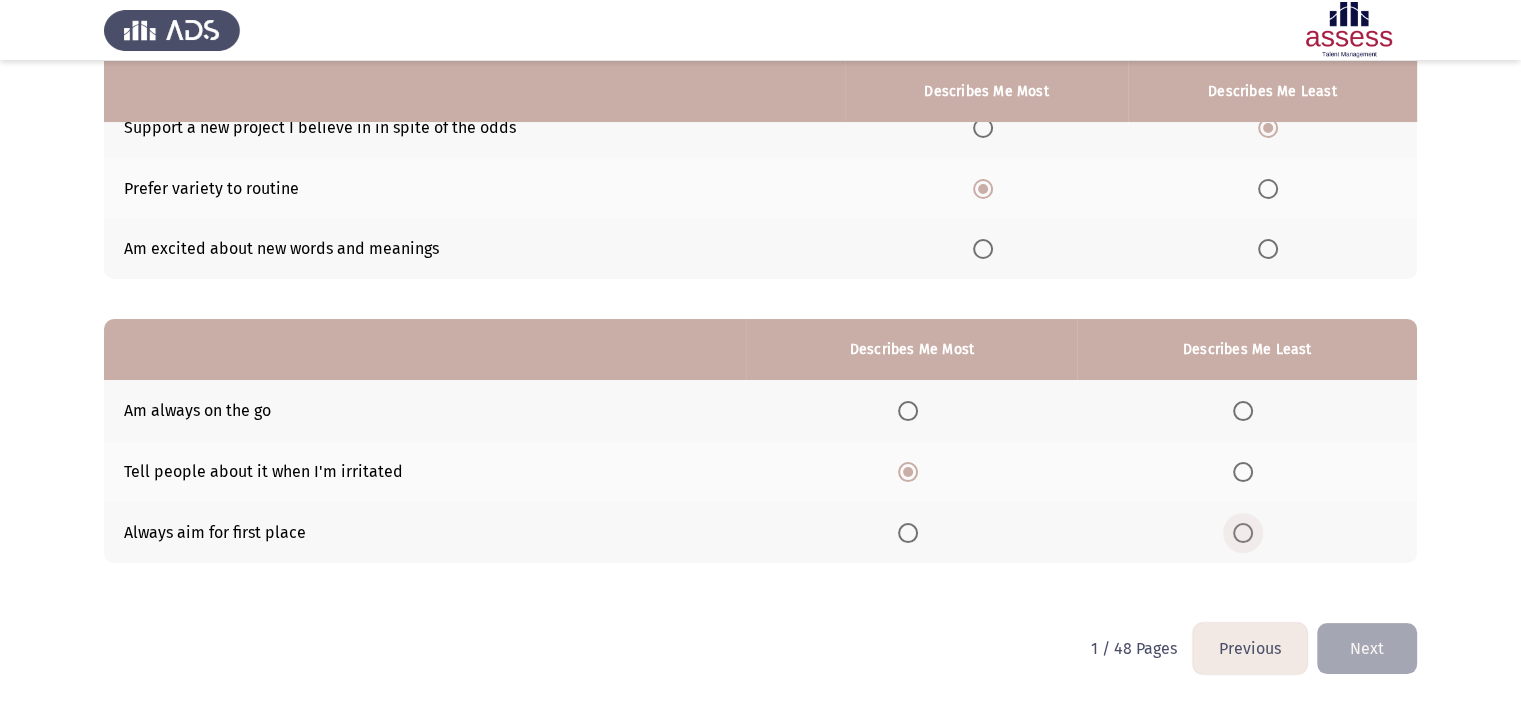 click at bounding box center [1243, 533] 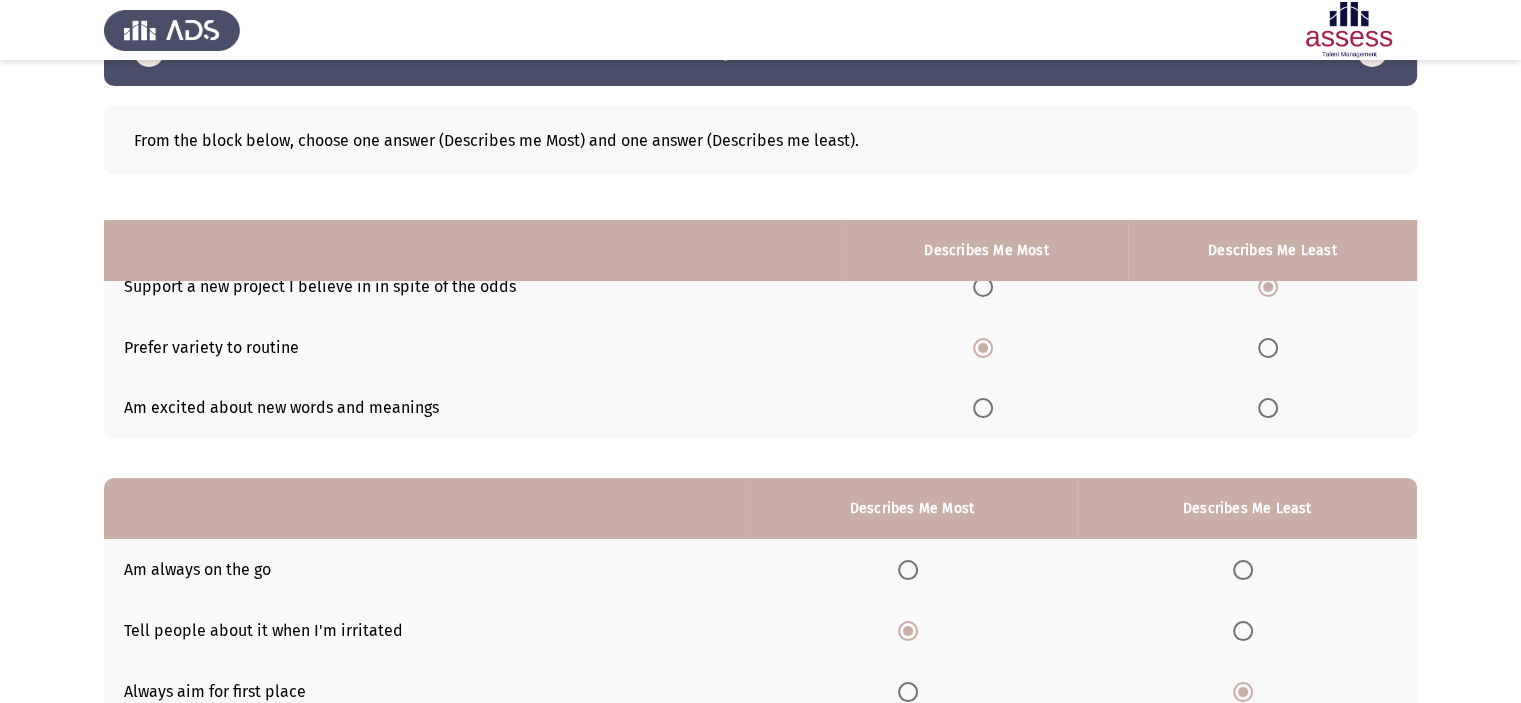 scroll, scrollTop: 221, scrollLeft: 0, axis: vertical 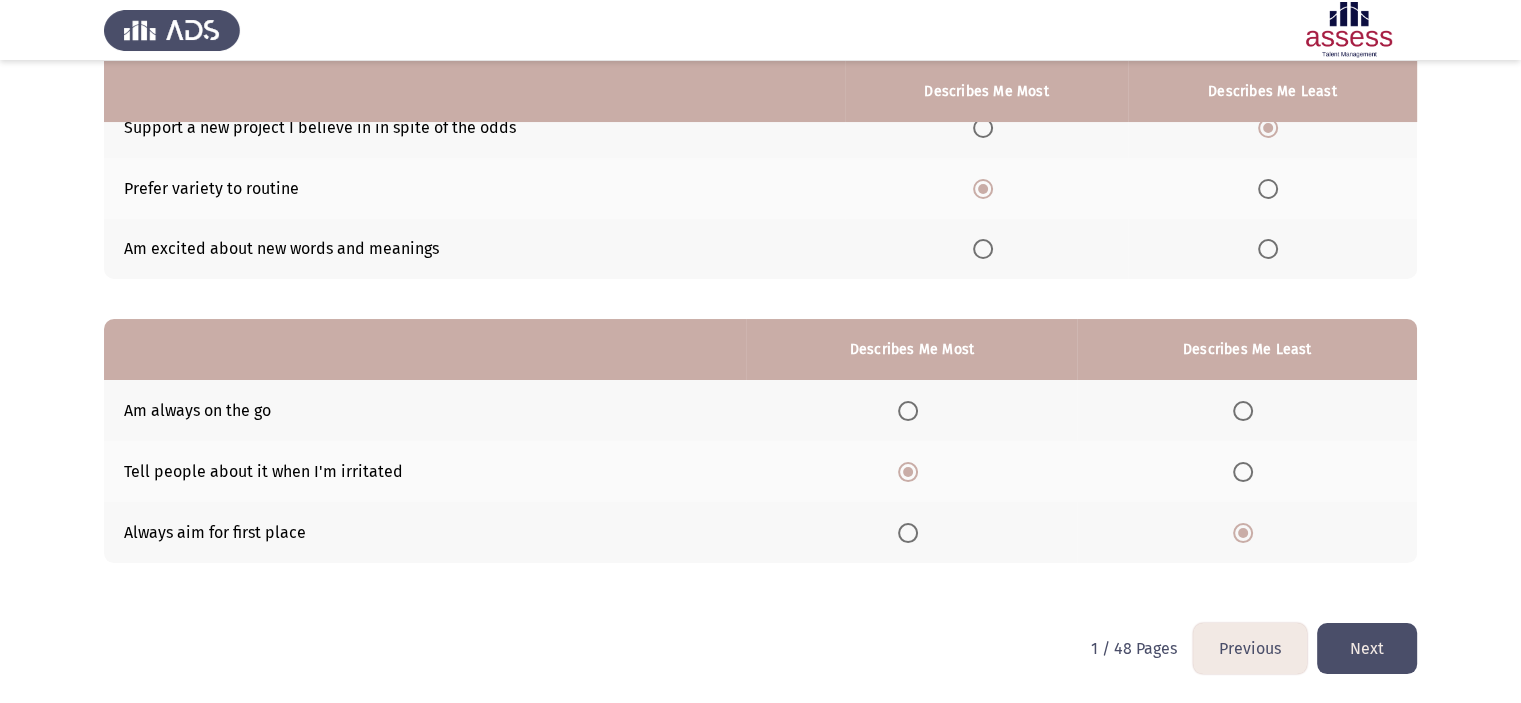 click on "Next" 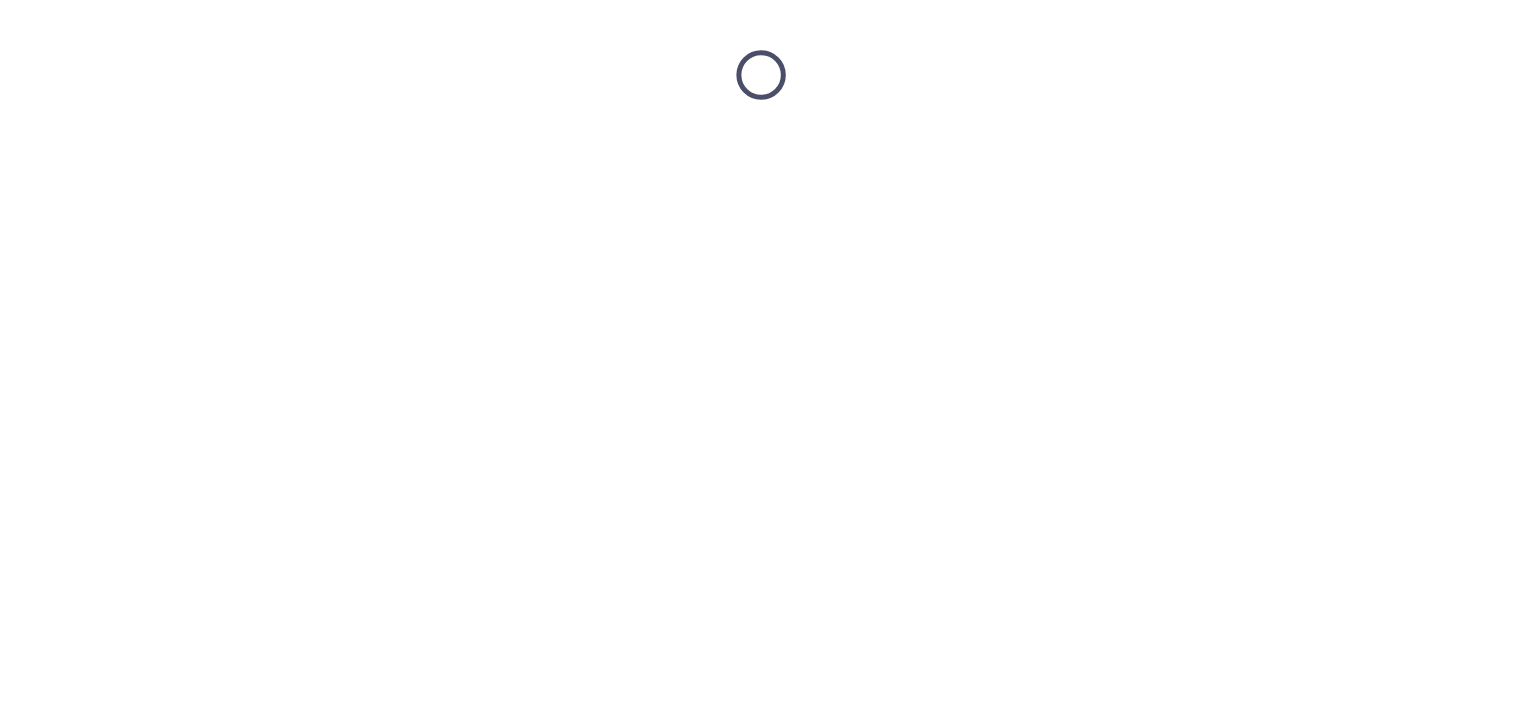 scroll, scrollTop: 0, scrollLeft: 0, axis: both 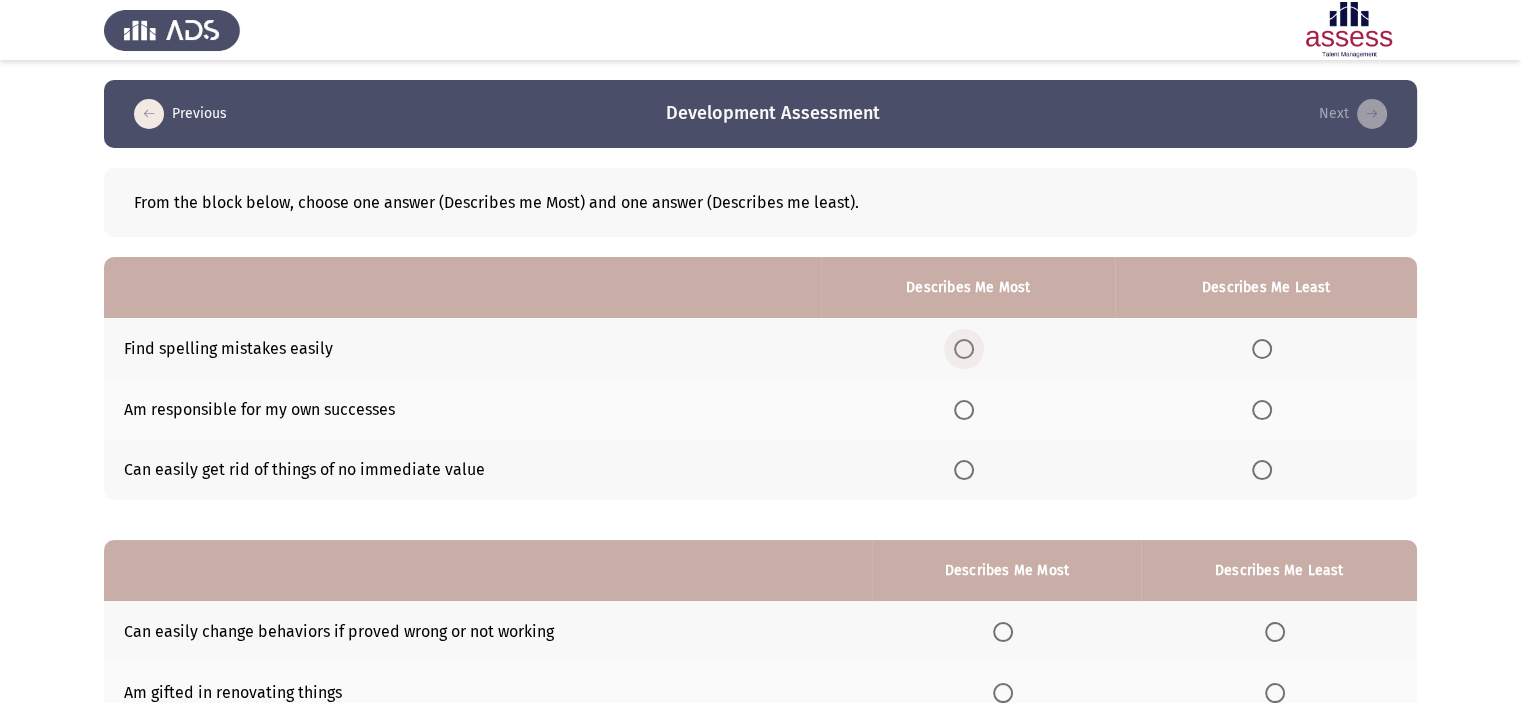 click at bounding box center (964, 349) 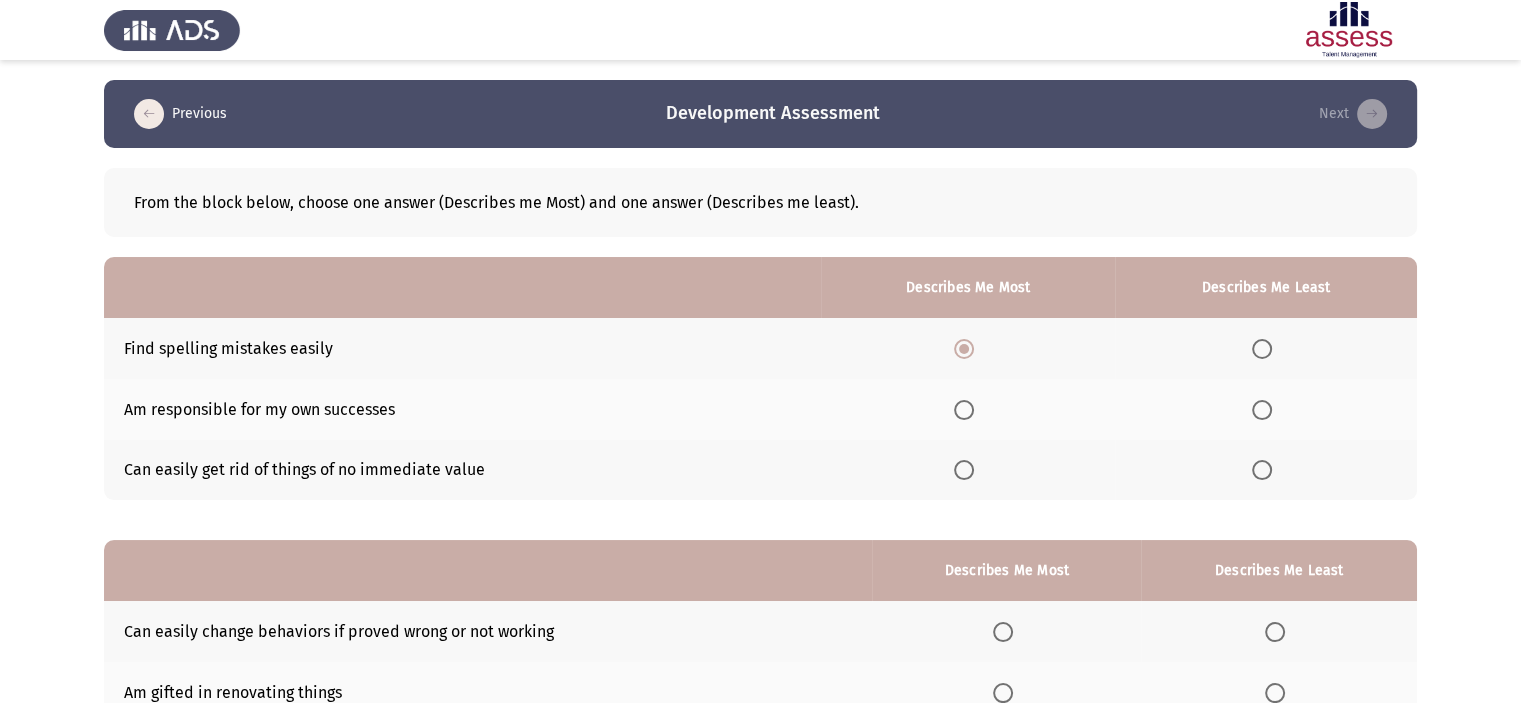 click at bounding box center [1262, 470] 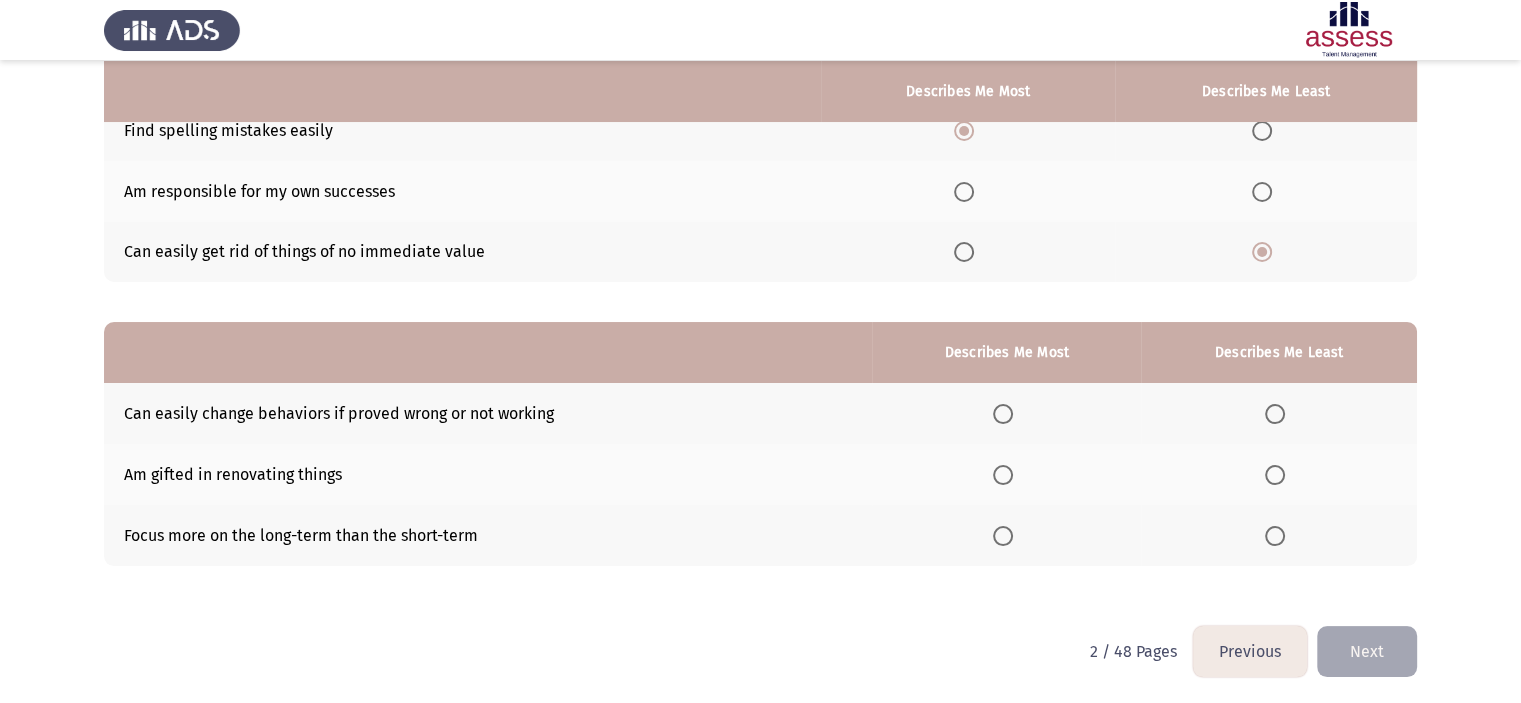 scroll, scrollTop: 221, scrollLeft: 0, axis: vertical 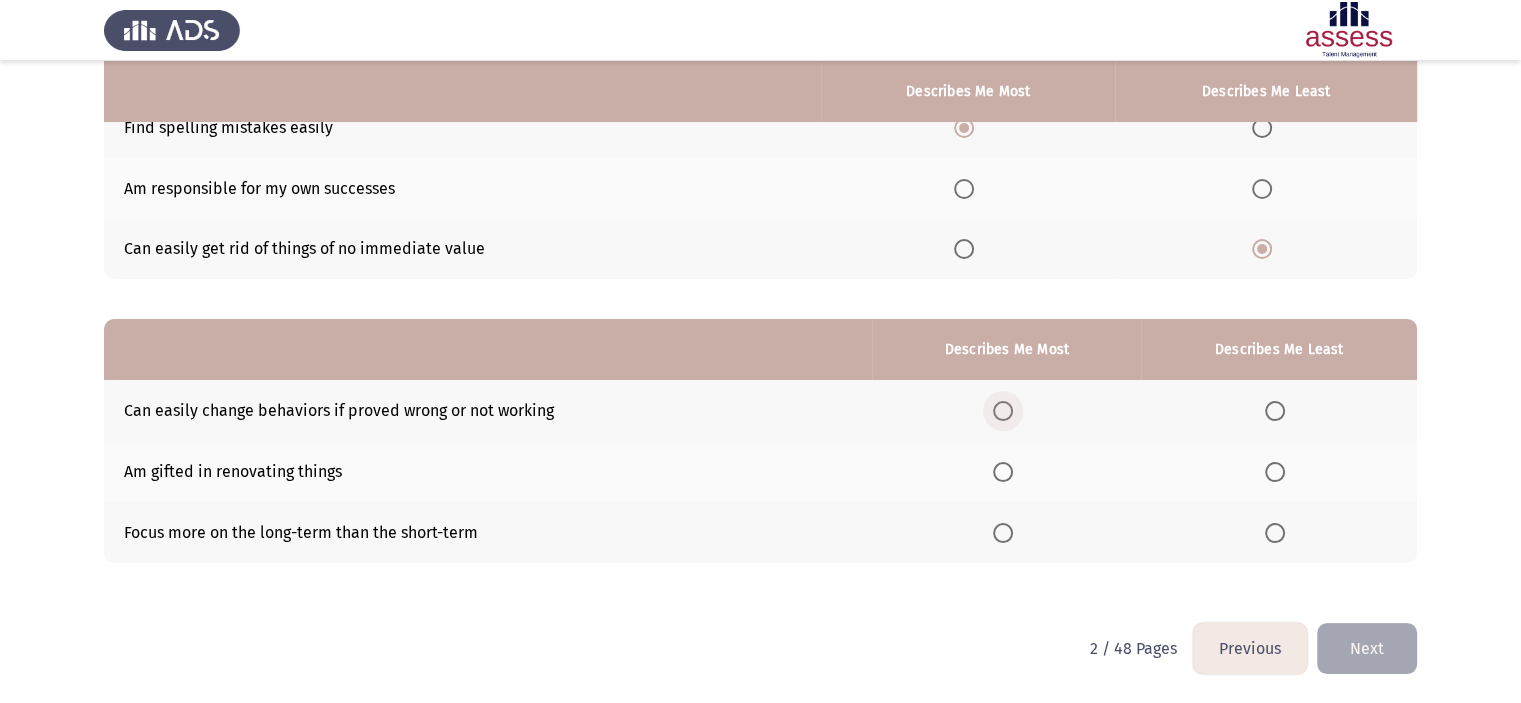 click at bounding box center [1003, 411] 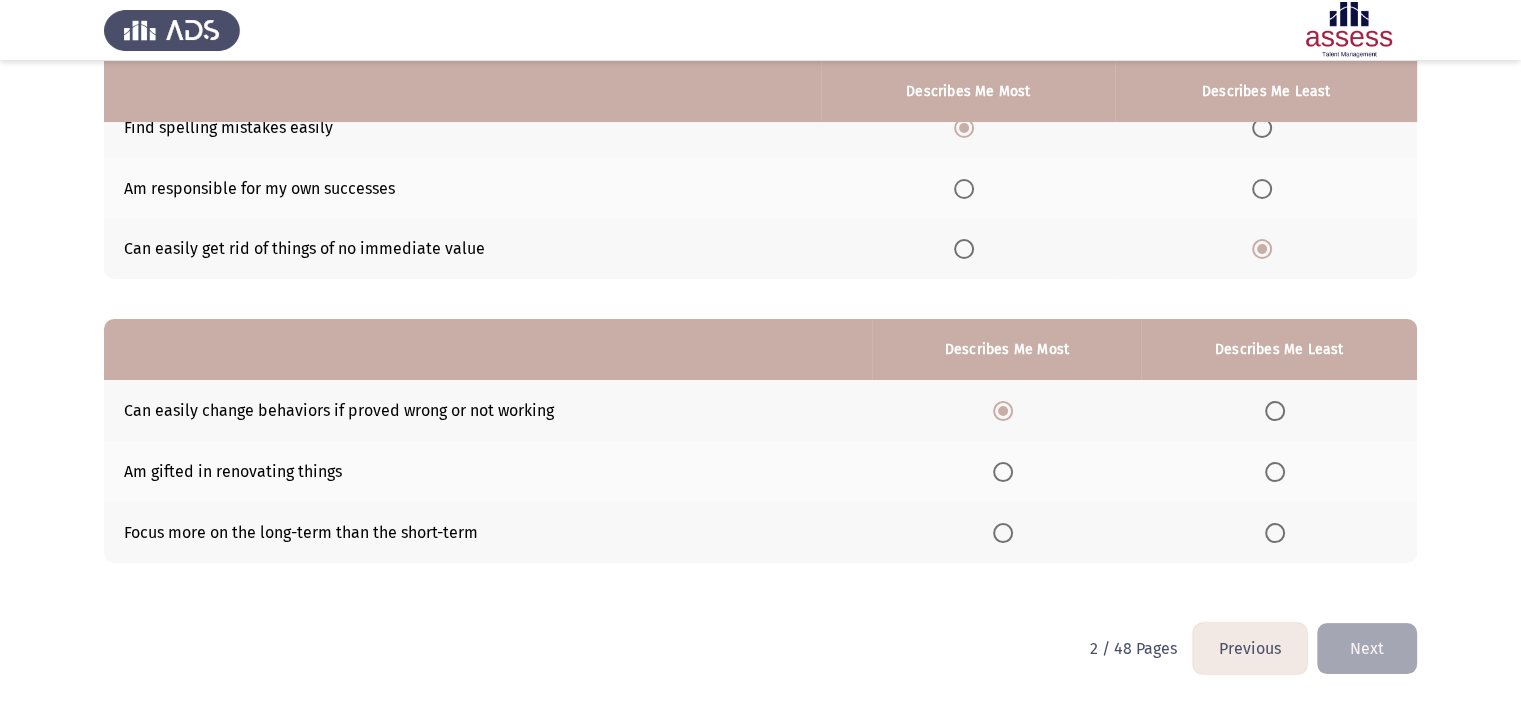 click at bounding box center [1275, 533] 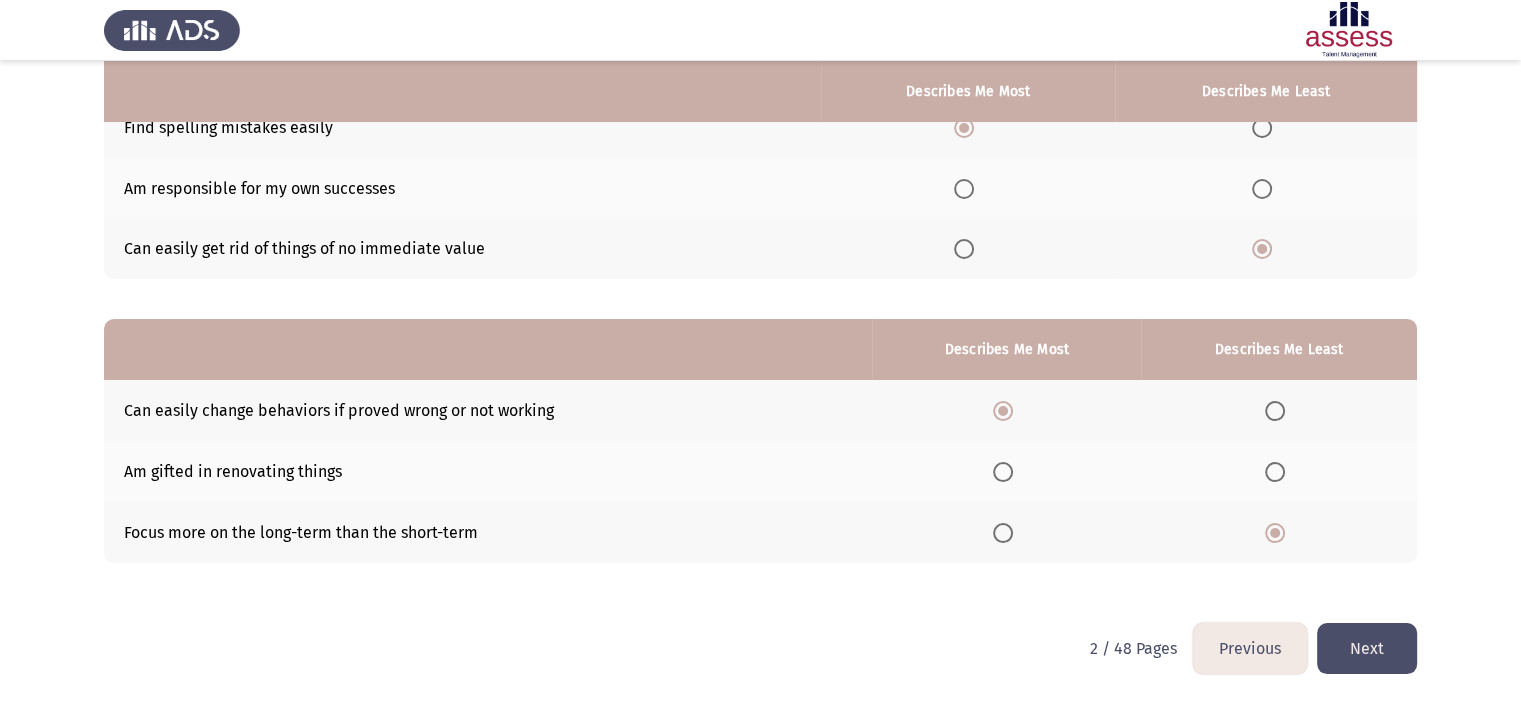 click on "Next" 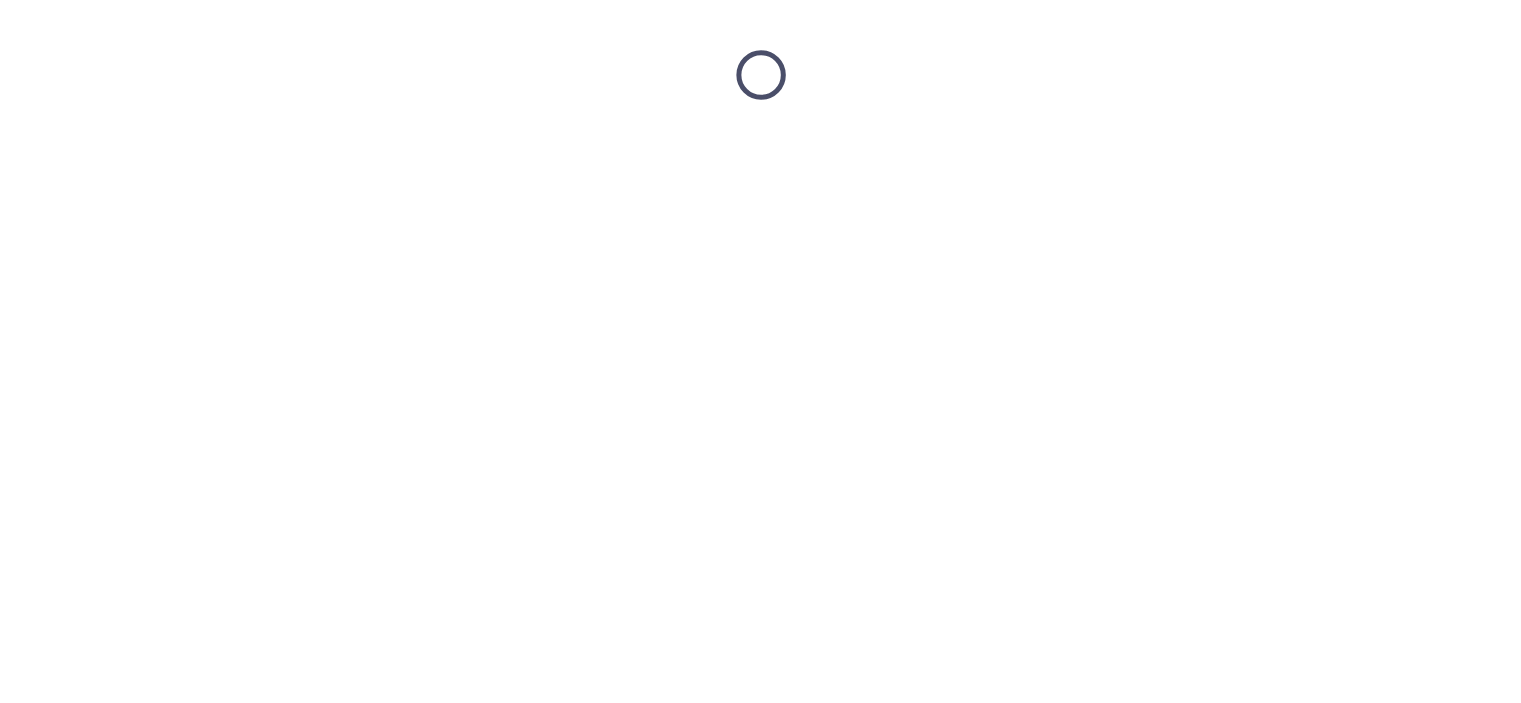 scroll, scrollTop: 0, scrollLeft: 0, axis: both 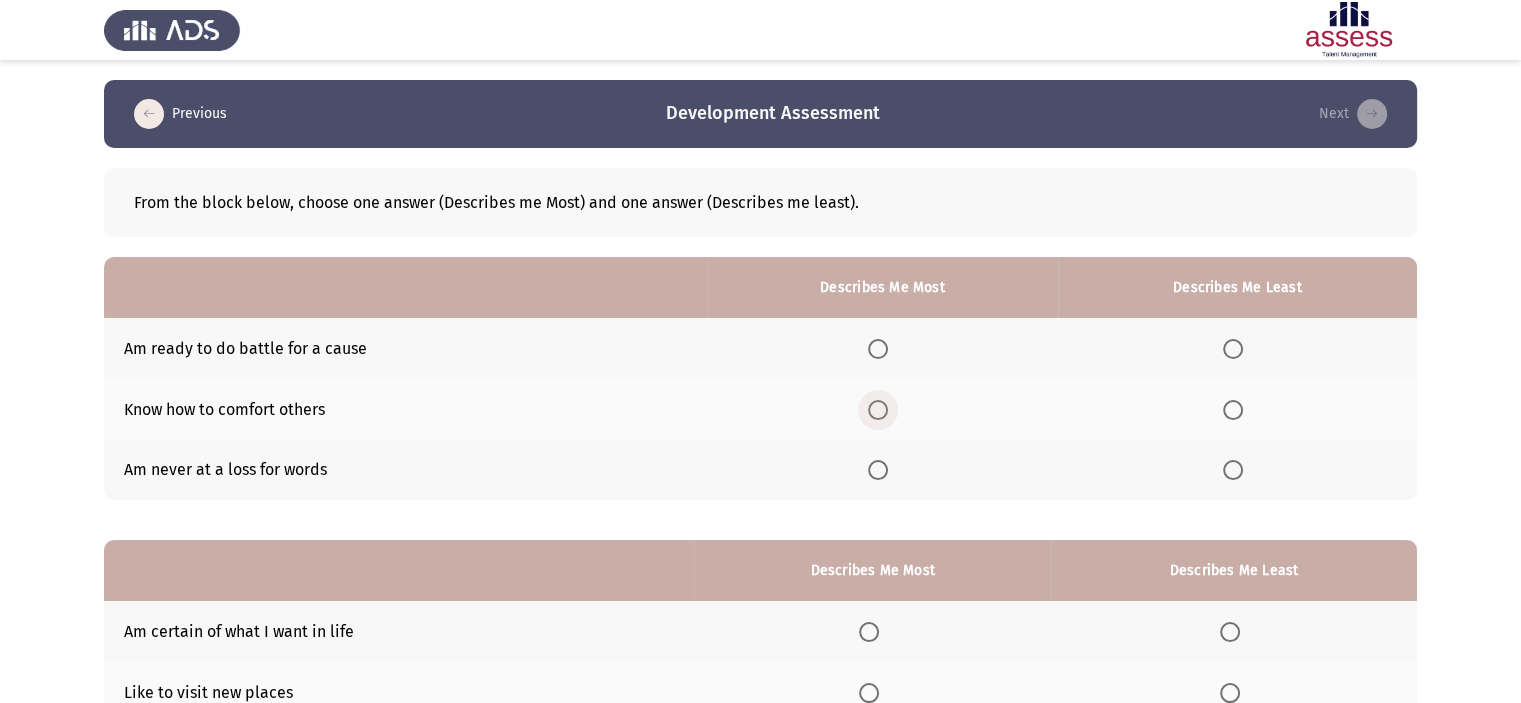 click at bounding box center [878, 410] 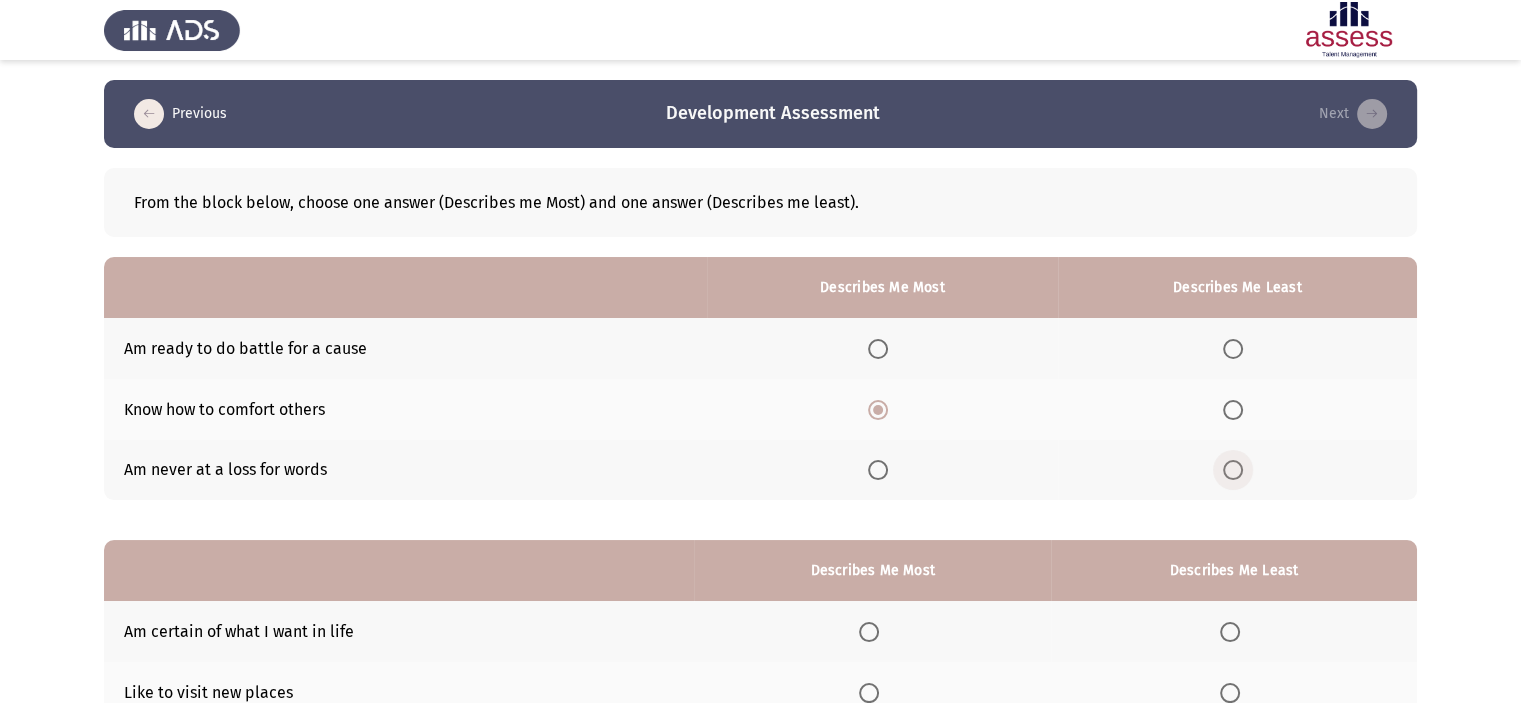 click at bounding box center (1233, 470) 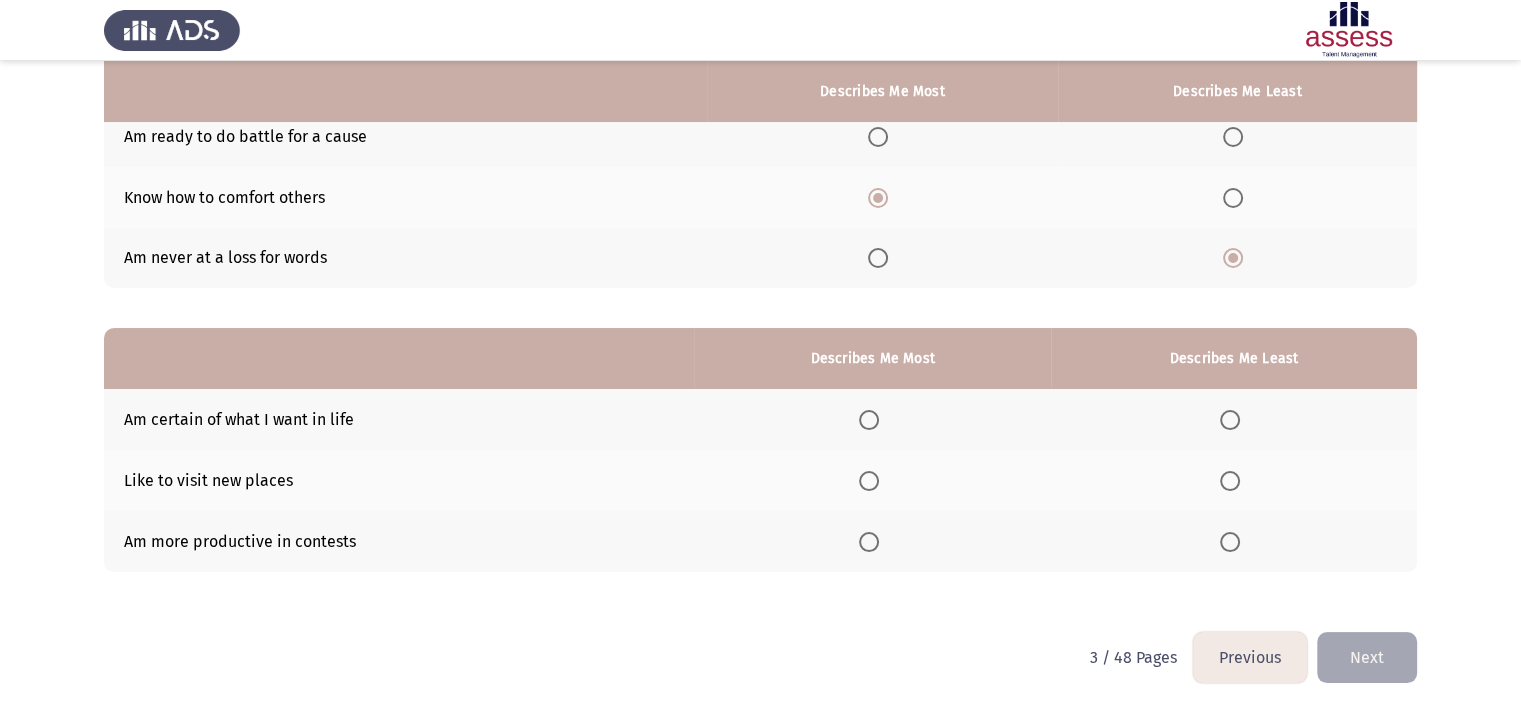 scroll, scrollTop: 221, scrollLeft: 0, axis: vertical 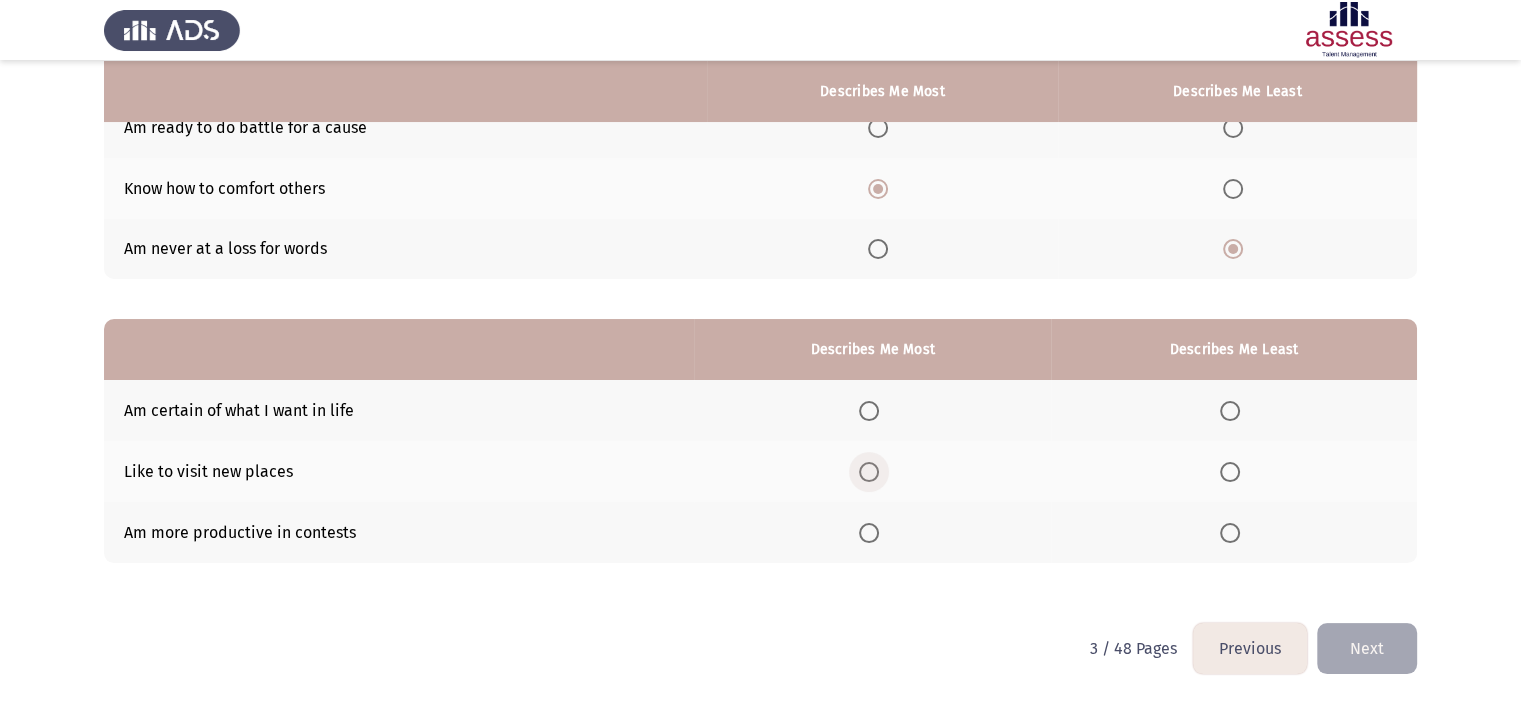 click at bounding box center (869, 472) 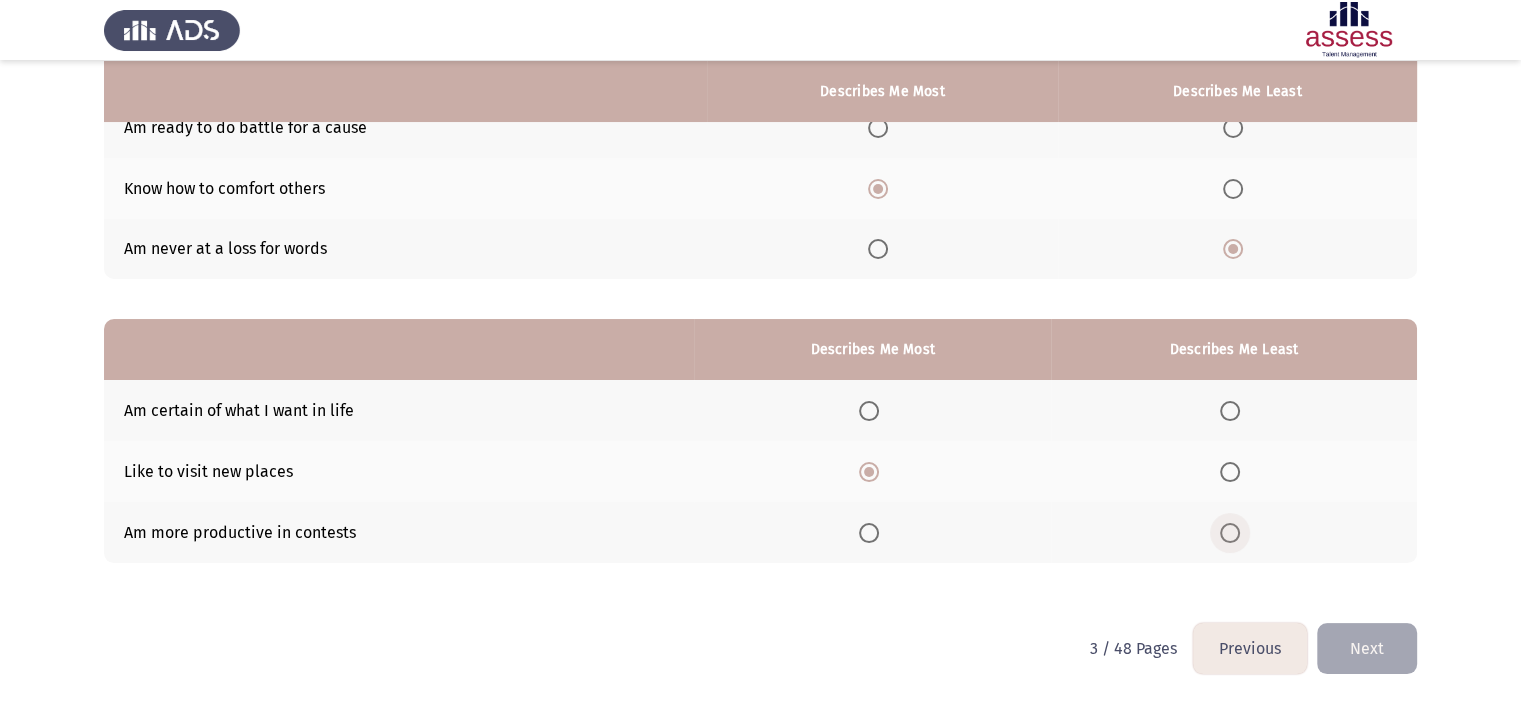 click at bounding box center [1230, 533] 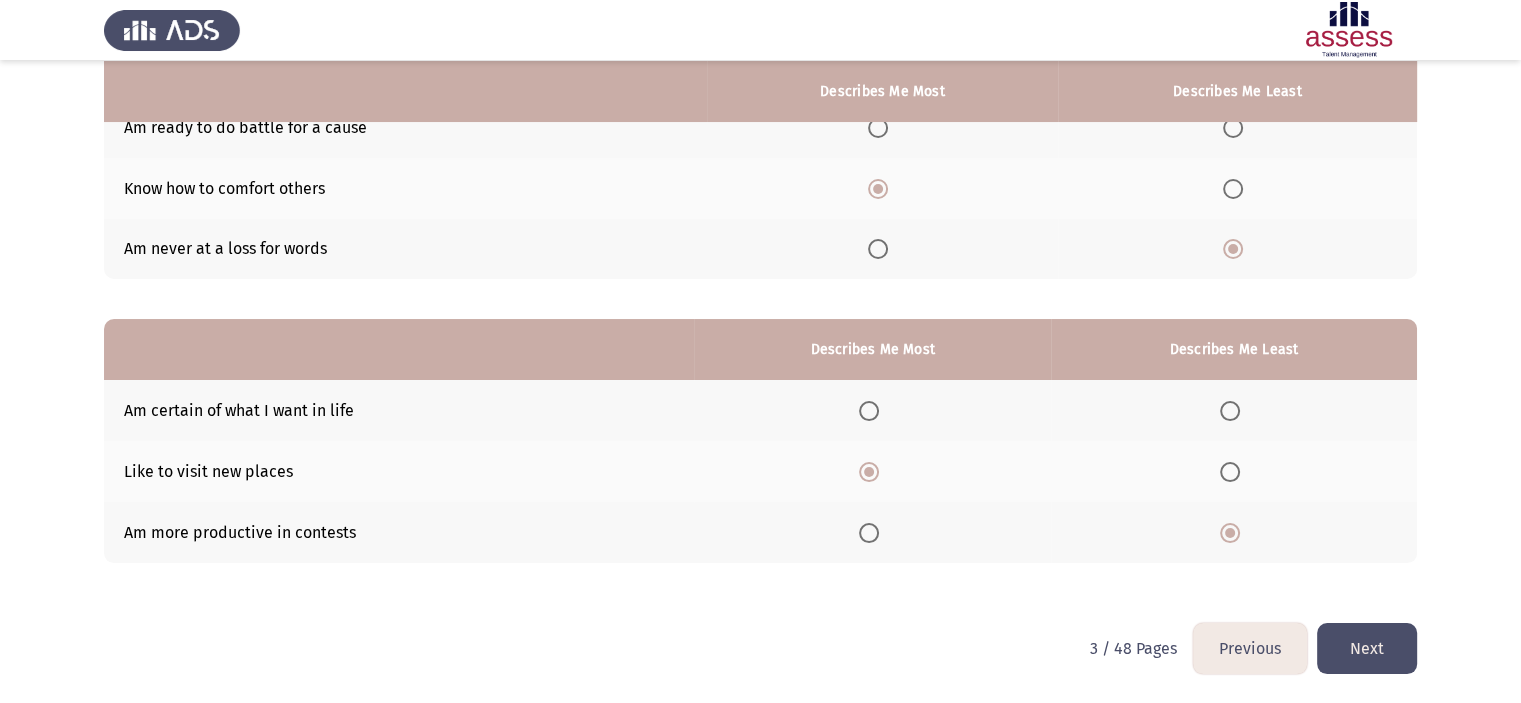 click on "Next" 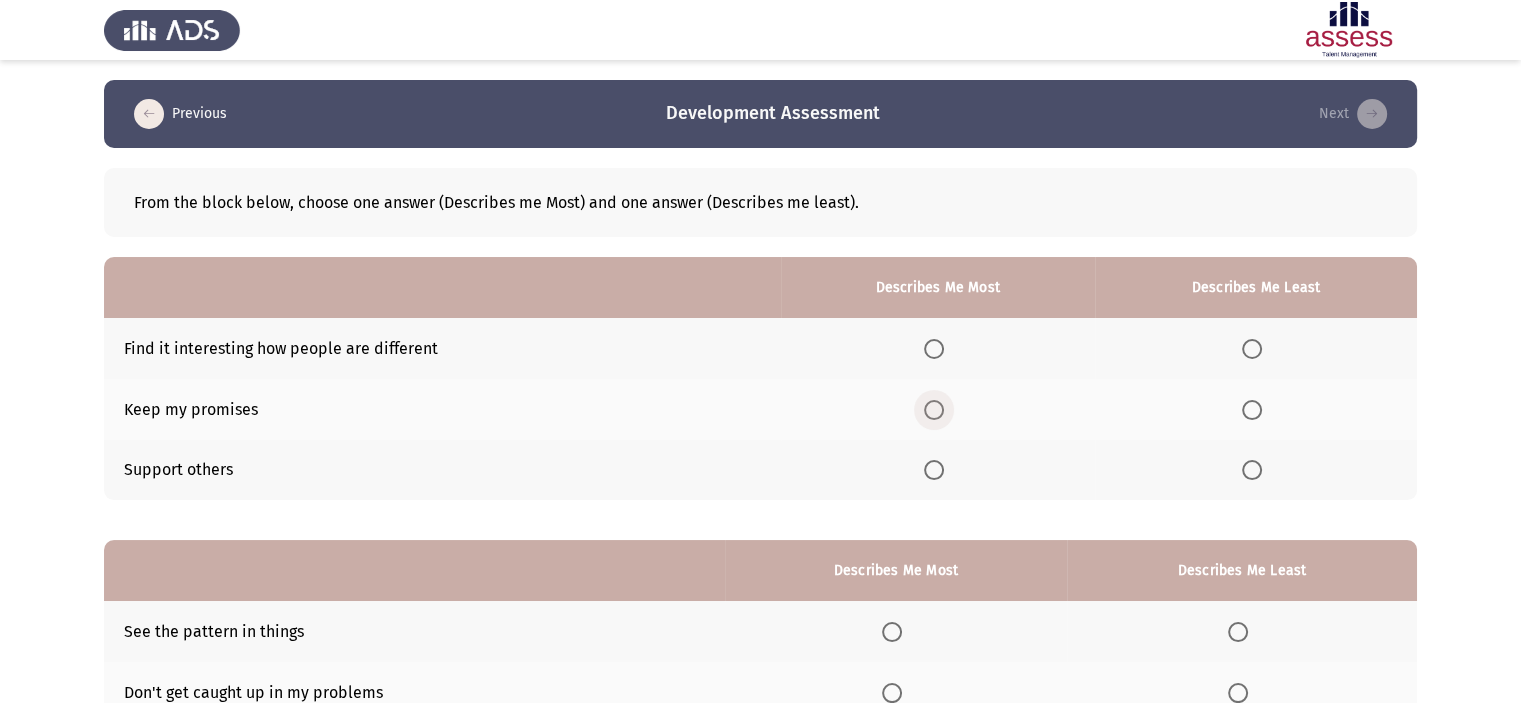click at bounding box center [934, 410] 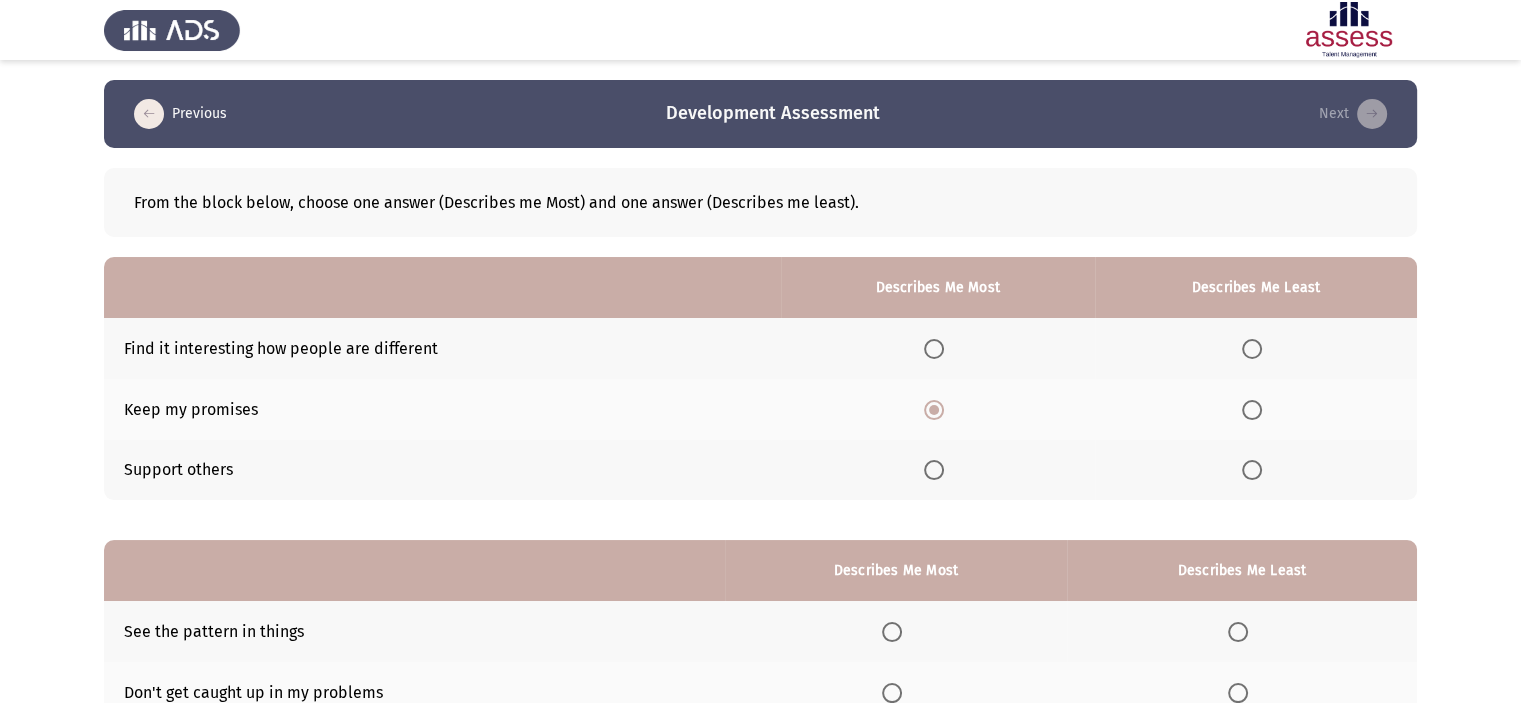 click at bounding box center [934, 470] 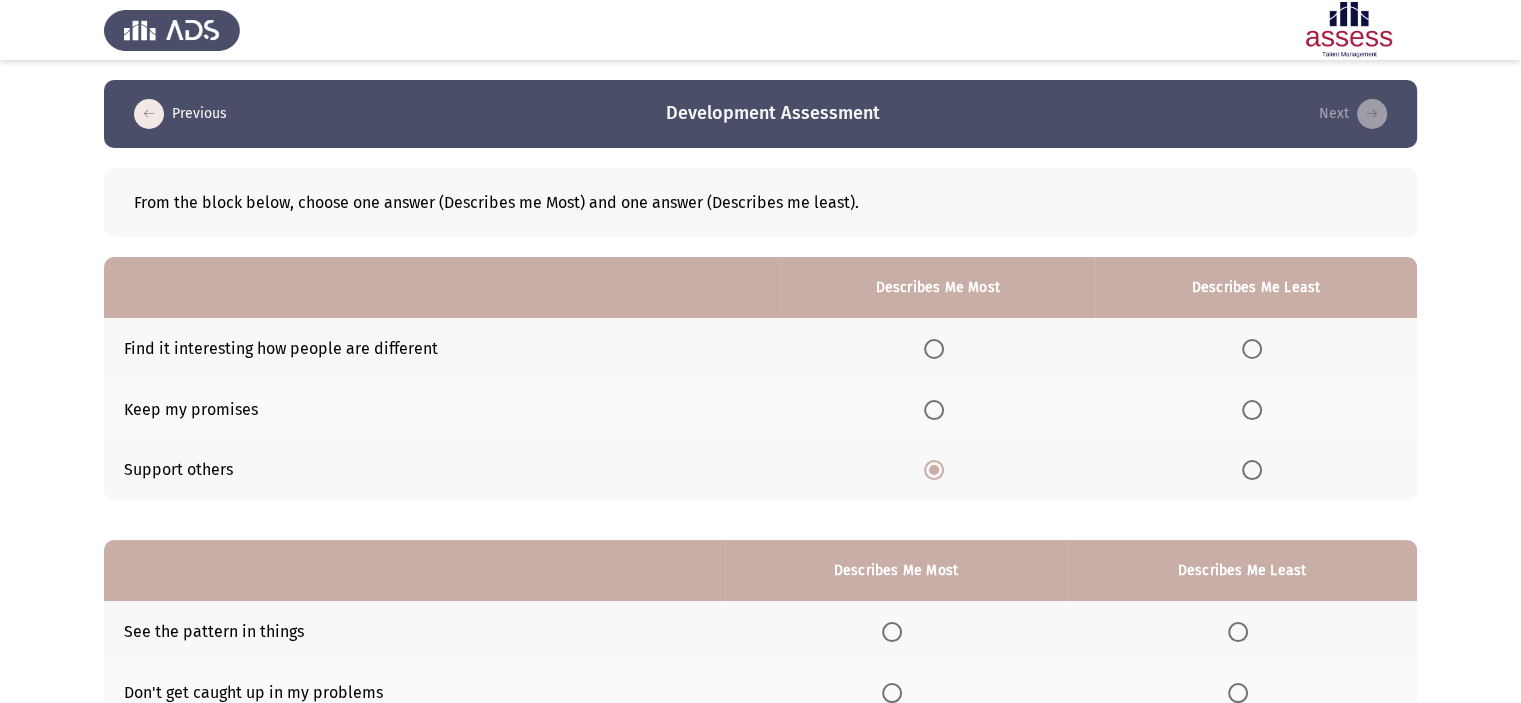 click at bounding box center (934, 410) 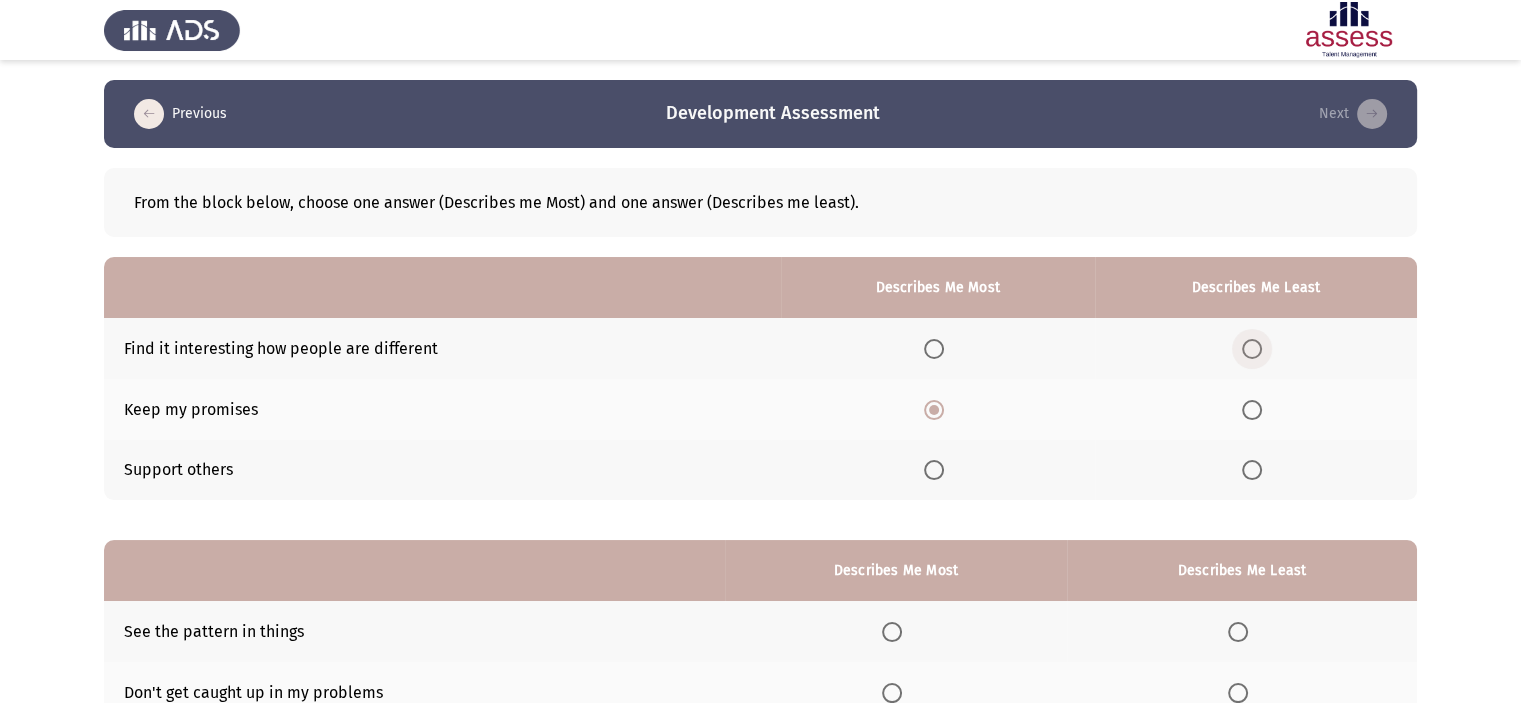 click at bounding box center [1256, 349] 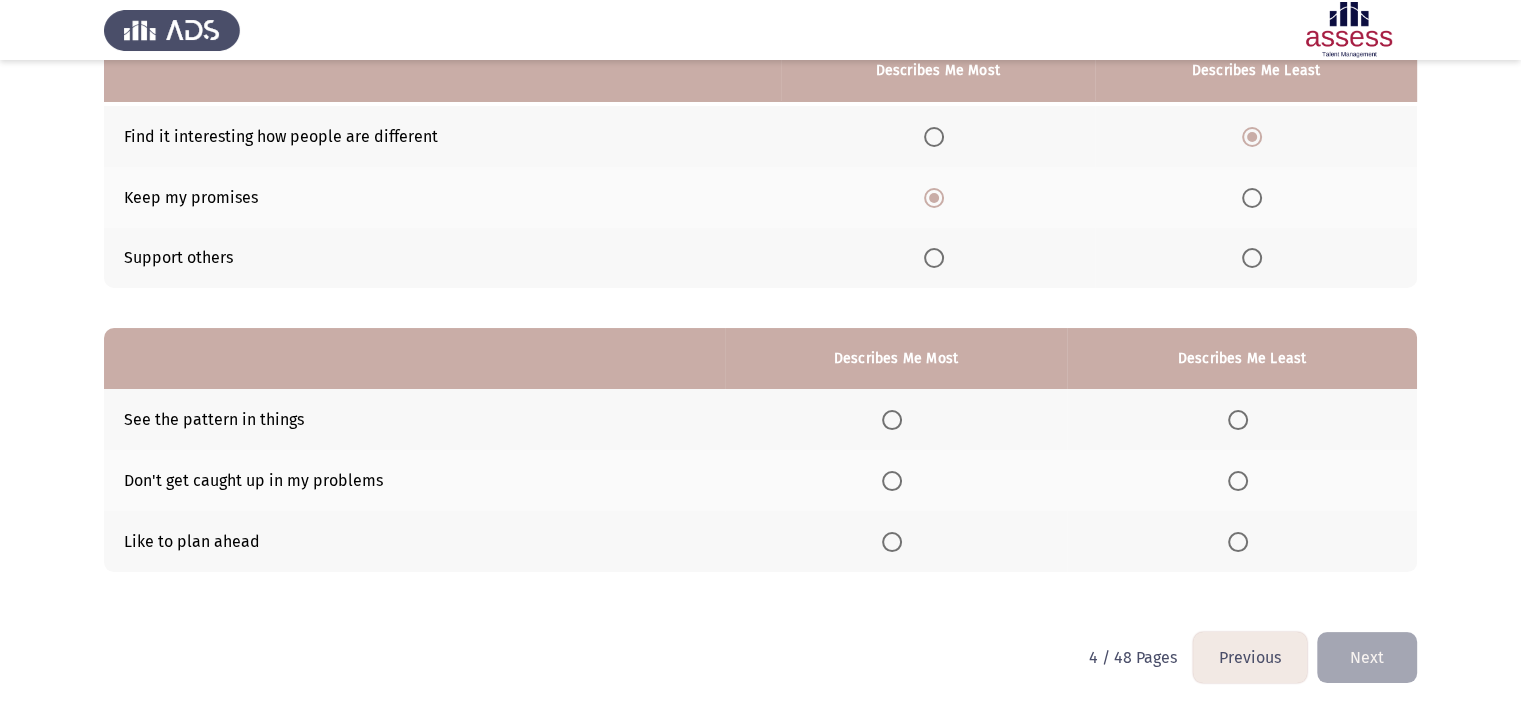 scroll, scrollTop: 214, scrollLeft: 0, axis: vertical 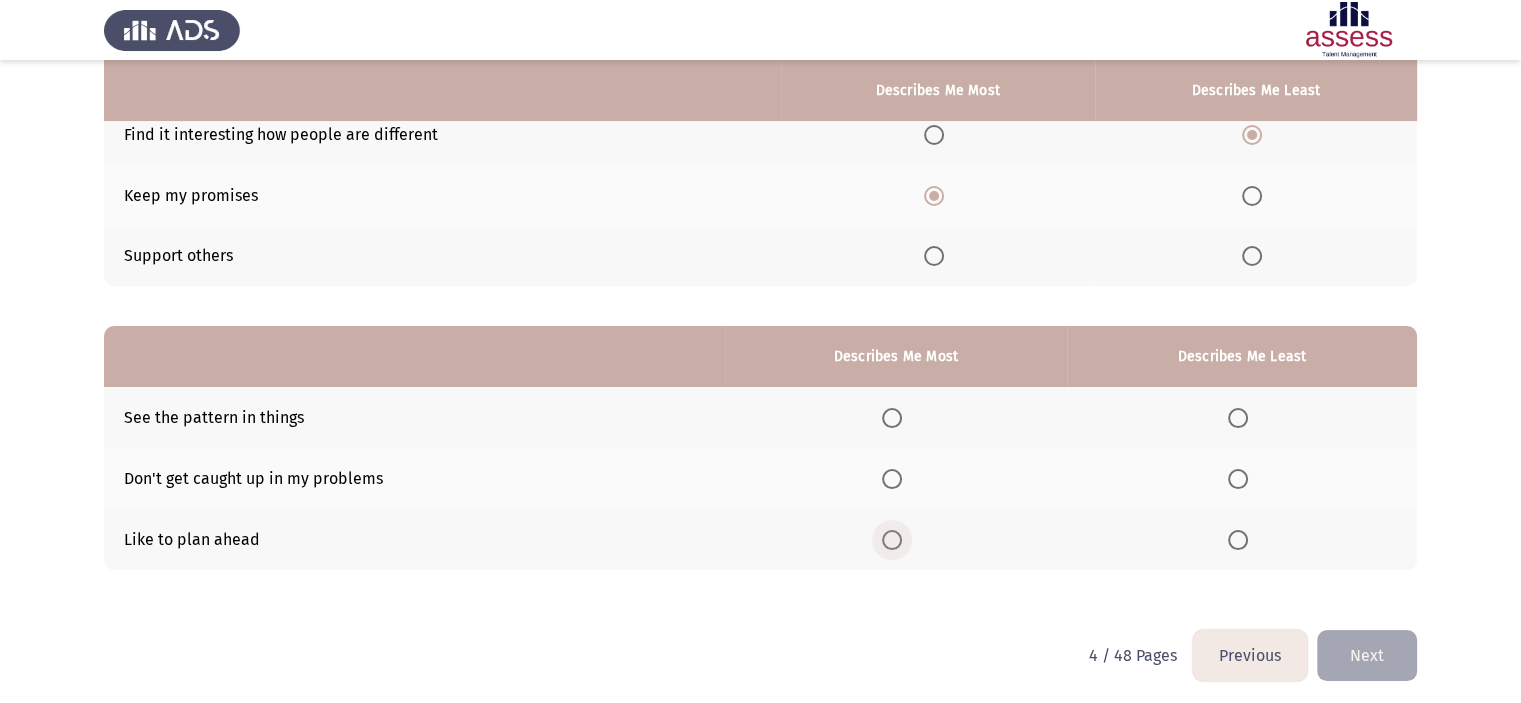 click at bounding box center (892, 540) 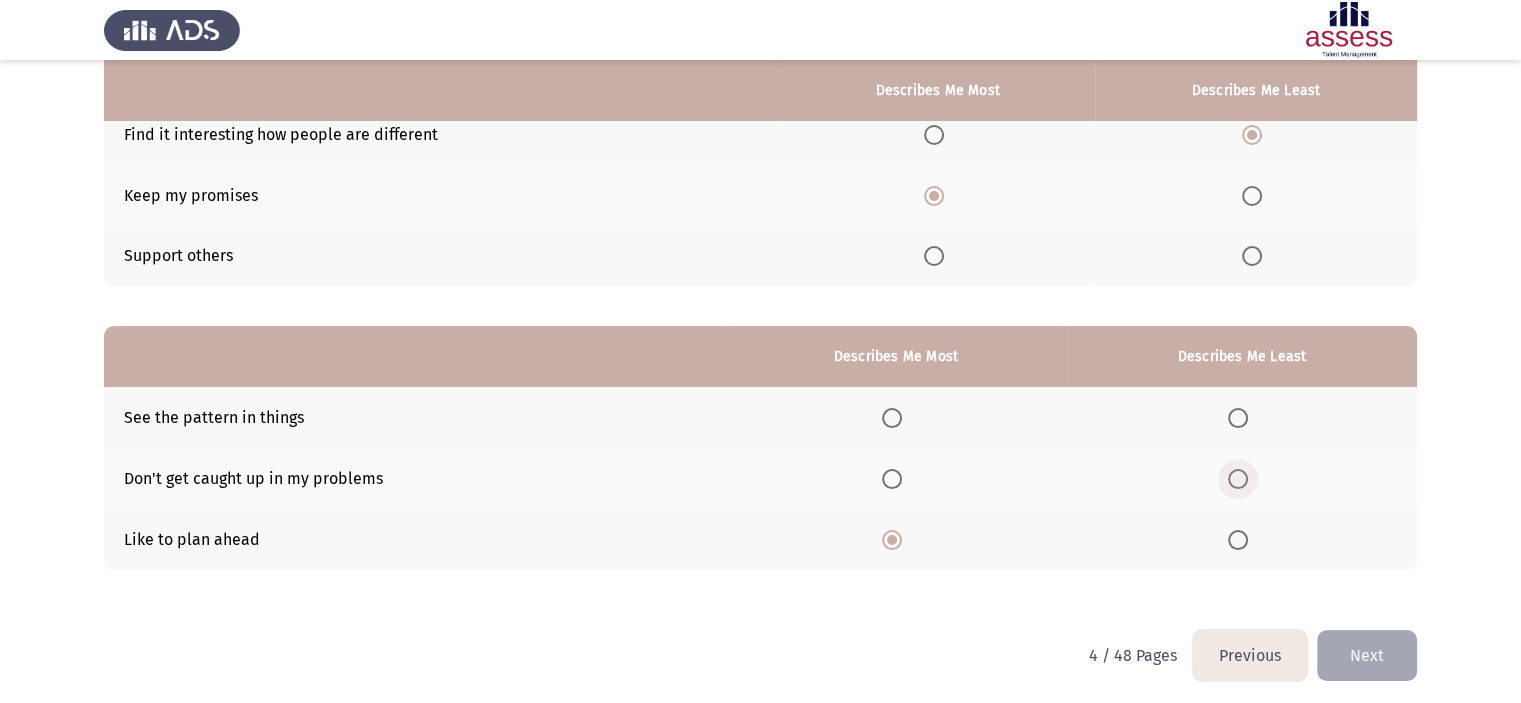 click at bounding box center (1238, 479) 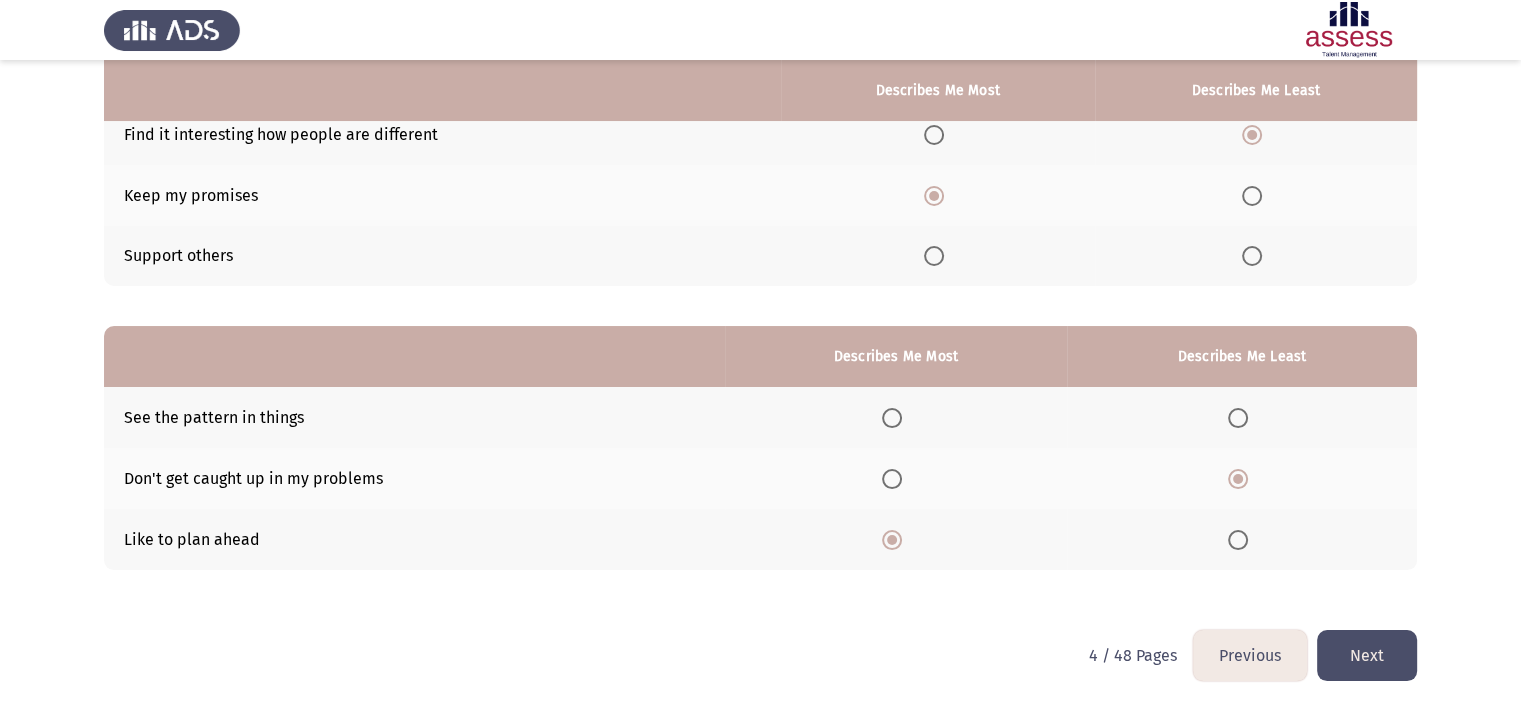click on "Next" 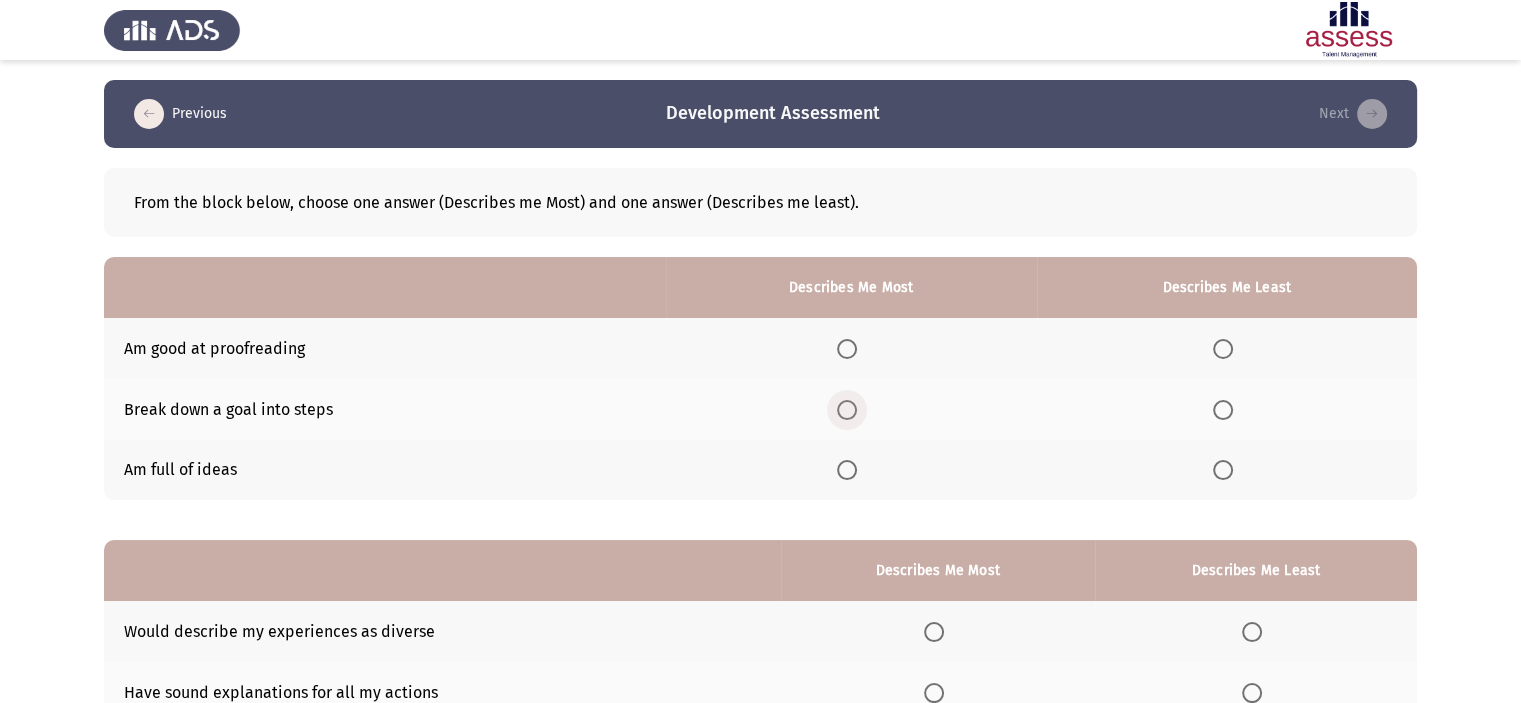 click at bounding box center (847, 410) 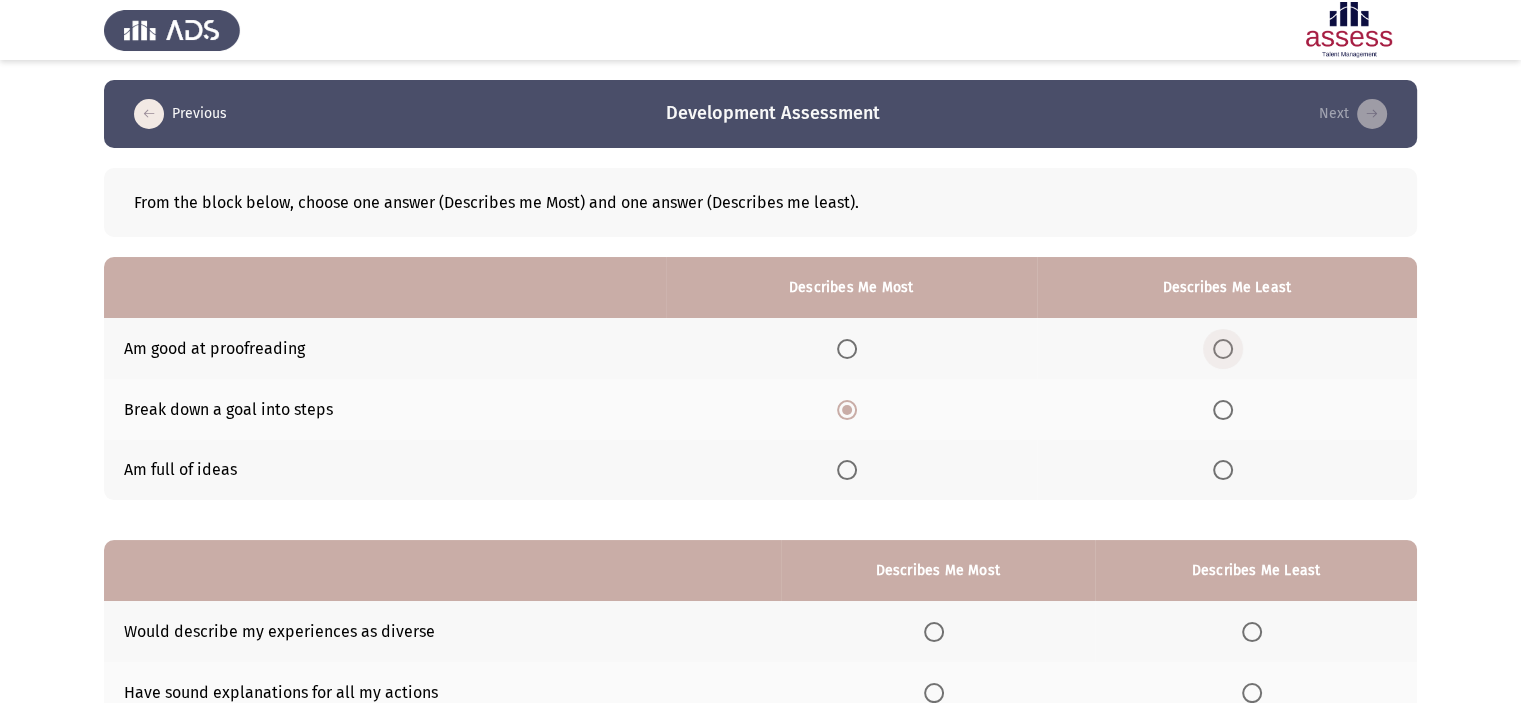 click at bounding box center [1223, 349] 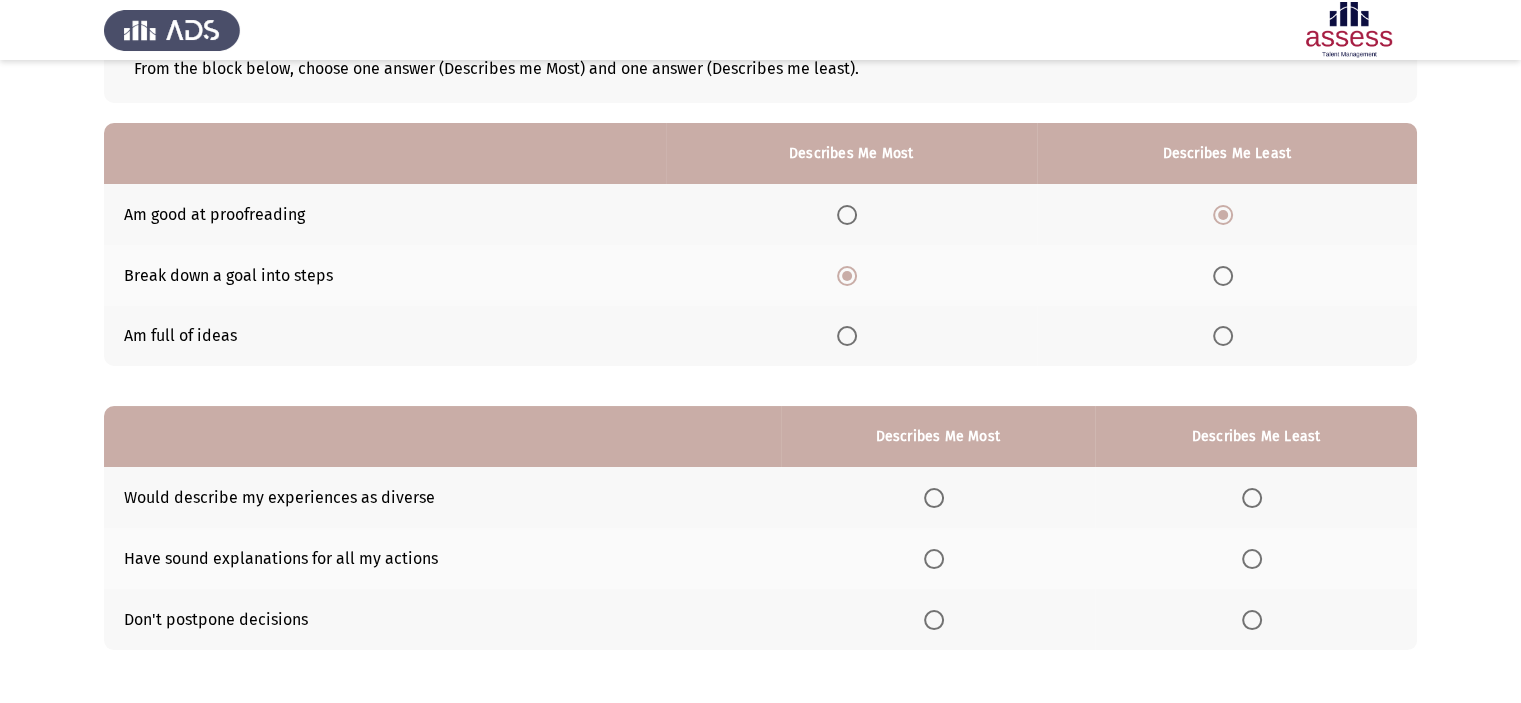 scroll, scrollTop: 221, scrollLeft: 0, axis: vertical 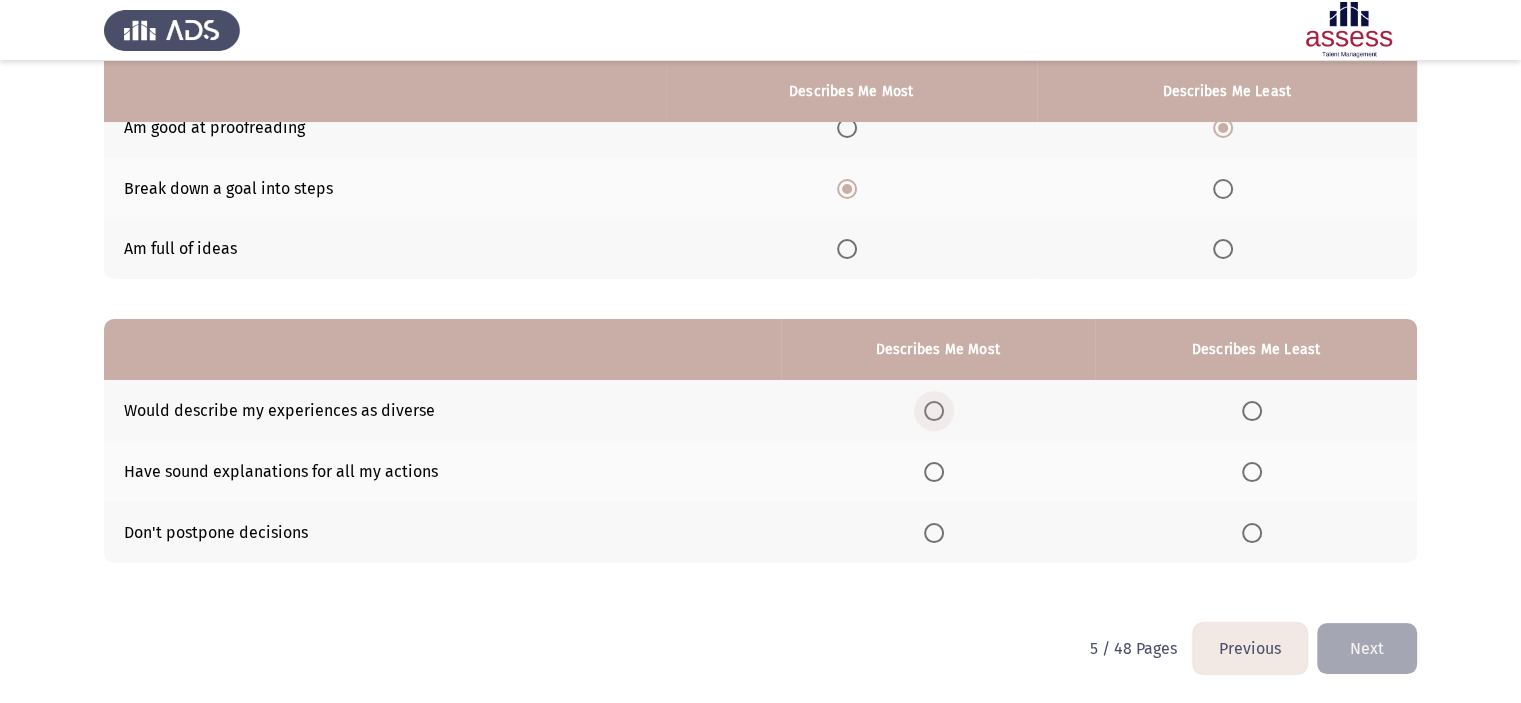 click at bounding box center [934, 411] 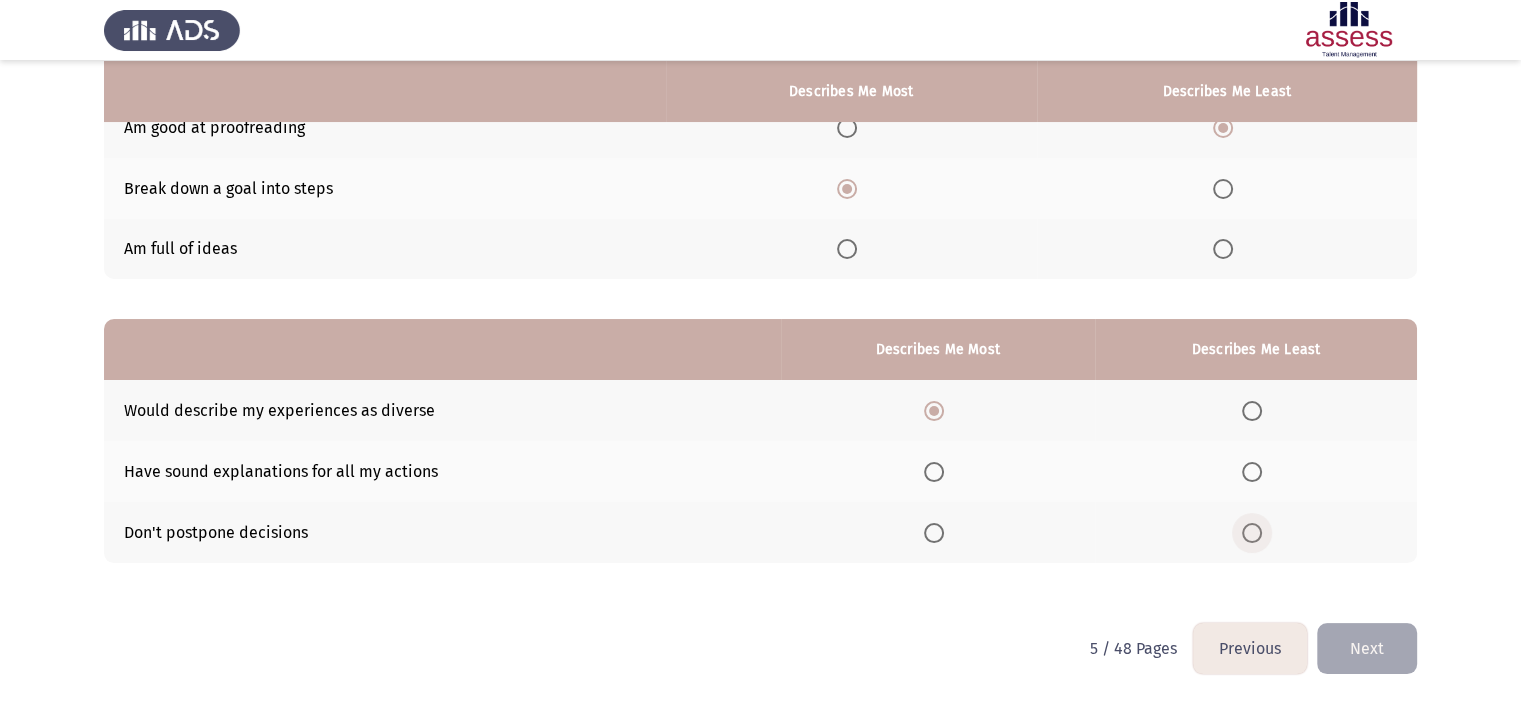 click at bounding box center [1252, 533] 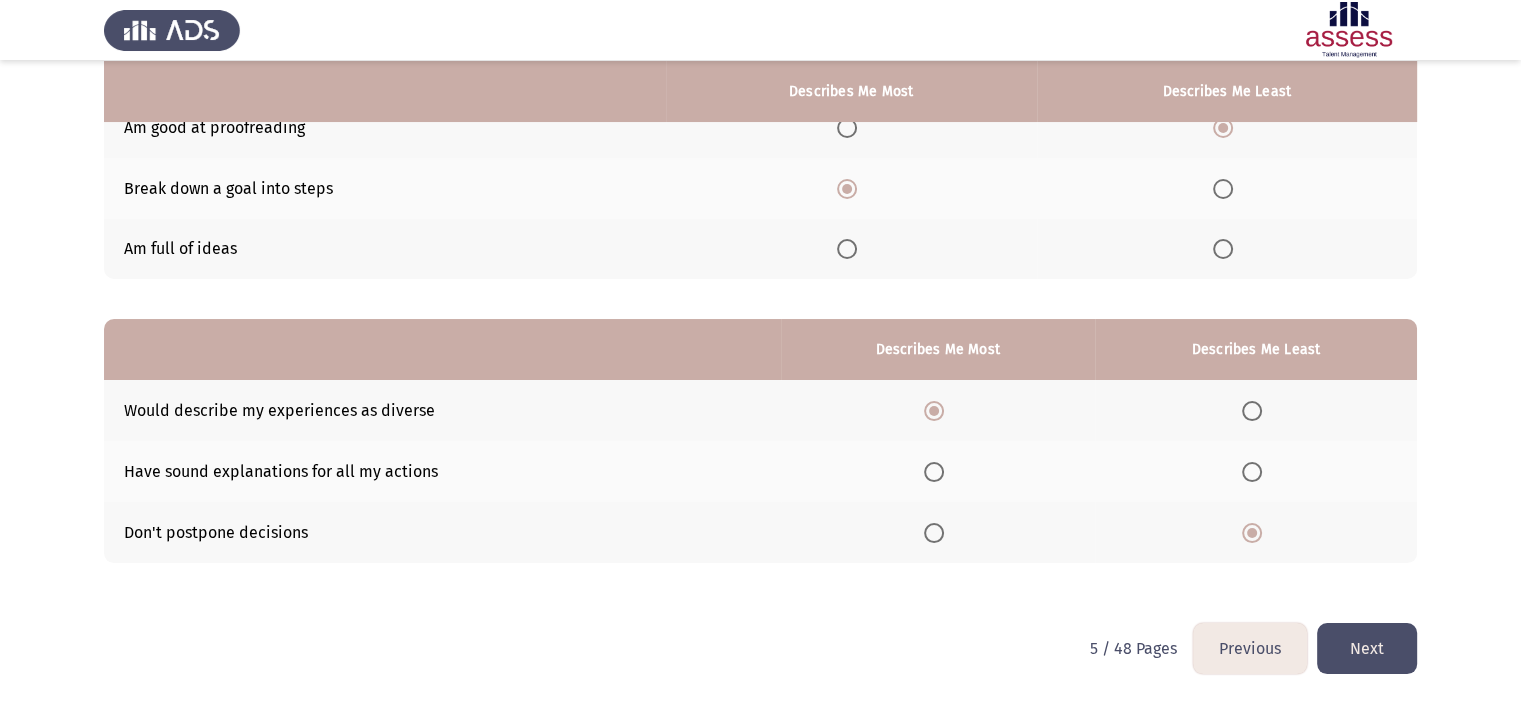 click on "Next" 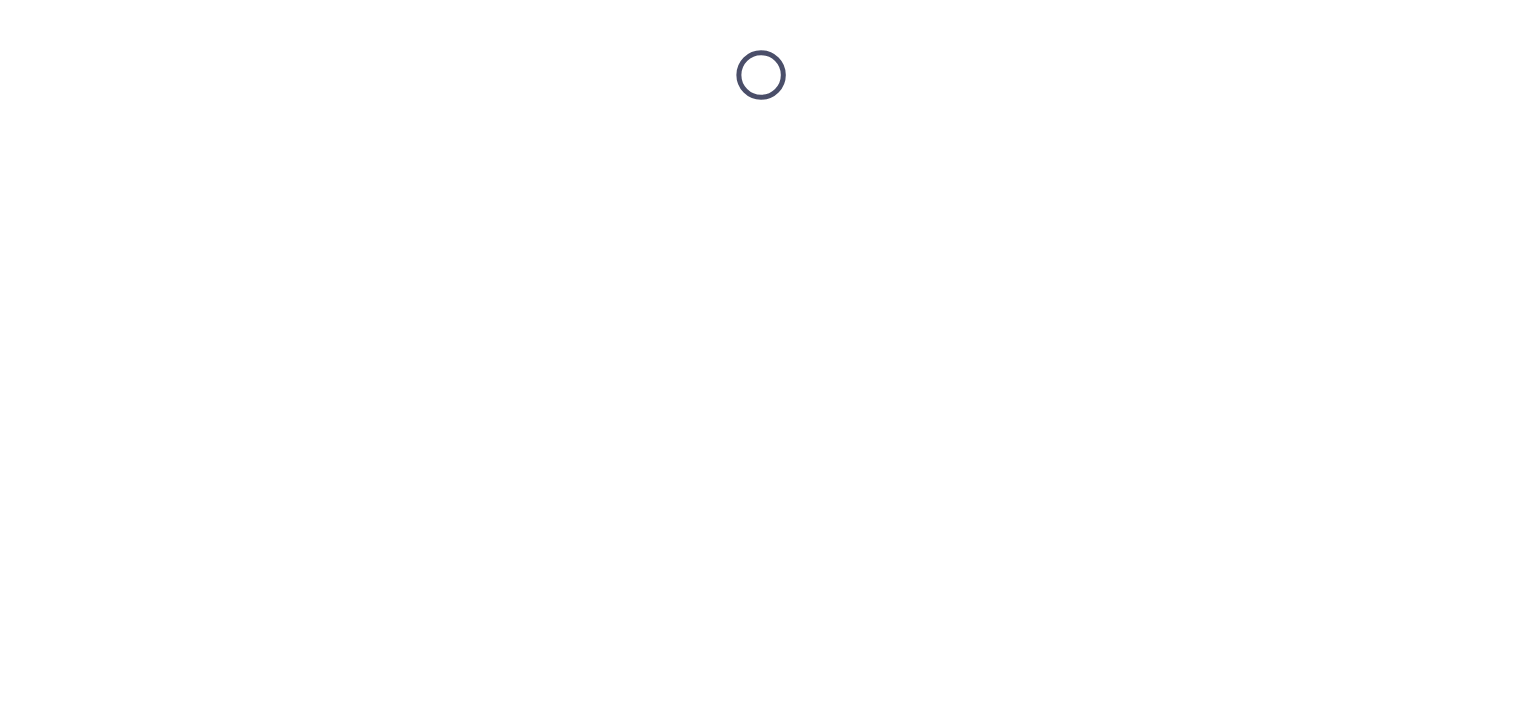scroll, scrollTop: 0, scrollLeft: 0, axis: both 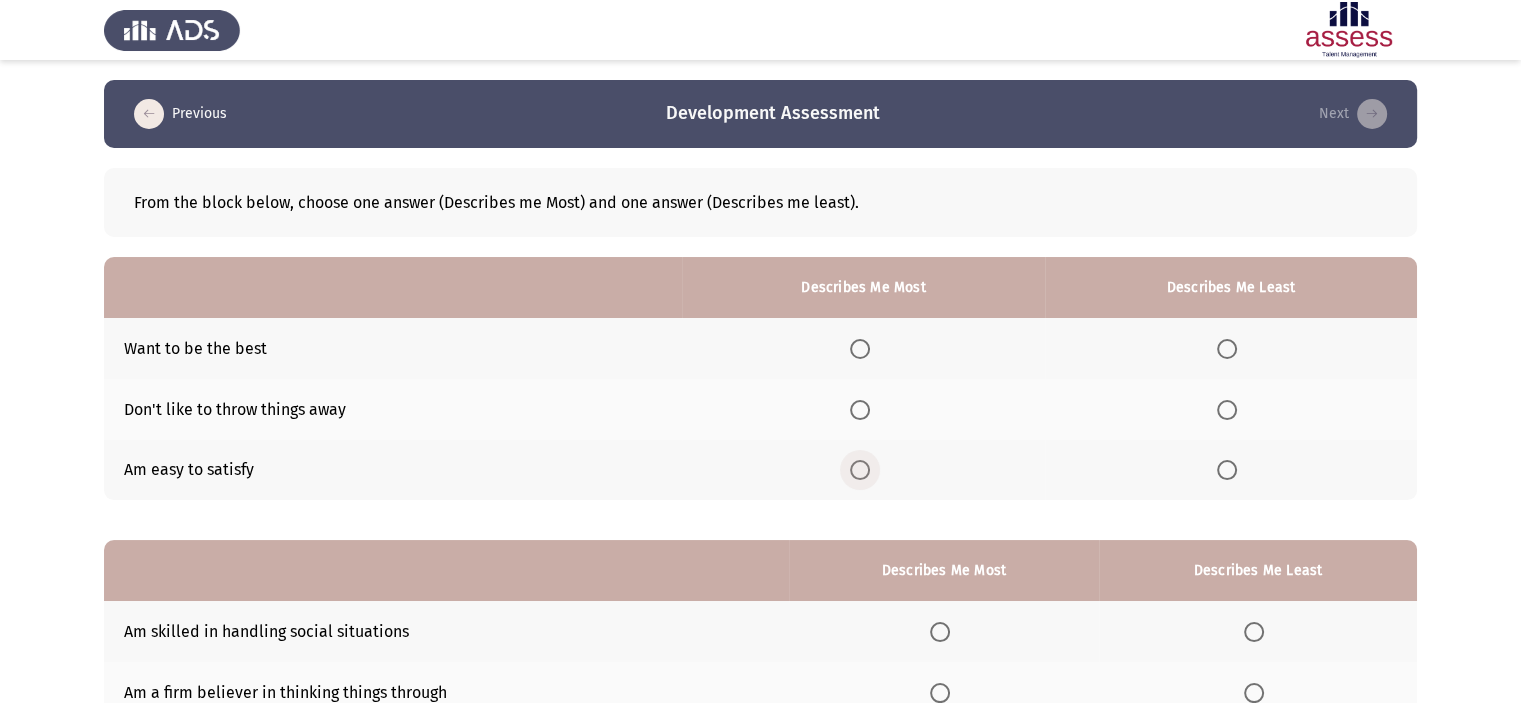 click at bounding box center [860, 470] 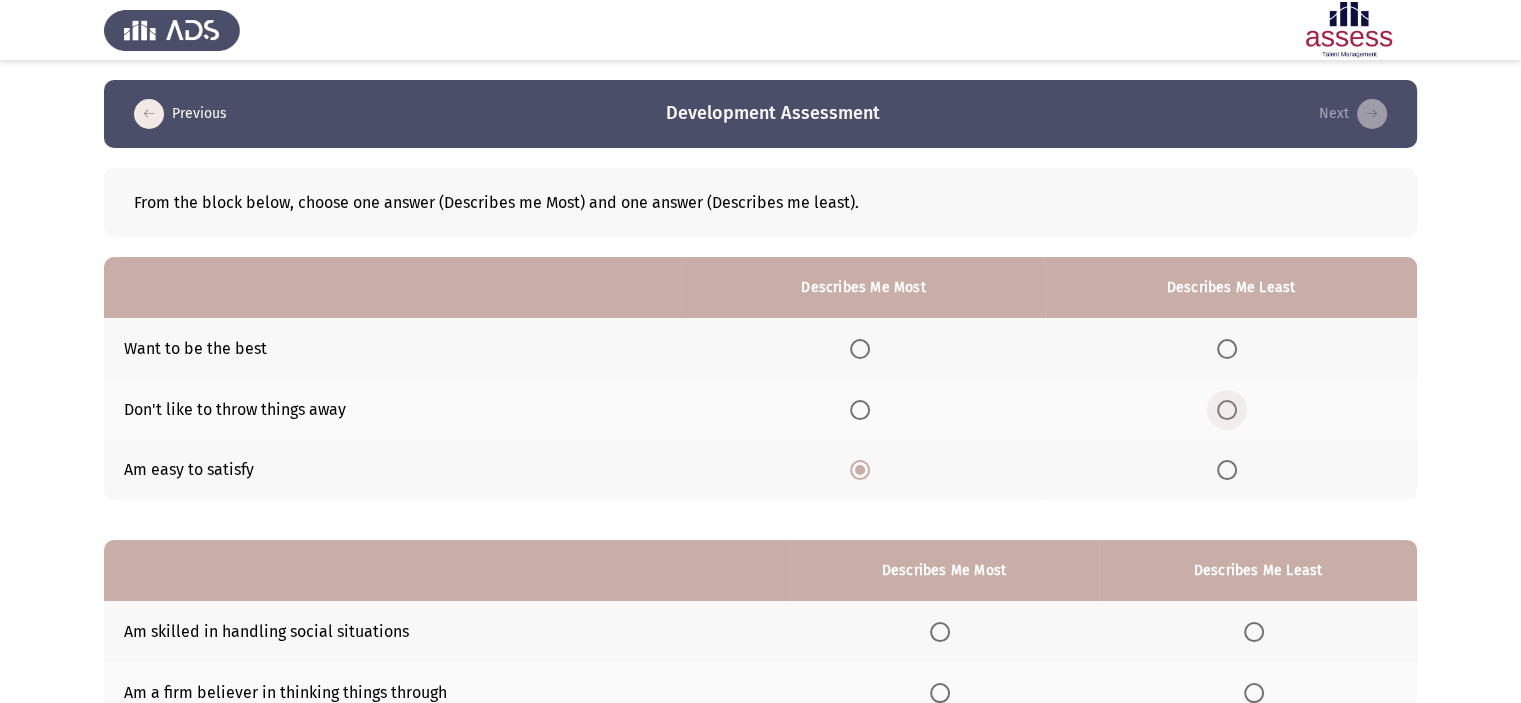 click at bounding box center [1227, 410] 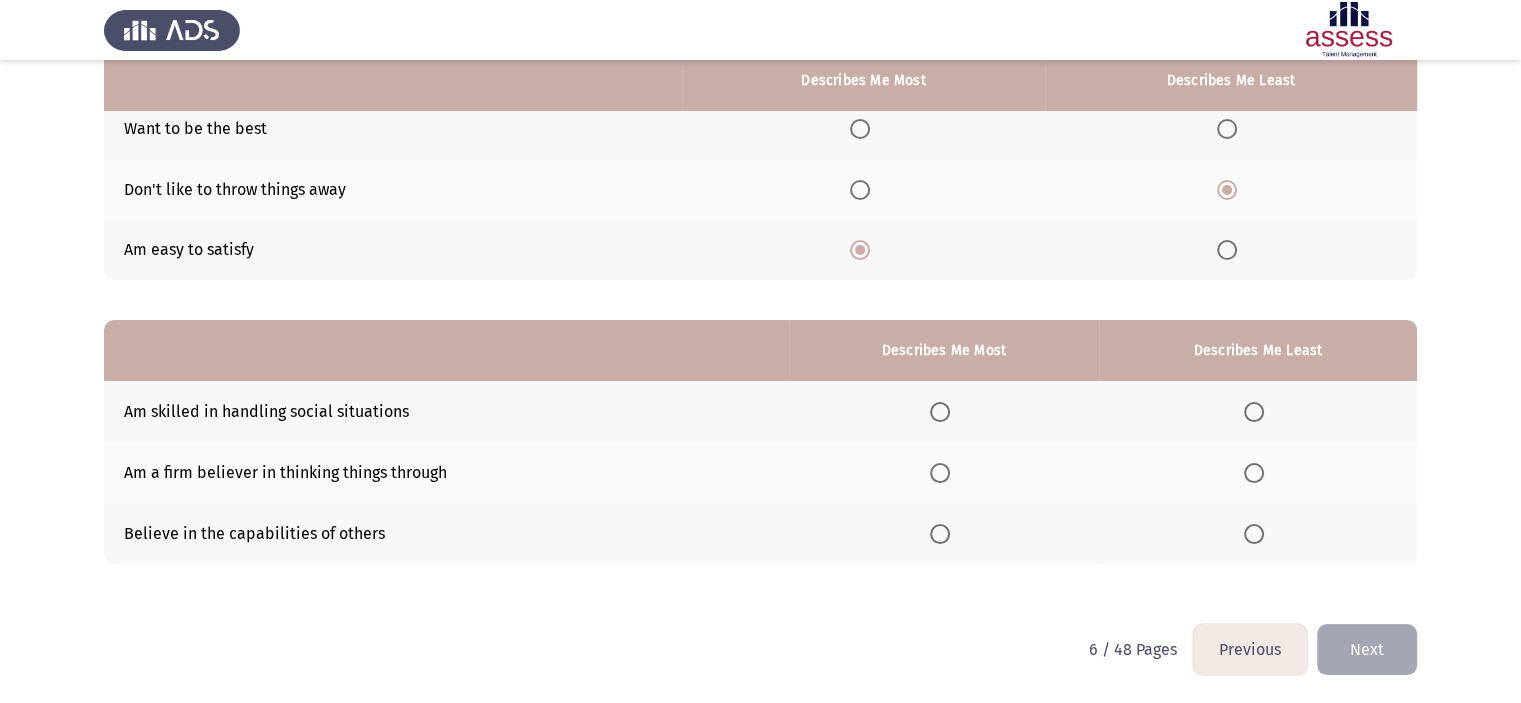 scroll, scrollTop: 221, scrollLeft: 0, axis: vertical 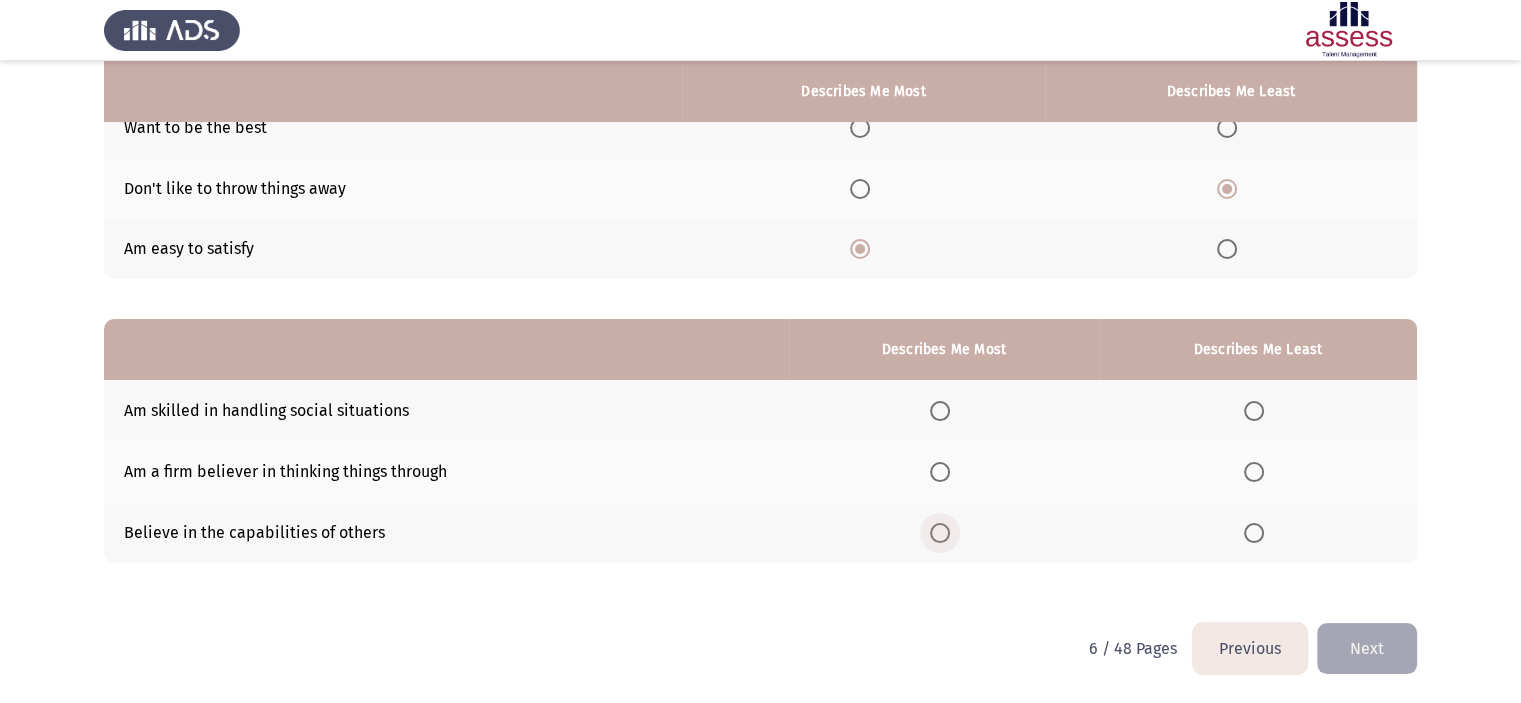click at bounding box center [940, 533] 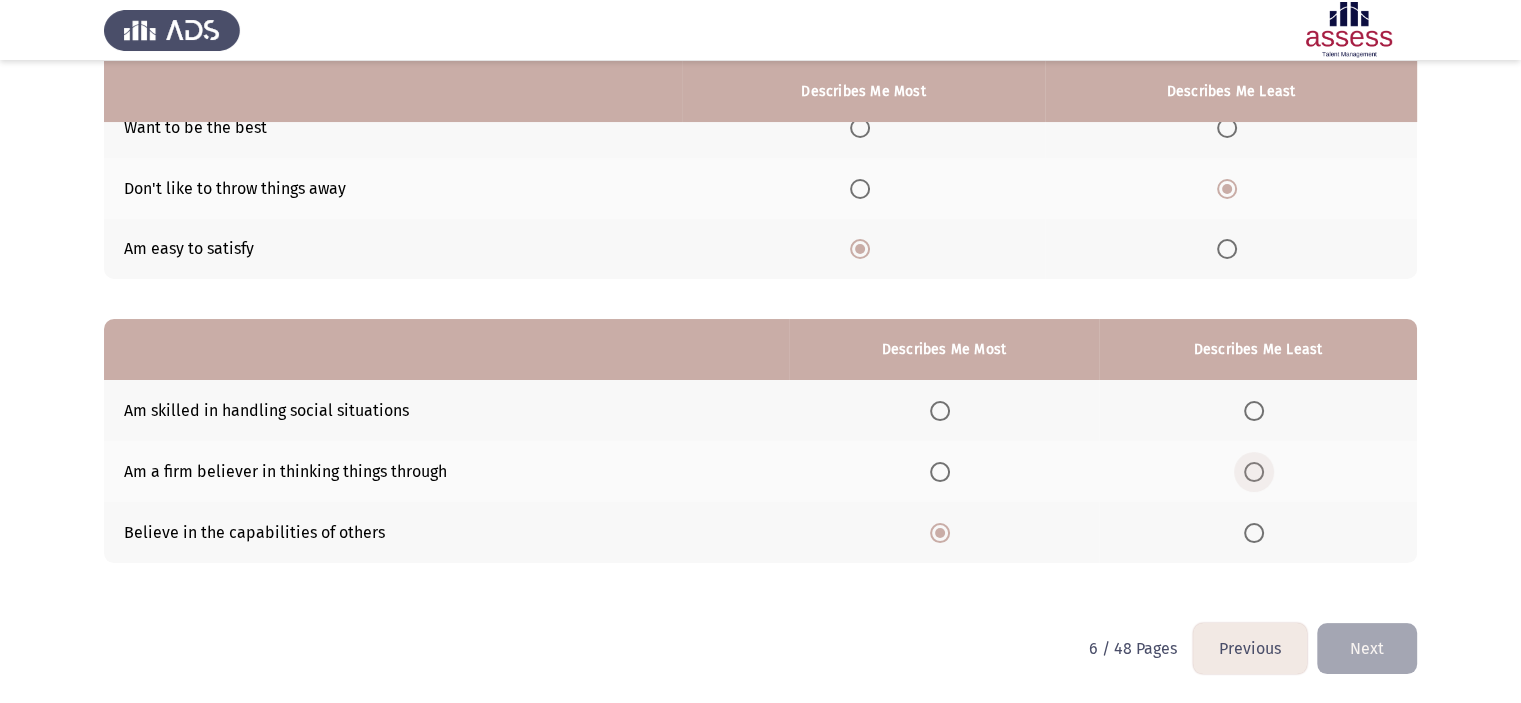 click at bounding box center [1254, 472] 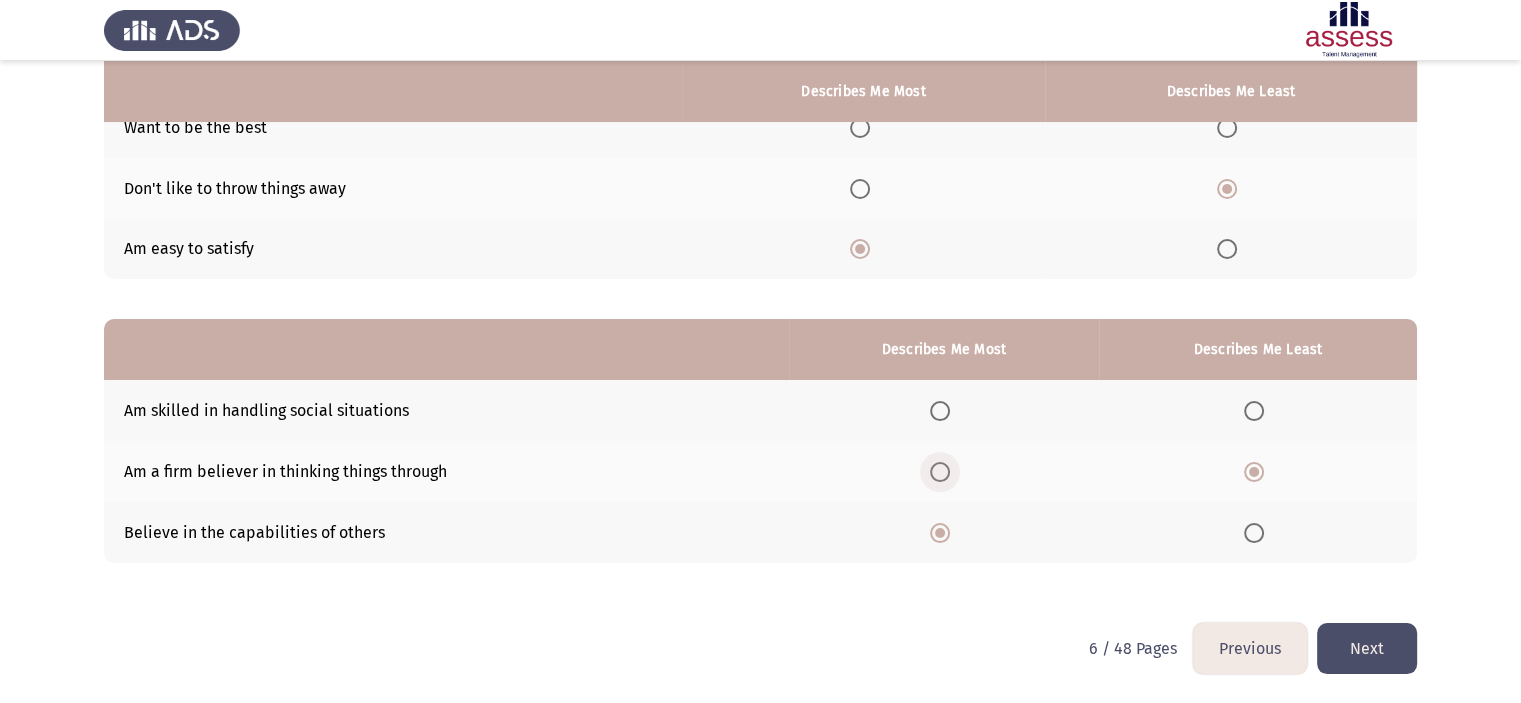 click at bounding box center (940, 472) 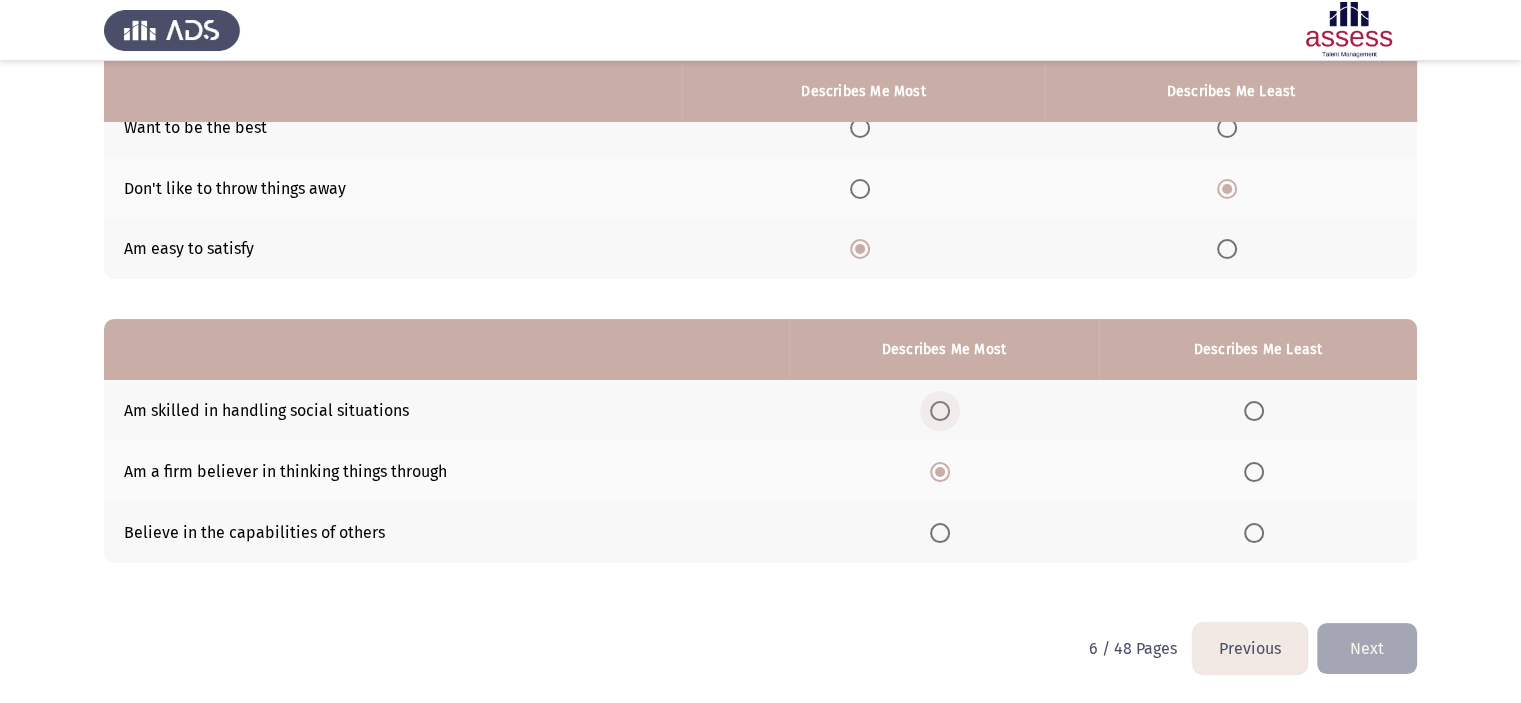 click at bounding box center [940, 411] 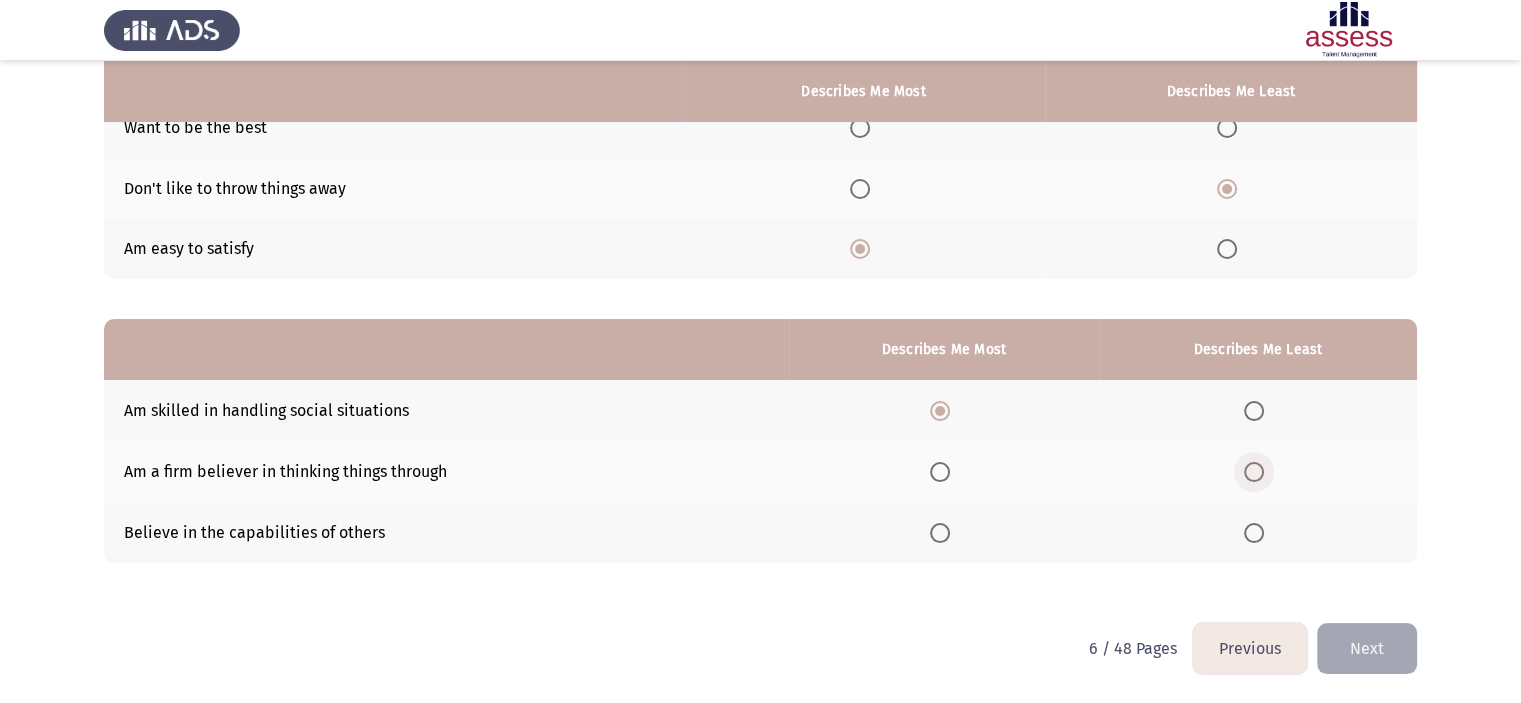click at bounding box center (1254, 472) 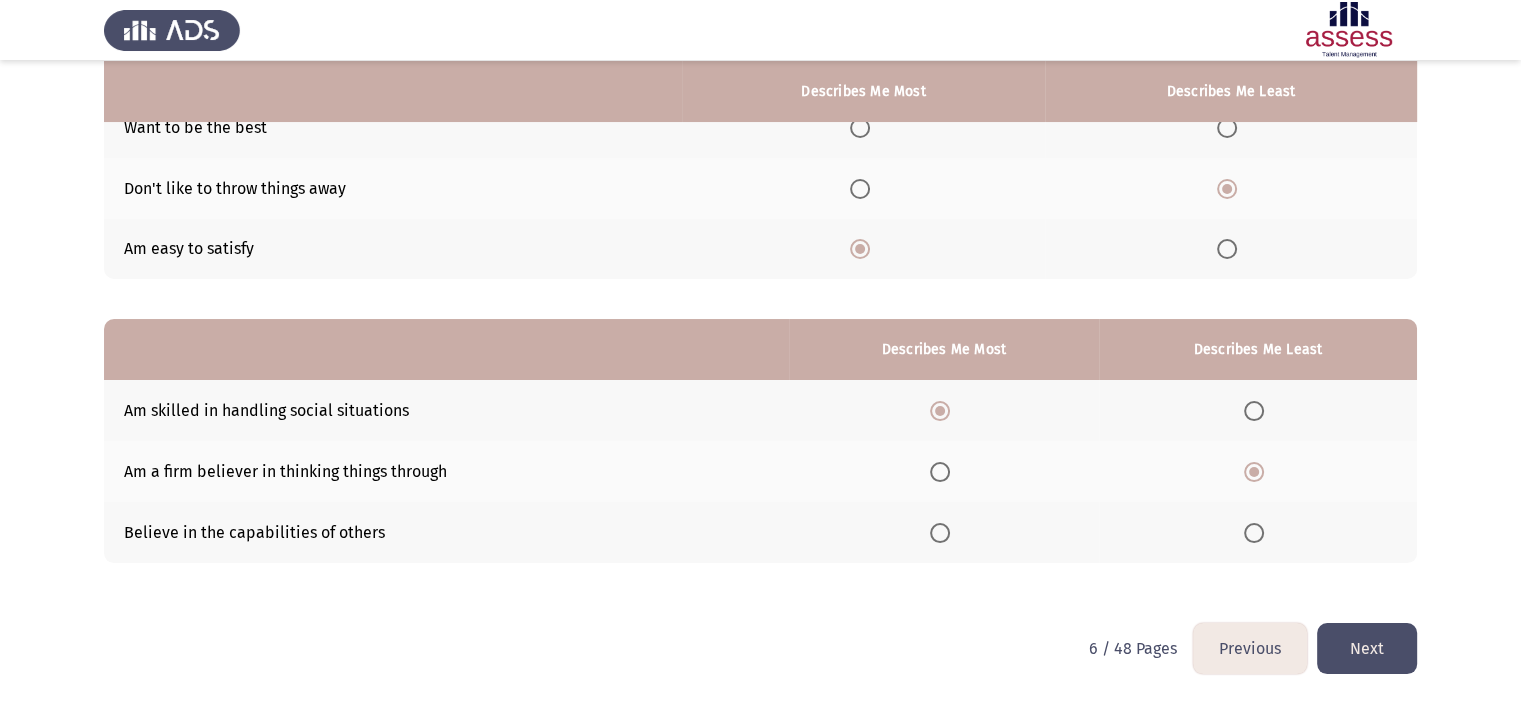 click at bounding box center [940, 472] 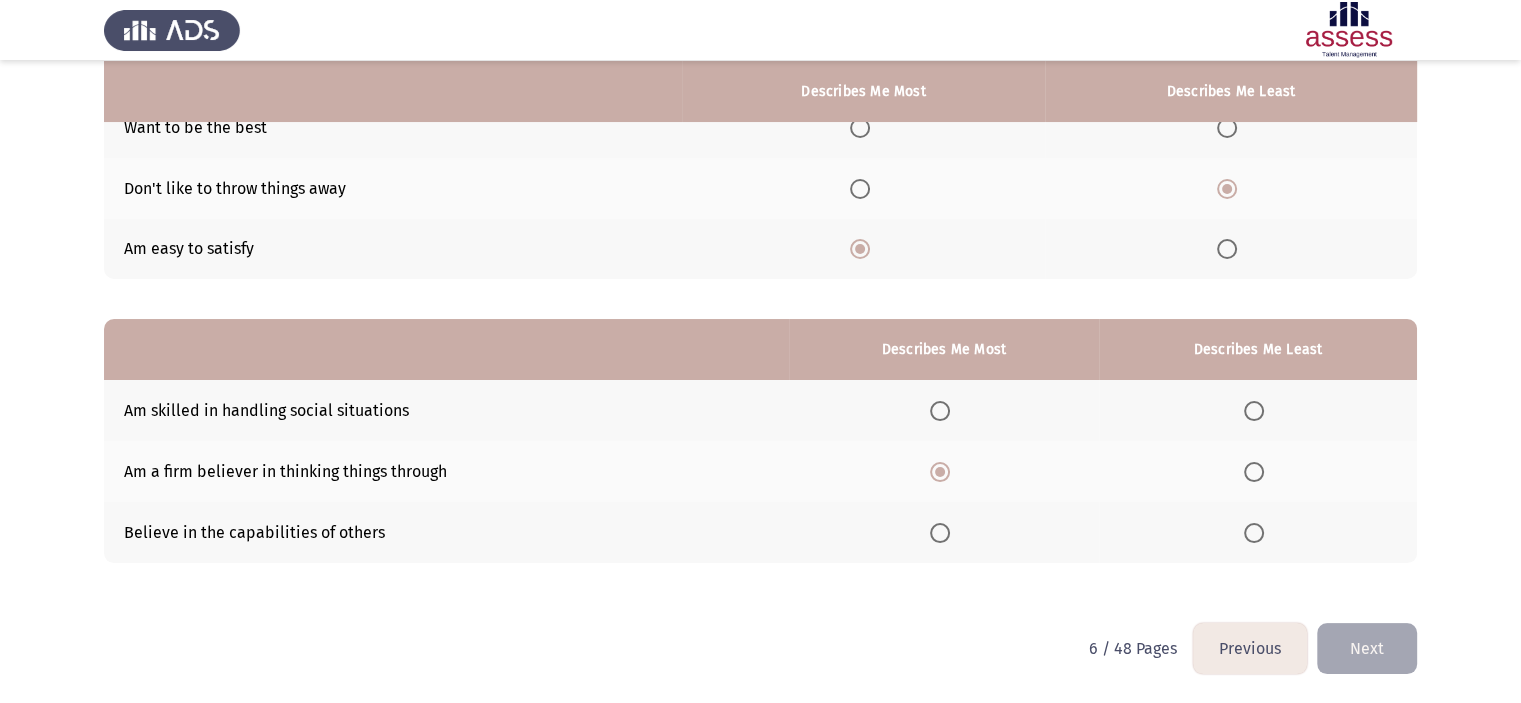 click at bounding box center (1258, 533) 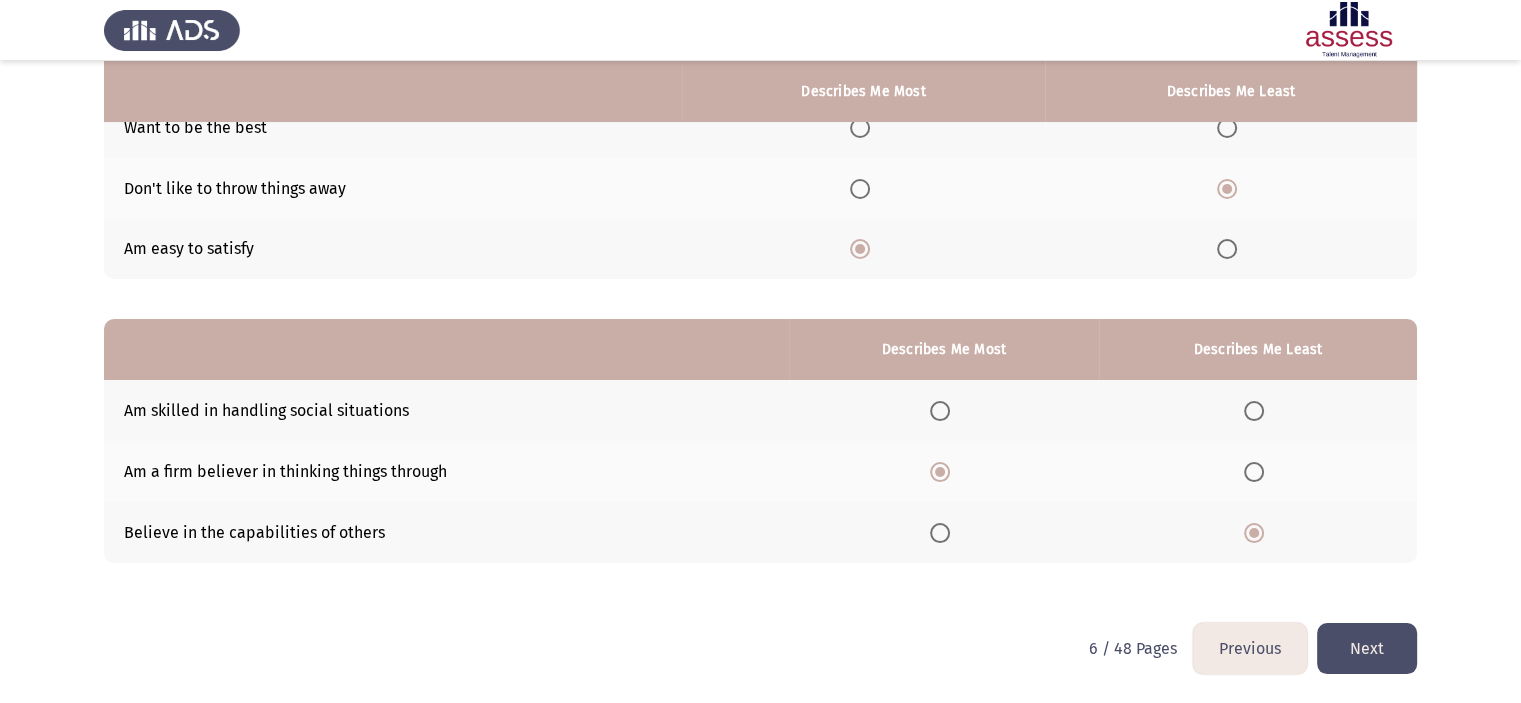 click on "Next" 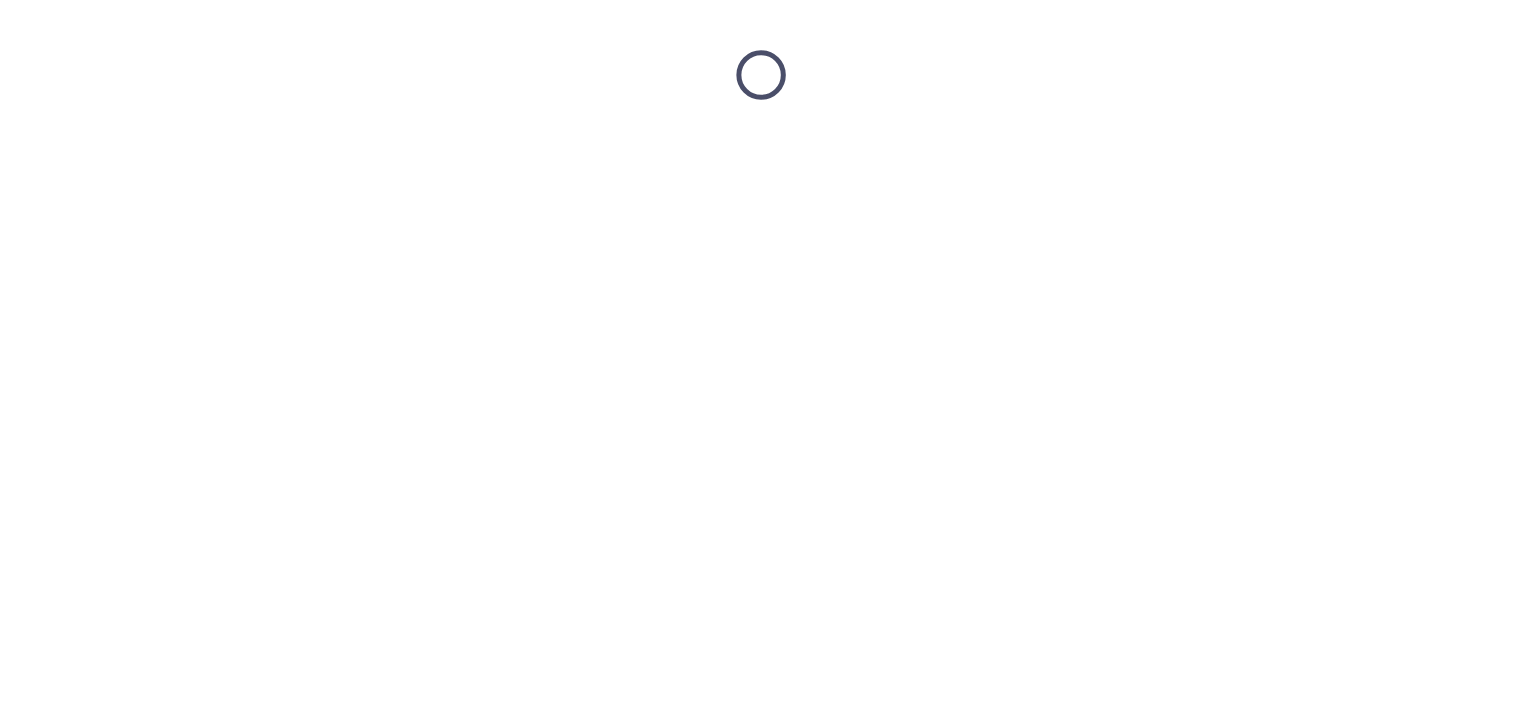 scroll, scrollTop: 0, scrollLeft: 0, axis: both 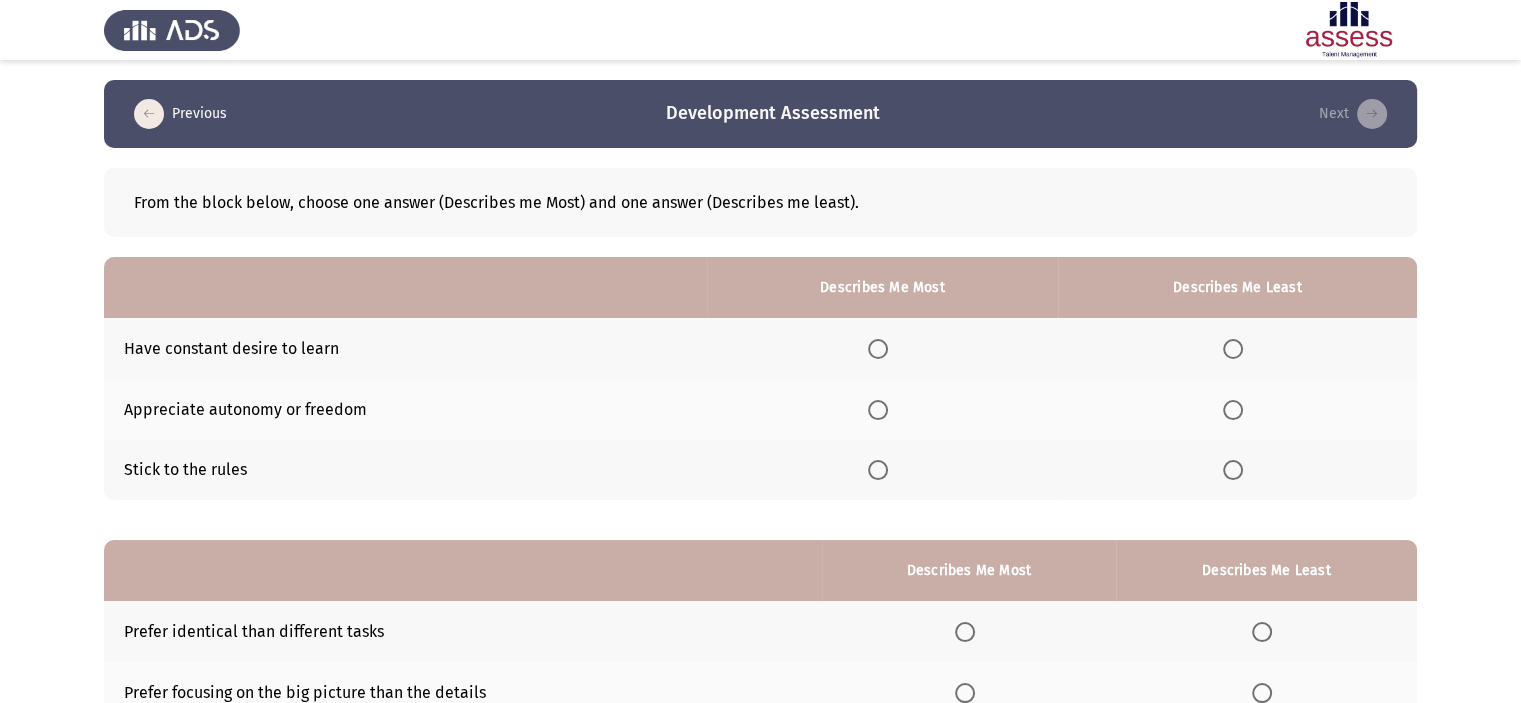 click at bounding box center (878, 349) 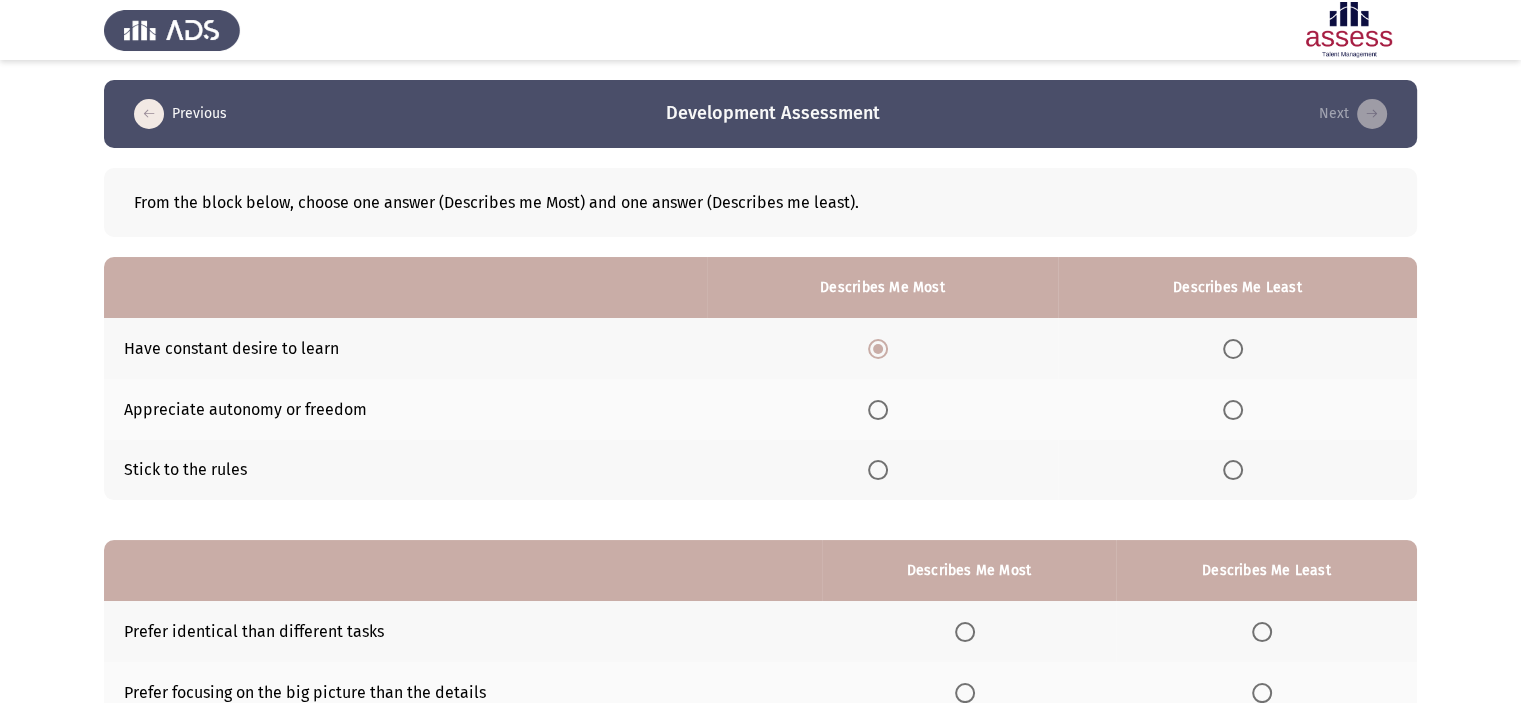 click 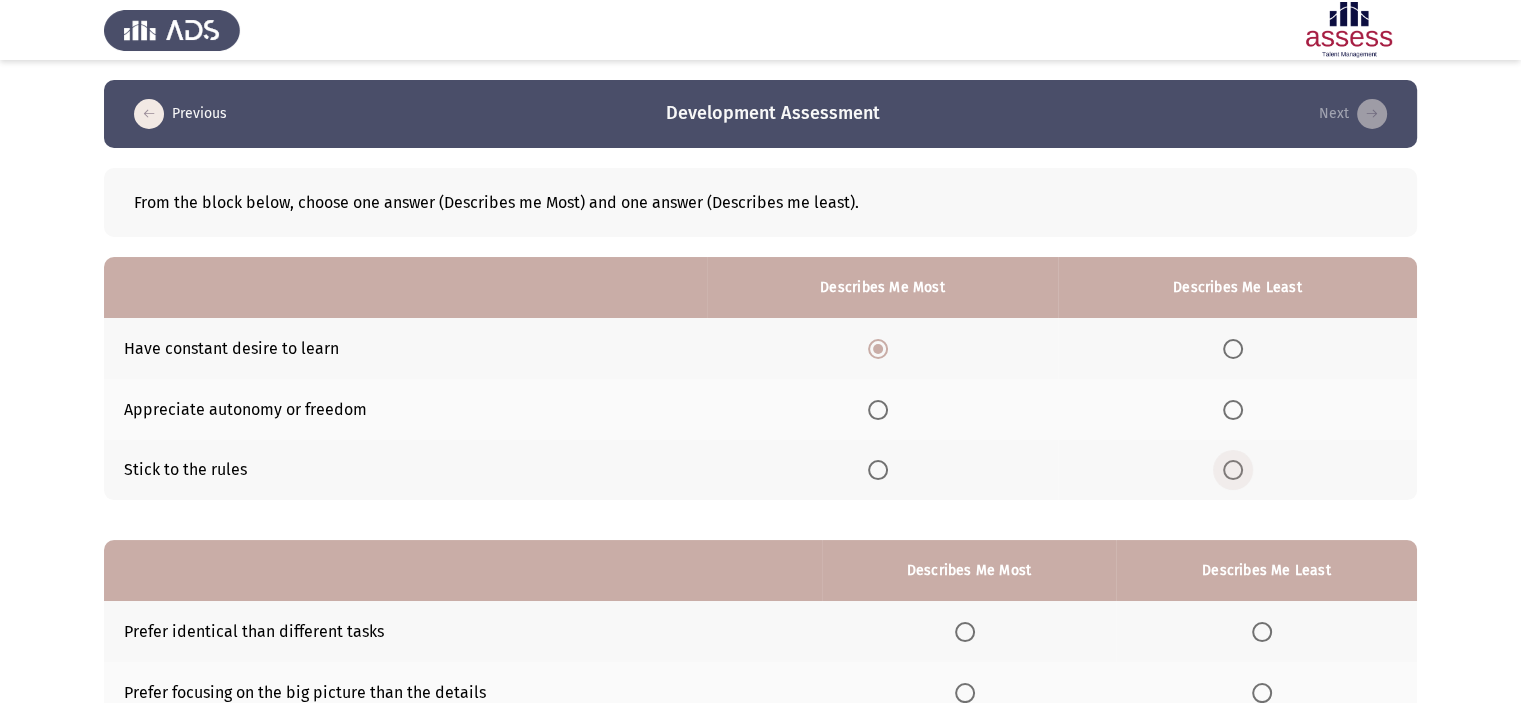 click at bounding box center [1233, 470] 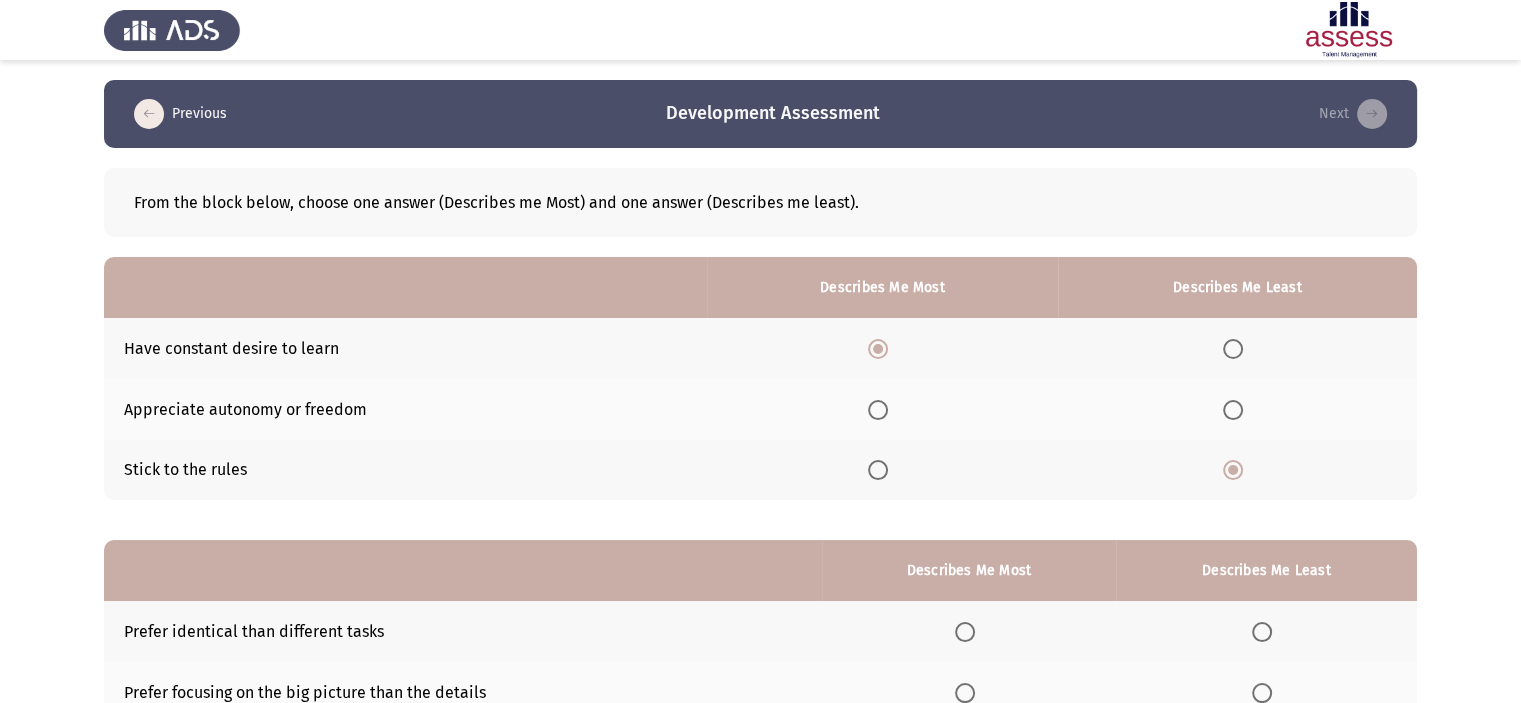 scroll, scrollTop: 221, scrollLeft: 0, axis: vertical 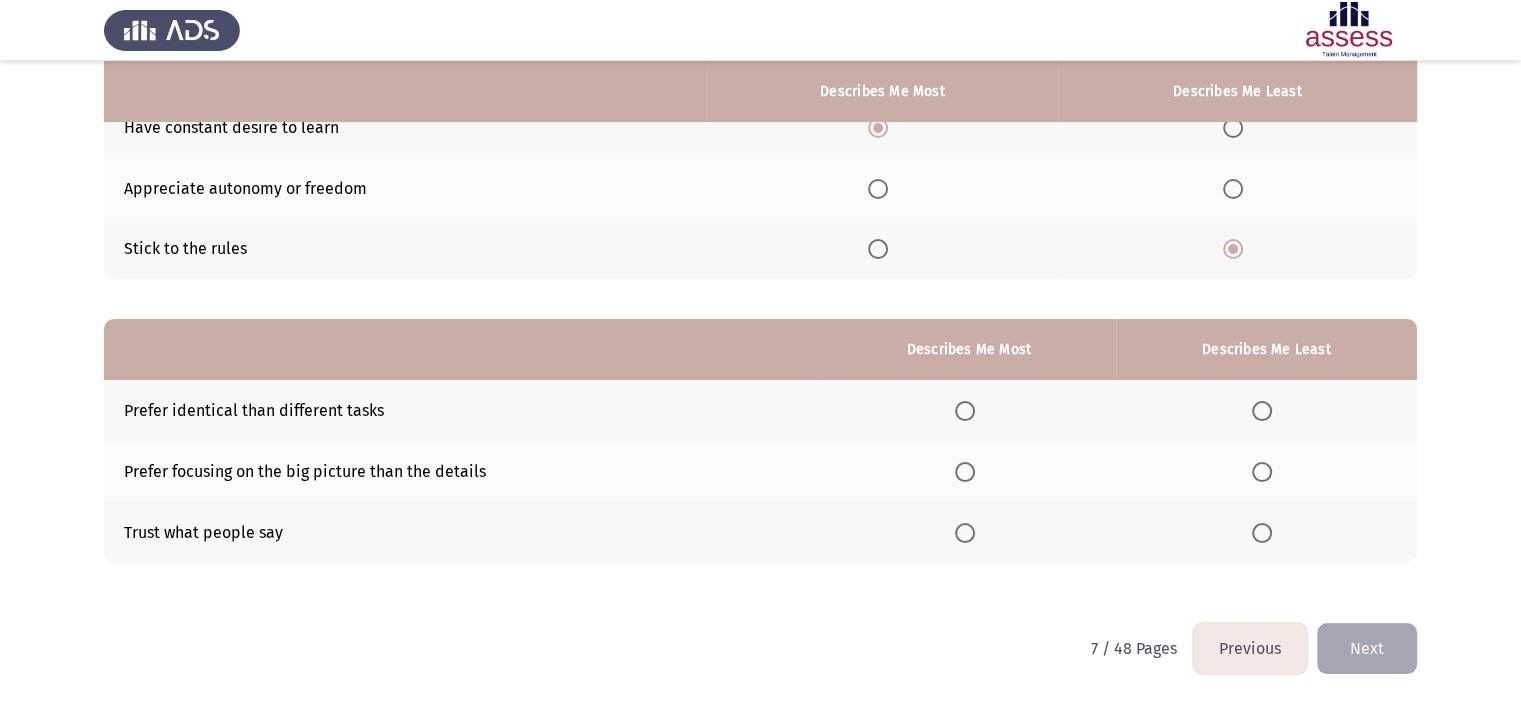 click 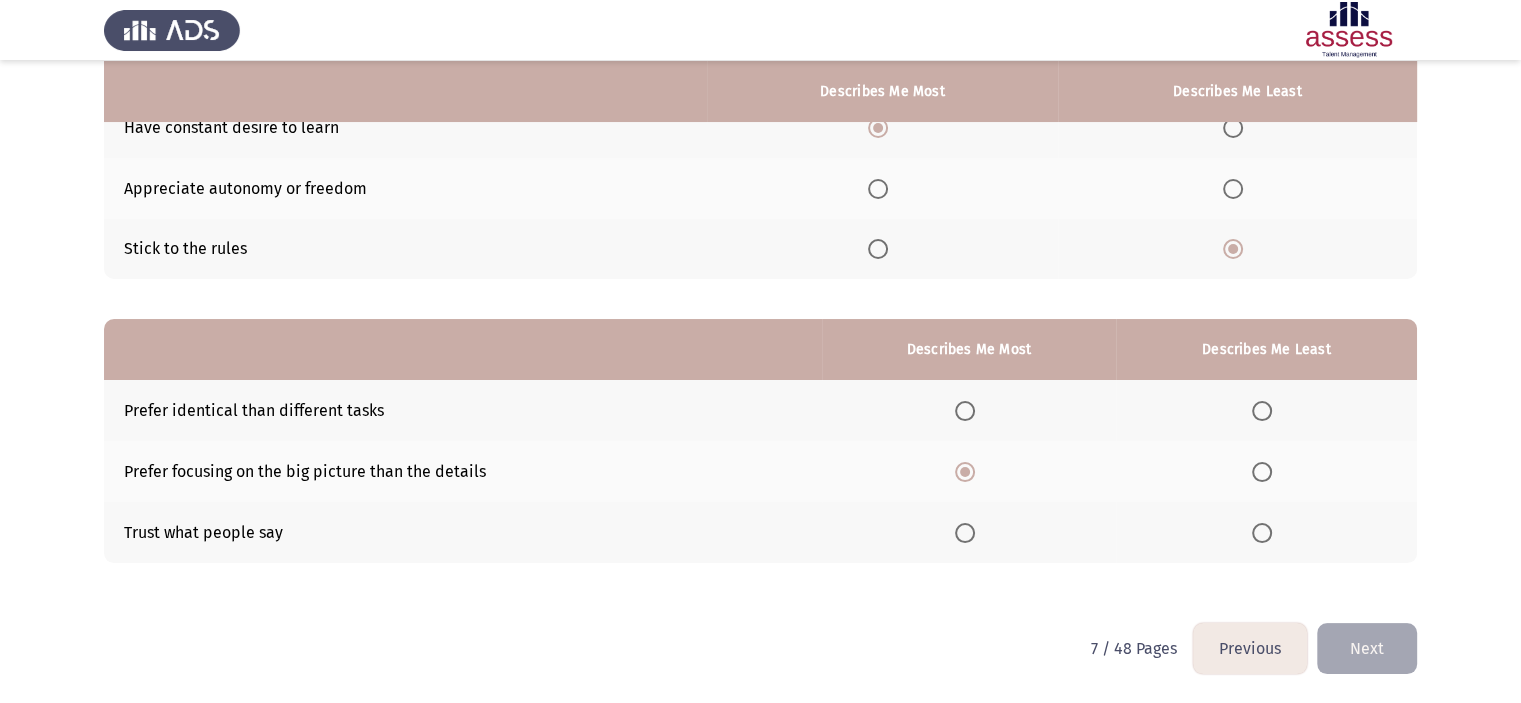click at bounding box center (1262, 411) 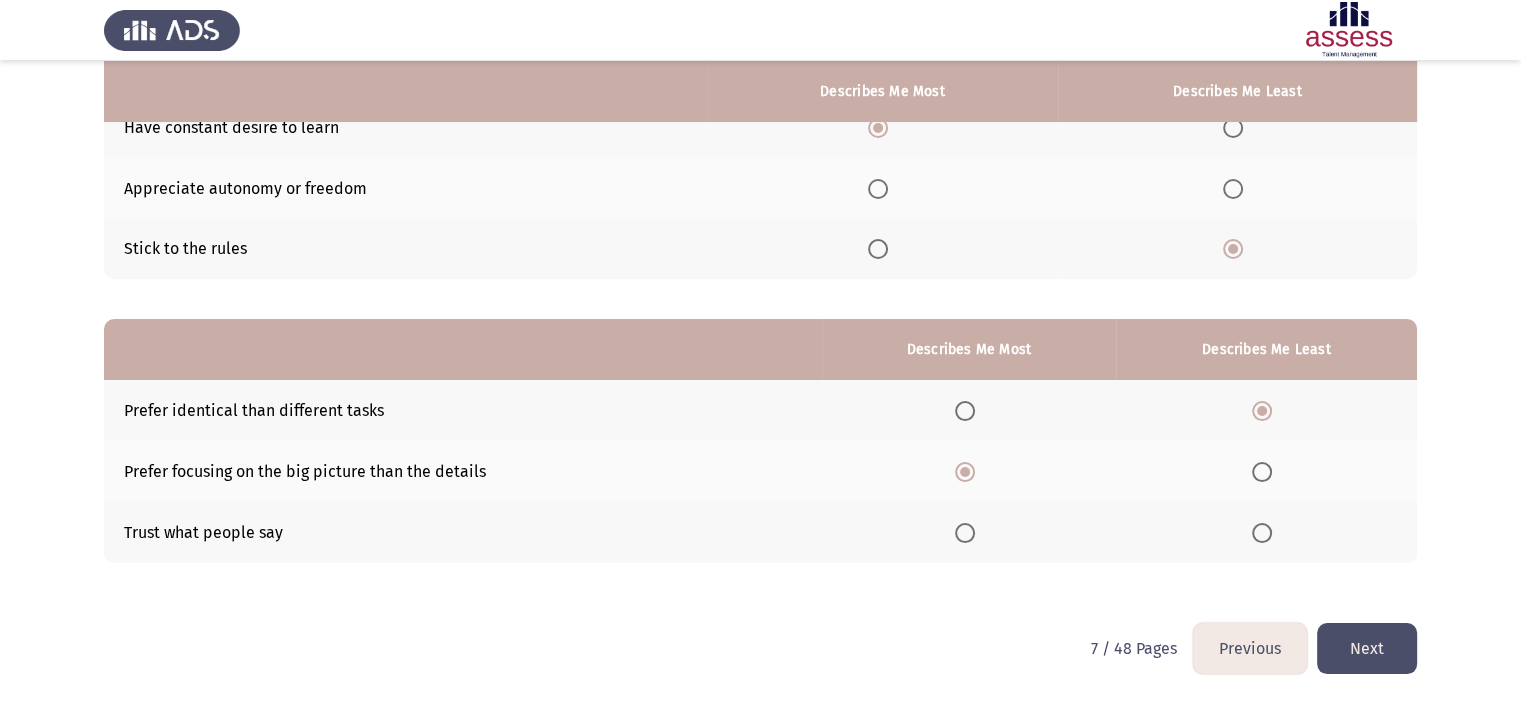 click on "Next" 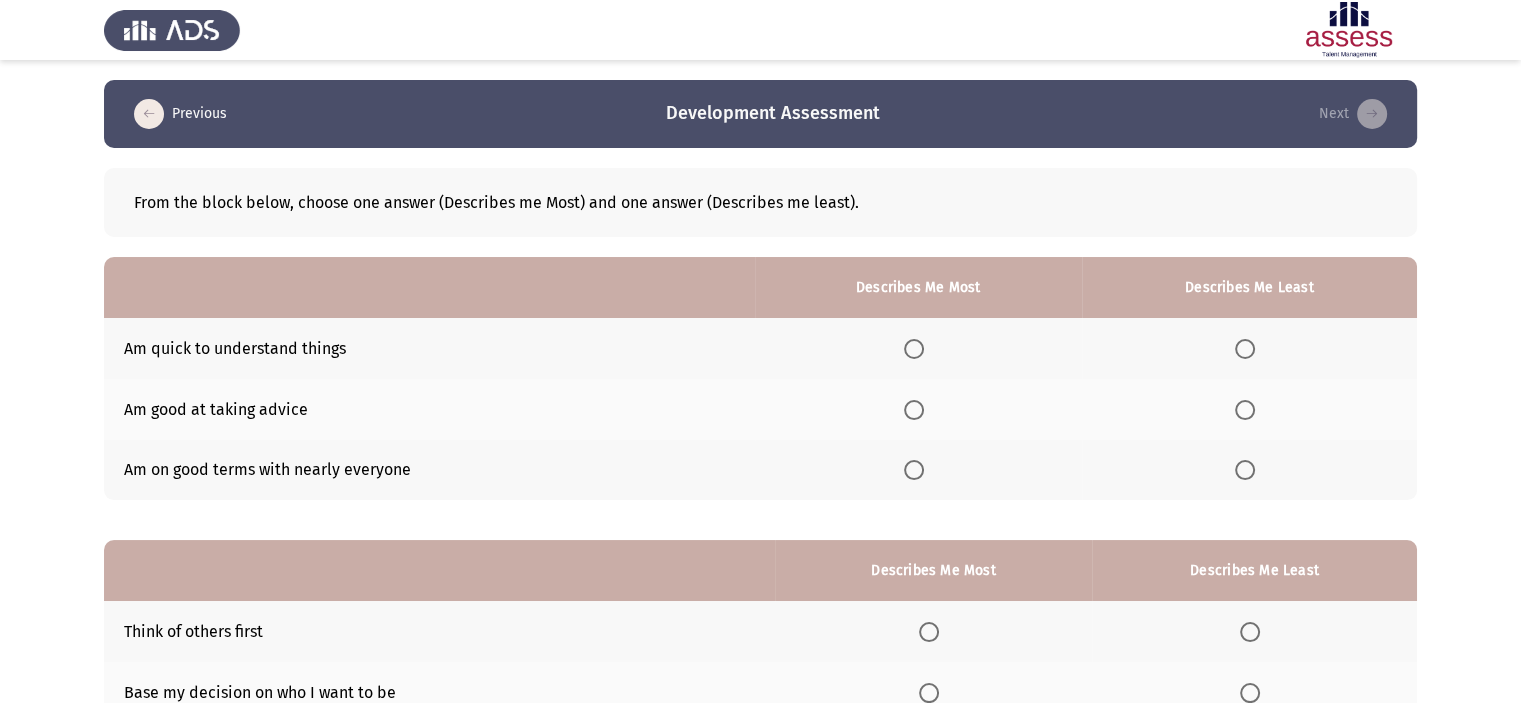 click at bounding box center (914, 349) 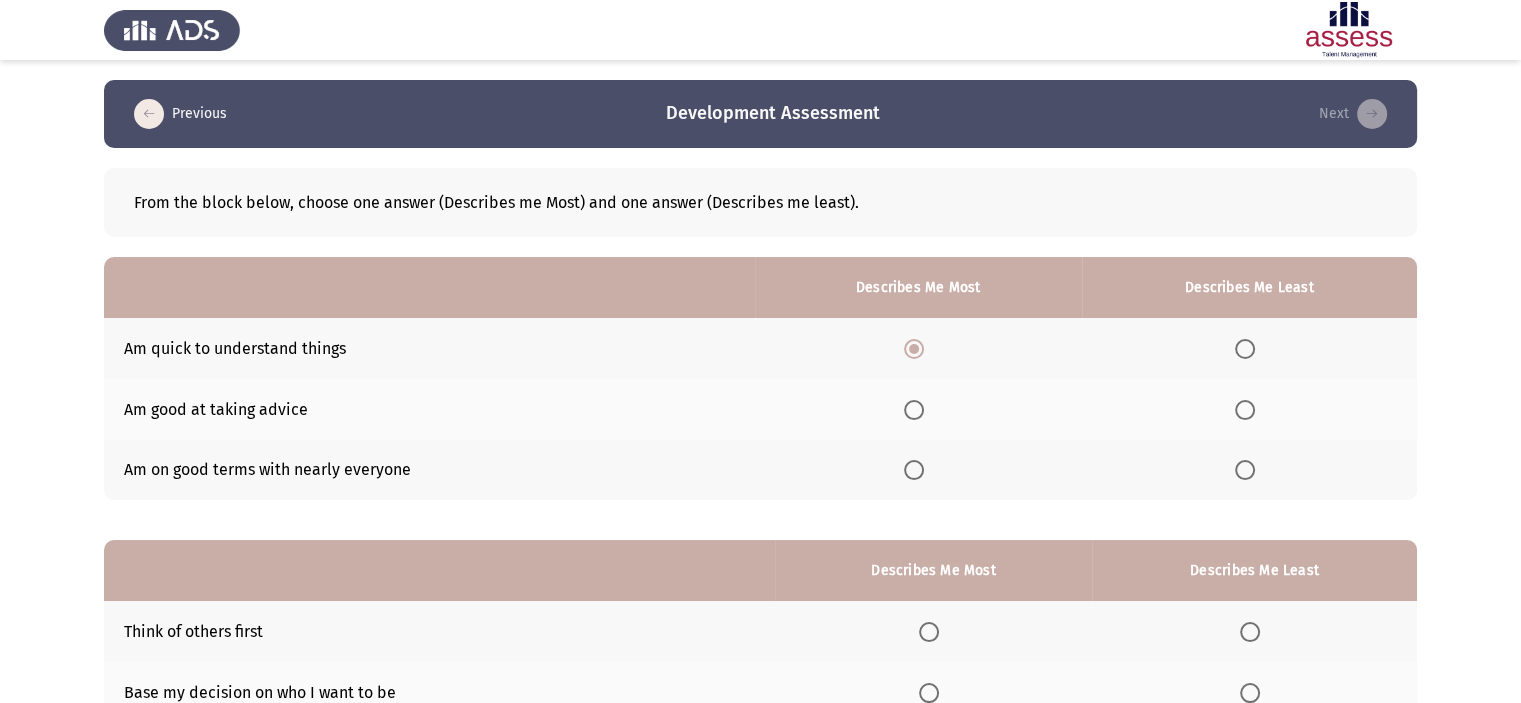 click 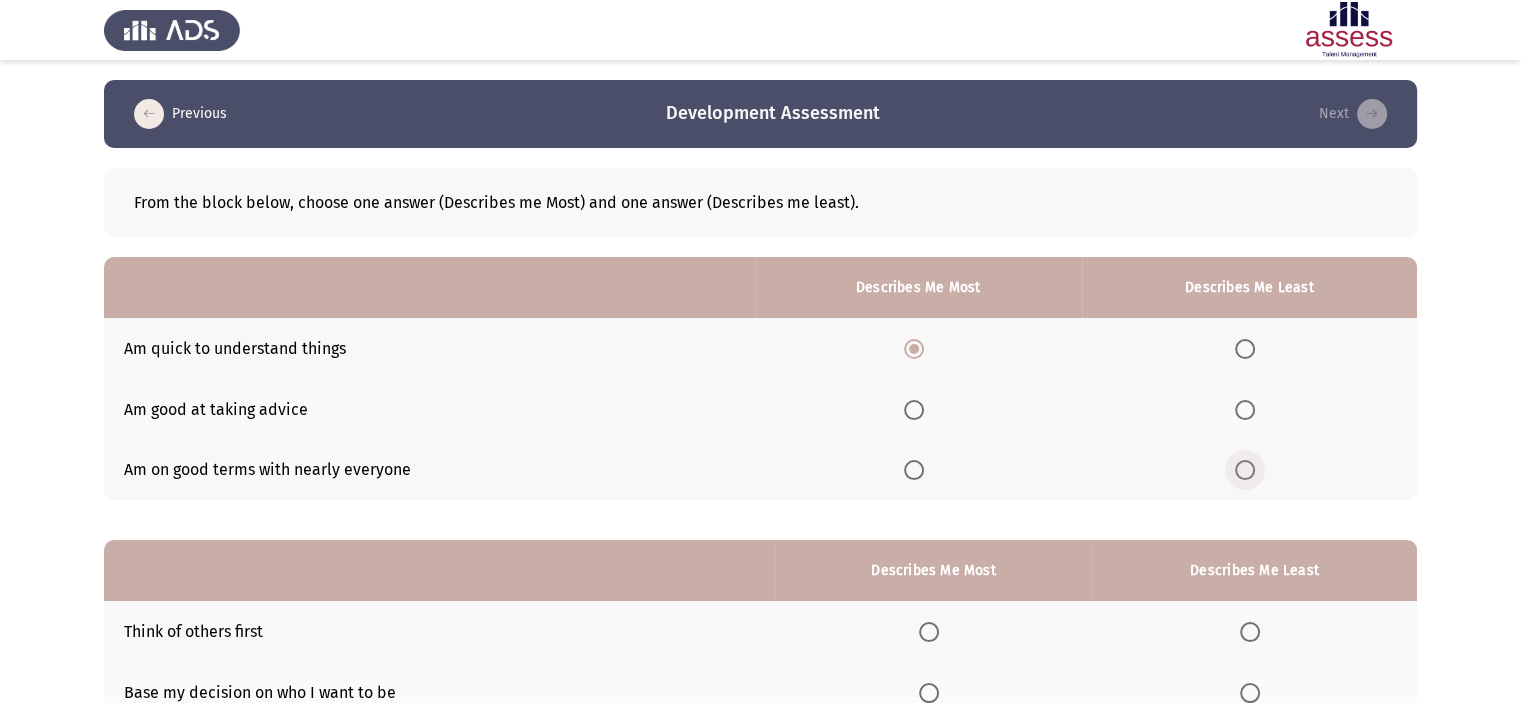 click at bounding box center (1245, 470) 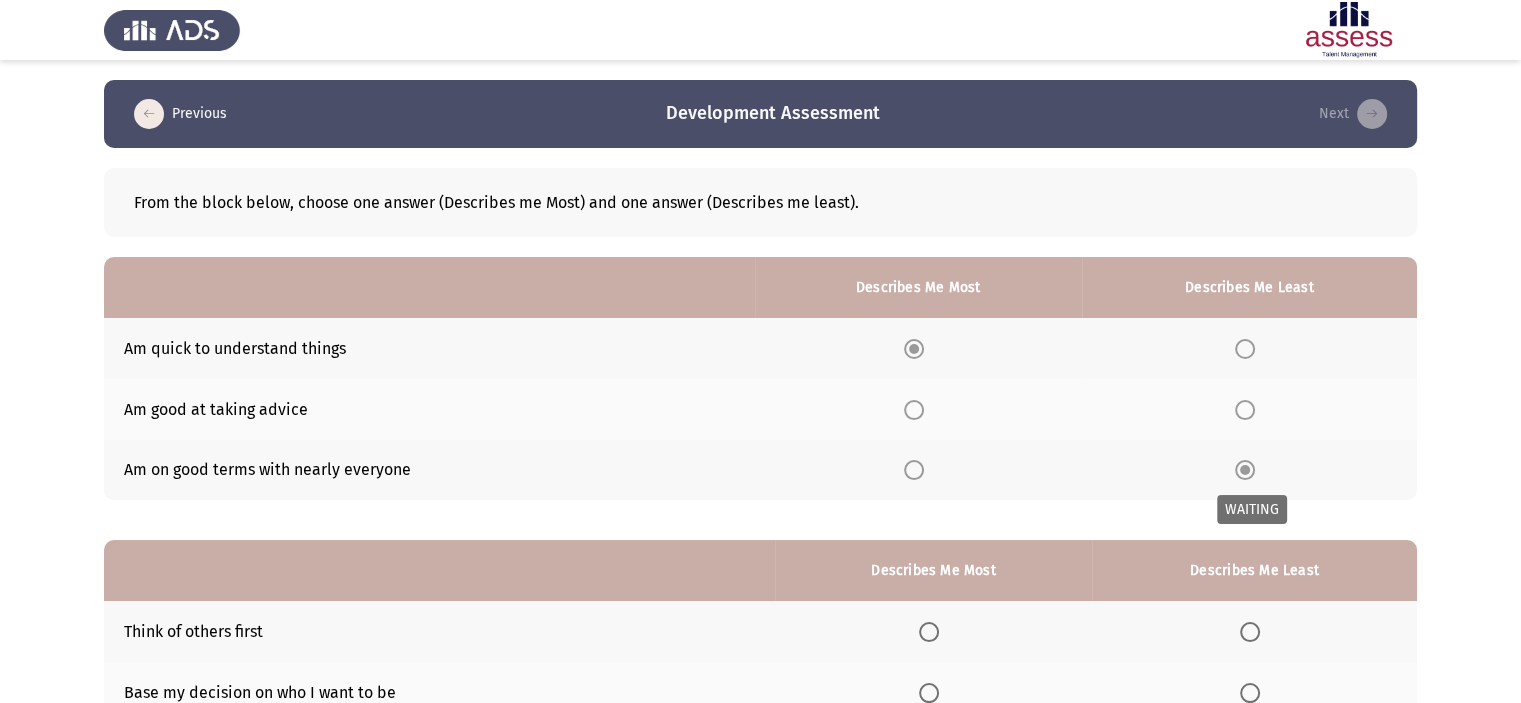 scroll, scrollTop: 221, scrollLeft: 0, axis: vertical 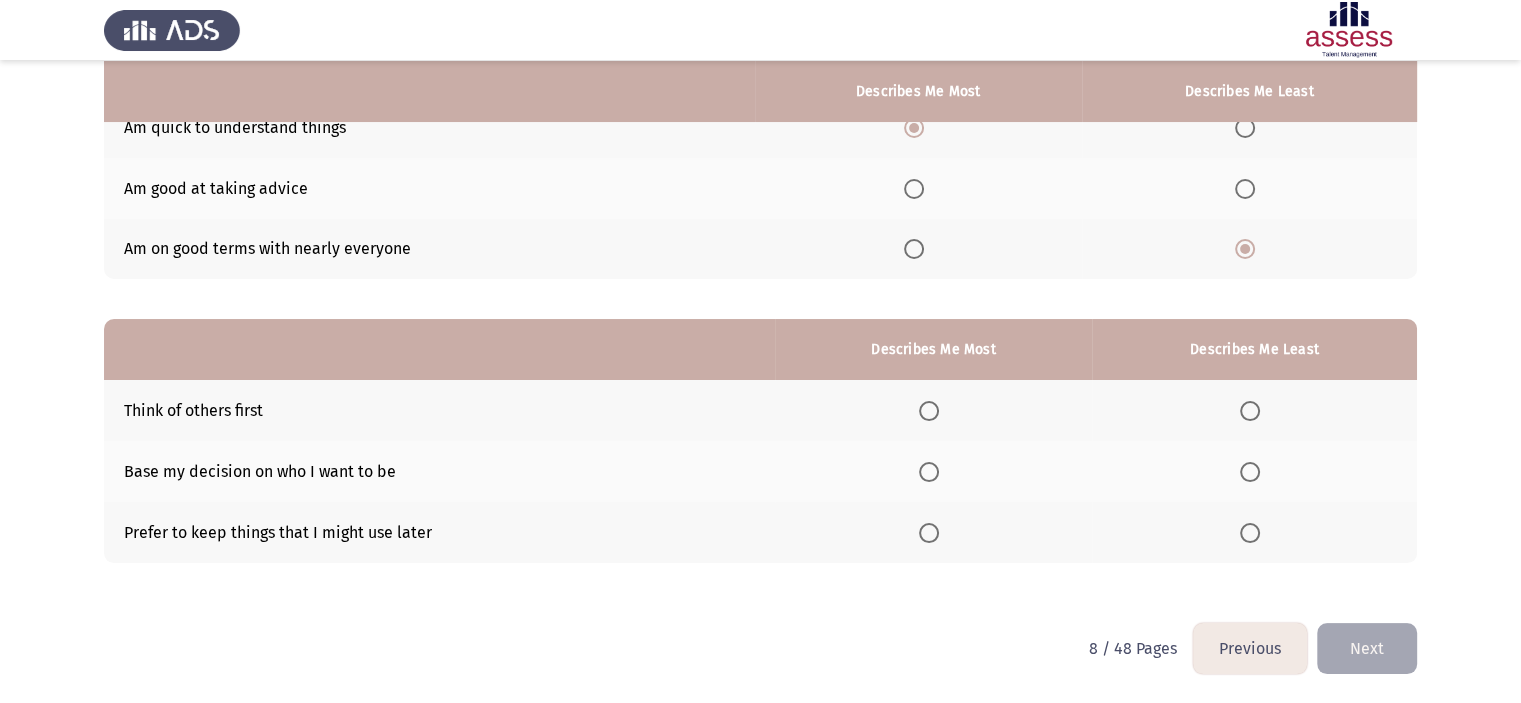click at bounding box center [929, 472] 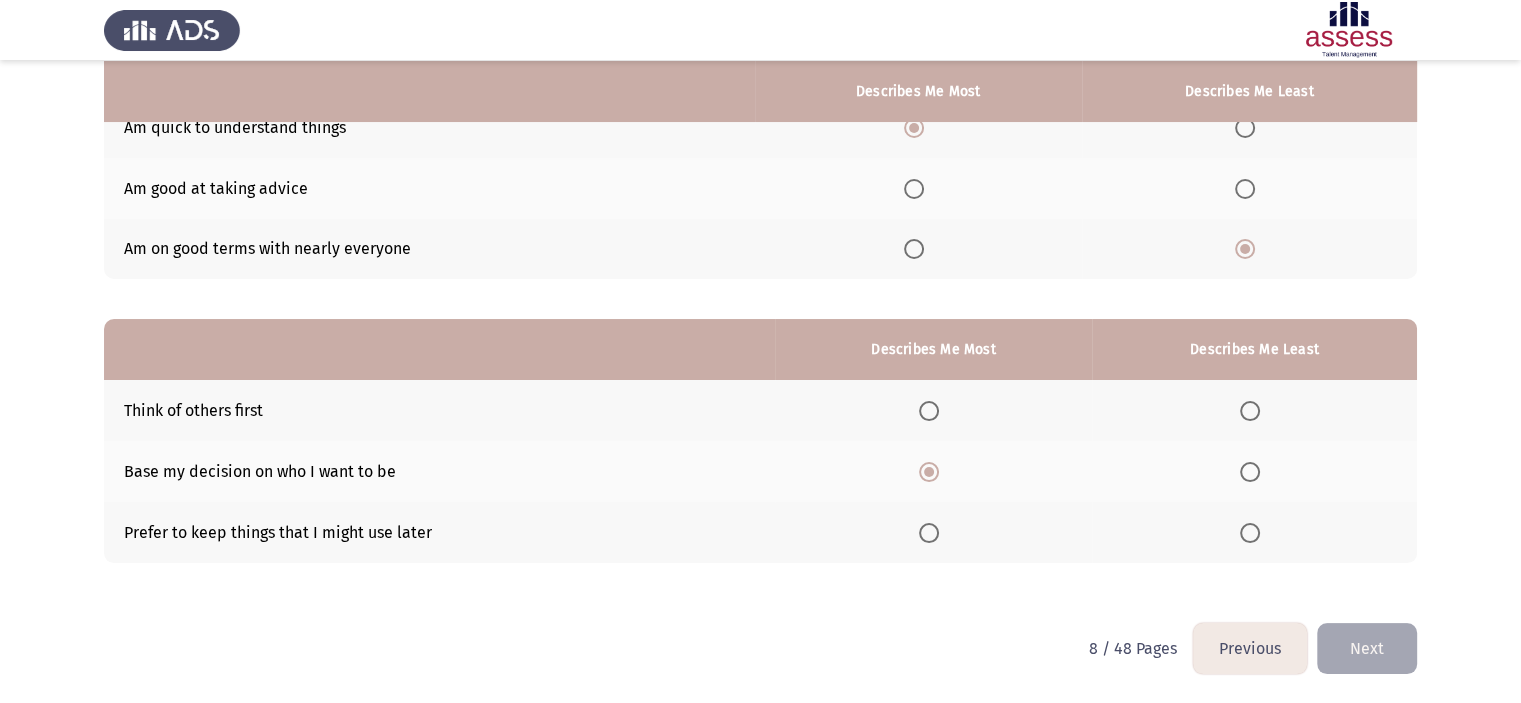 click 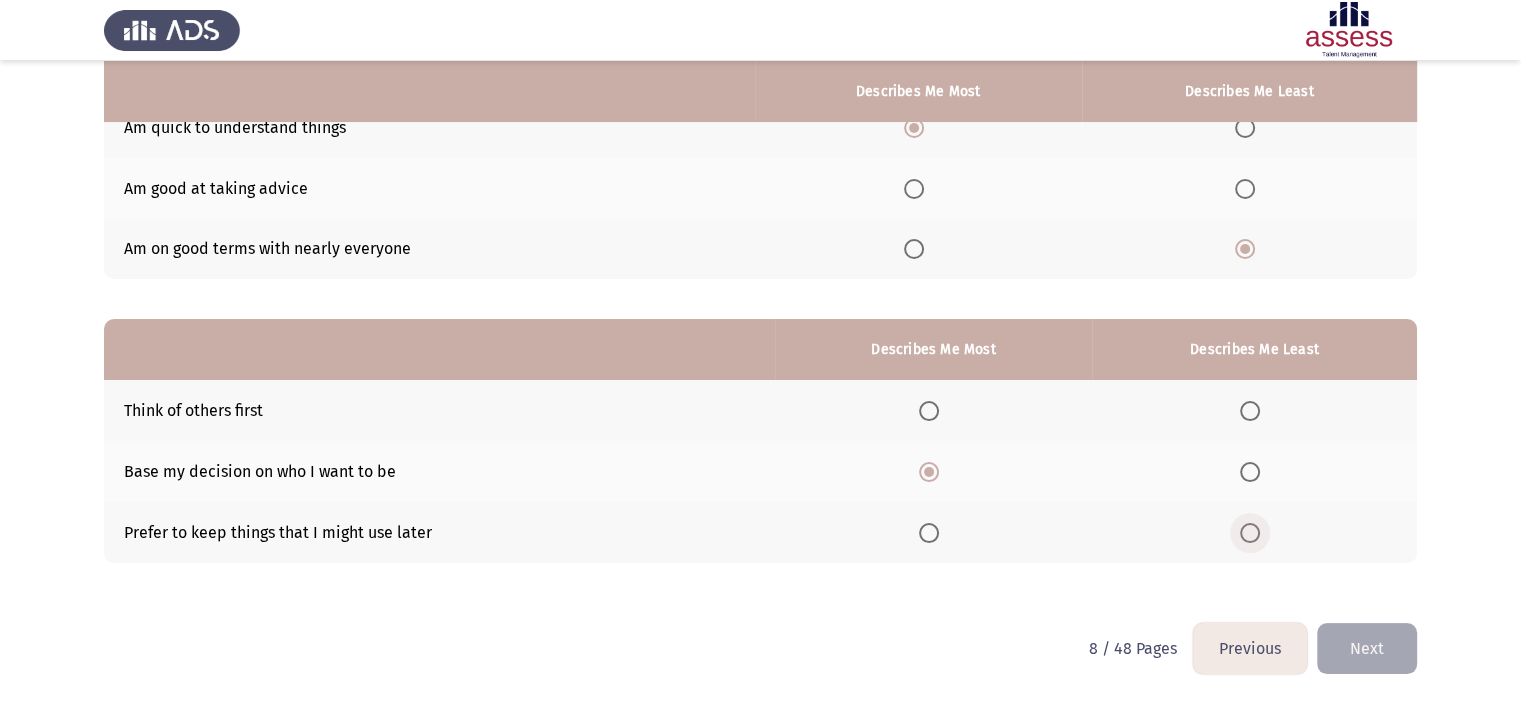 click at bounding box center [1250, 533] 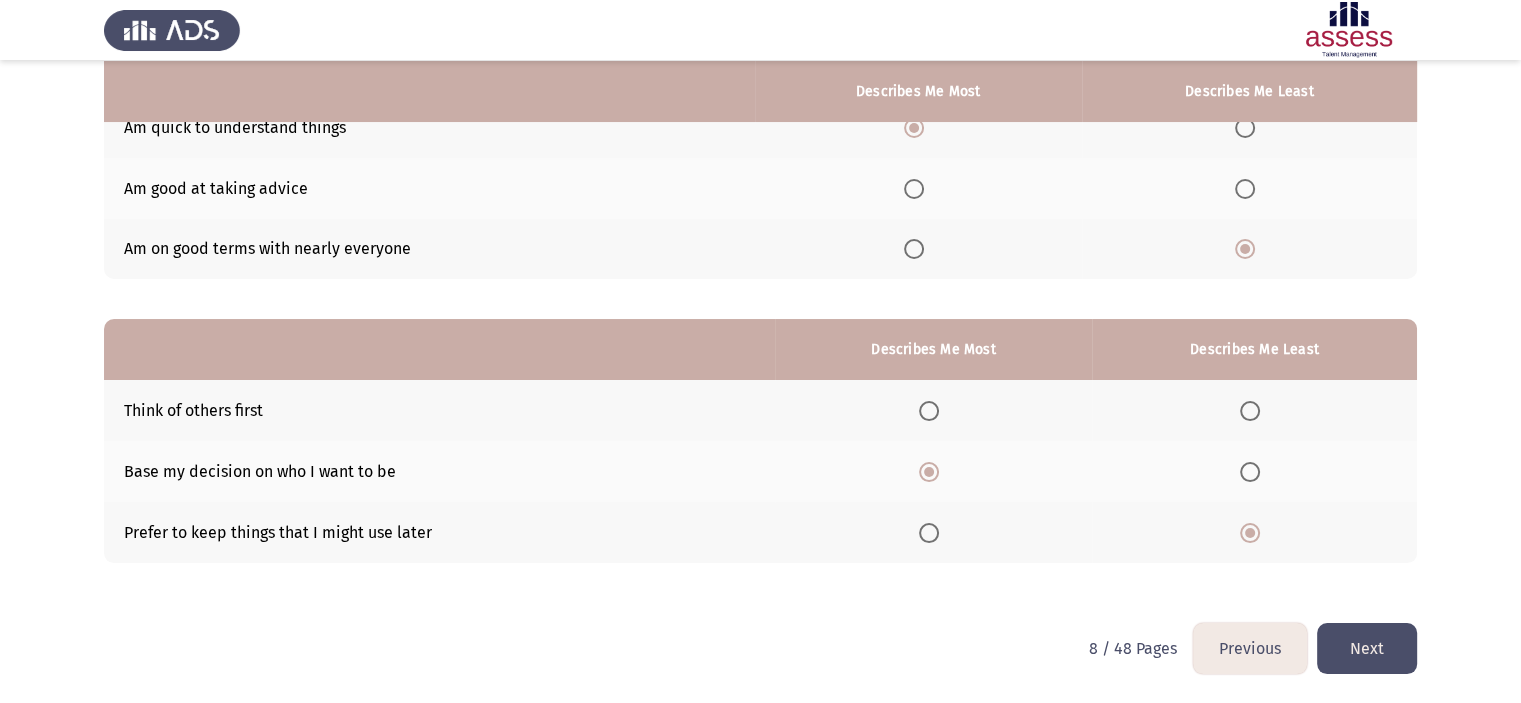 click on "Next" 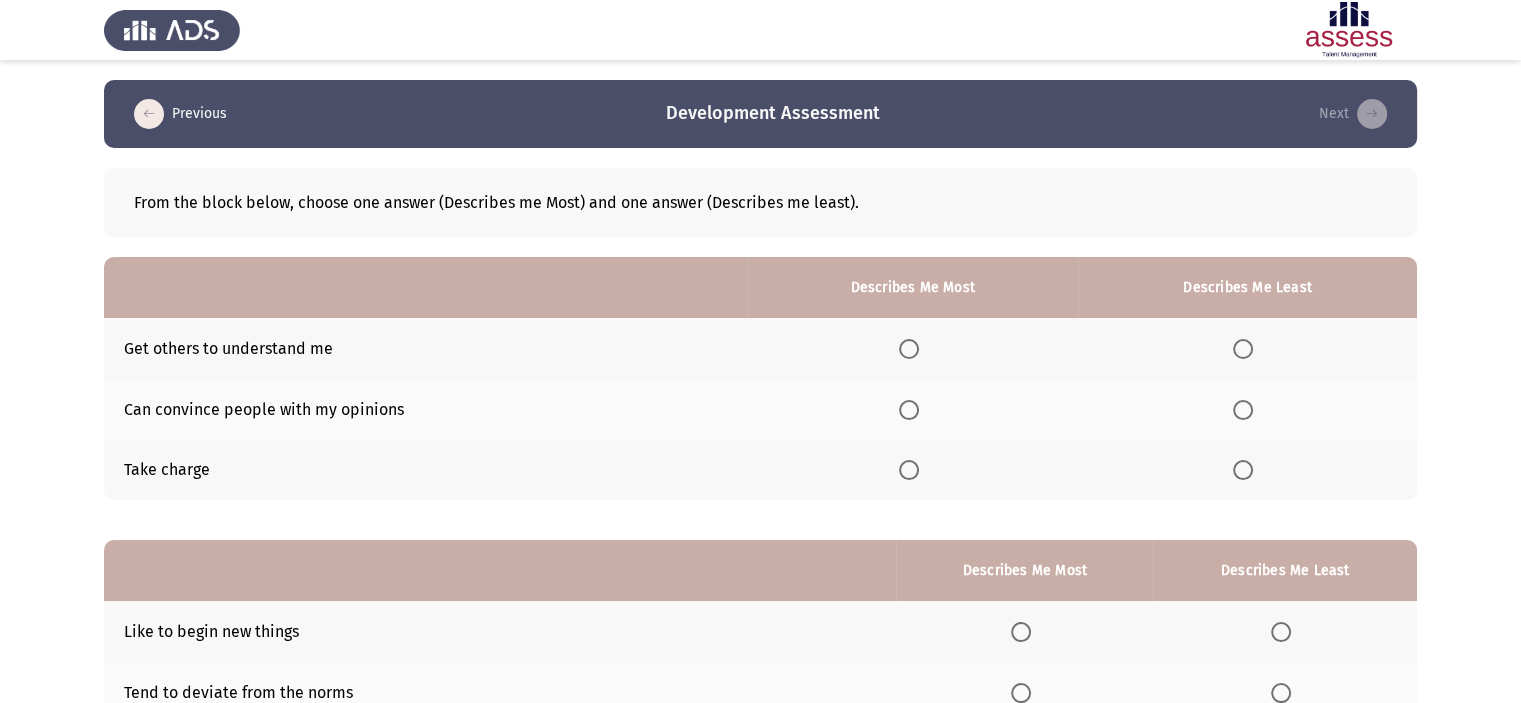 click at bounding box center [909, 410] 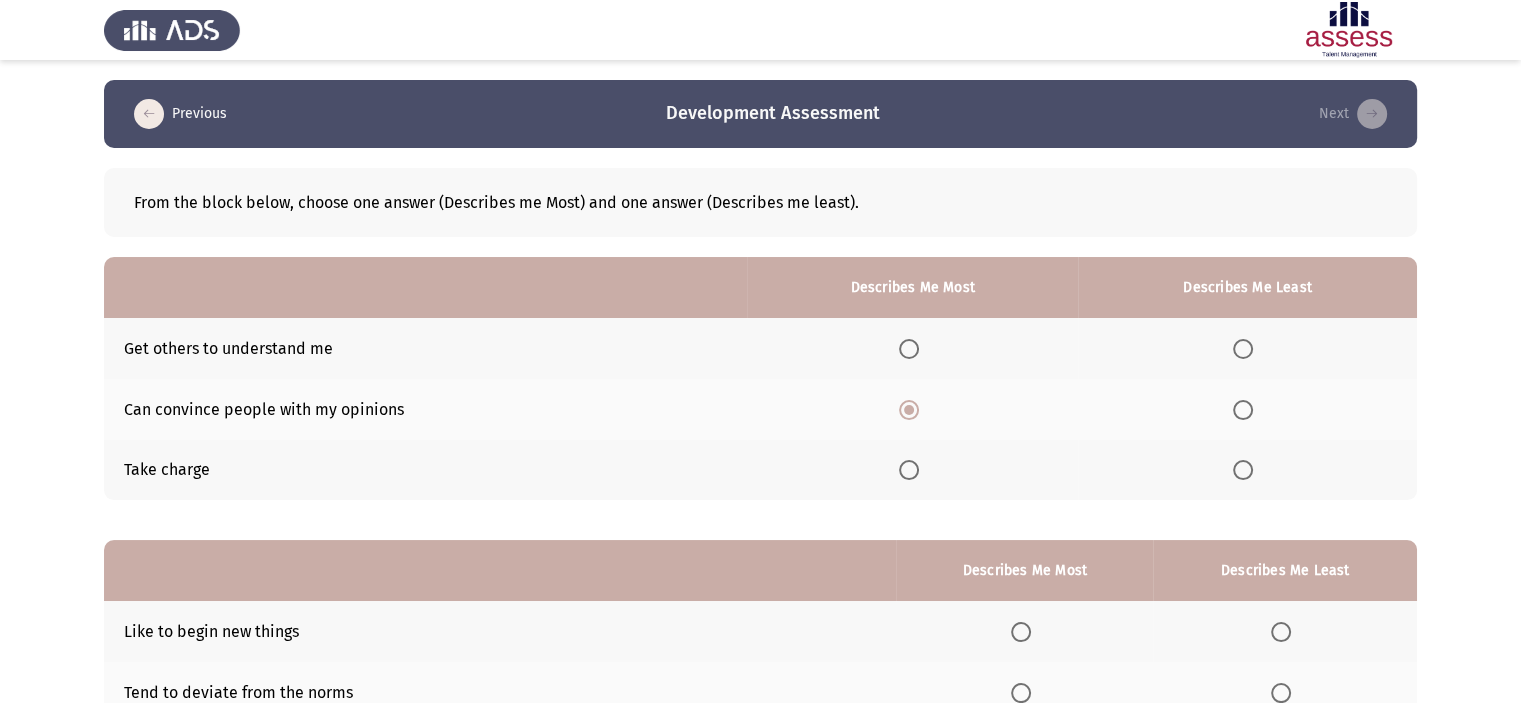 click at bounding box center [1243, 349] 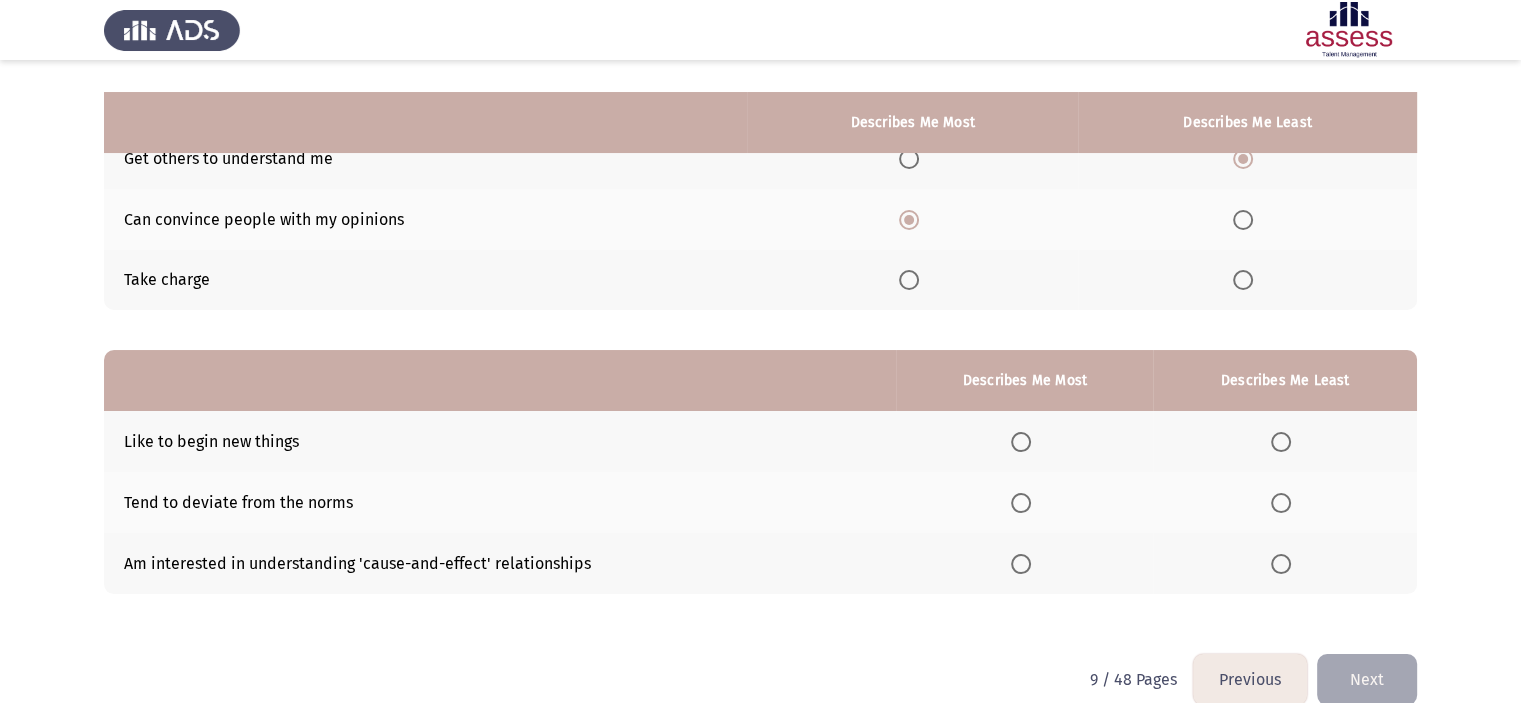scroll, scrollTop: 221, scrollLeft: 0, axis: vertical 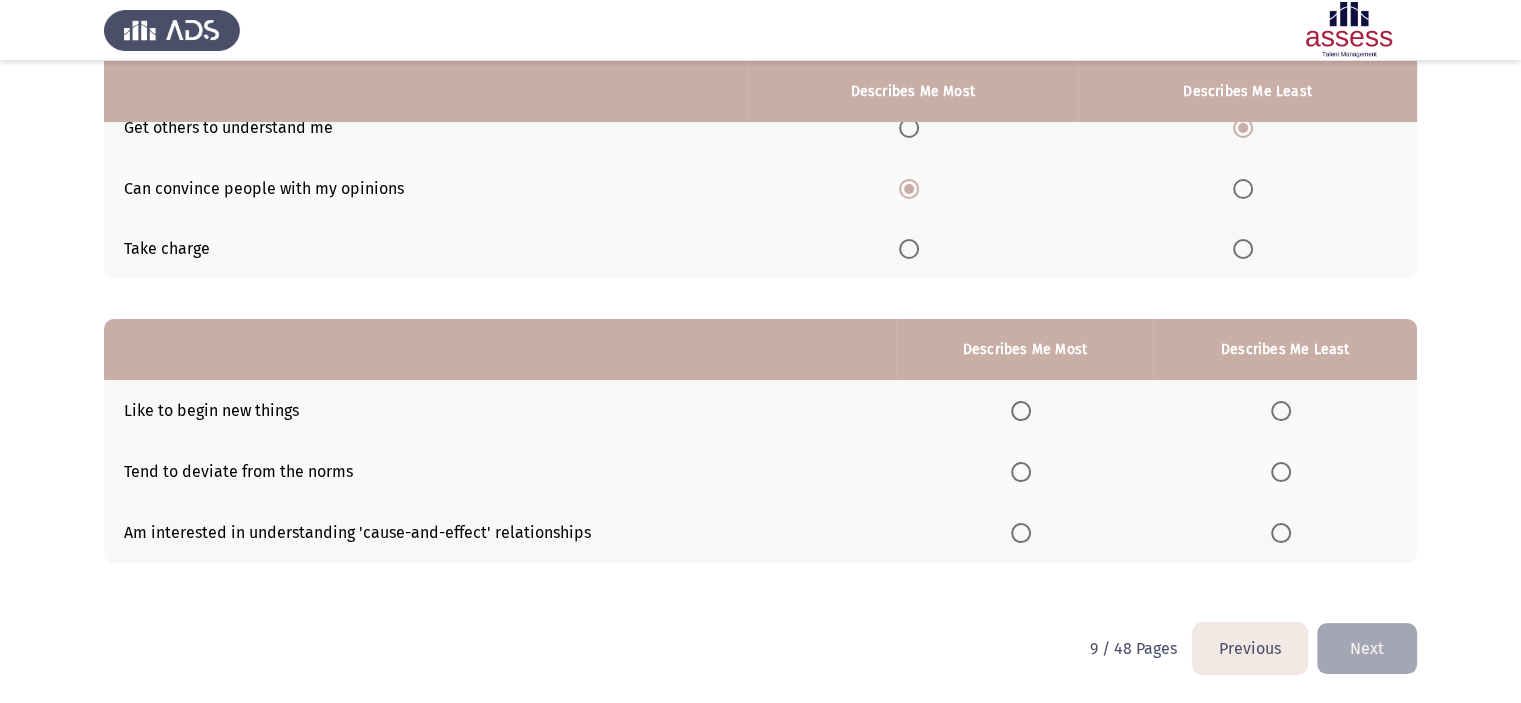 click at bounding box center (1025, 533) 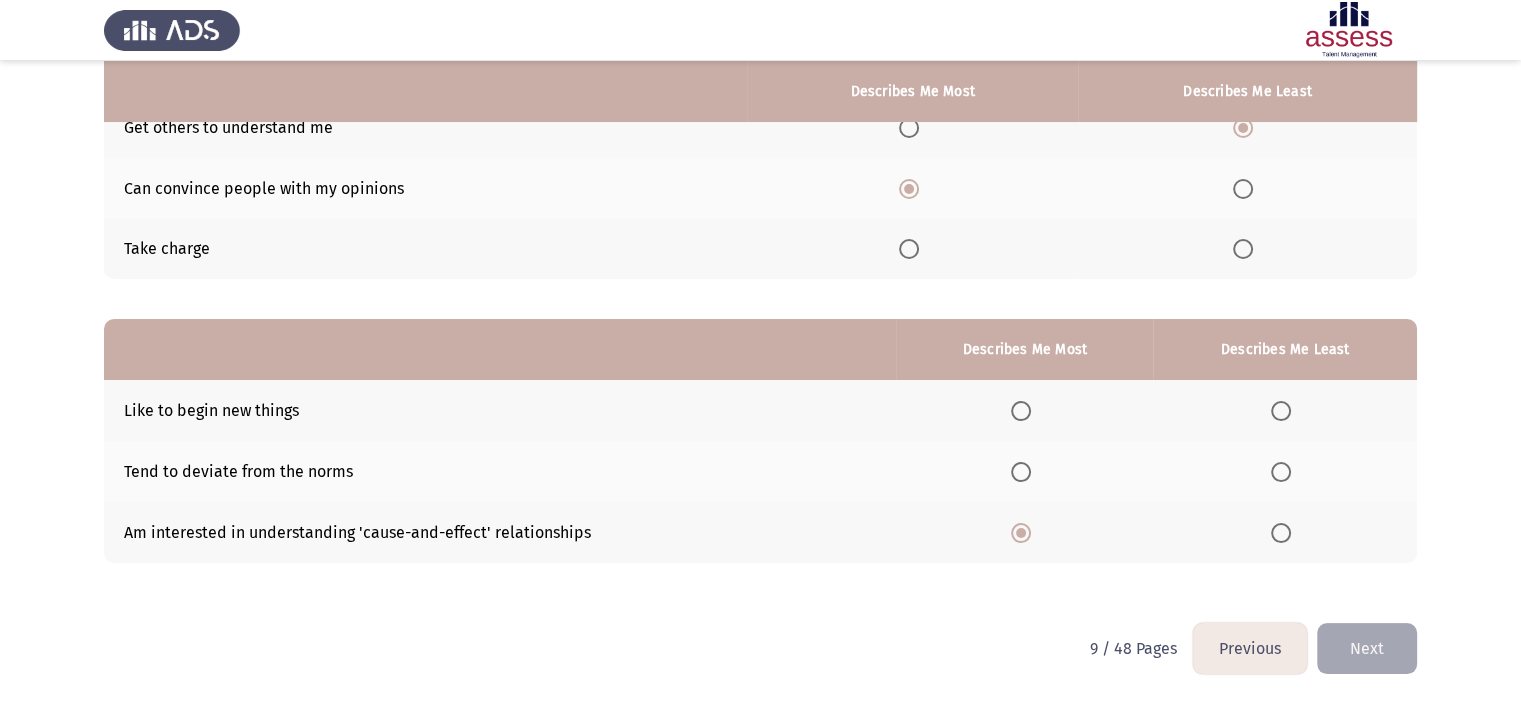 click at bounding box center [1285, 472] 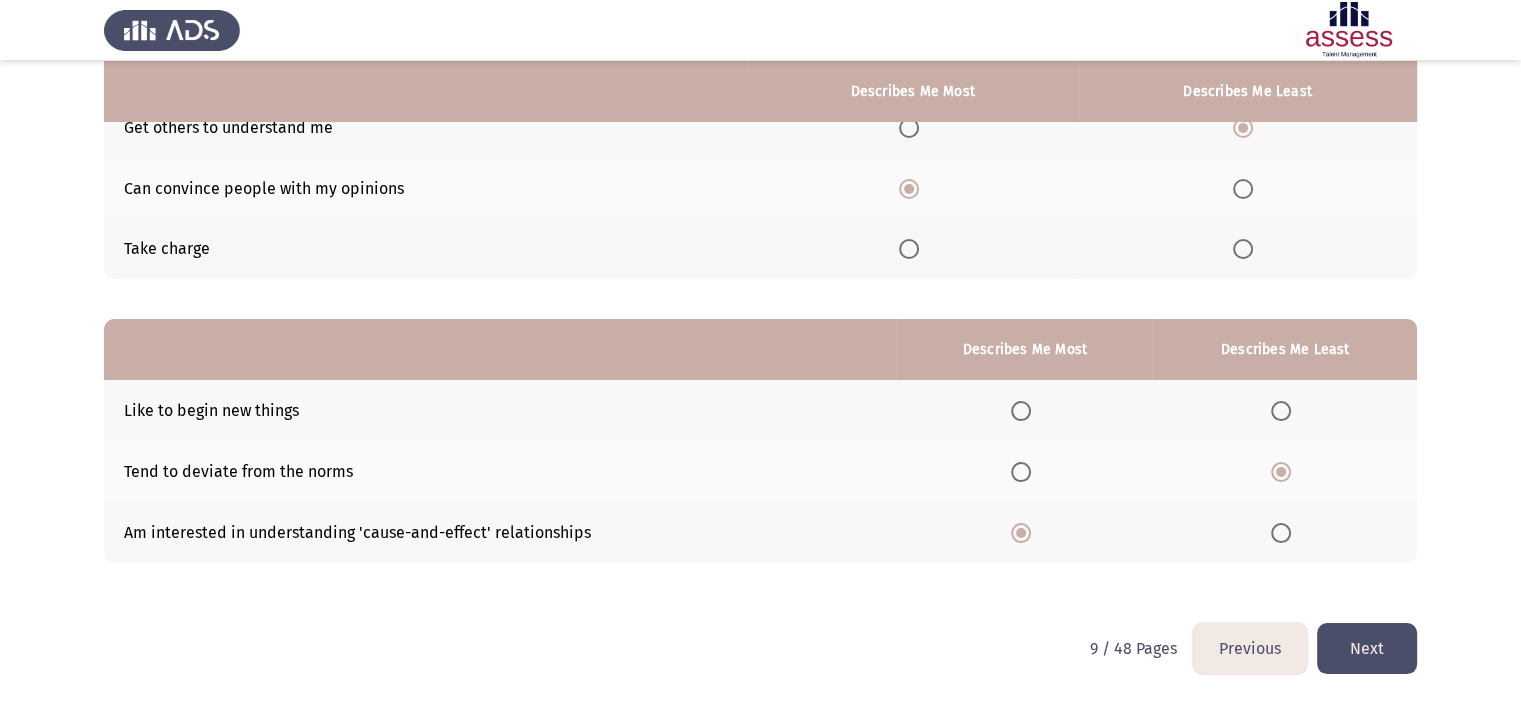 click on "Next" 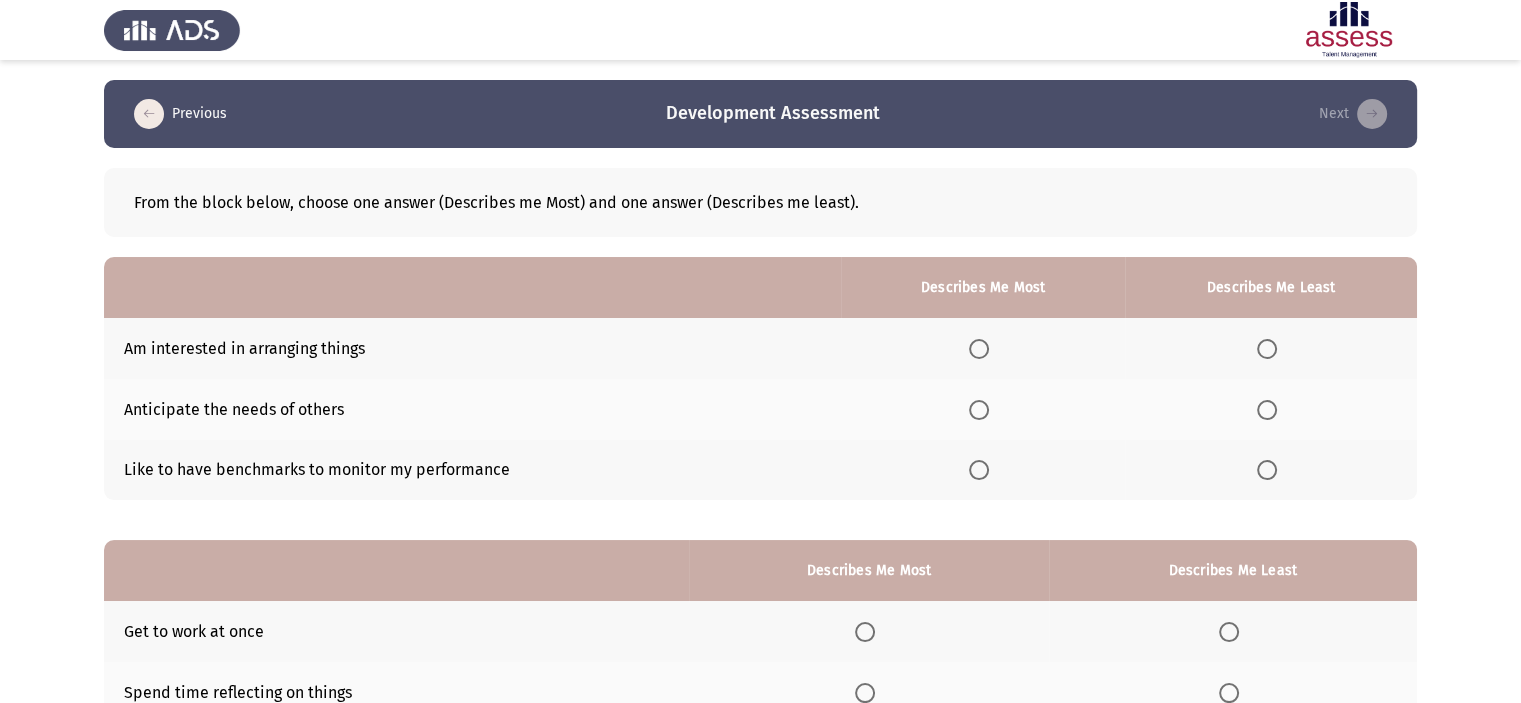 click at bounding box center [979, 470] 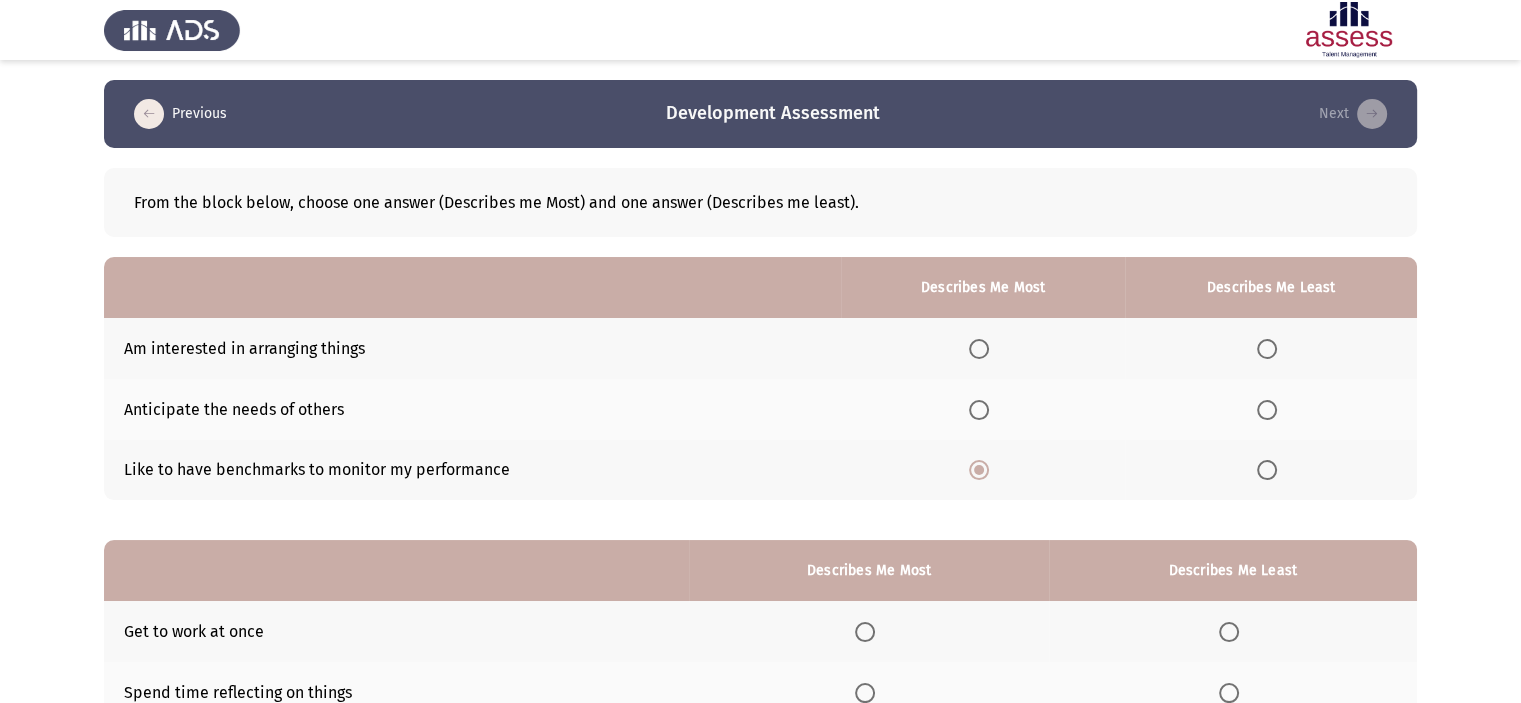 click at bounding box center (1267, 410) 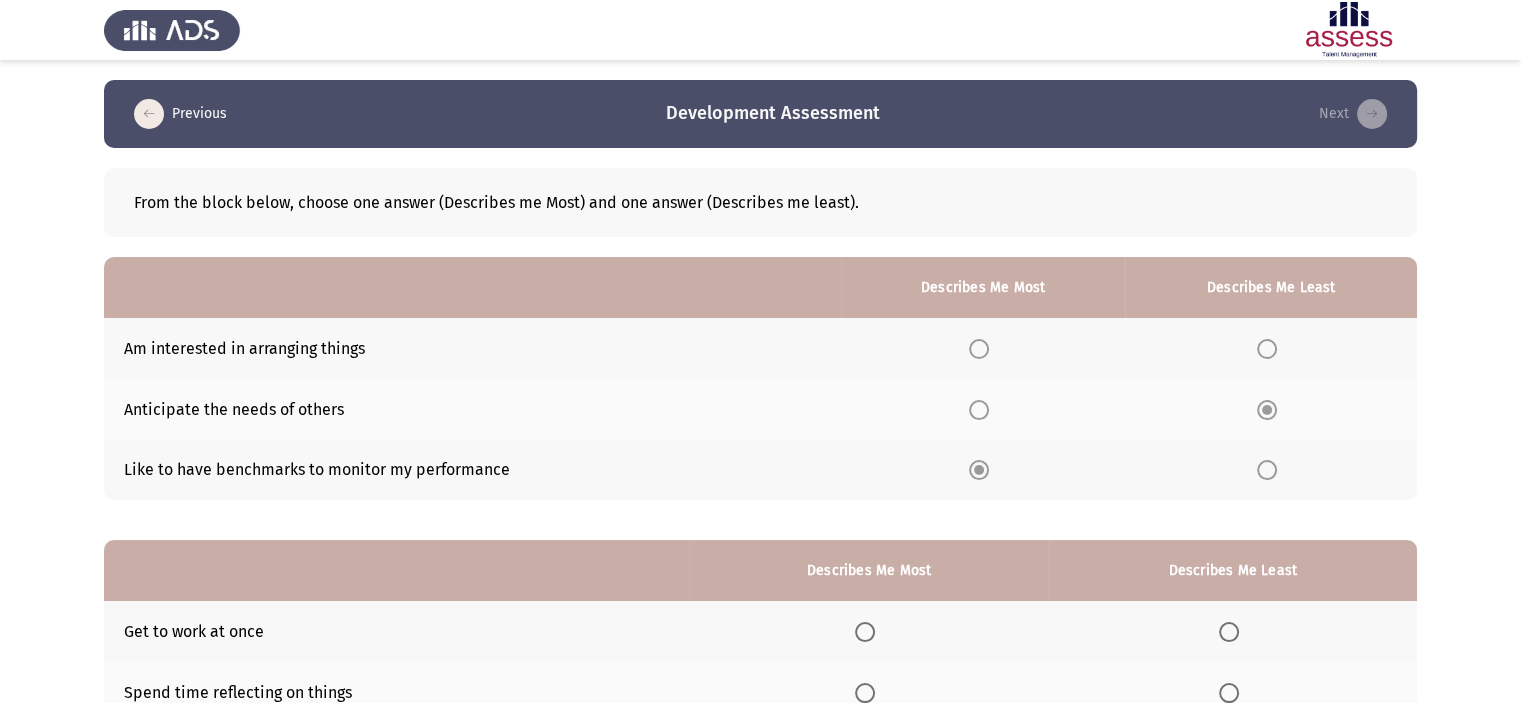 scroll, scrollTop: 221, scrollLeft: 0, axis: vertical 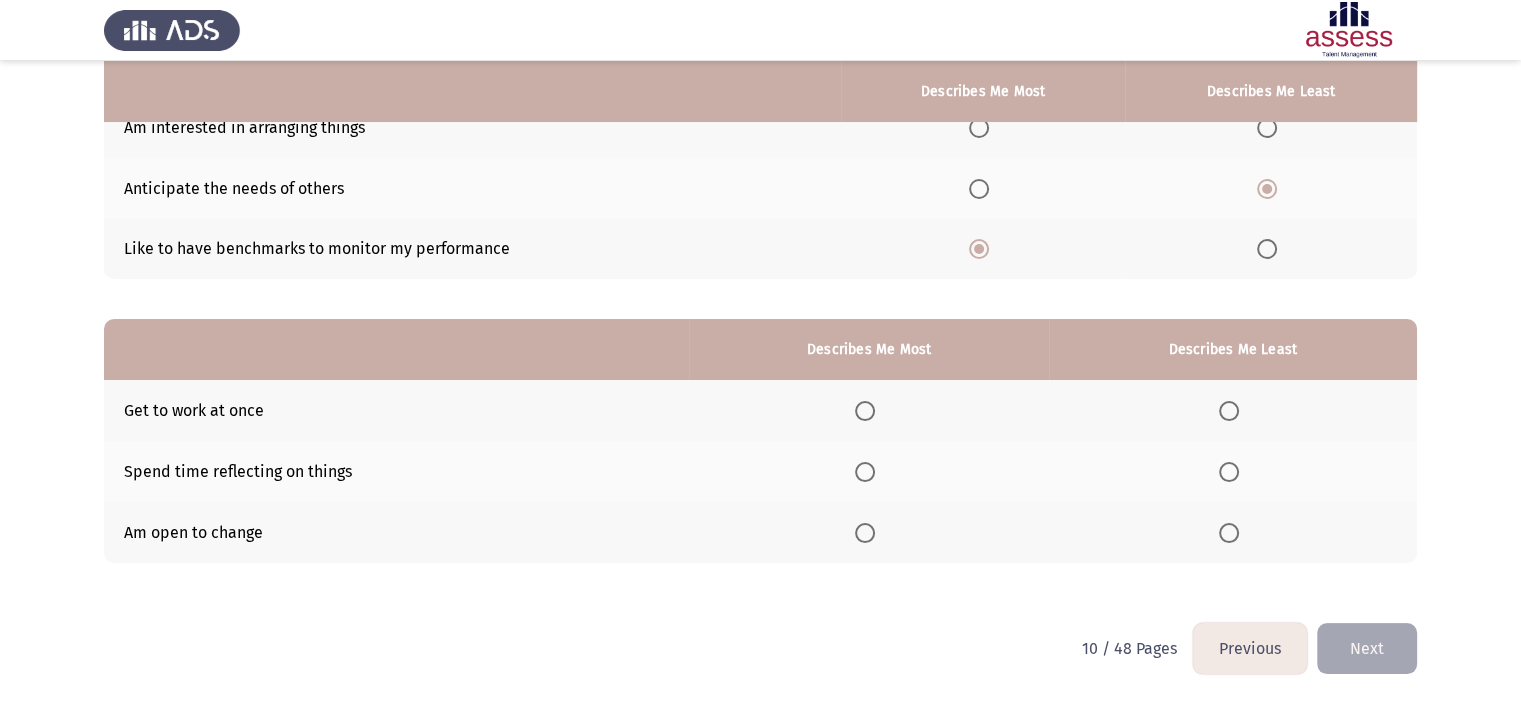 click at bounding box center [1229, 411] 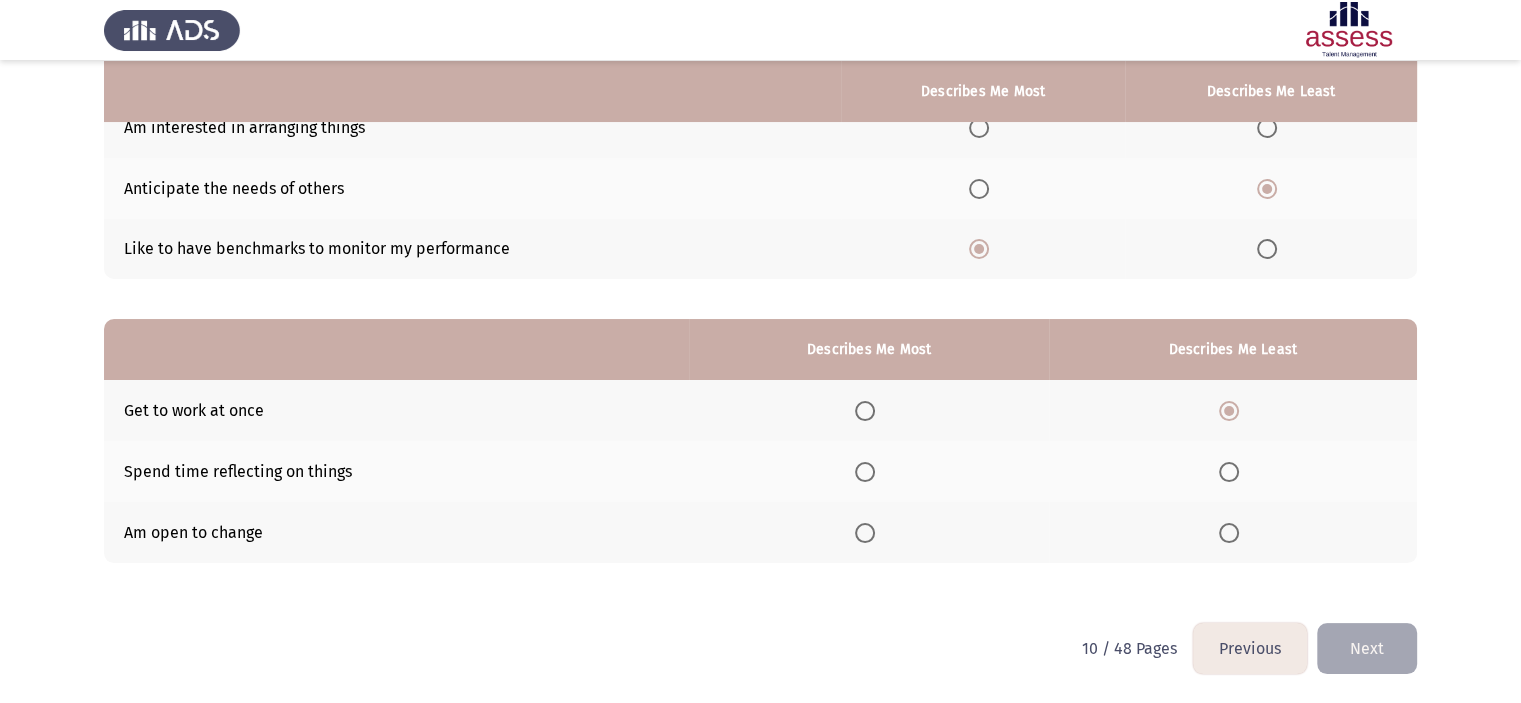 click at bounding box center (865, 472) 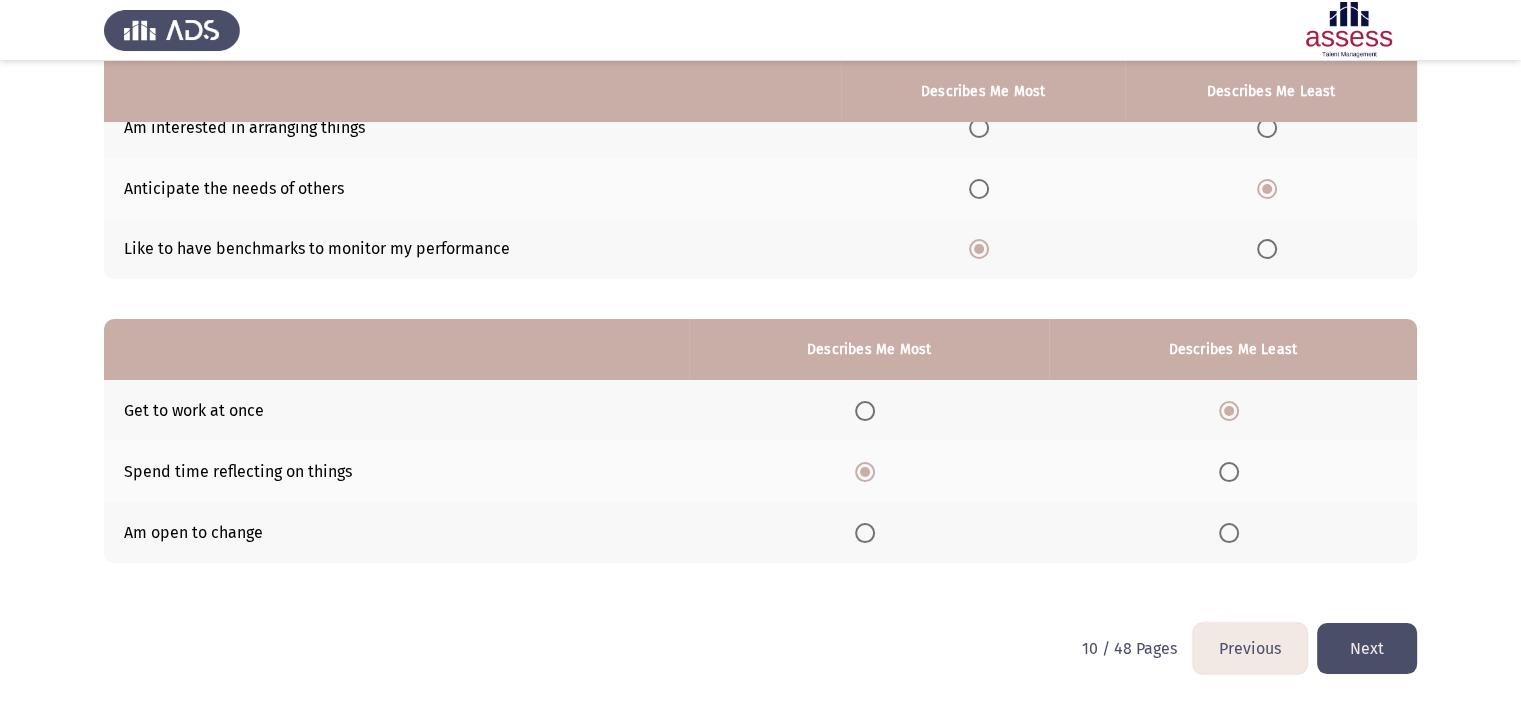 click on "Next" 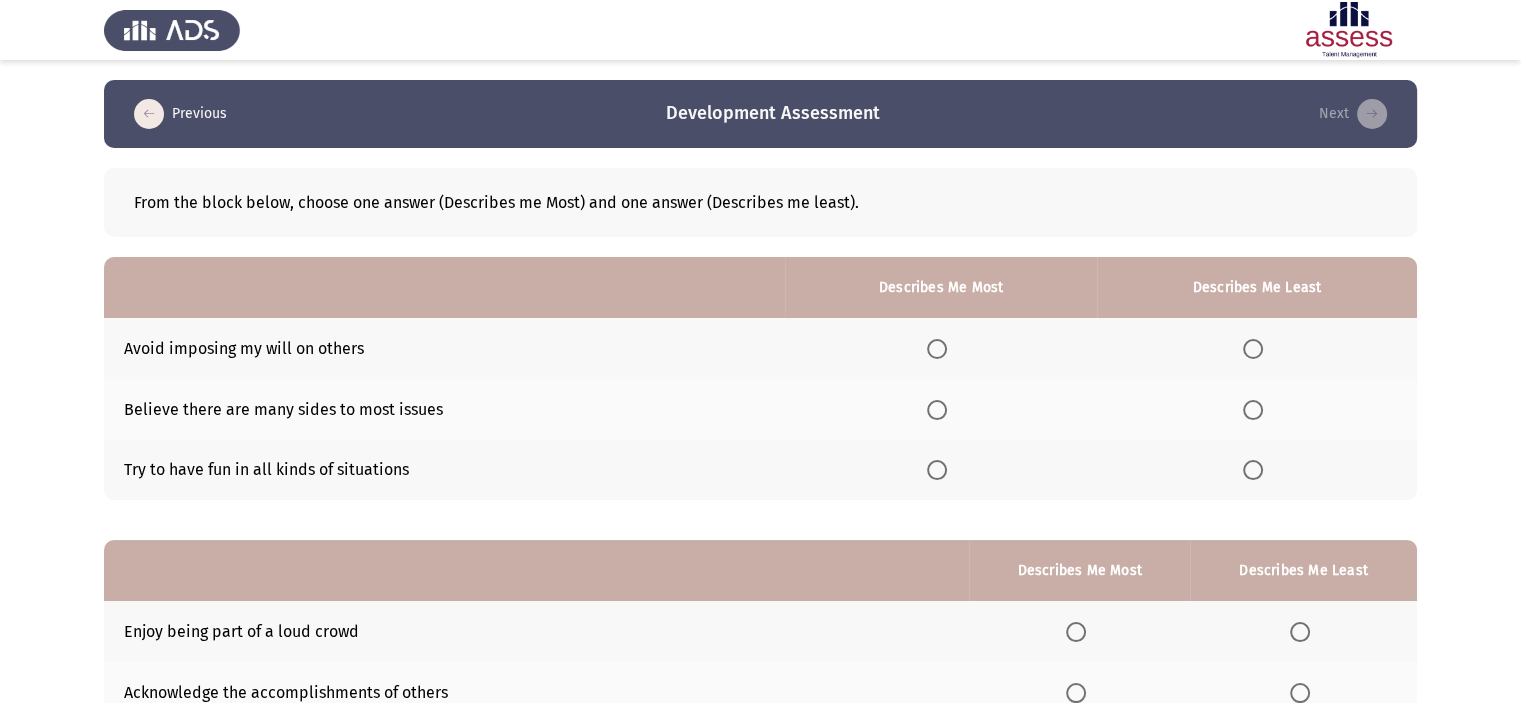 click at bounding box center [937, 410] 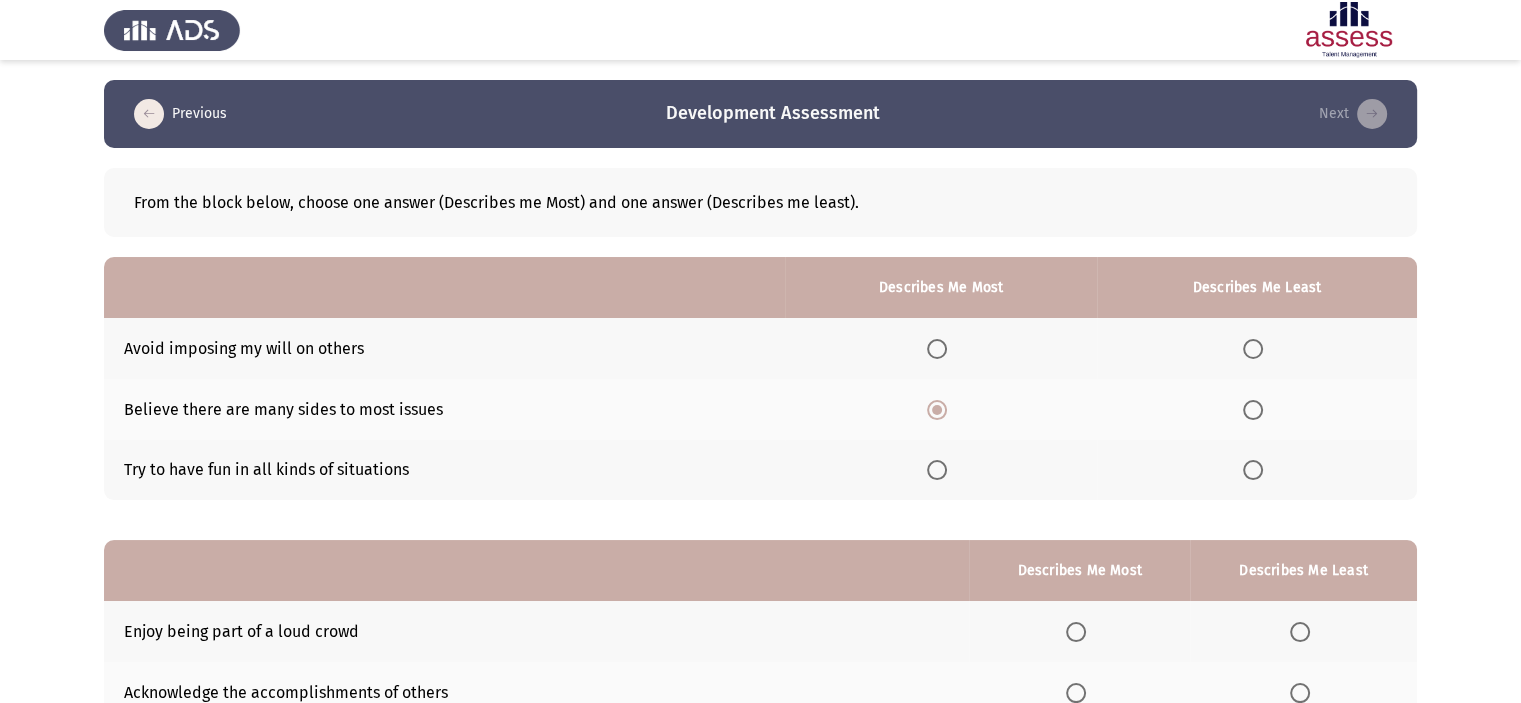 click 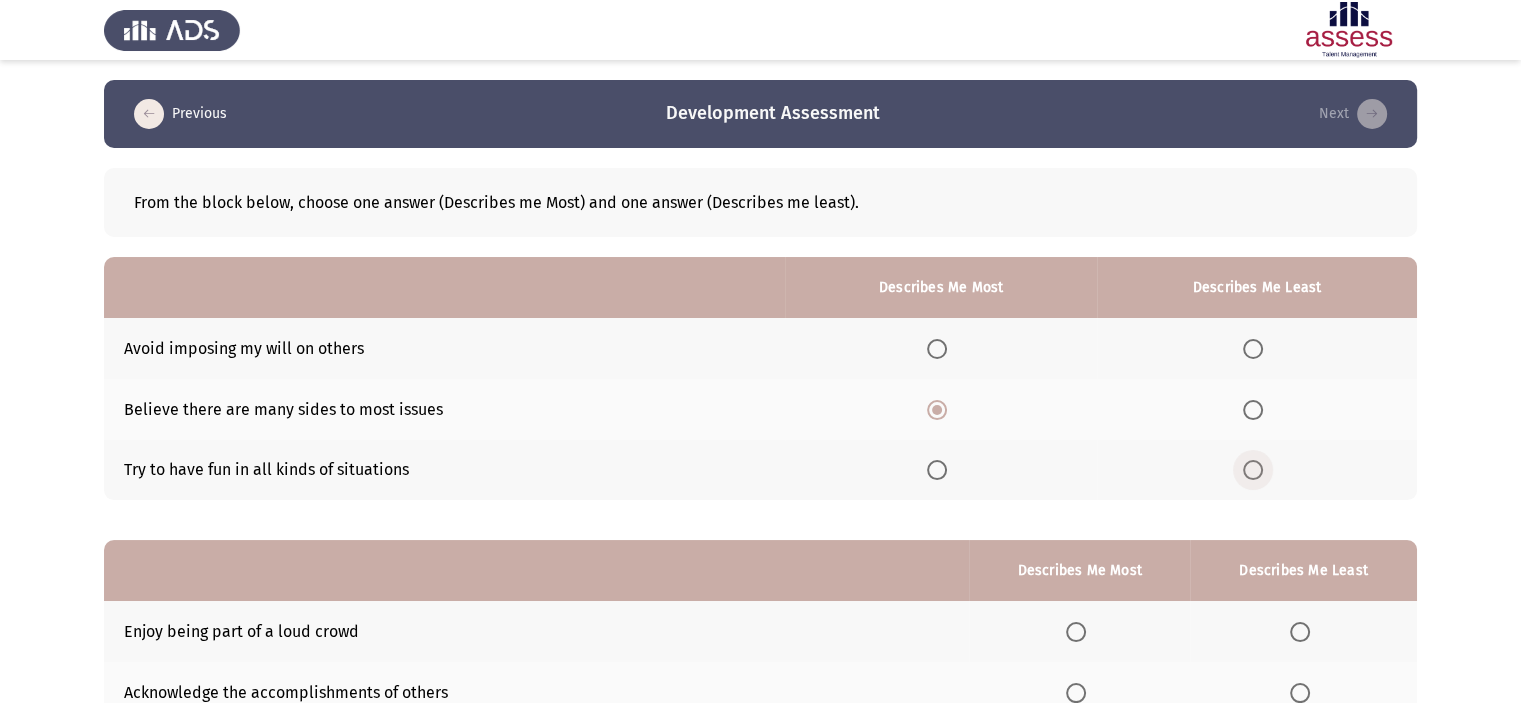 click at bounding box center [1253, 470] 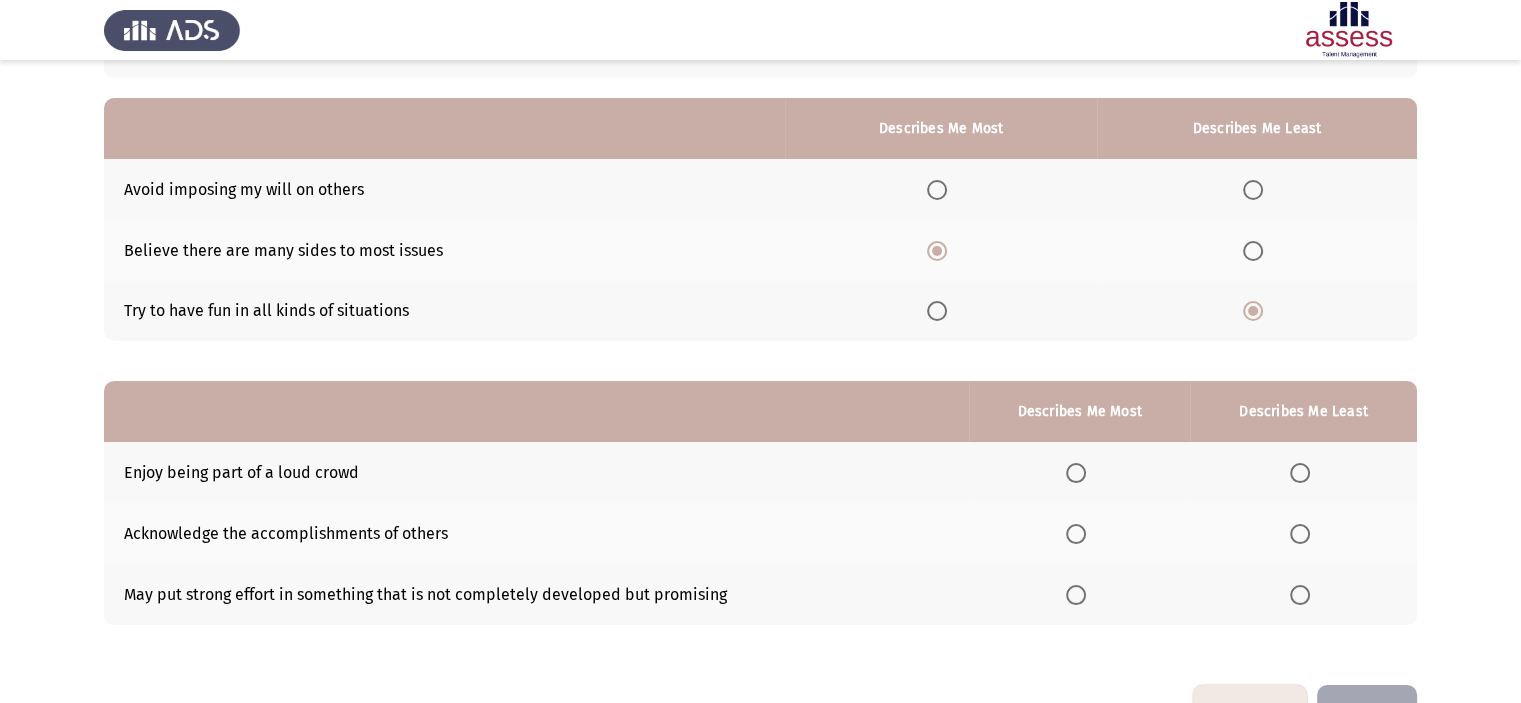scroll, scrollTop: 221, scrollLeft: 0, axis: vertical 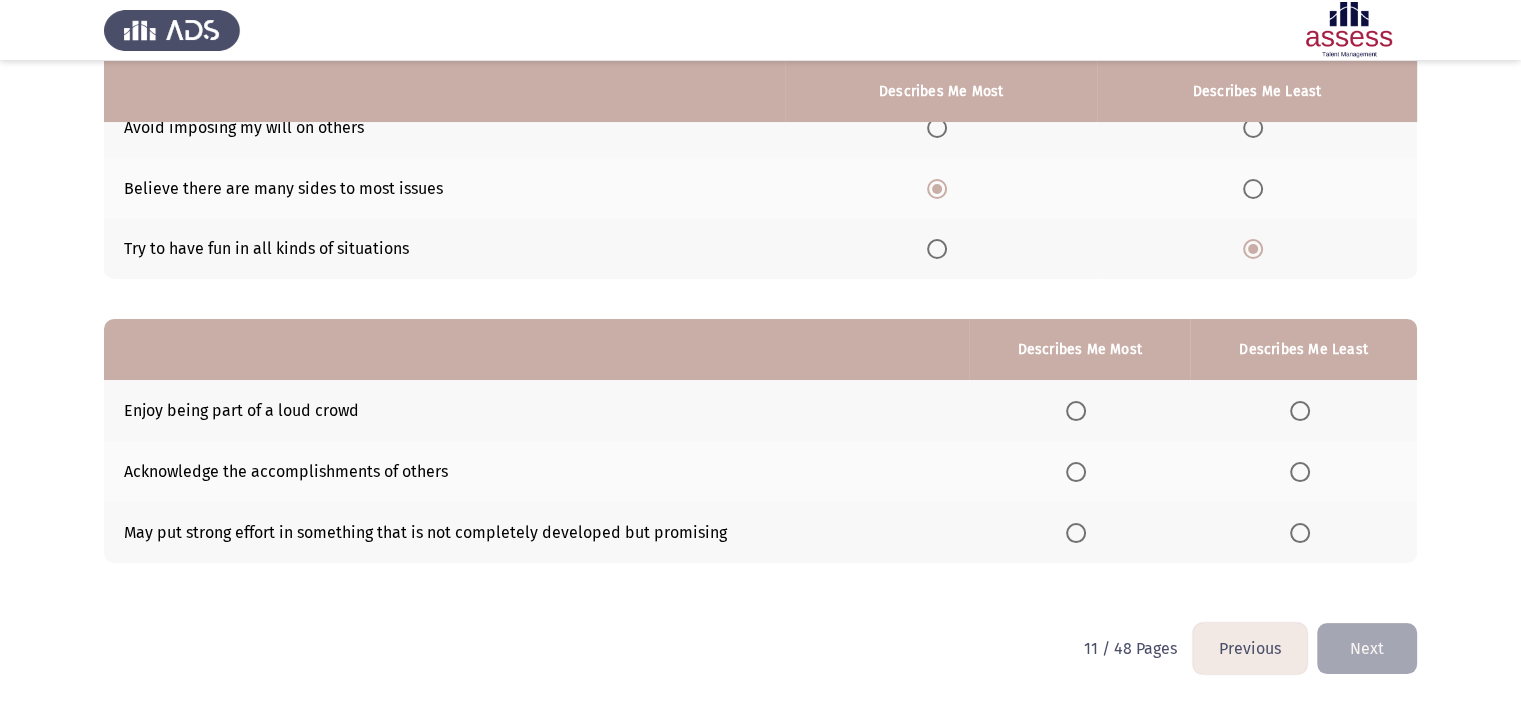 click at bounding box center (1076, 472) 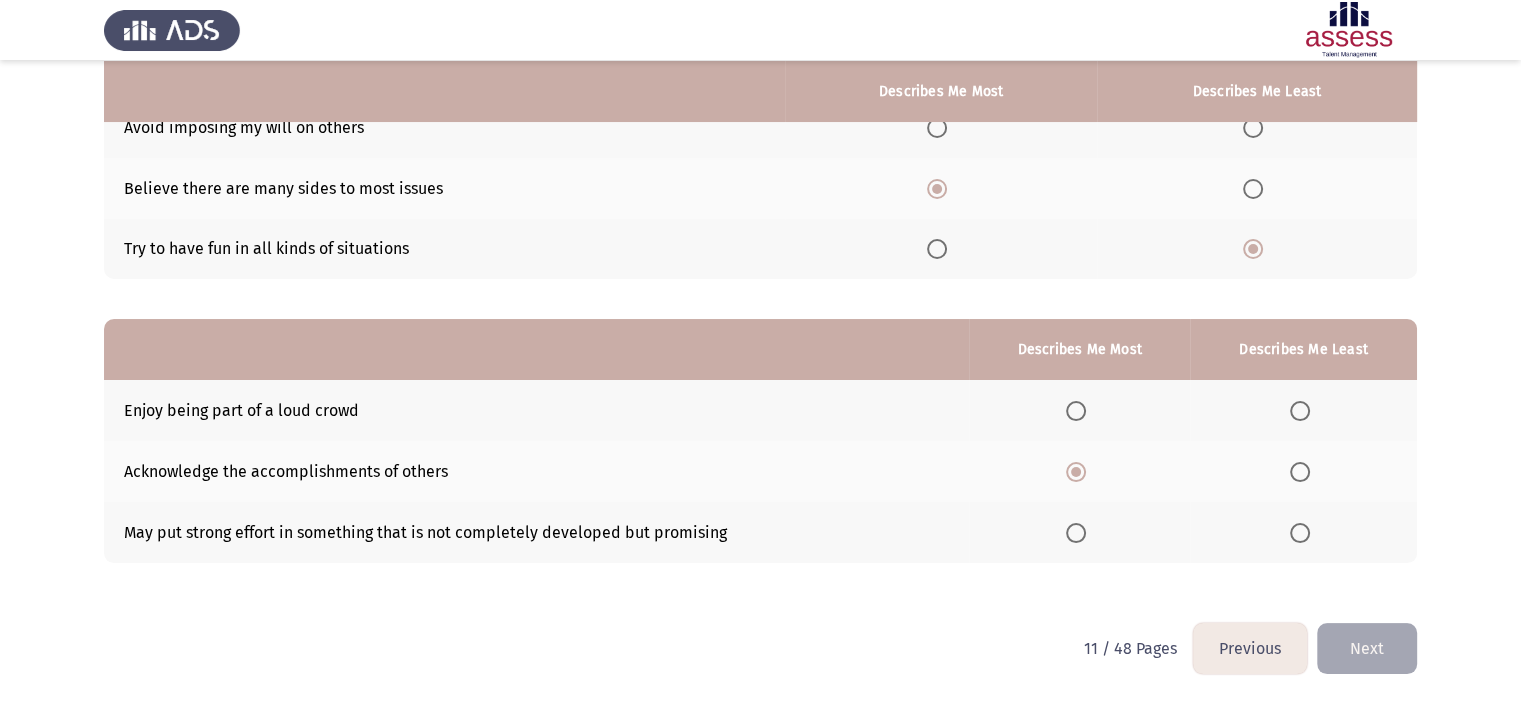click at bounding box center (1300, 411) 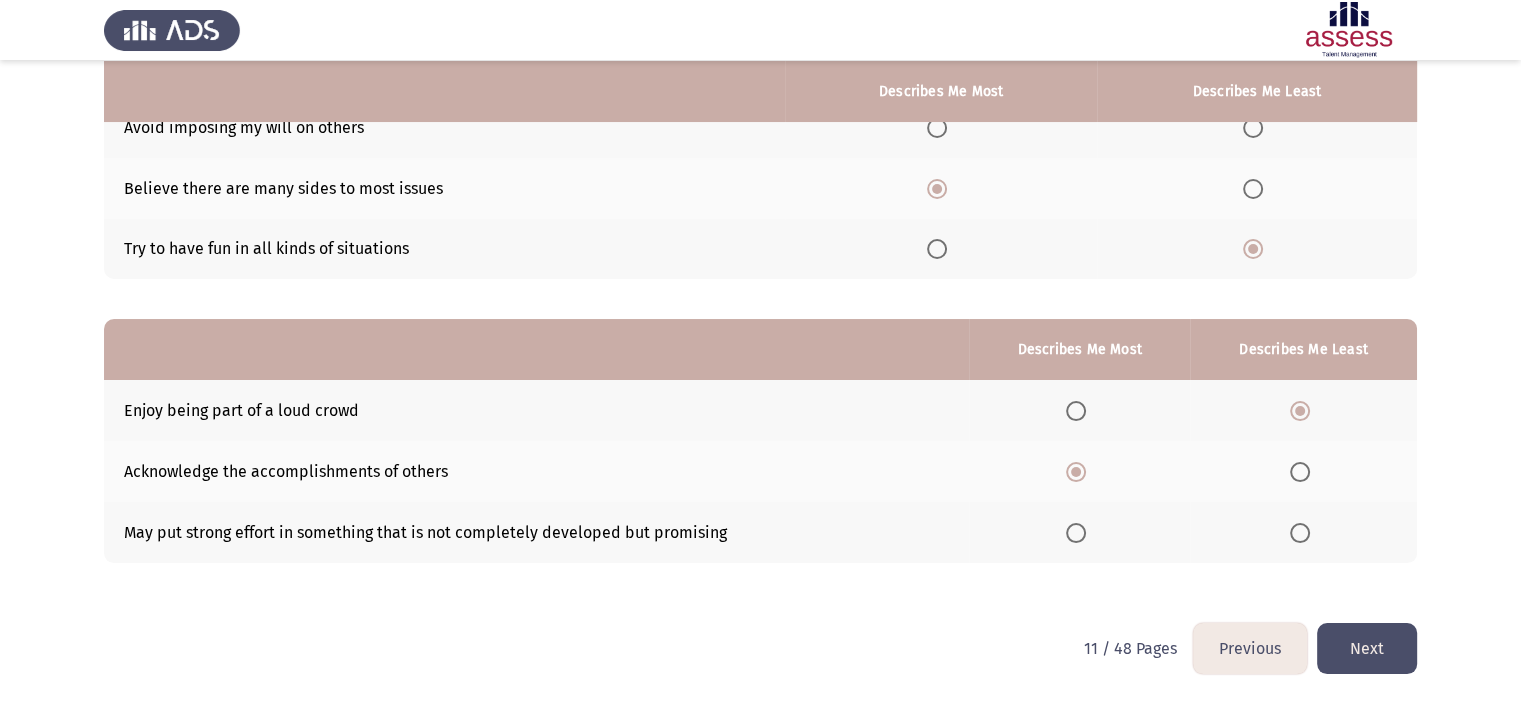 click 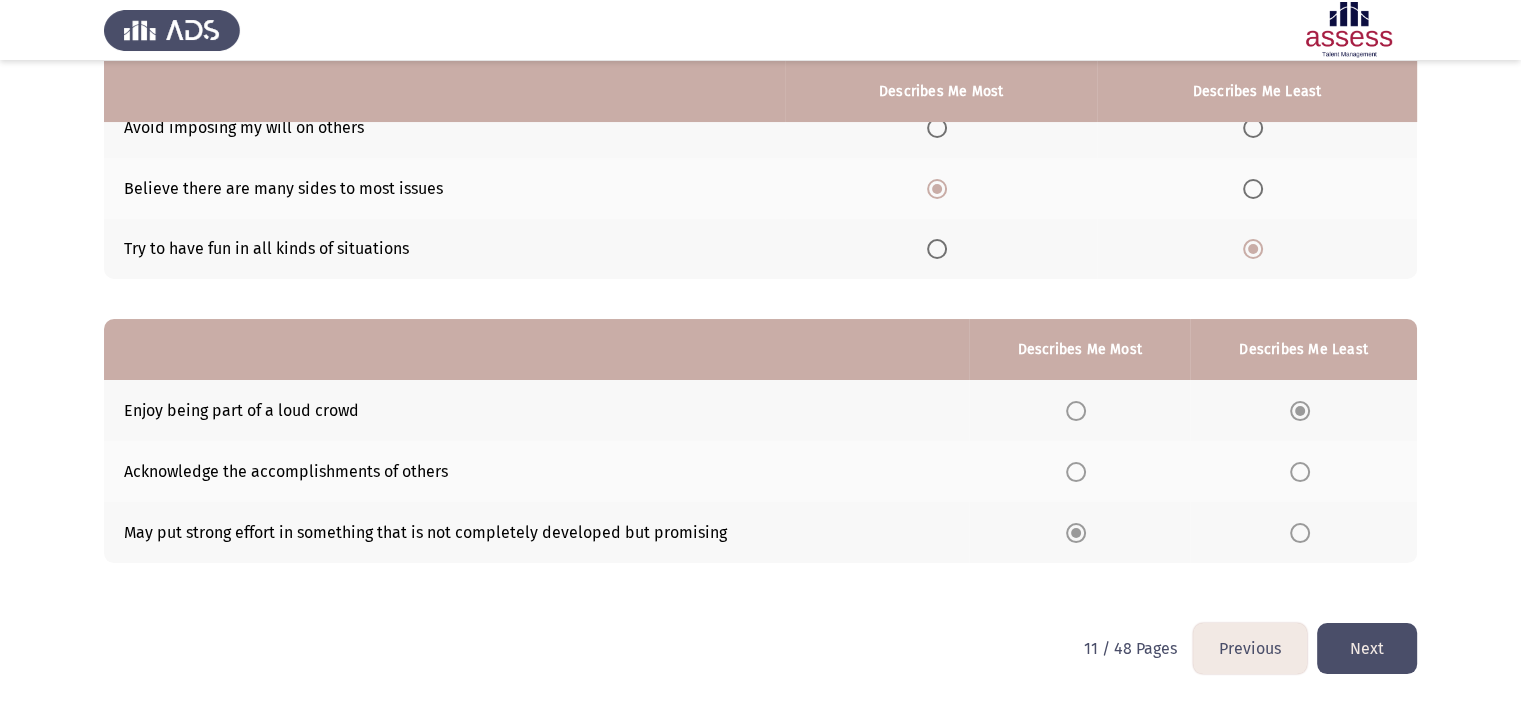 click on "Next" 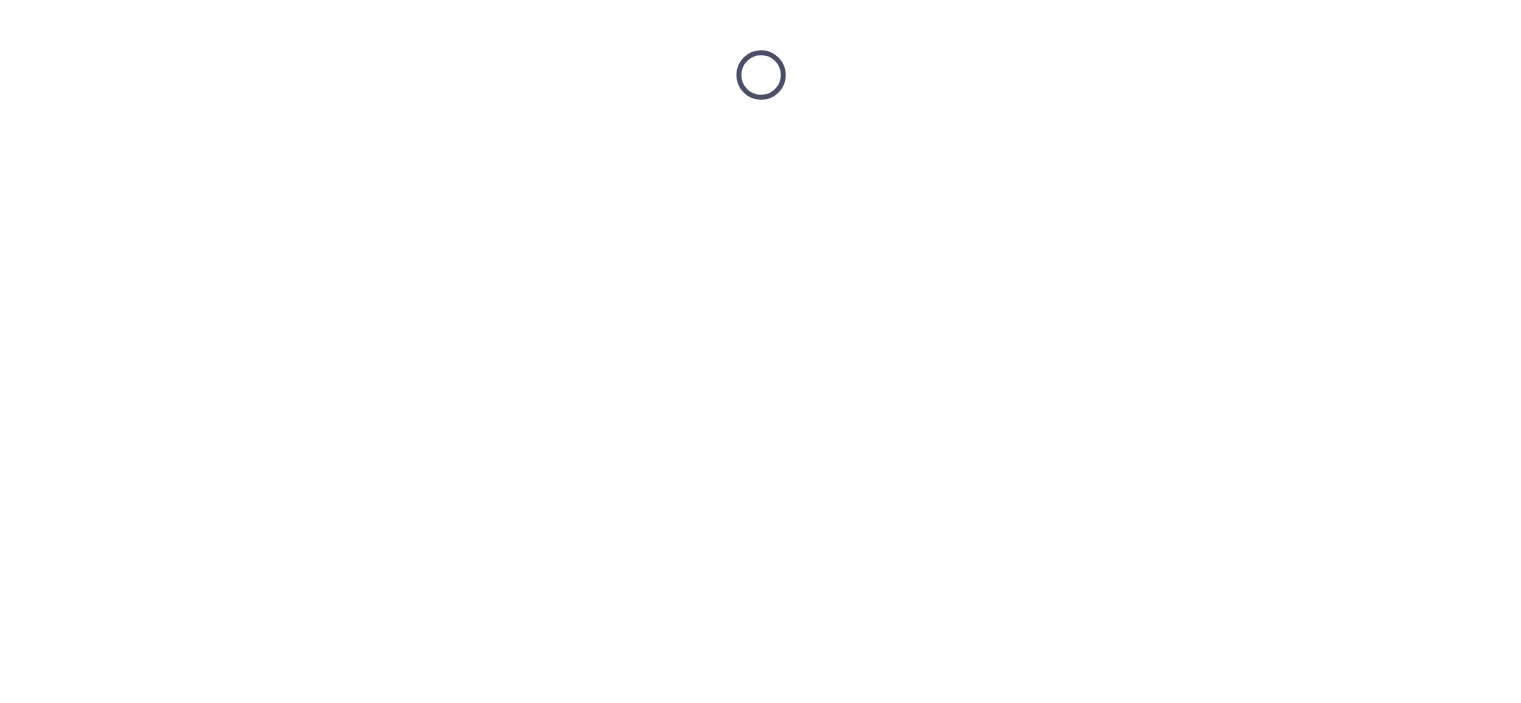 scroll, scrollTop: 0, scrollLeft: 0, axis: both 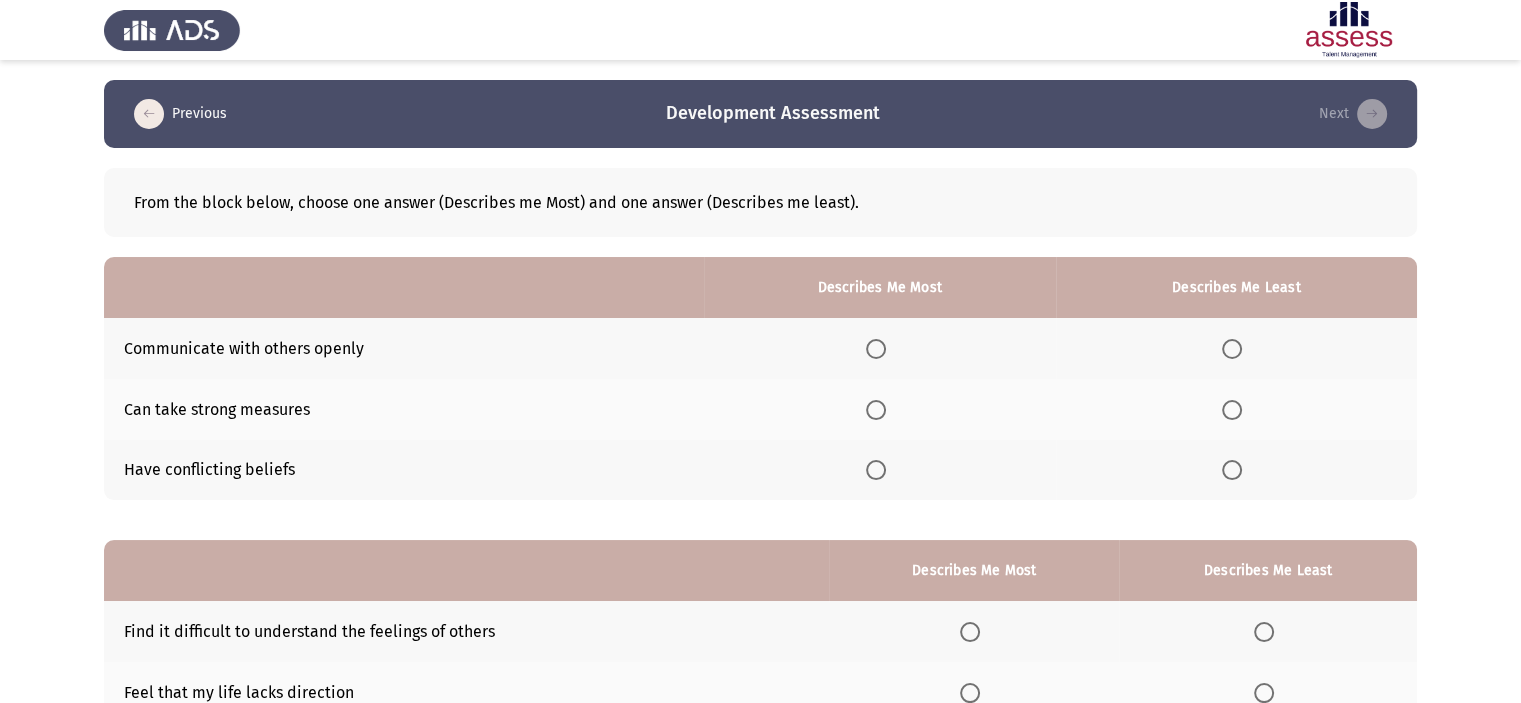 click 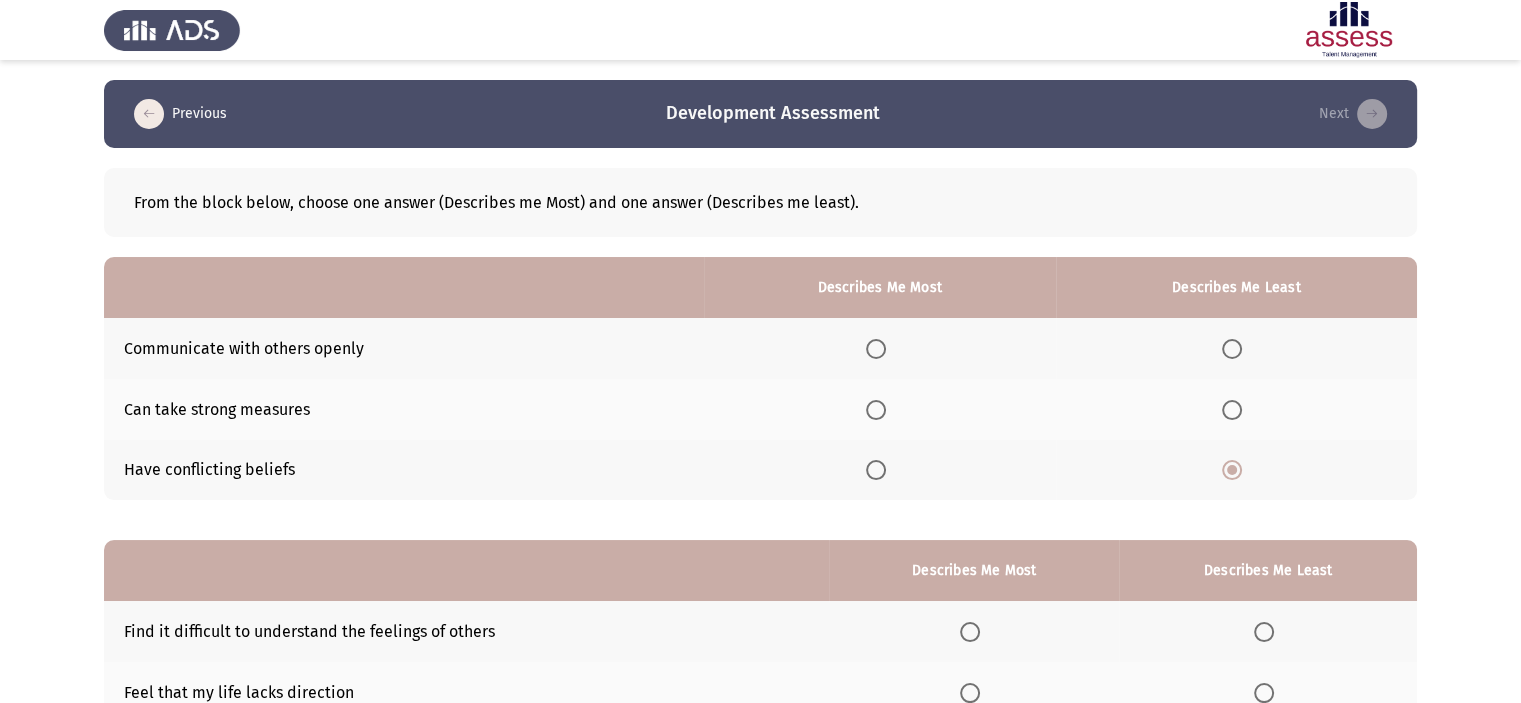 click 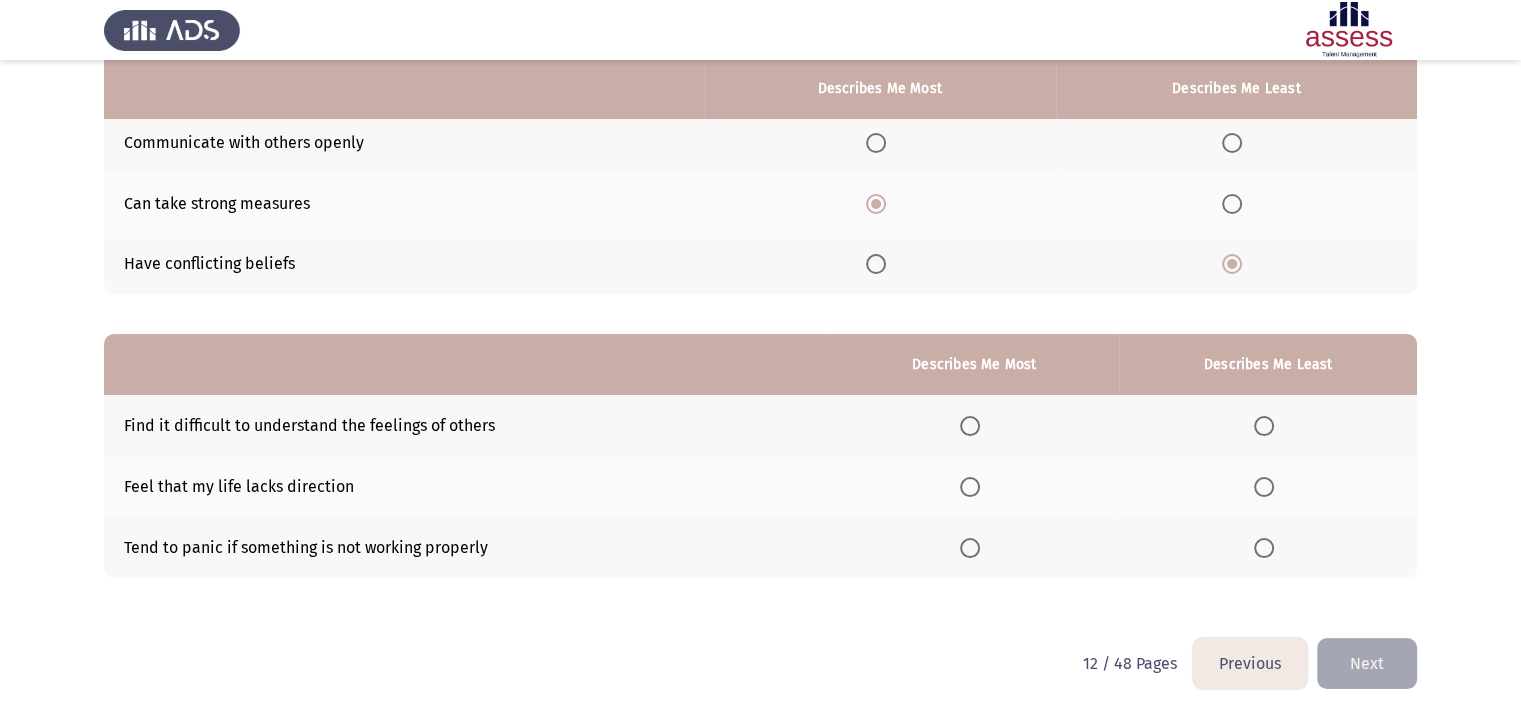 scroll, scrollTop: 208, scrollLeft: 0, axis: vertical 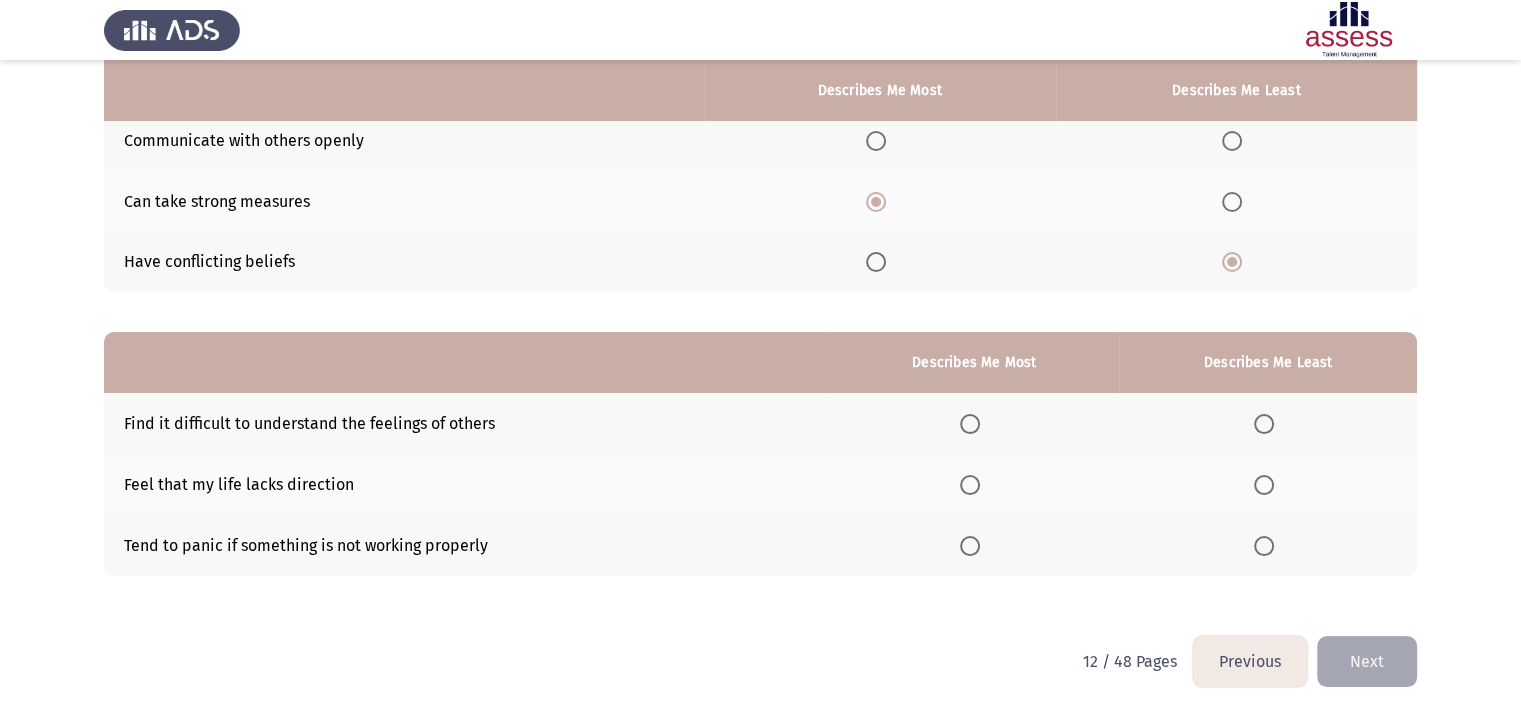 click 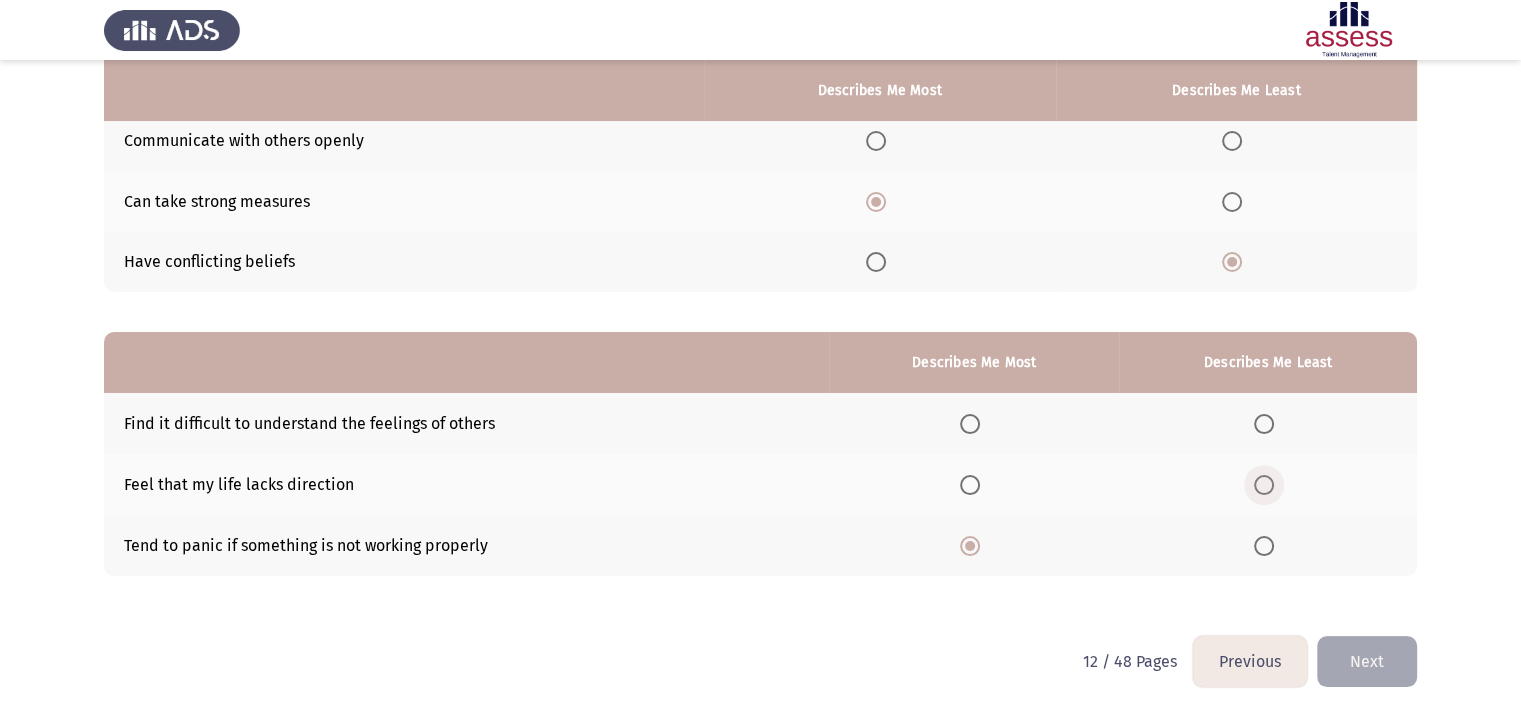 click at bounding box center [1264, 485] 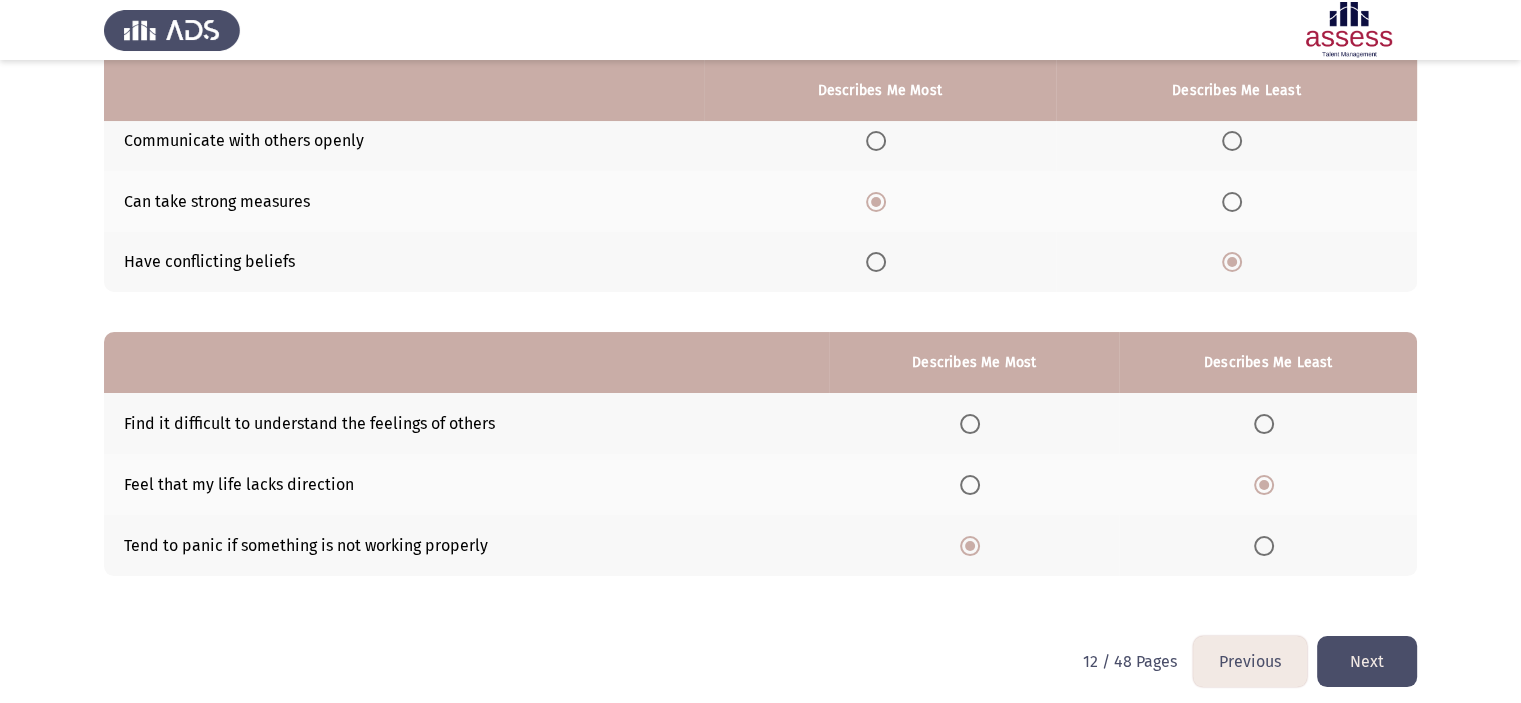click on "Next" 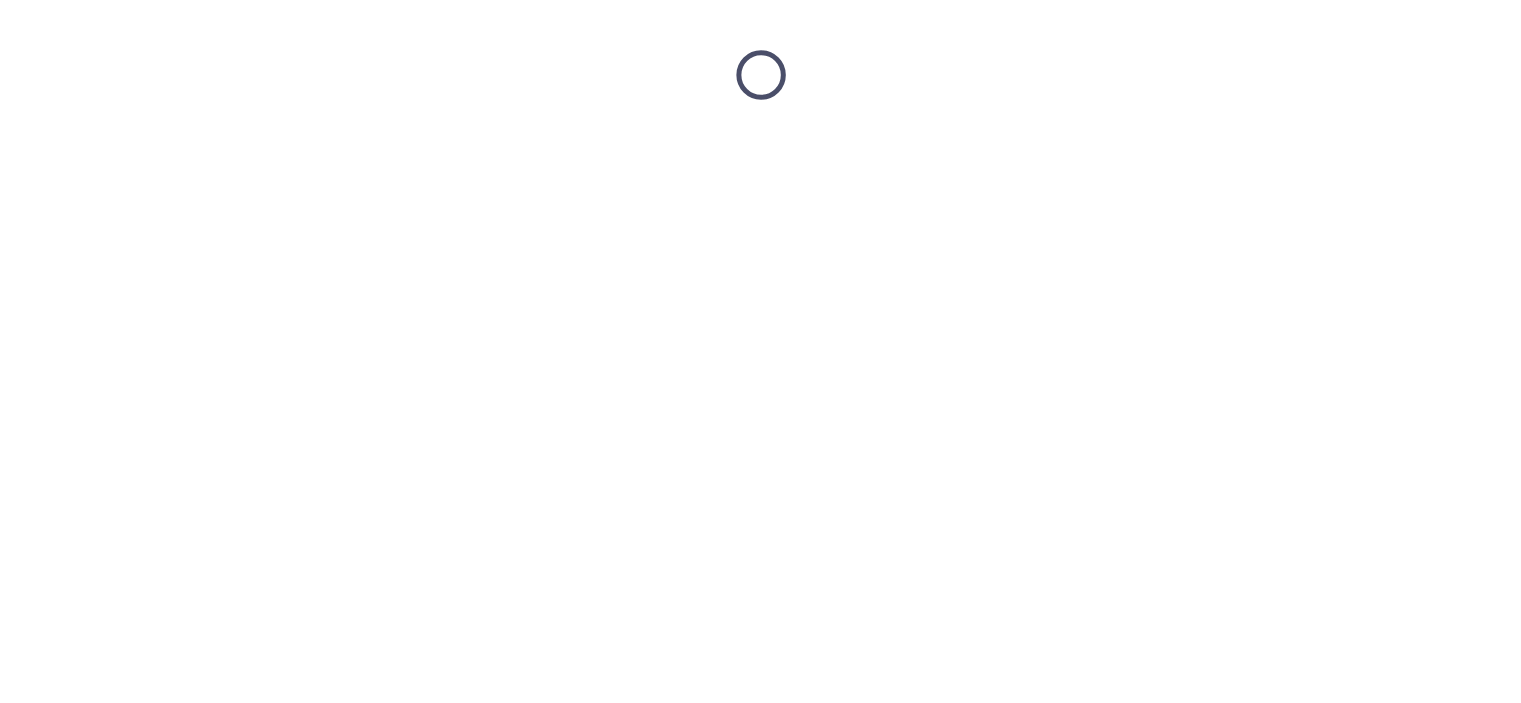 scroll, scrollTop: 0, scrollLeft: 0, axis: both 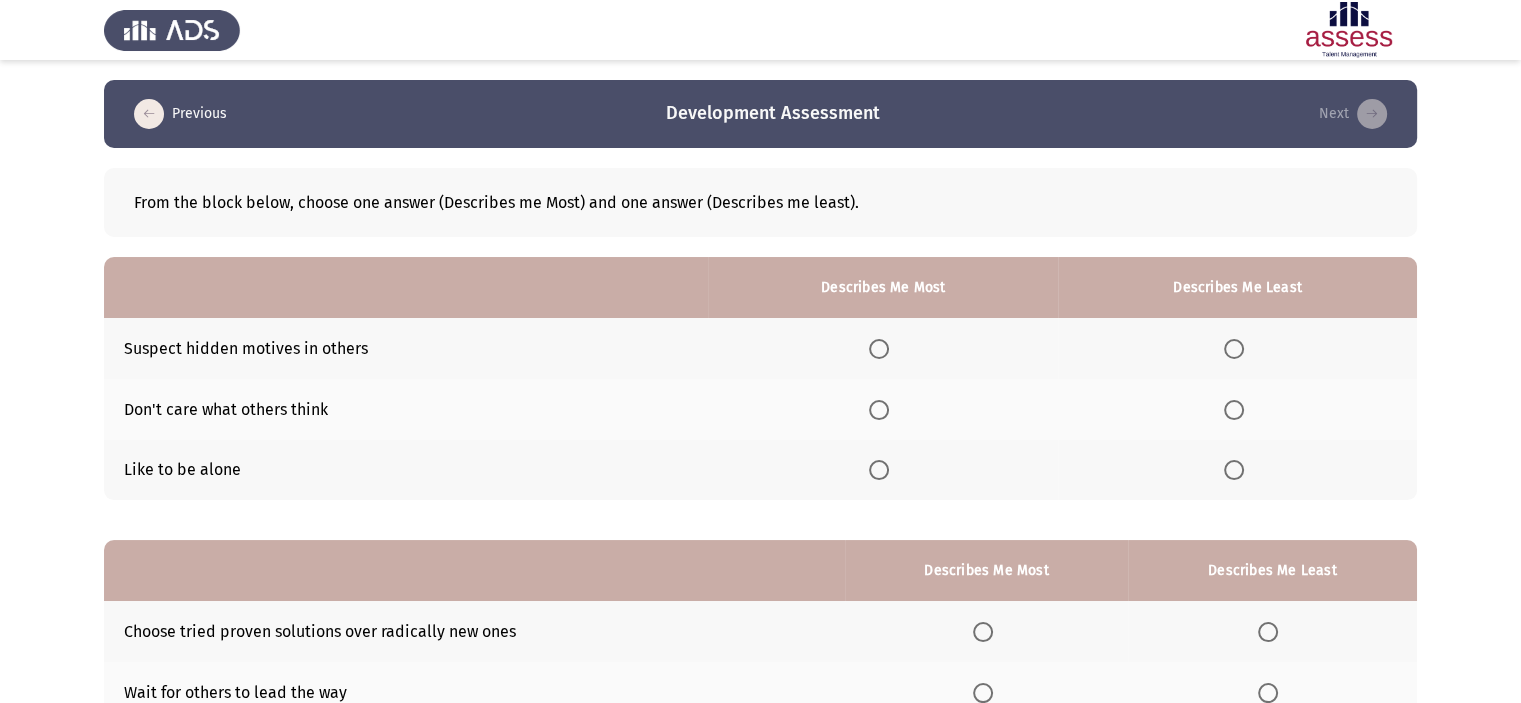 click at bounding box center [1238, 410] 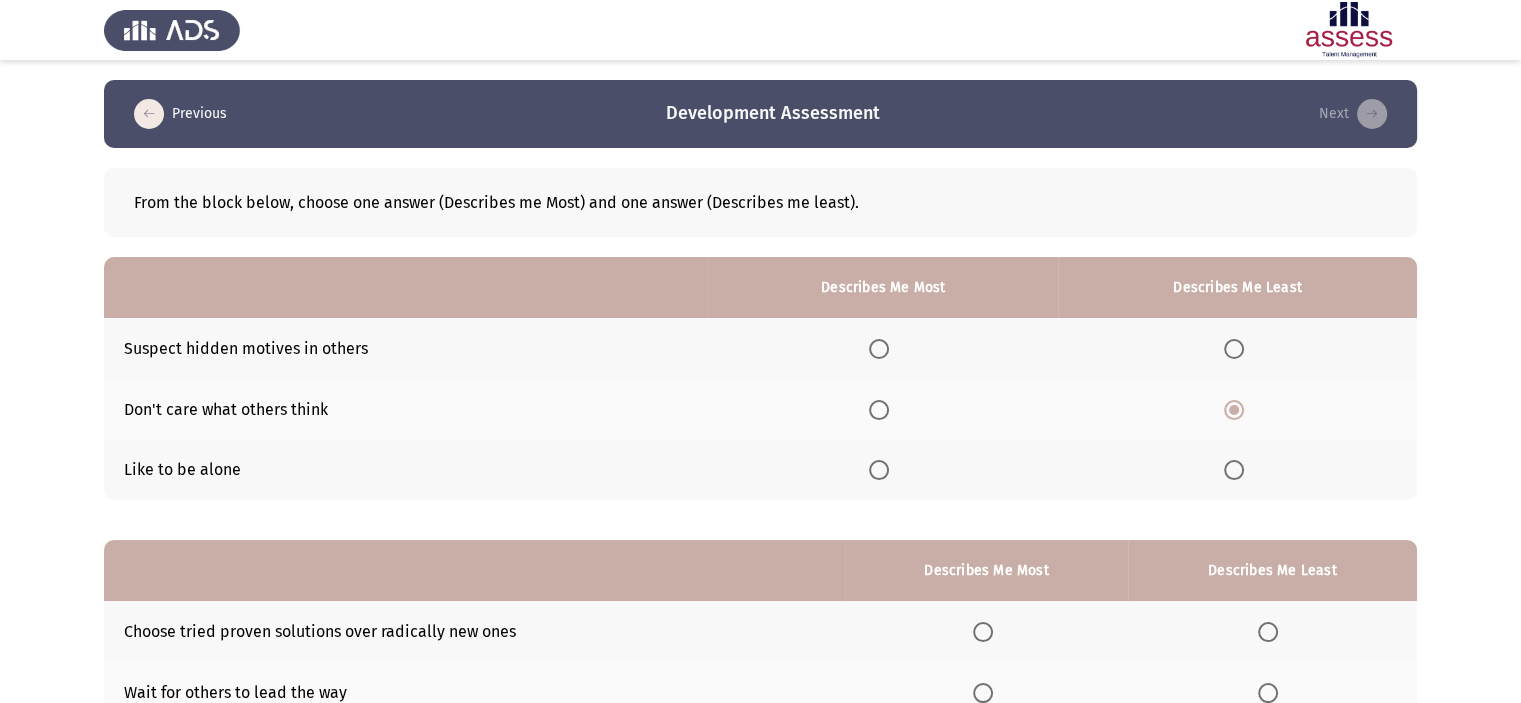 click at bounding box center (879, 470) 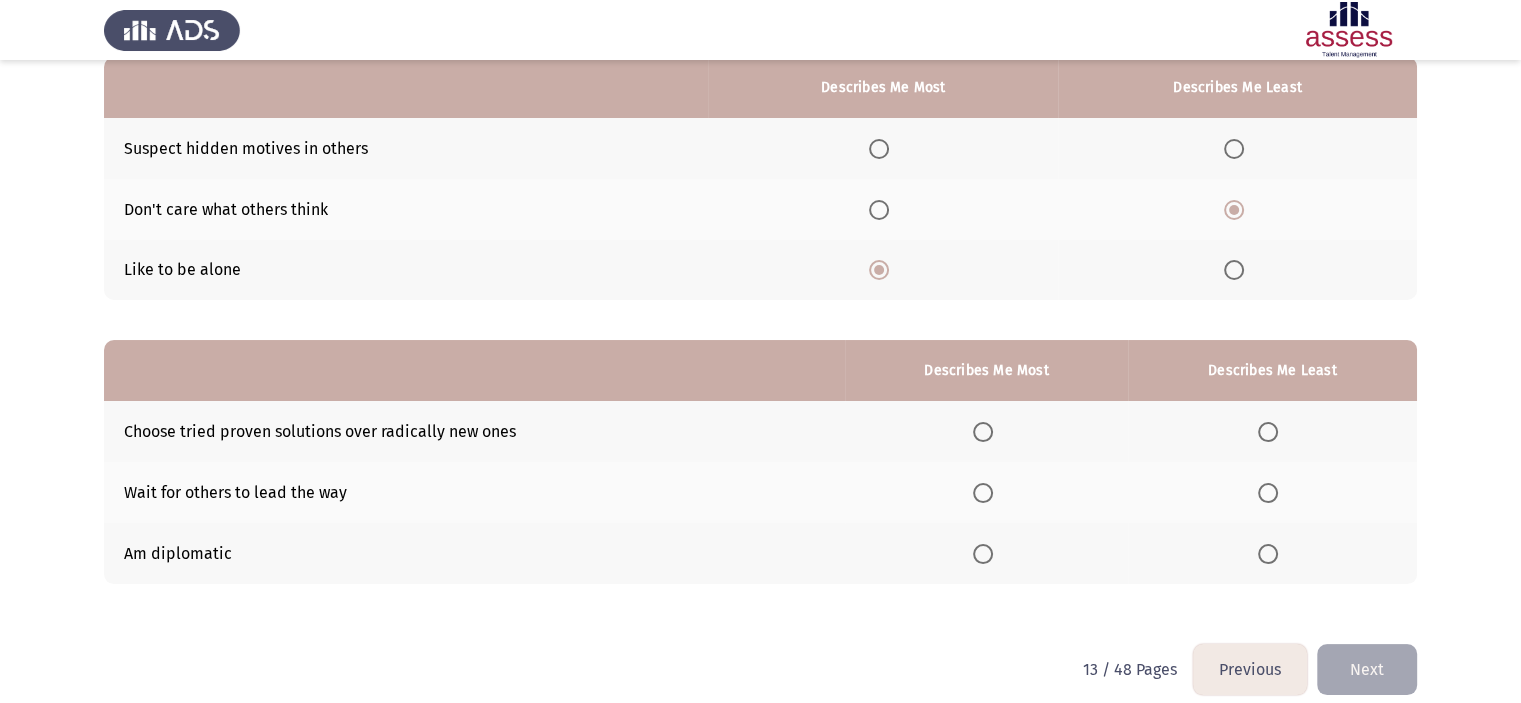 scroll, scrollTop: 204, scrollLeft: 0, axis: vertical 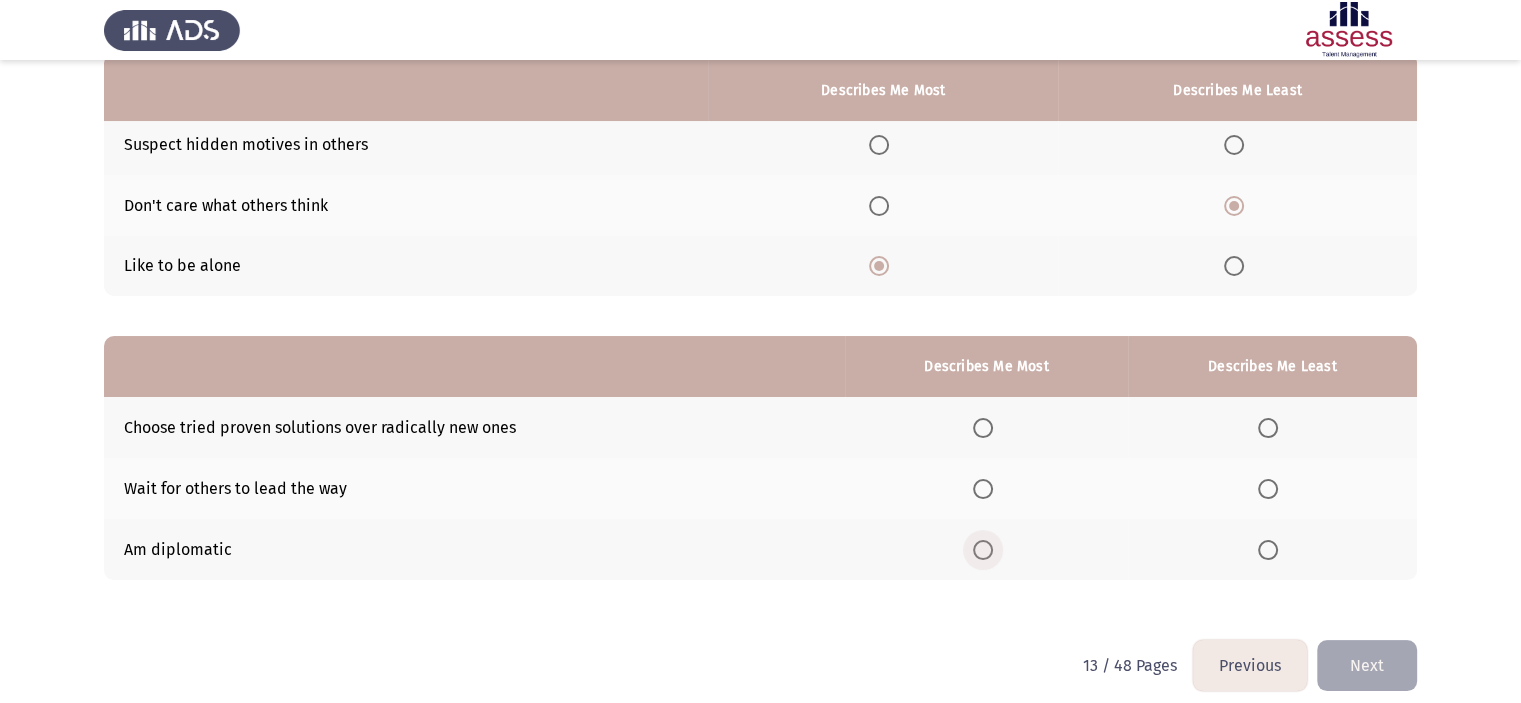 click at bounding box center (983, 550) 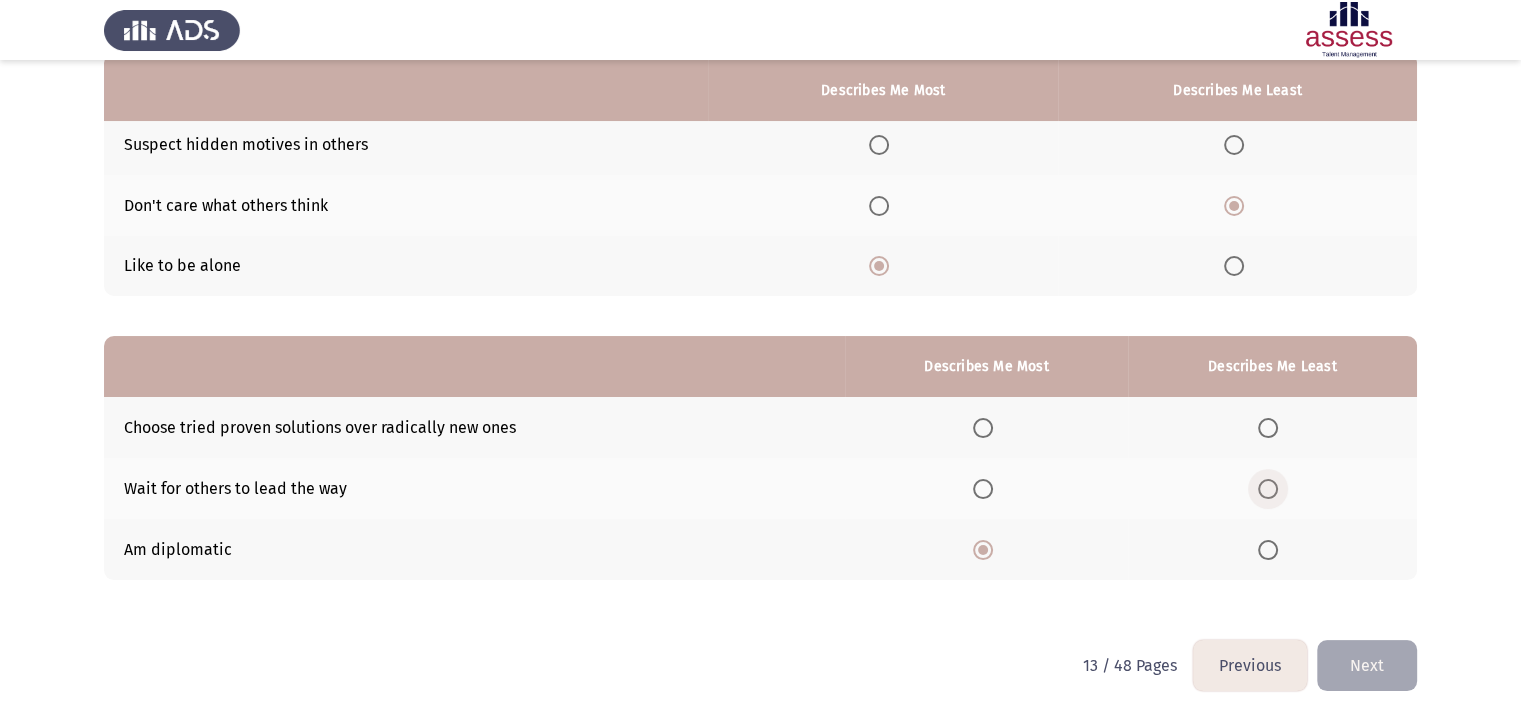 click at bounding box center [1268, 489] 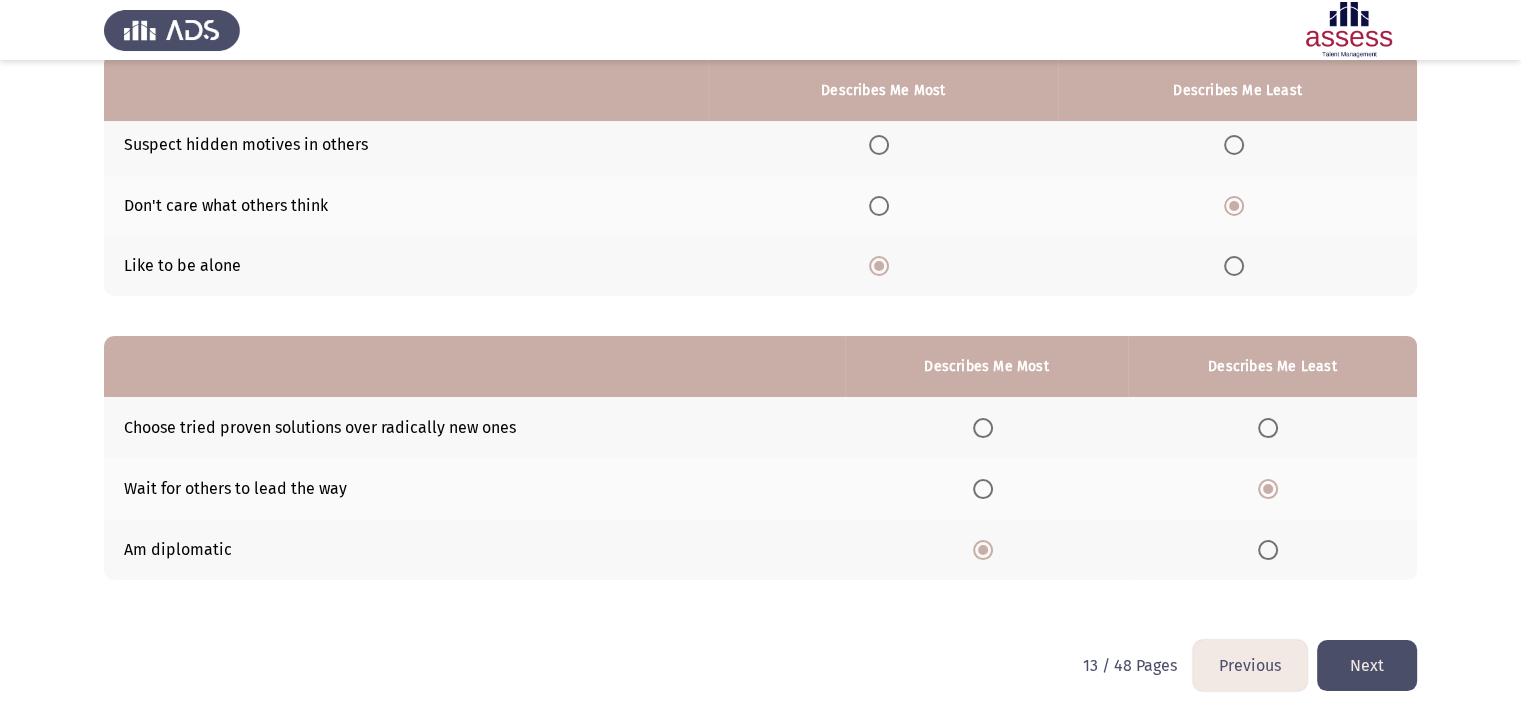 click on "Next" 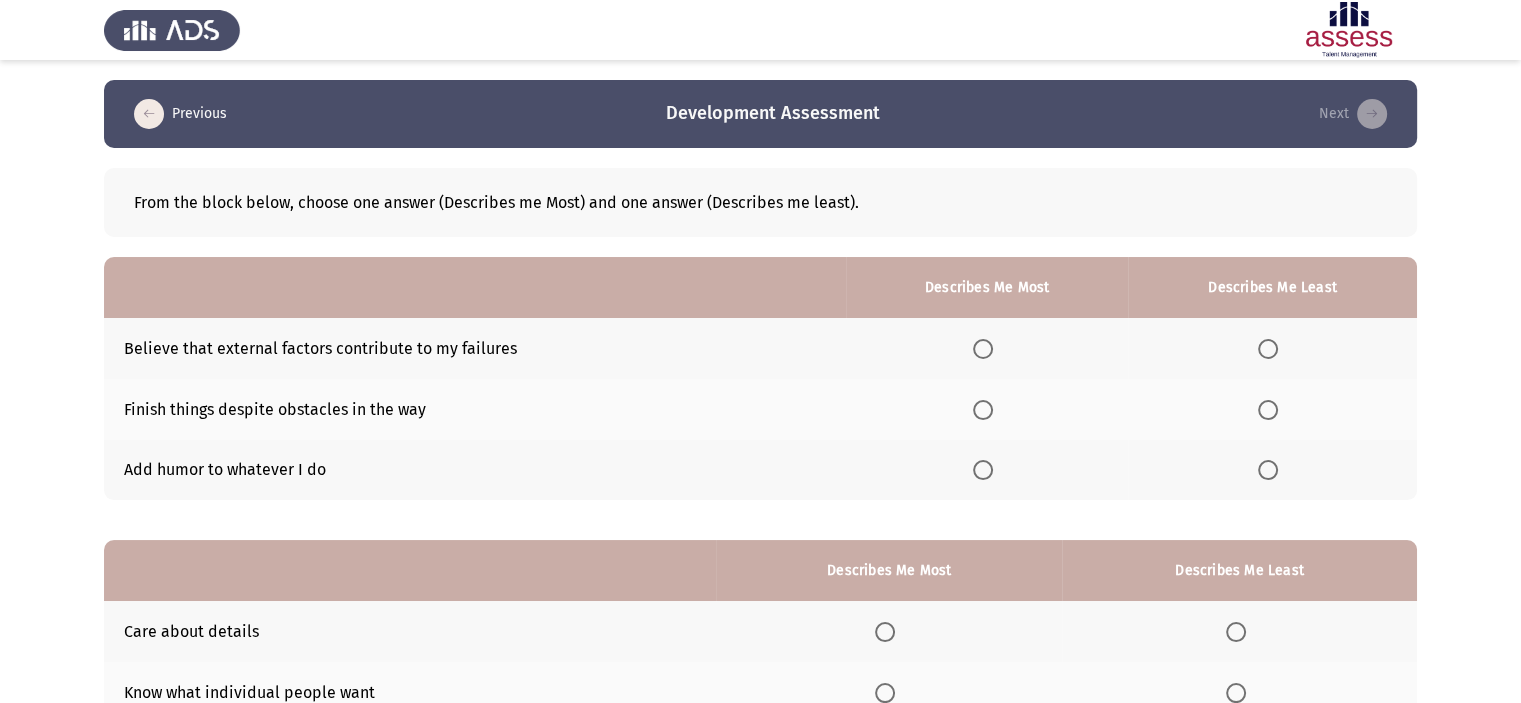 click at bounding box center (983, 410) 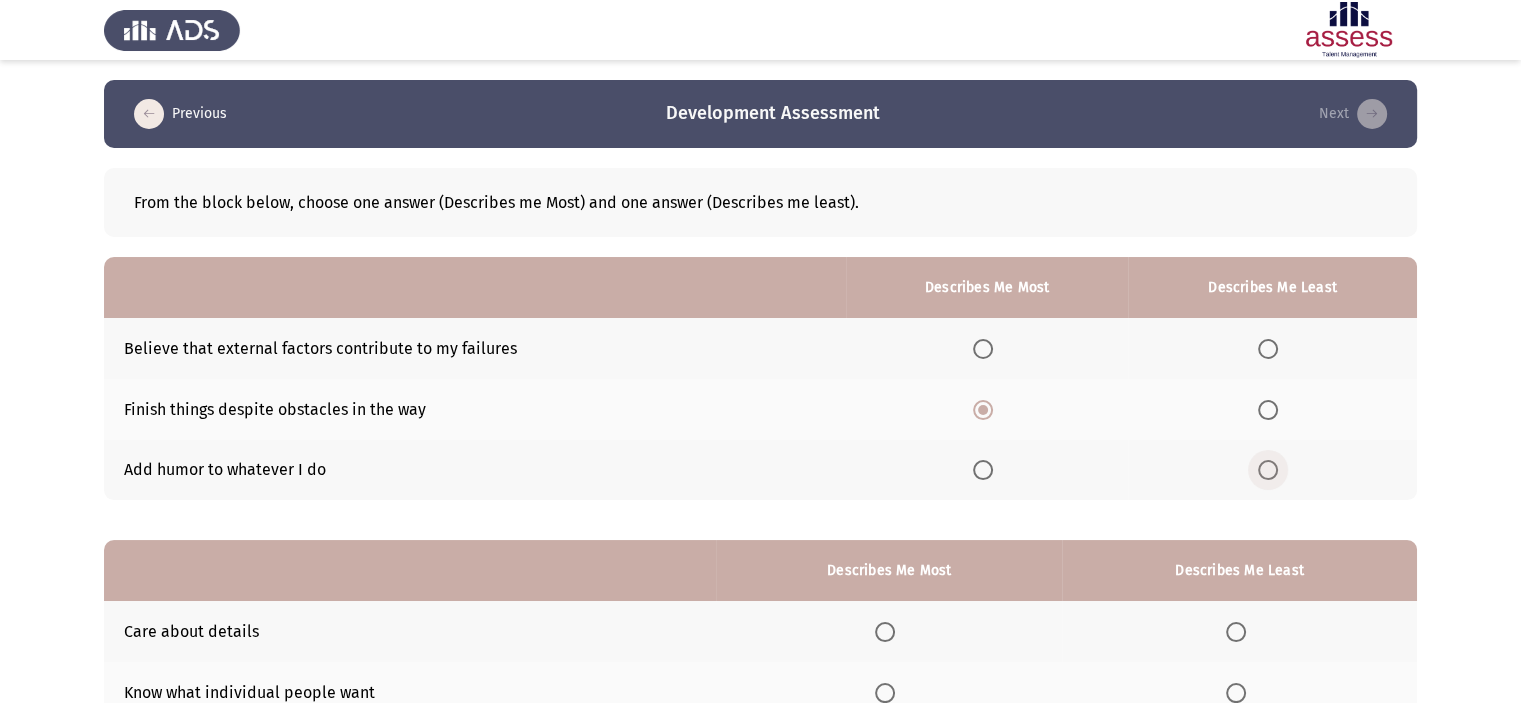 click at bounding box center [1272, 470] 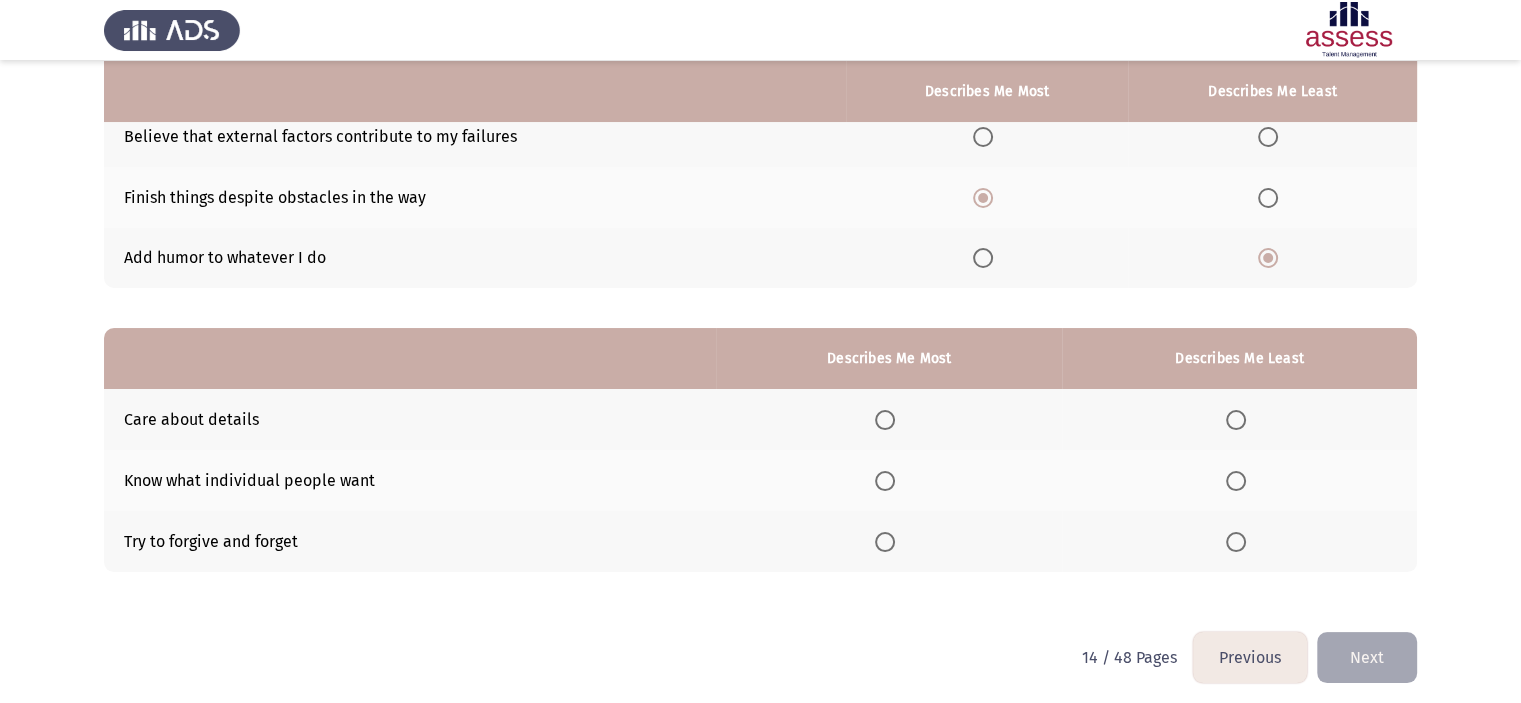 scroll, scrollTop: 212, scrollLeft: 0, axis: vertical 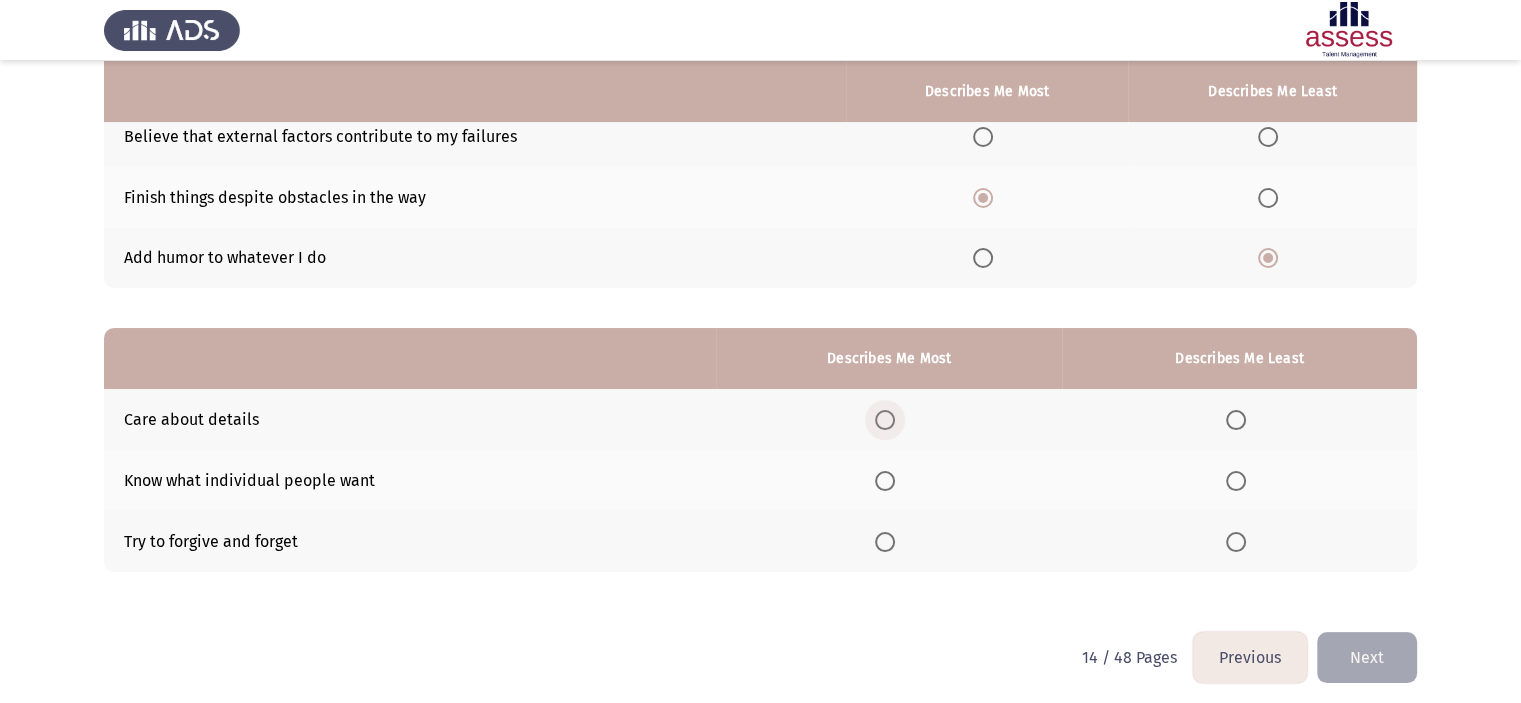 click at bounding box center [885, 420] 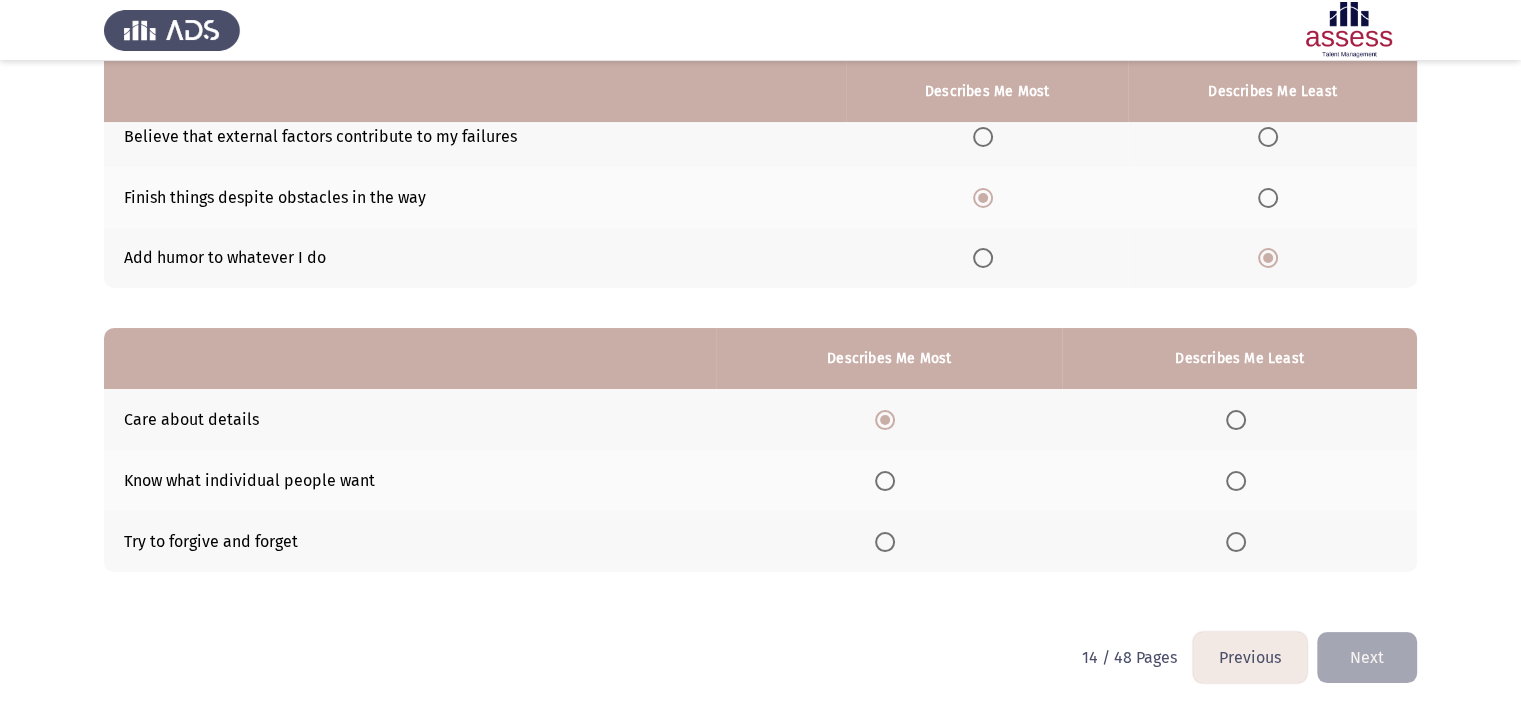 click at bounding box center [1236, 542] 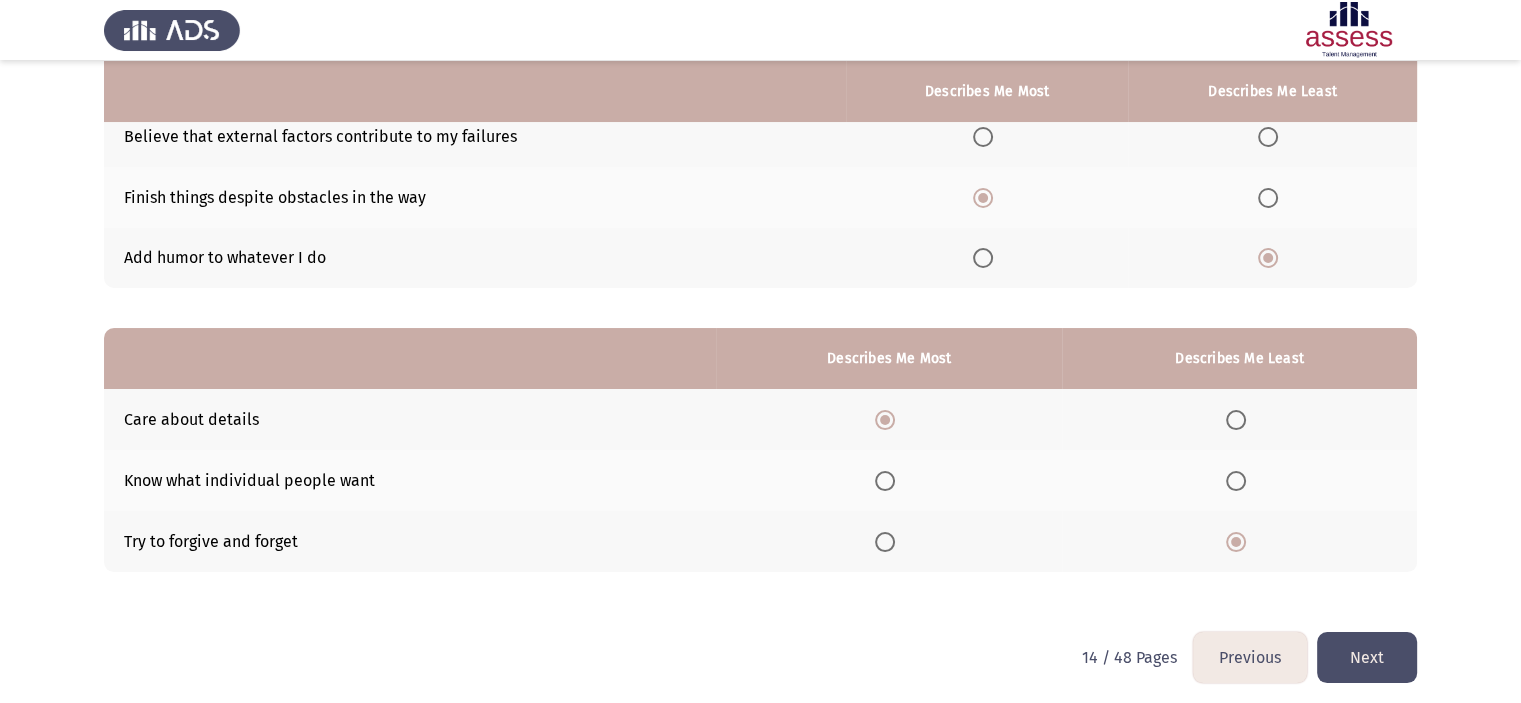 click on "Next" 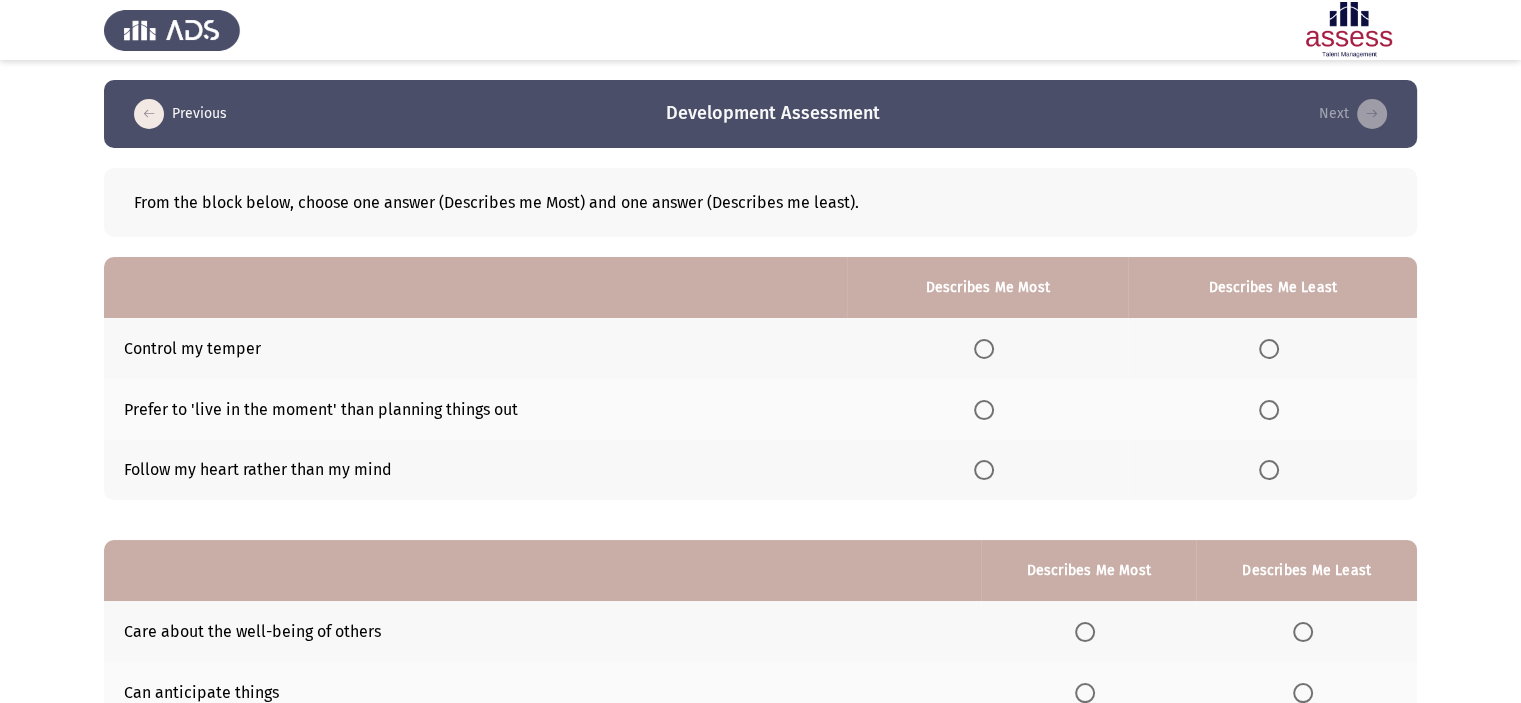 click at bounding box center [984, 349] 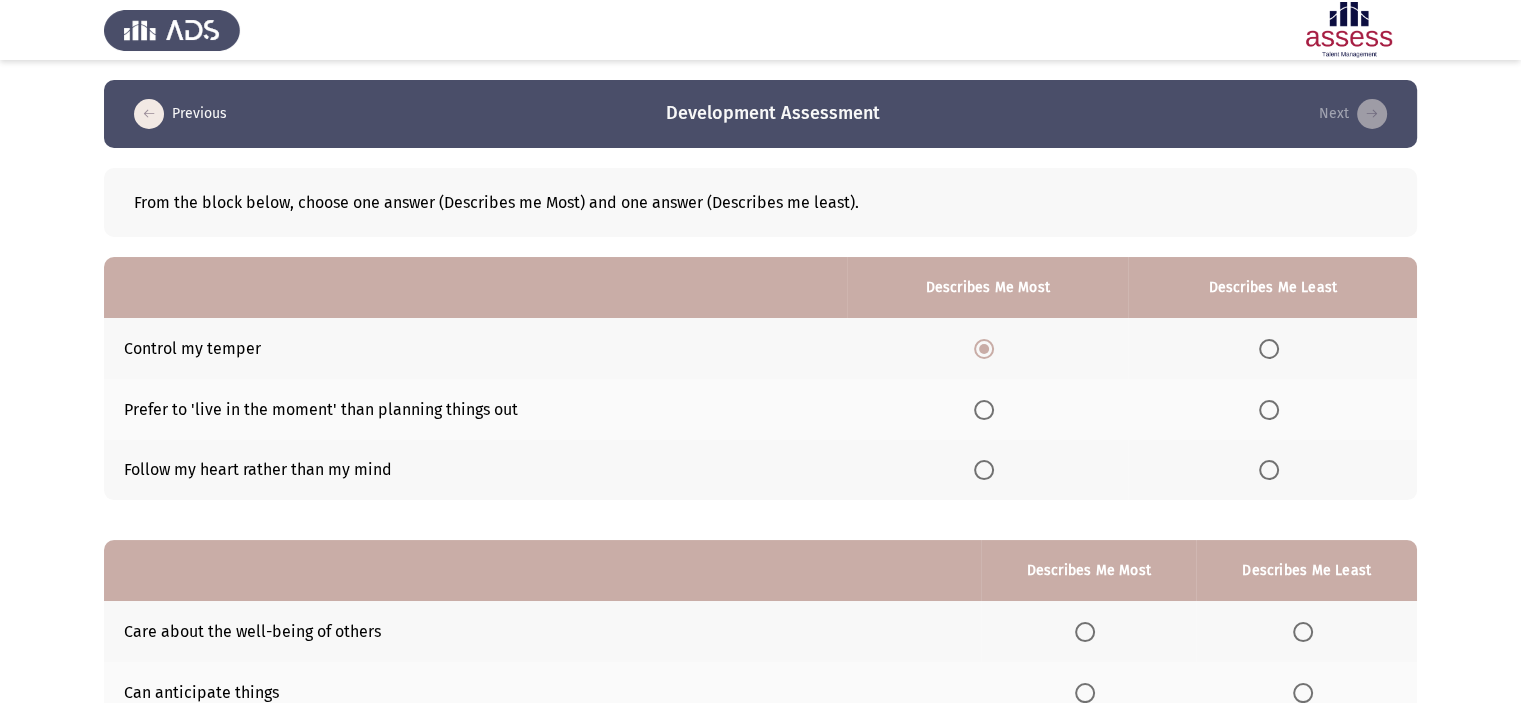 click at bounding box center [1269, 410] 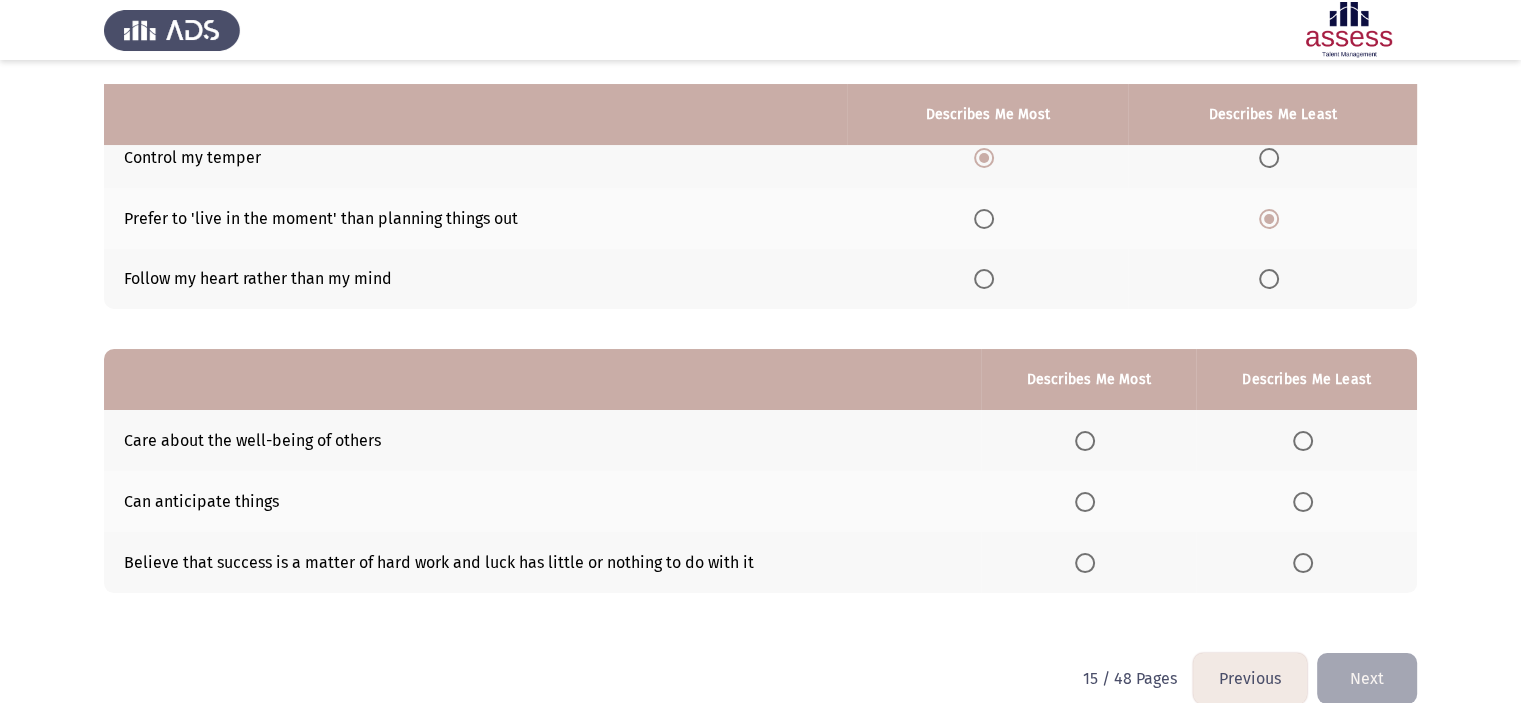 scroll, scrollTop: 221, scrollLeft: 0, axis: vertical 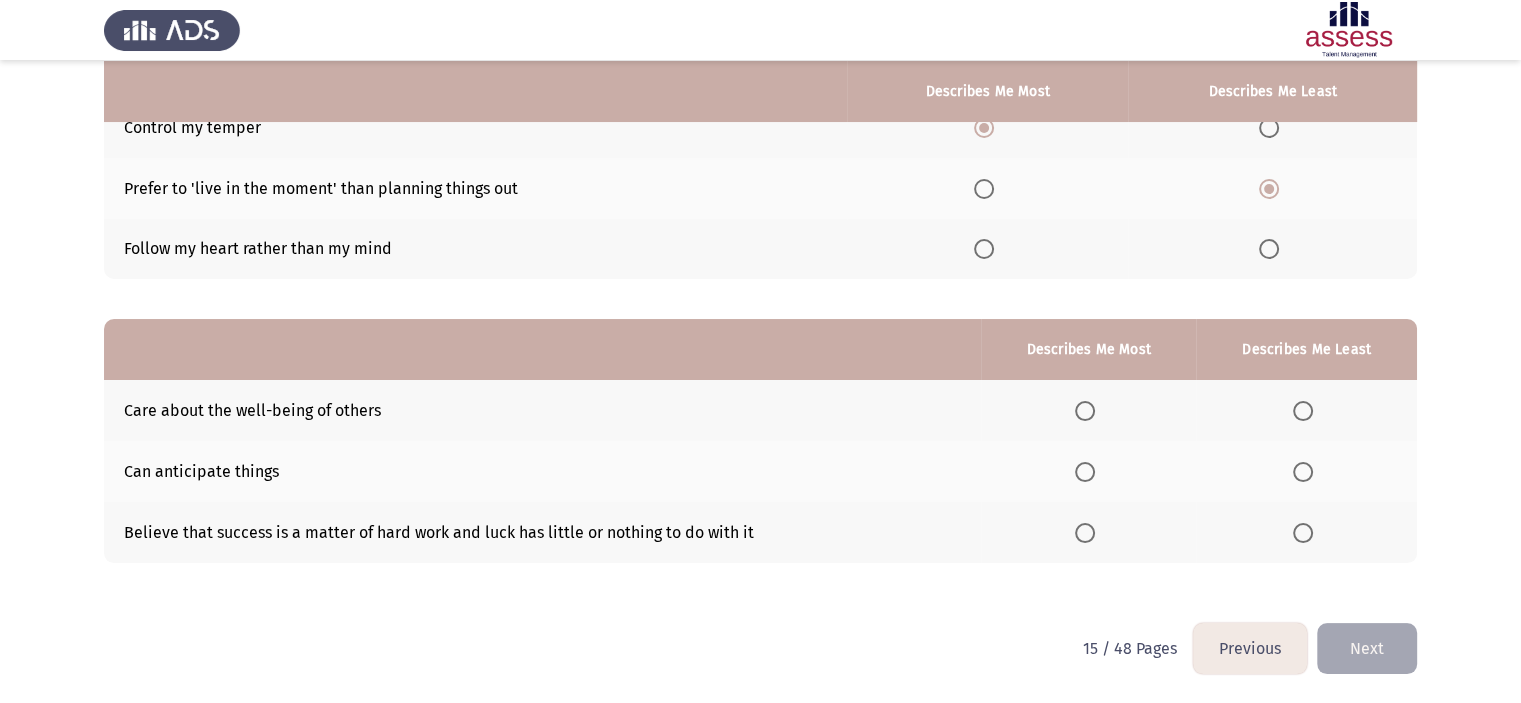 click at bounding box center (1085, 472) 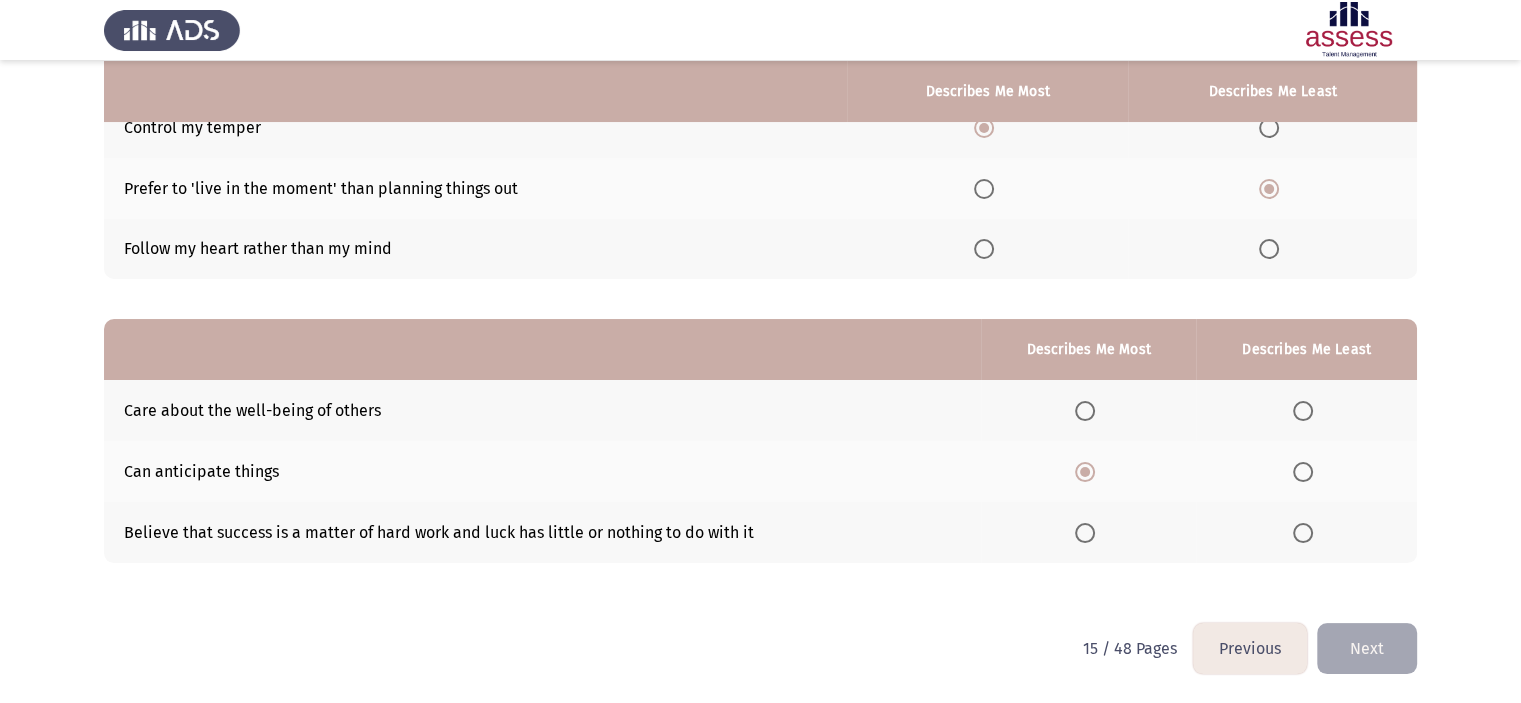 click at bounding box center (1303, 533) 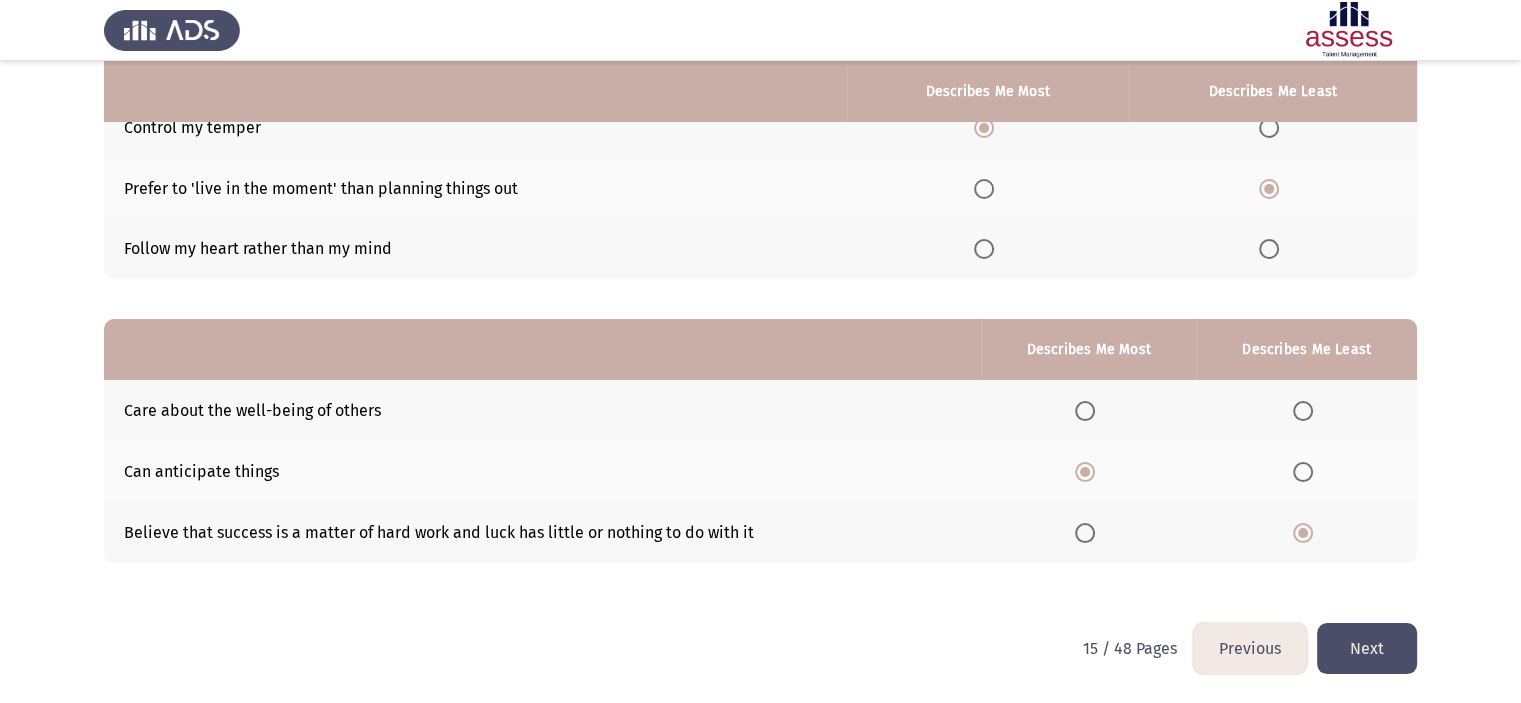 click on "Next" 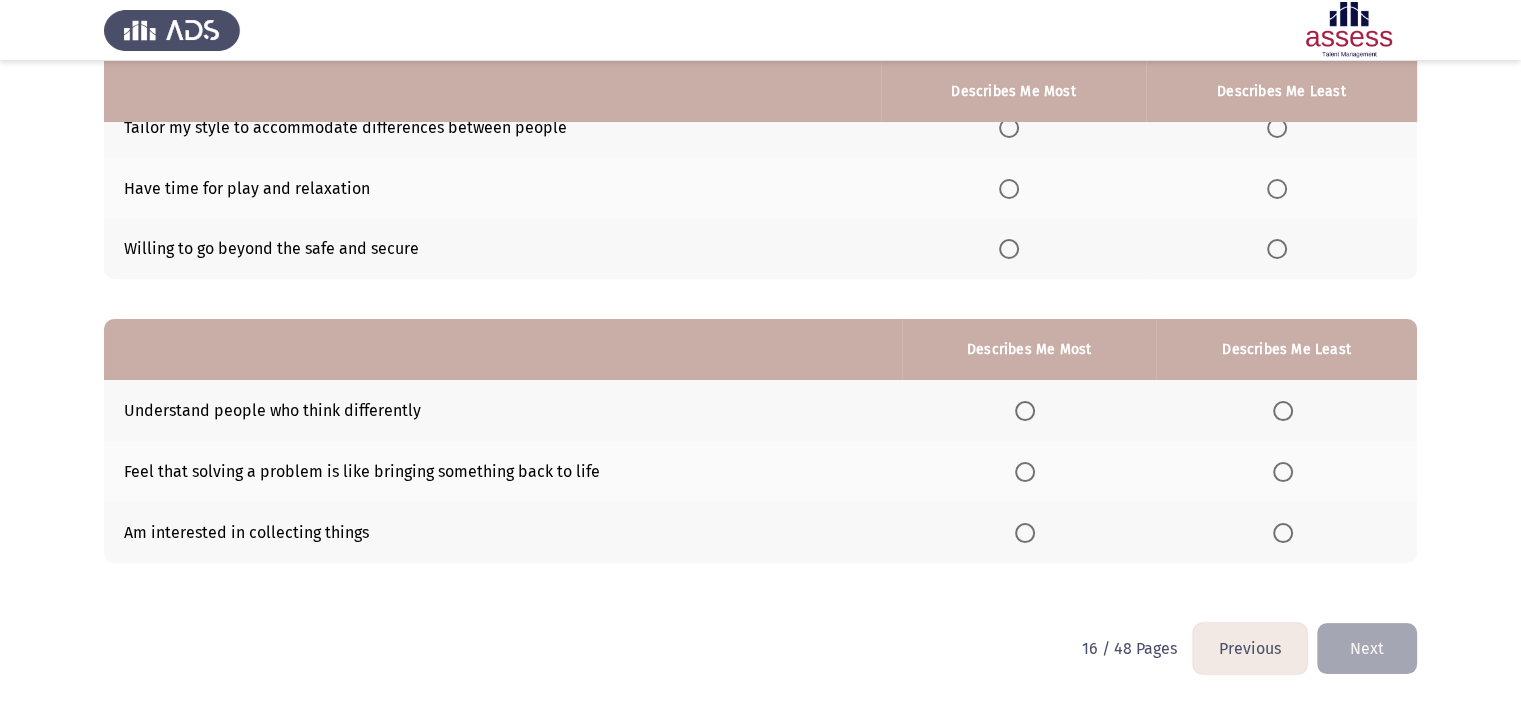 scroll, scrollTop: 0, scrollLeft: 0, axis: both 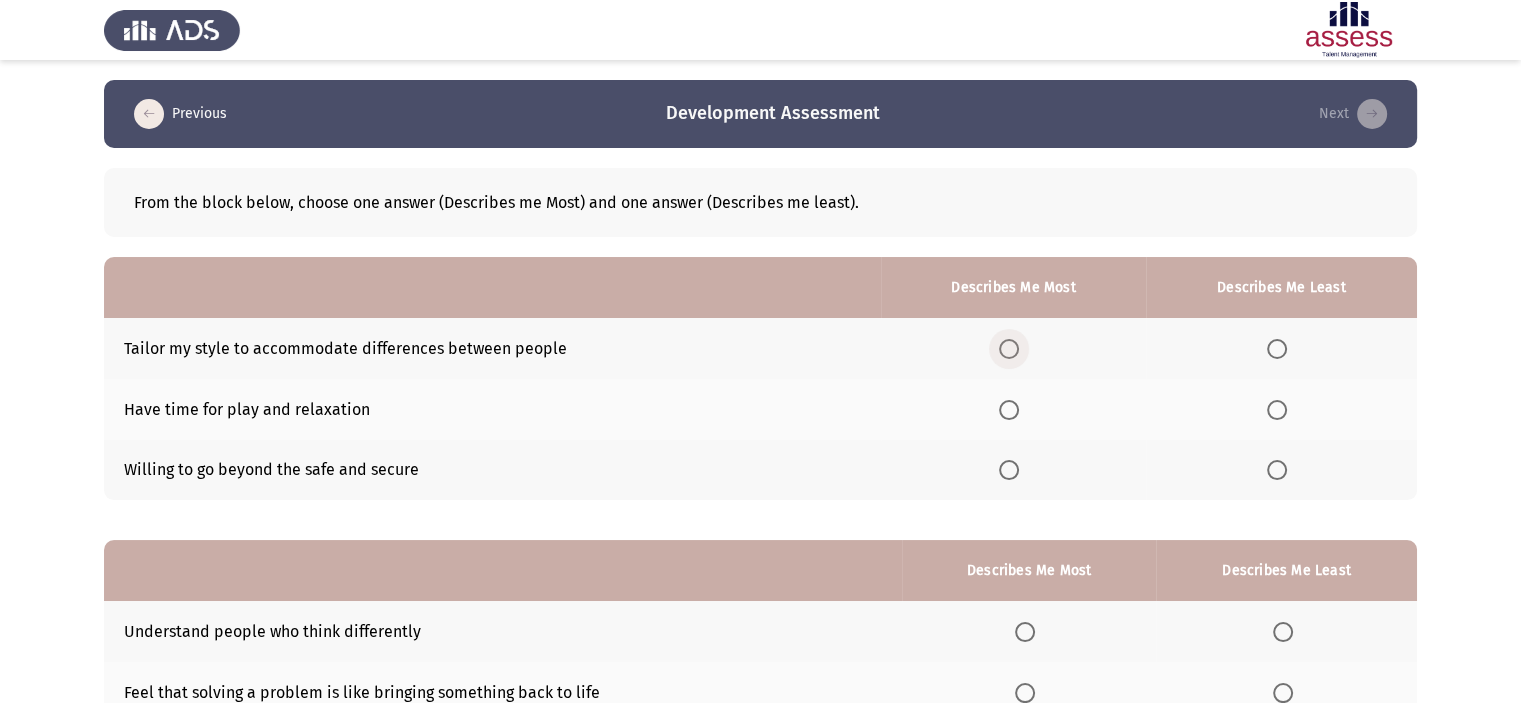 click at bounding box center (1009, 349) 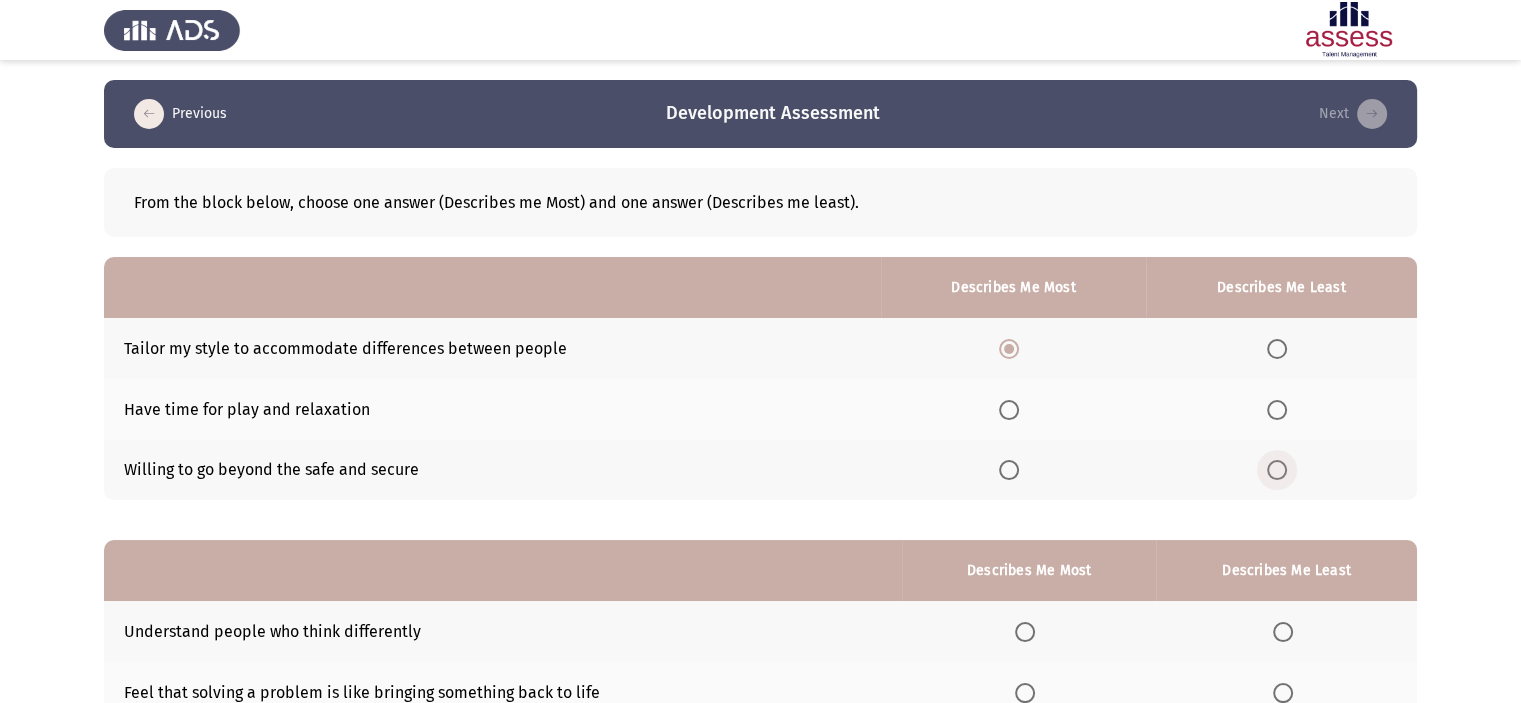 click at bounding box center [1277, 470] 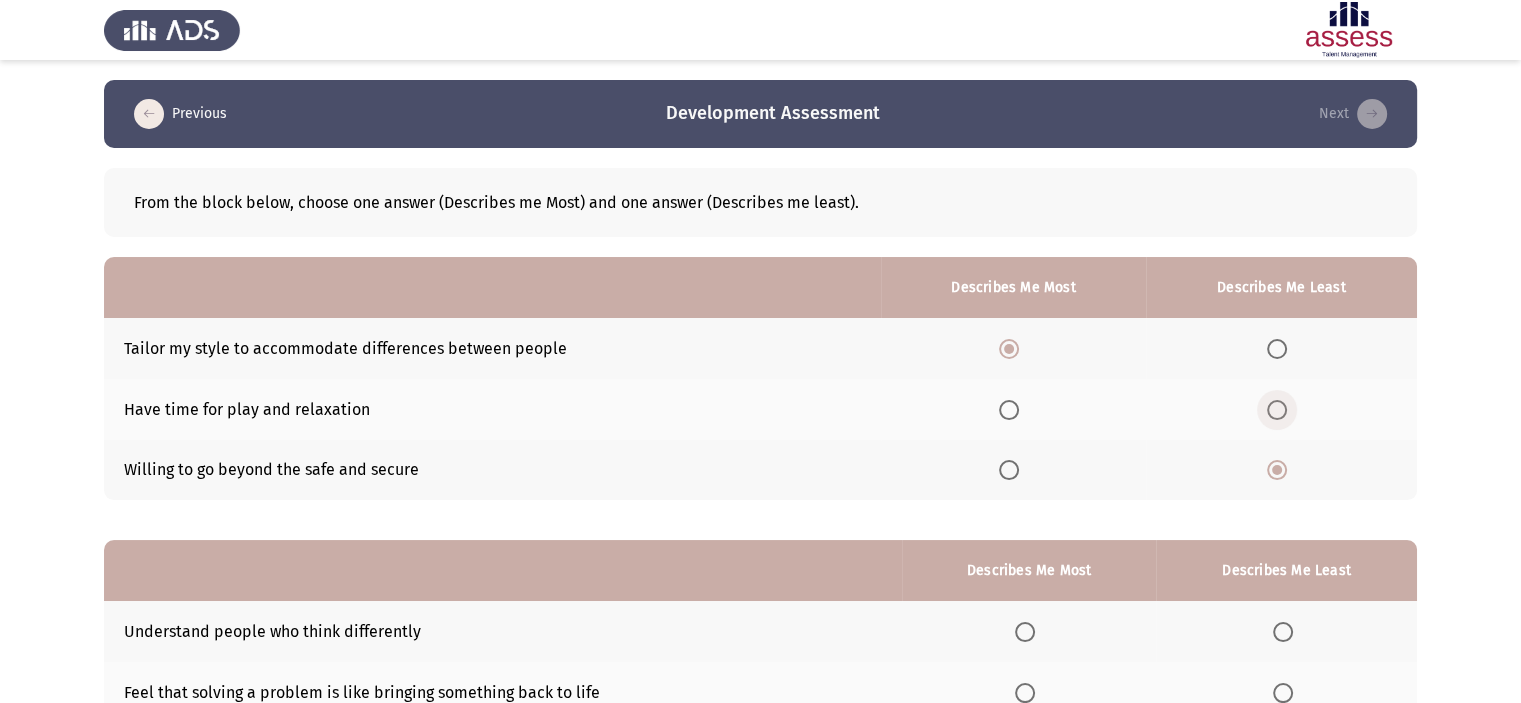 click at bounding box center [1277, 410] 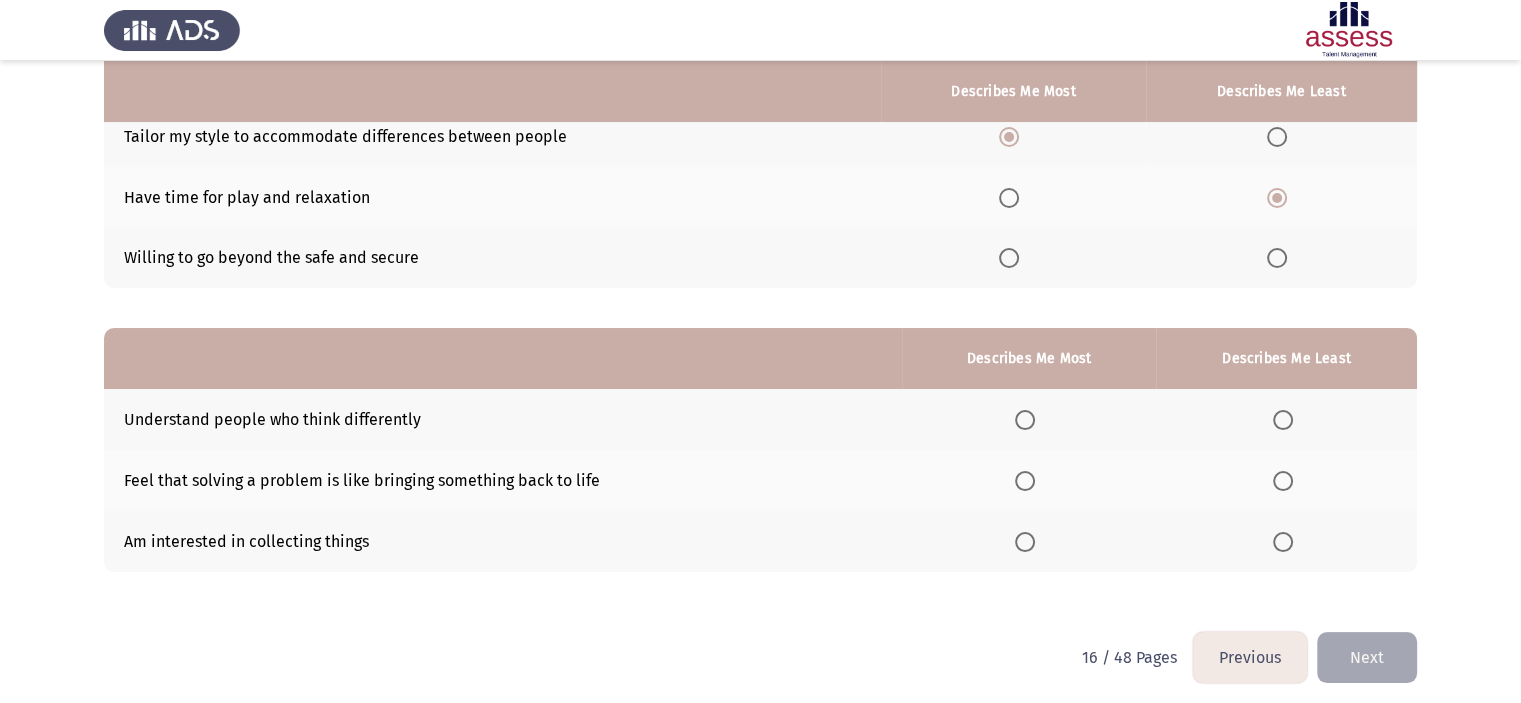 scroll, scrollTop: 214, scrollLeft: 0, axis: vertical 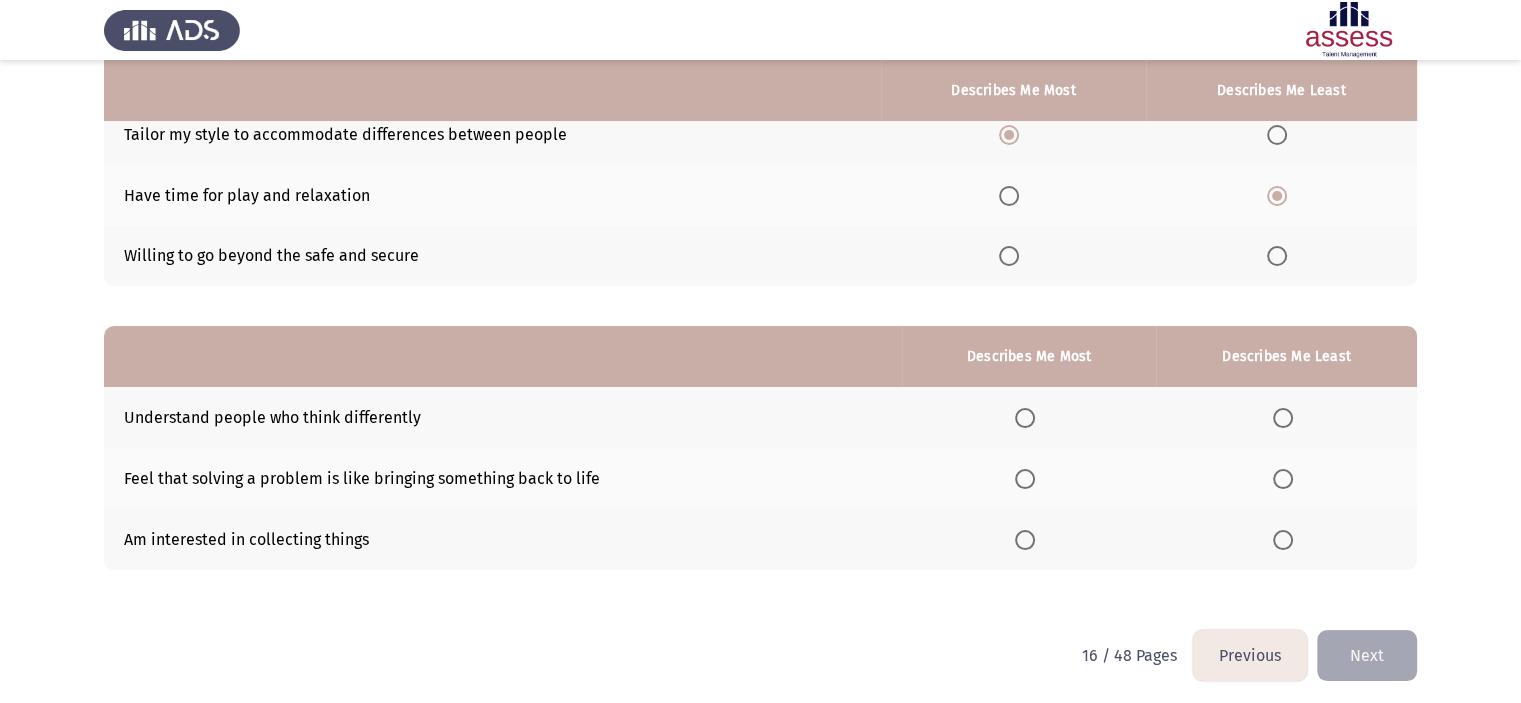 click at bounding box center (1029, 479) 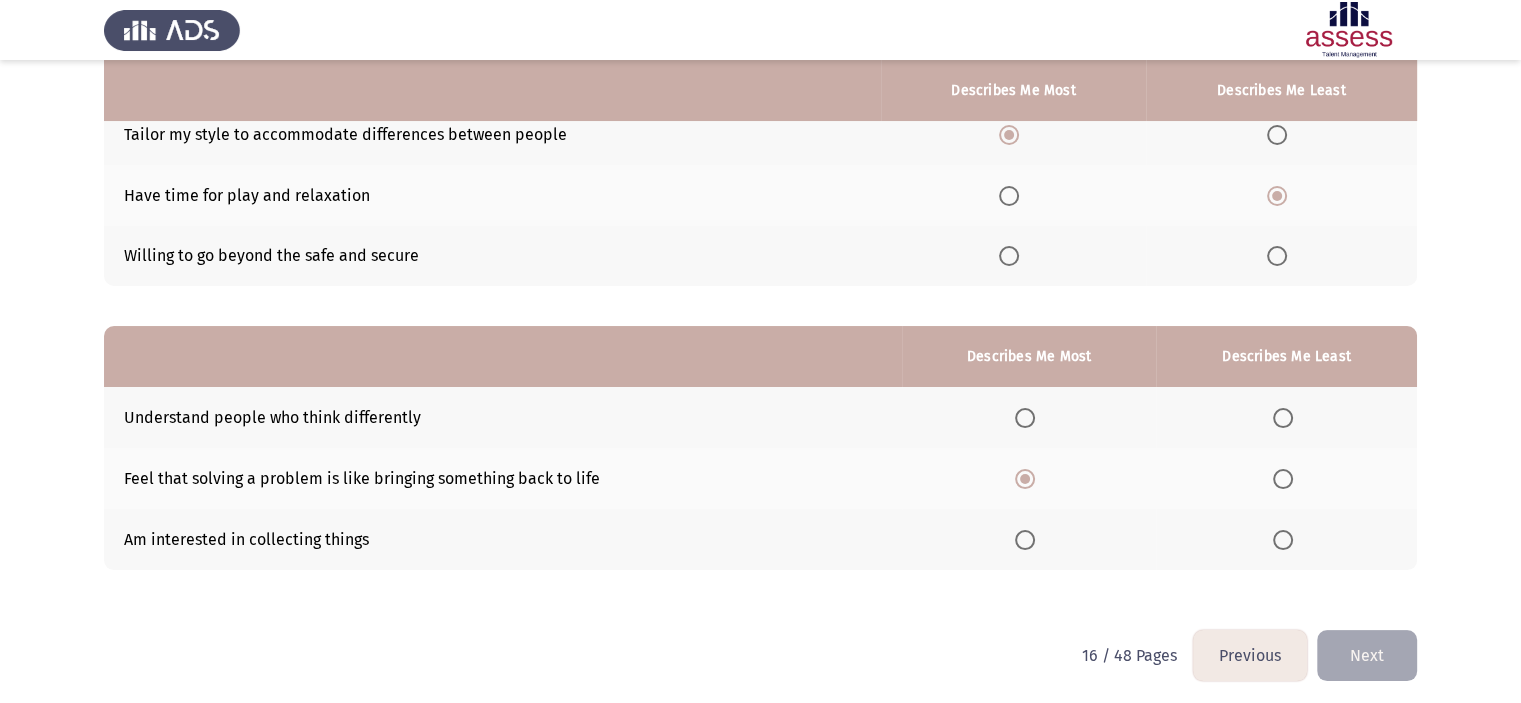 click at bounding box center (1287, 539) 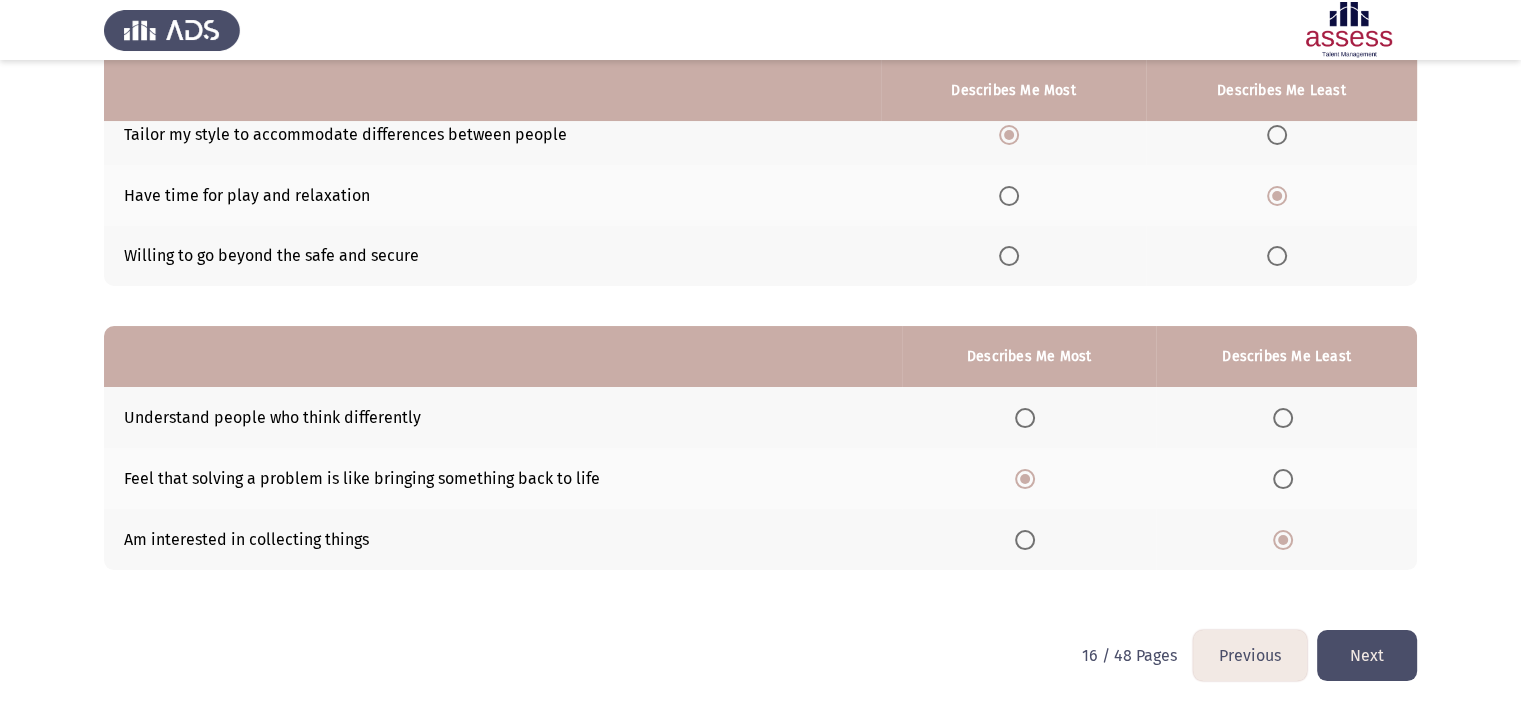 click on "Next" 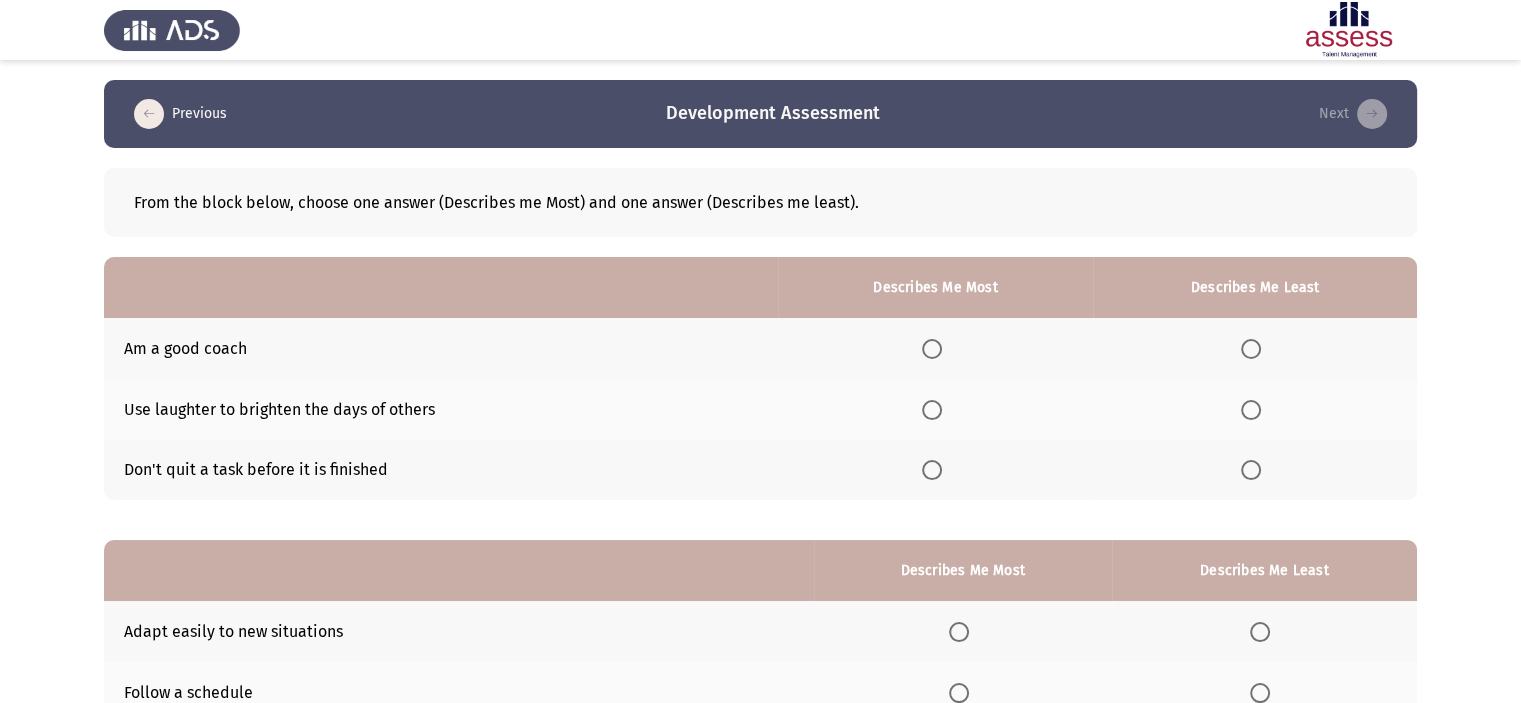 click at bounding box center (932, 470) 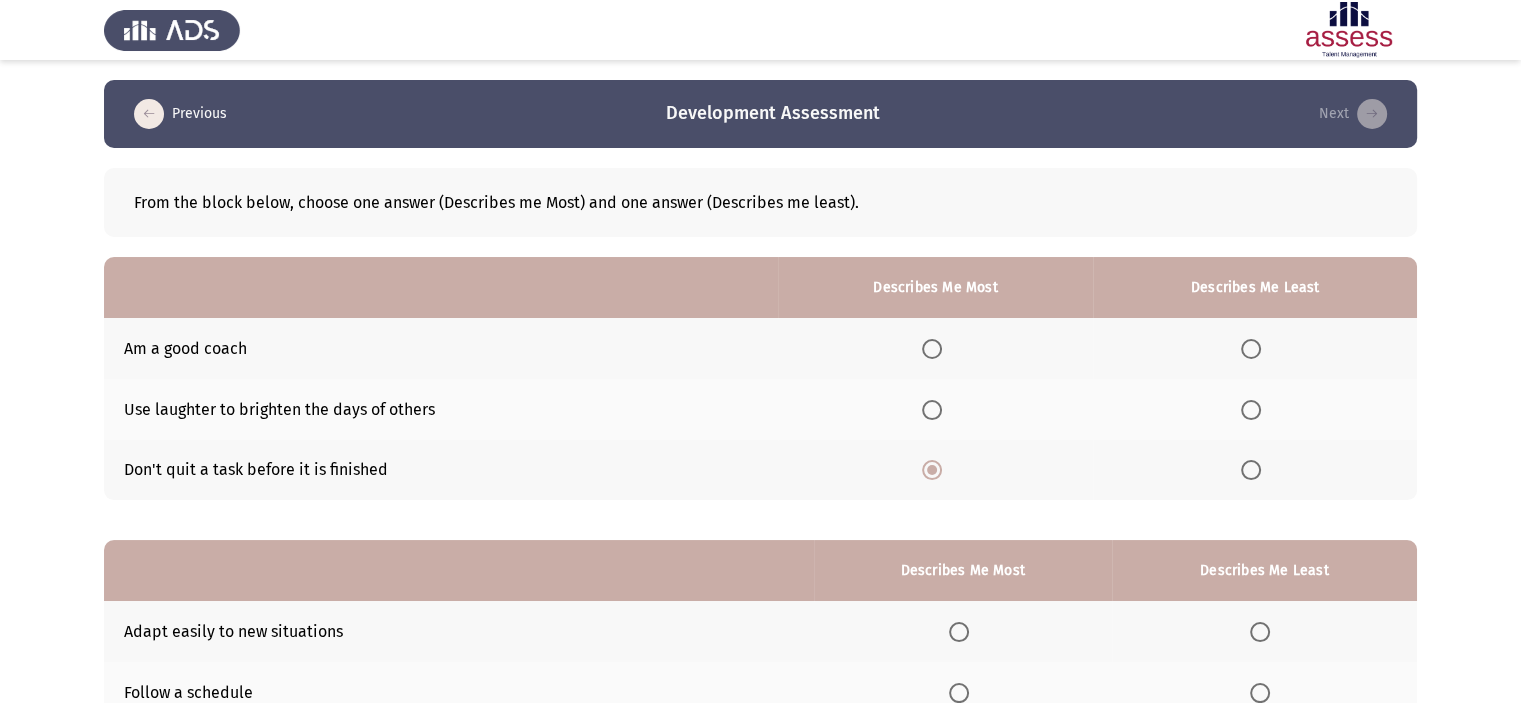 scroll, scrollTop: 221, scrollLeft: 0, axis: vertical 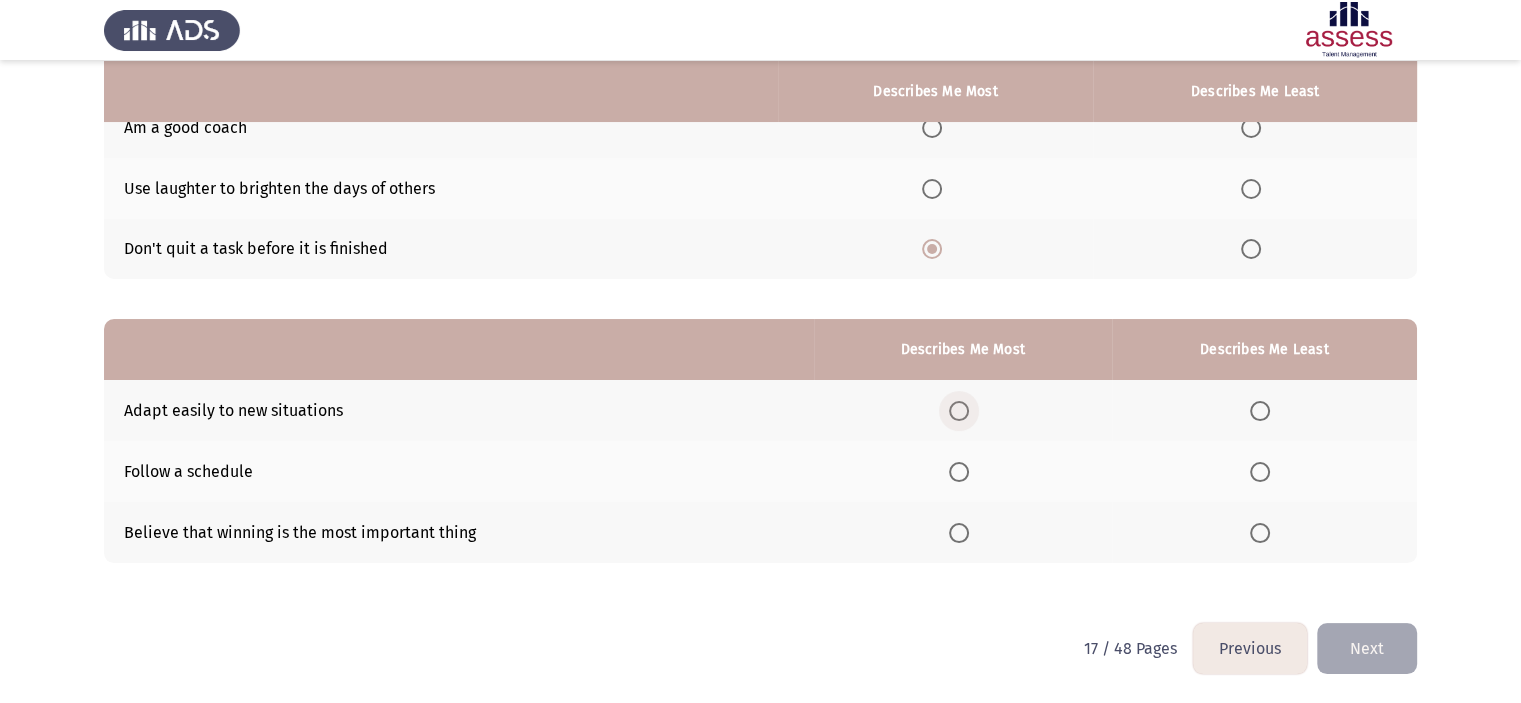 click at bounding box center (959, 411) 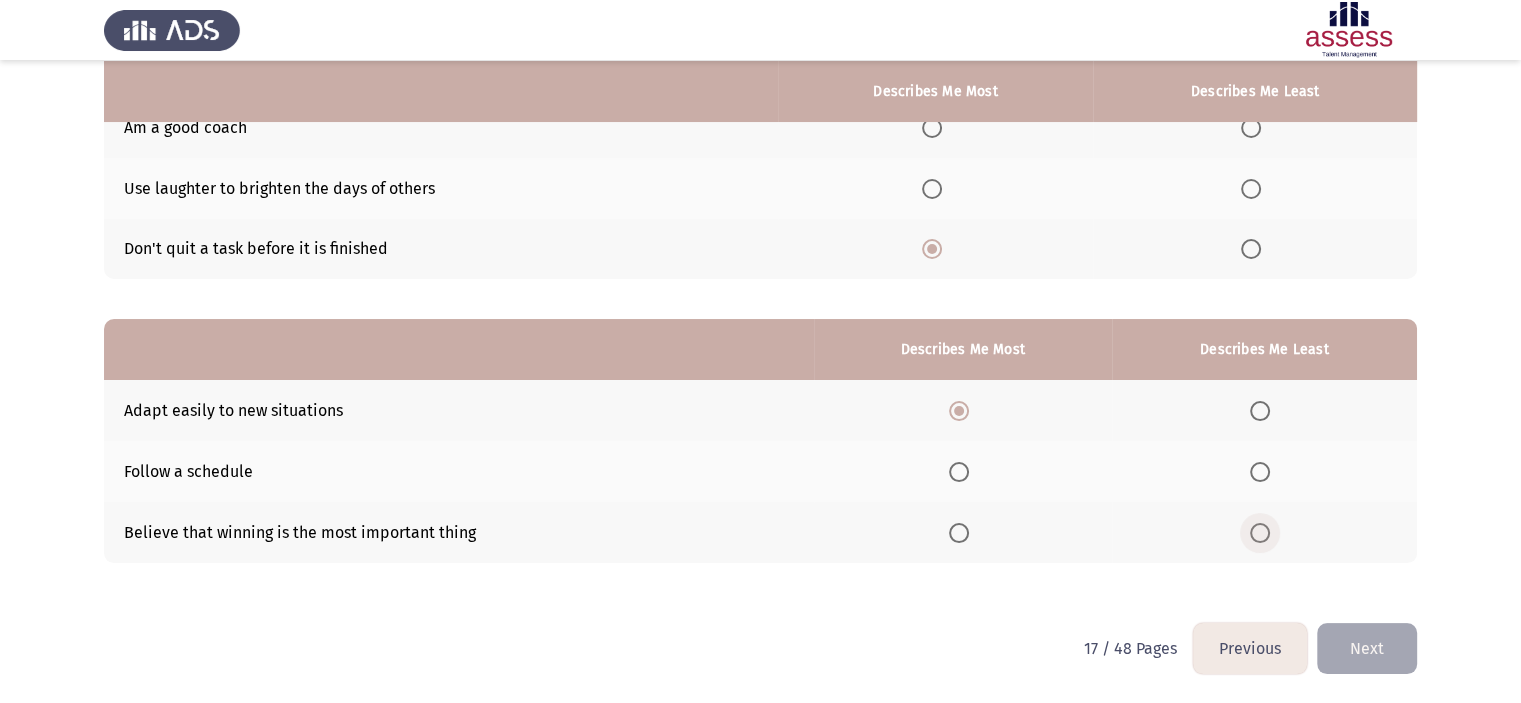 click at bounding box center (1264, 533) 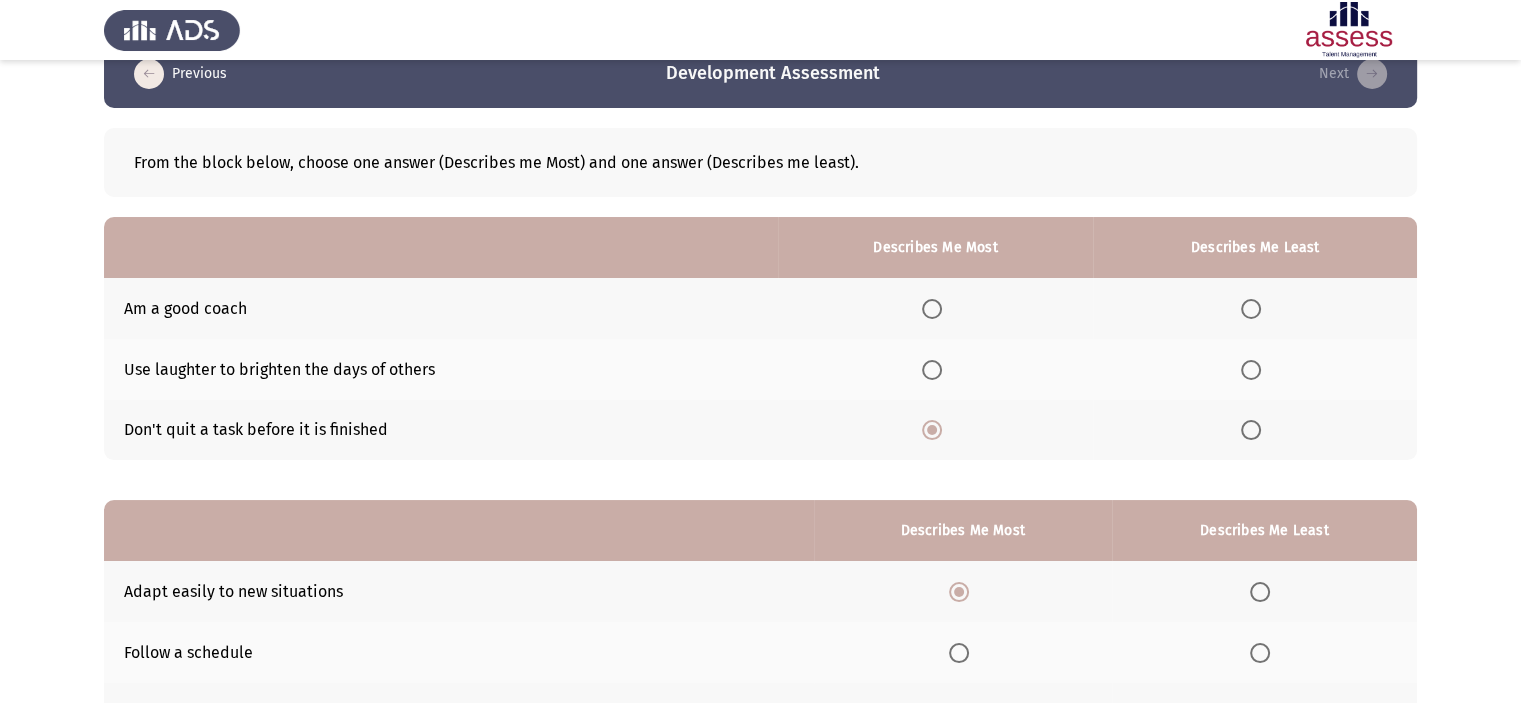 scroll, scrollTop: 40, scrollLeft: 0, axis: vertical 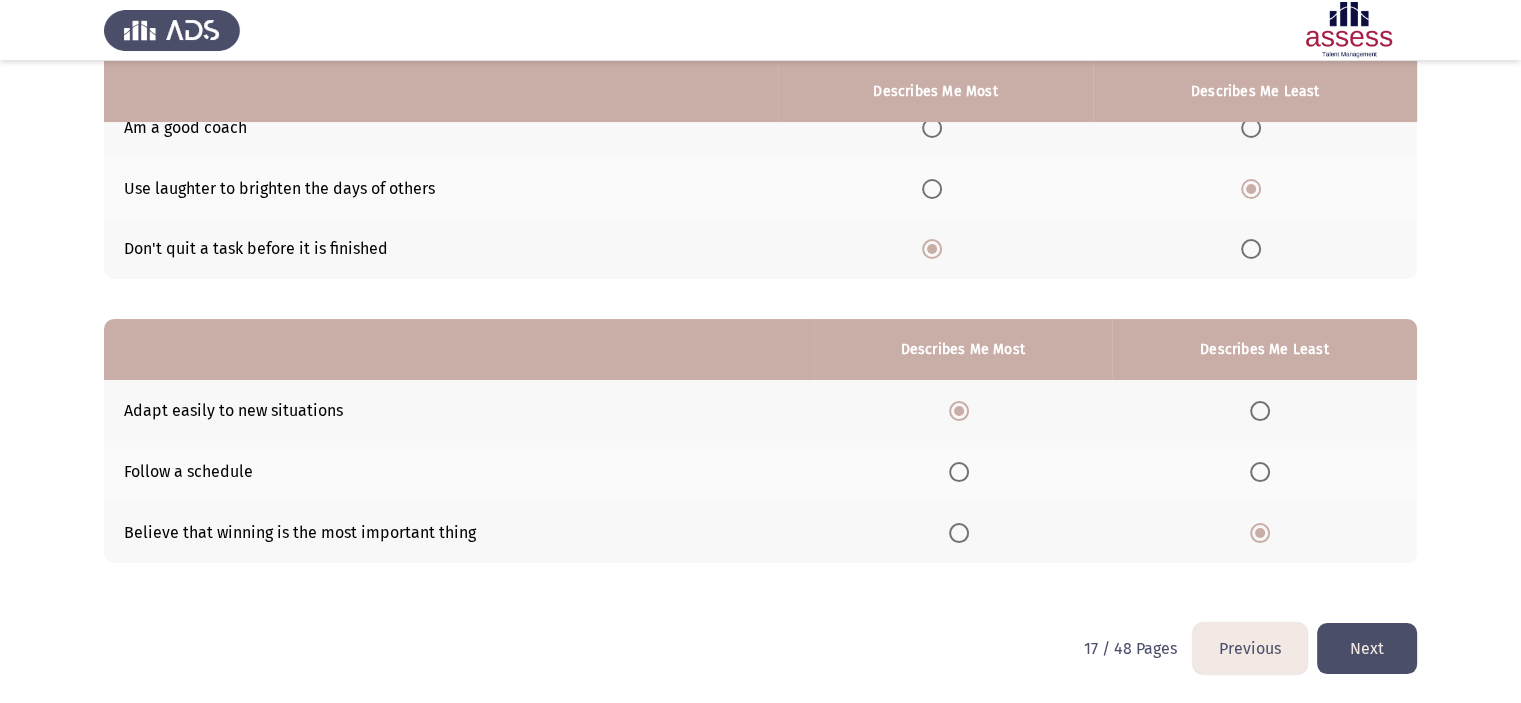 click on "Next" 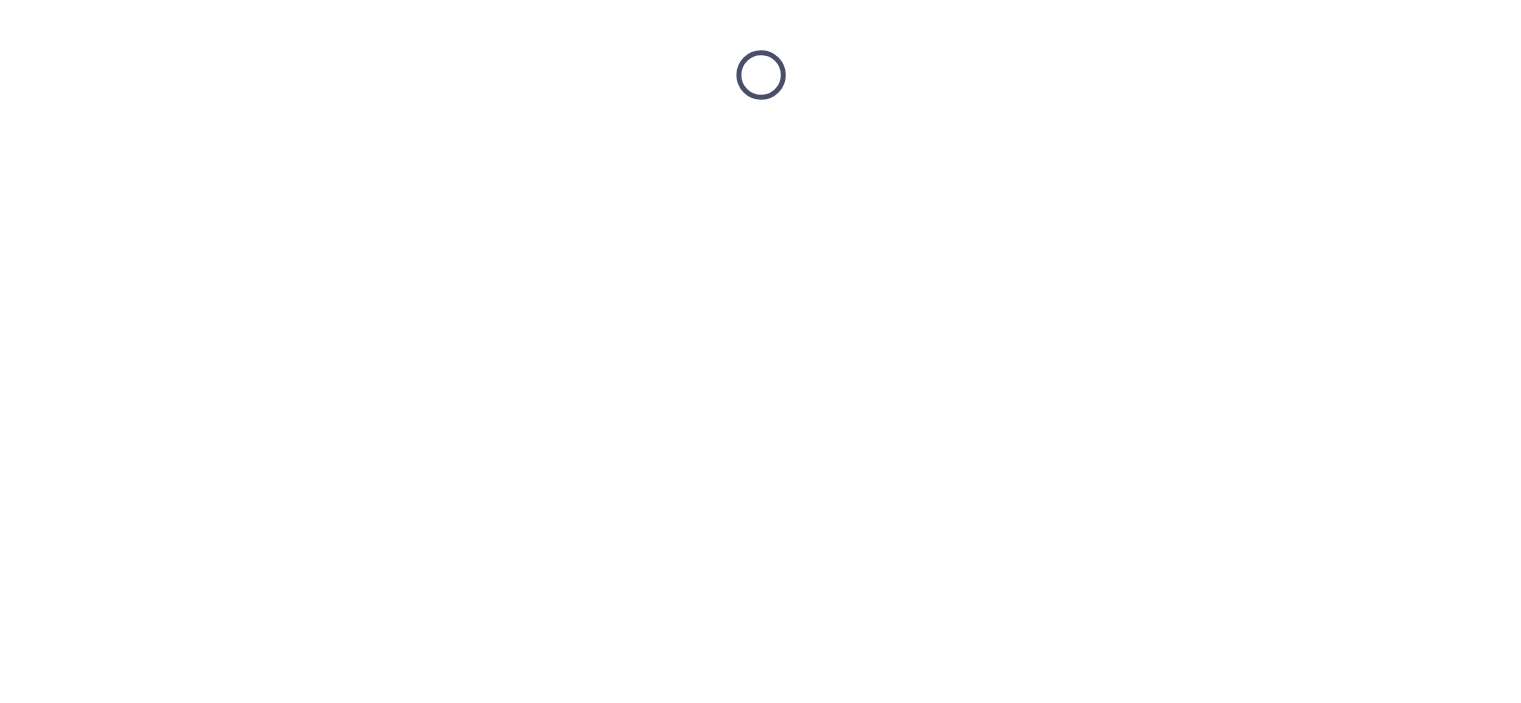 scroll, scrollTop: 0, scrollLeft: 0, axis: both 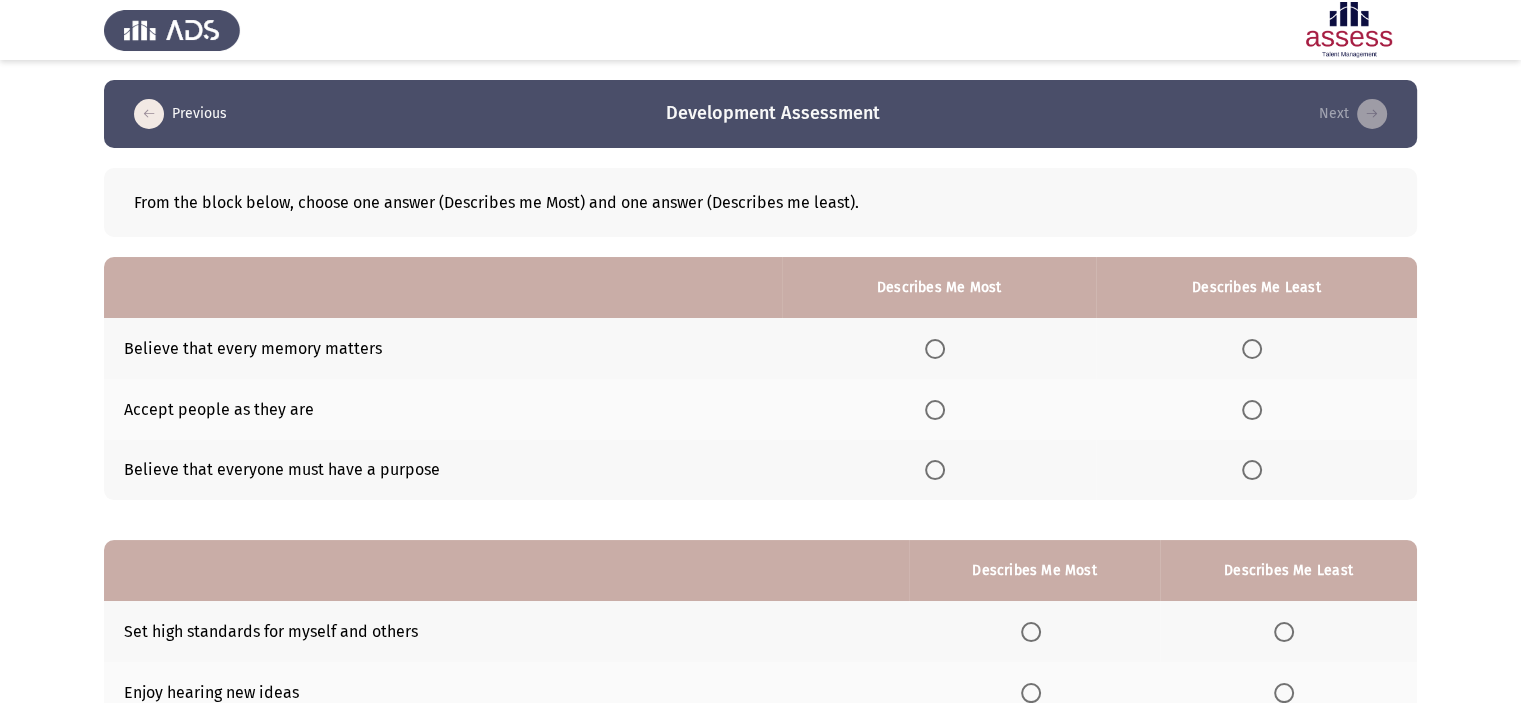 click 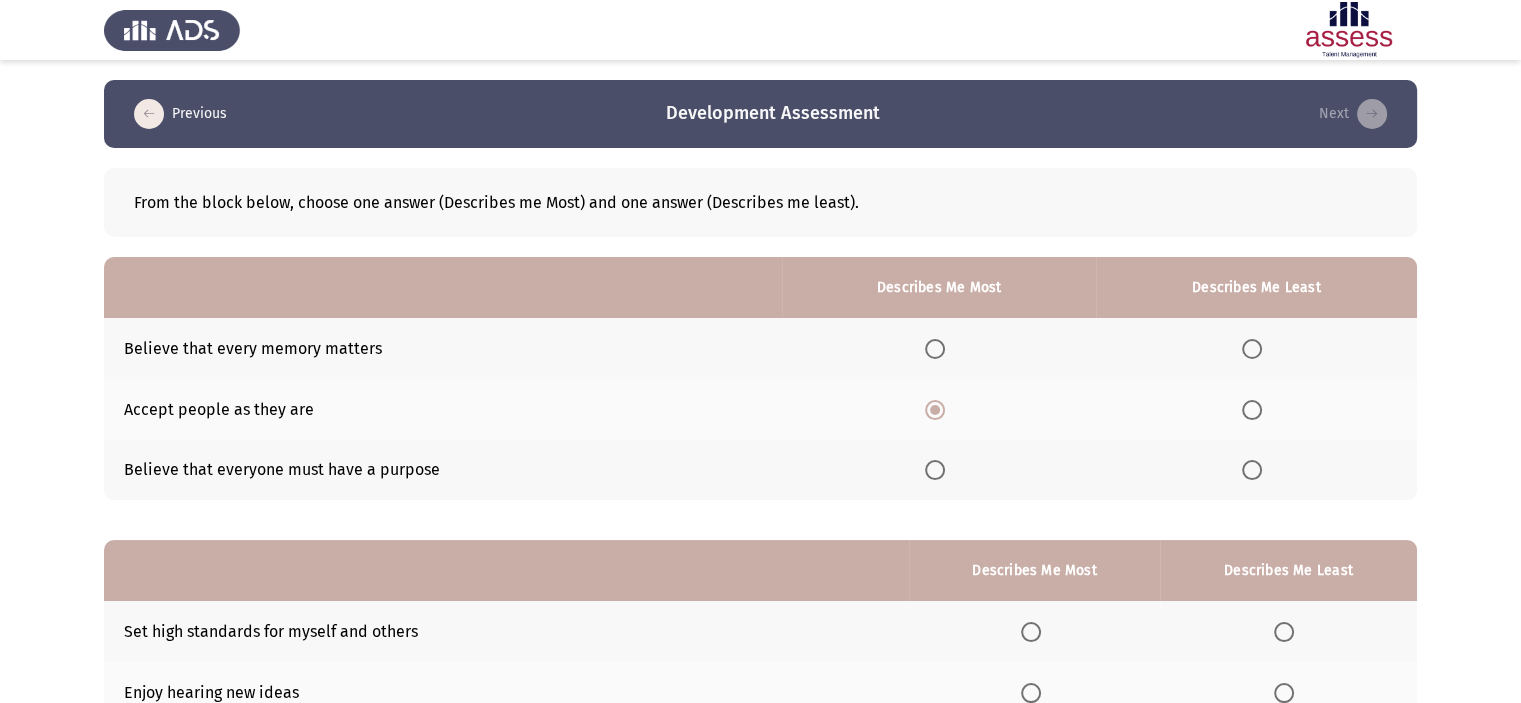 click 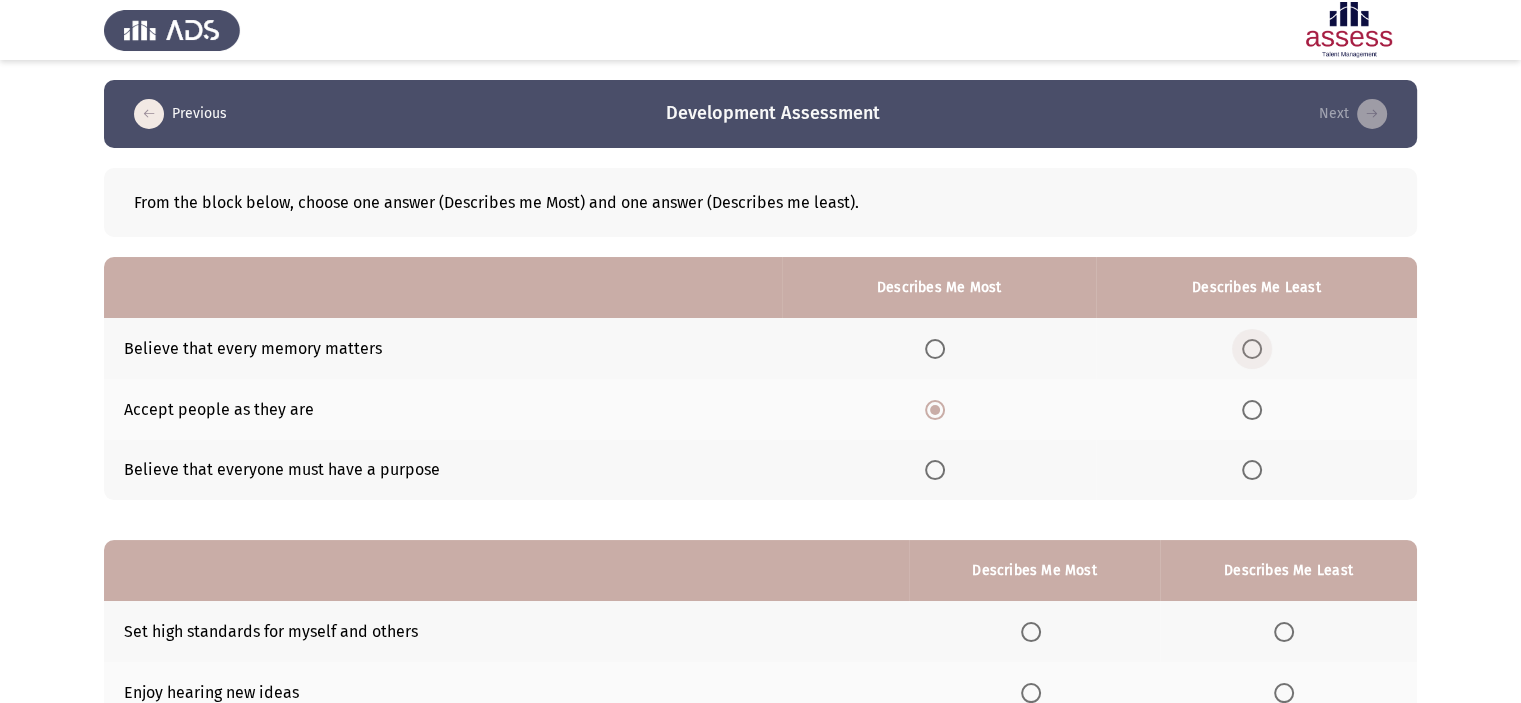 click at bounding box center [1252, 349] 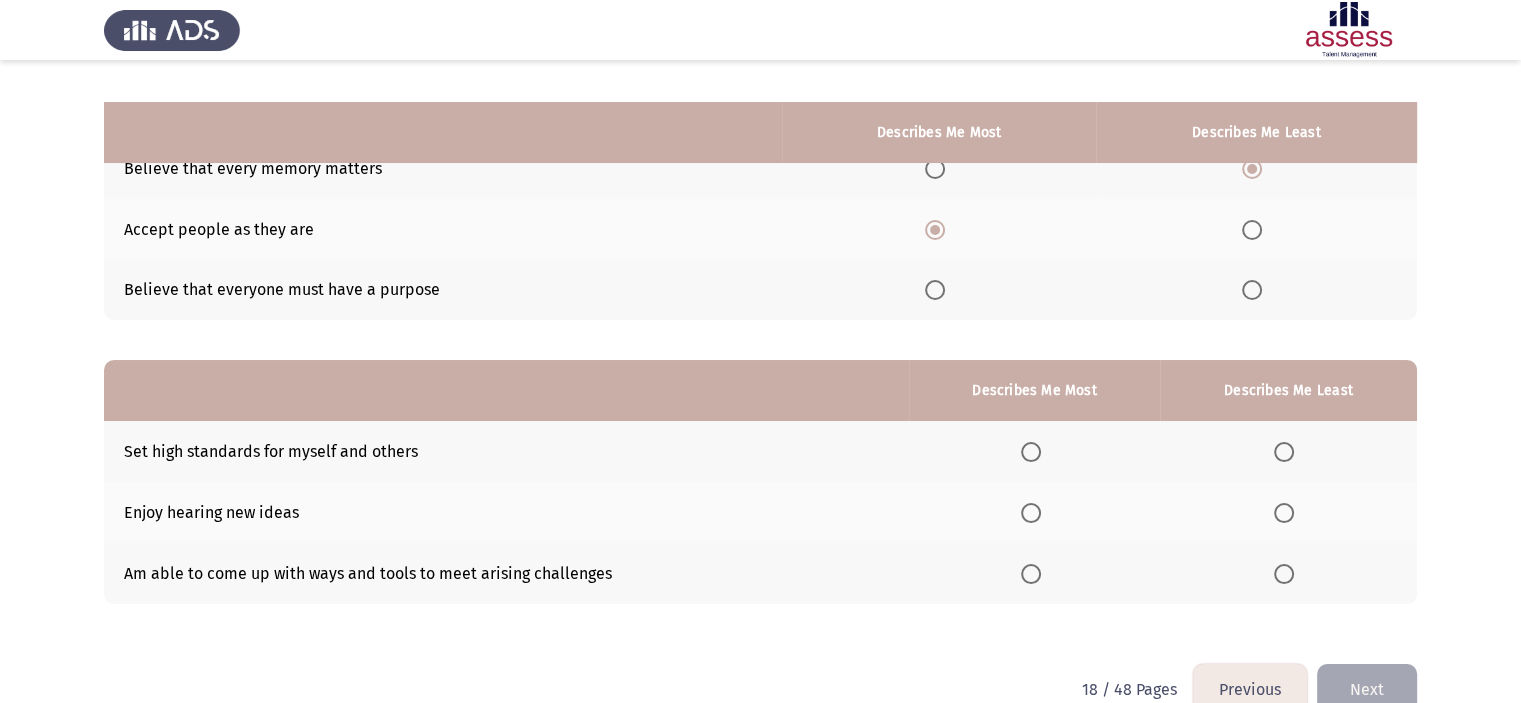 scroll, scrollTop: 221, scrollLeft: 0, axis: vertical 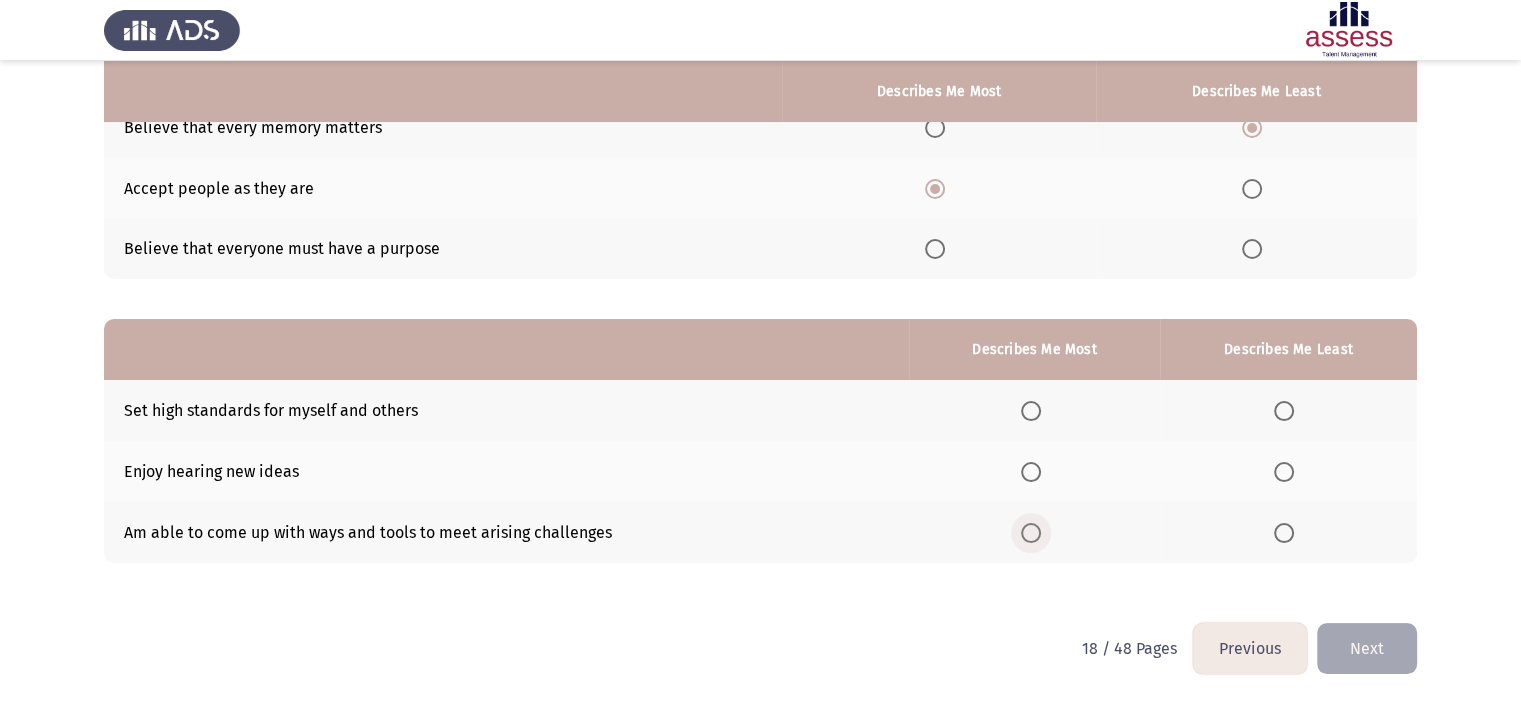 click at bounding box center [1031, 533] 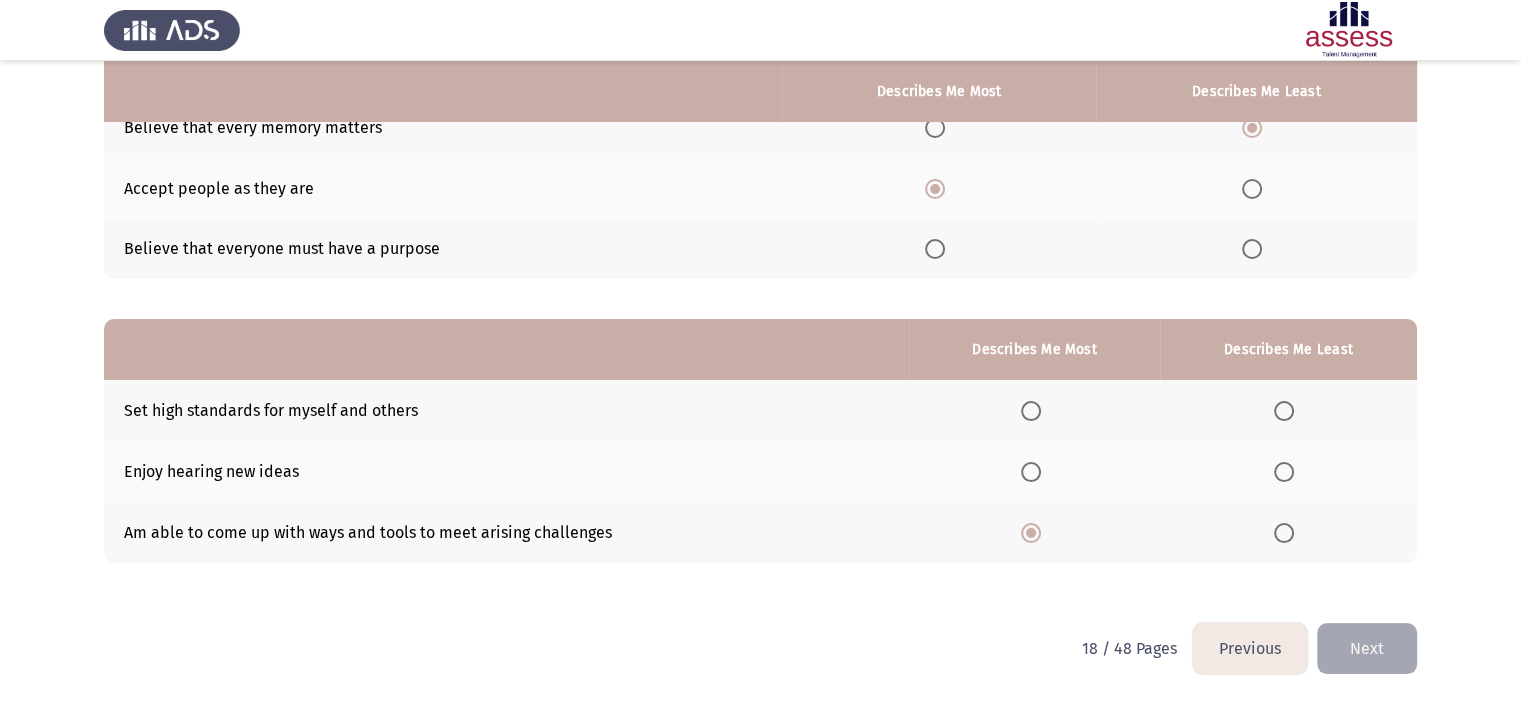click at bounding box center [1284, 472] 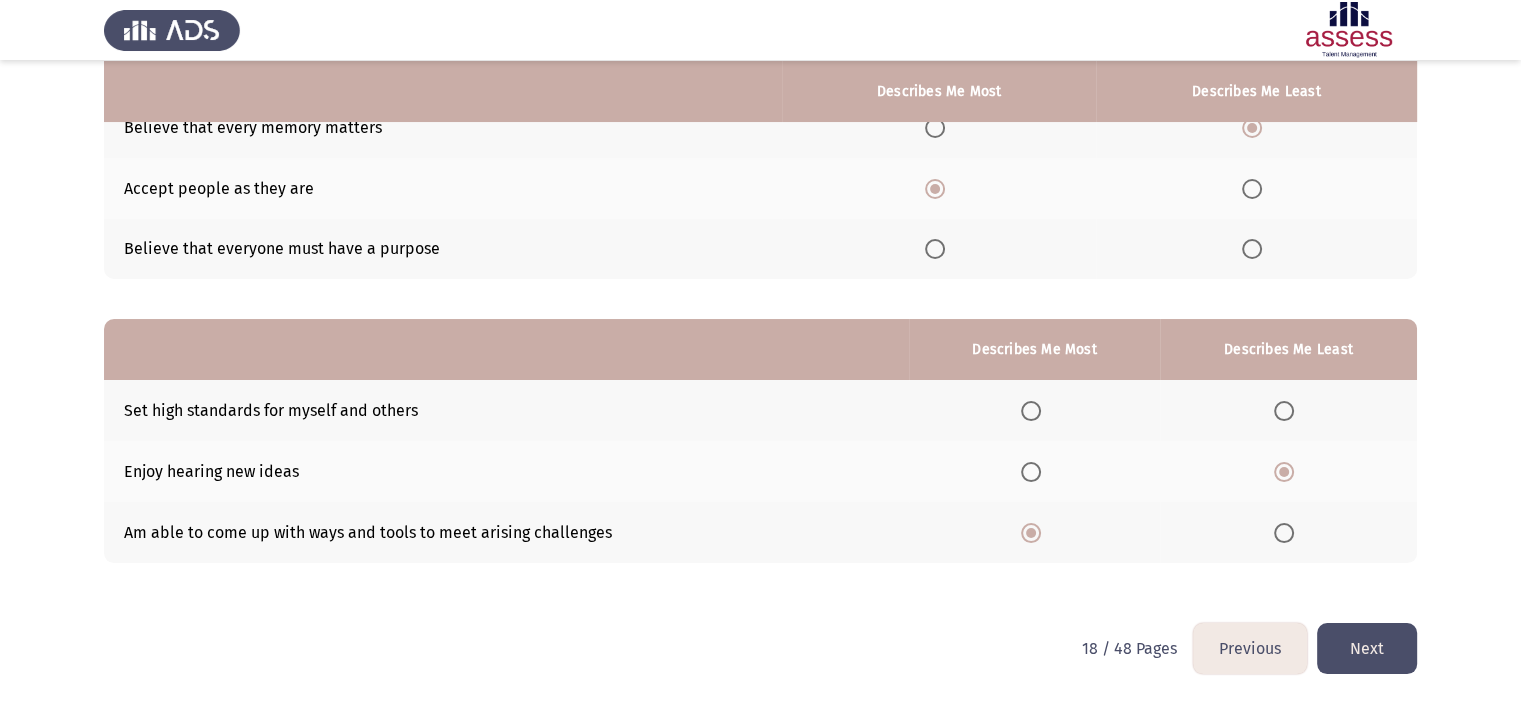 click on "Next" 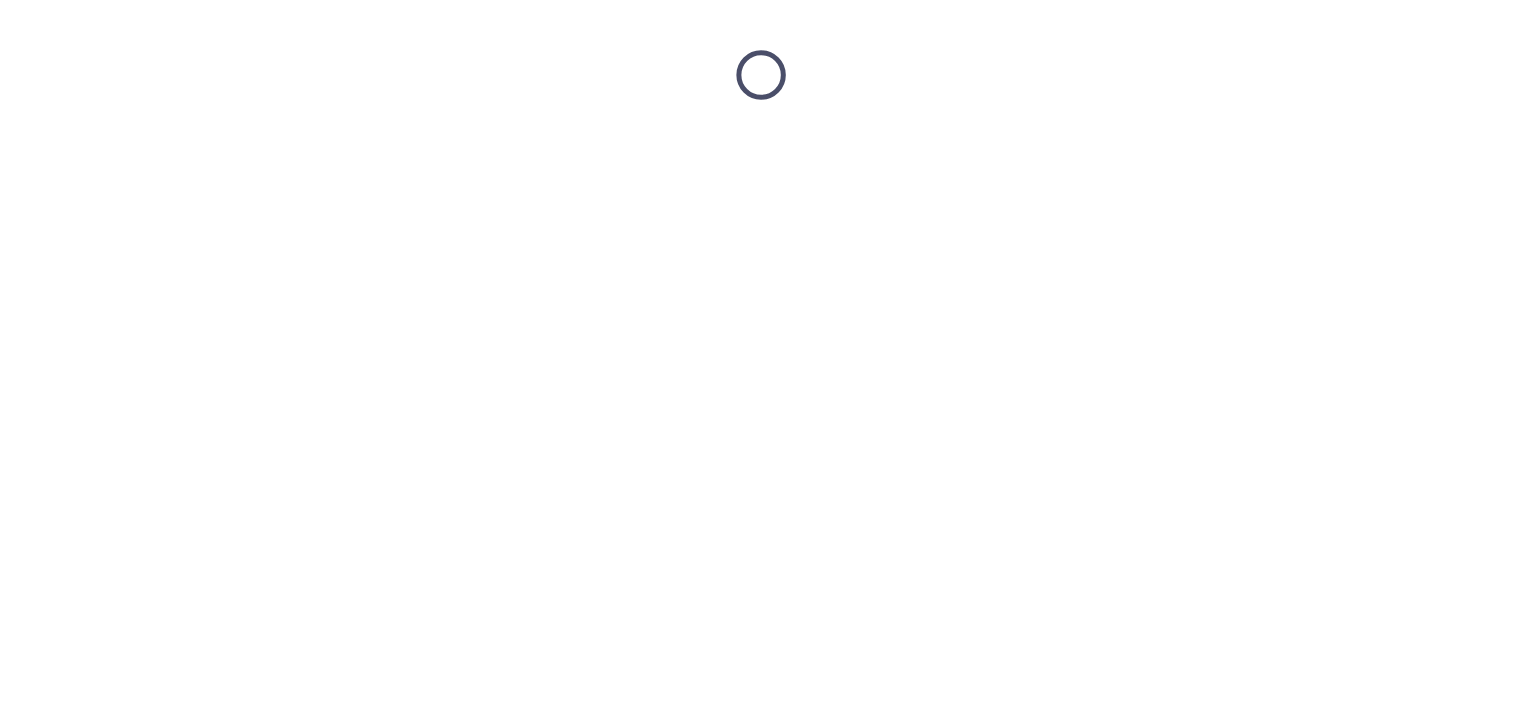 scroll, scrollTop: 0, scrollLeft: 0, axis: both 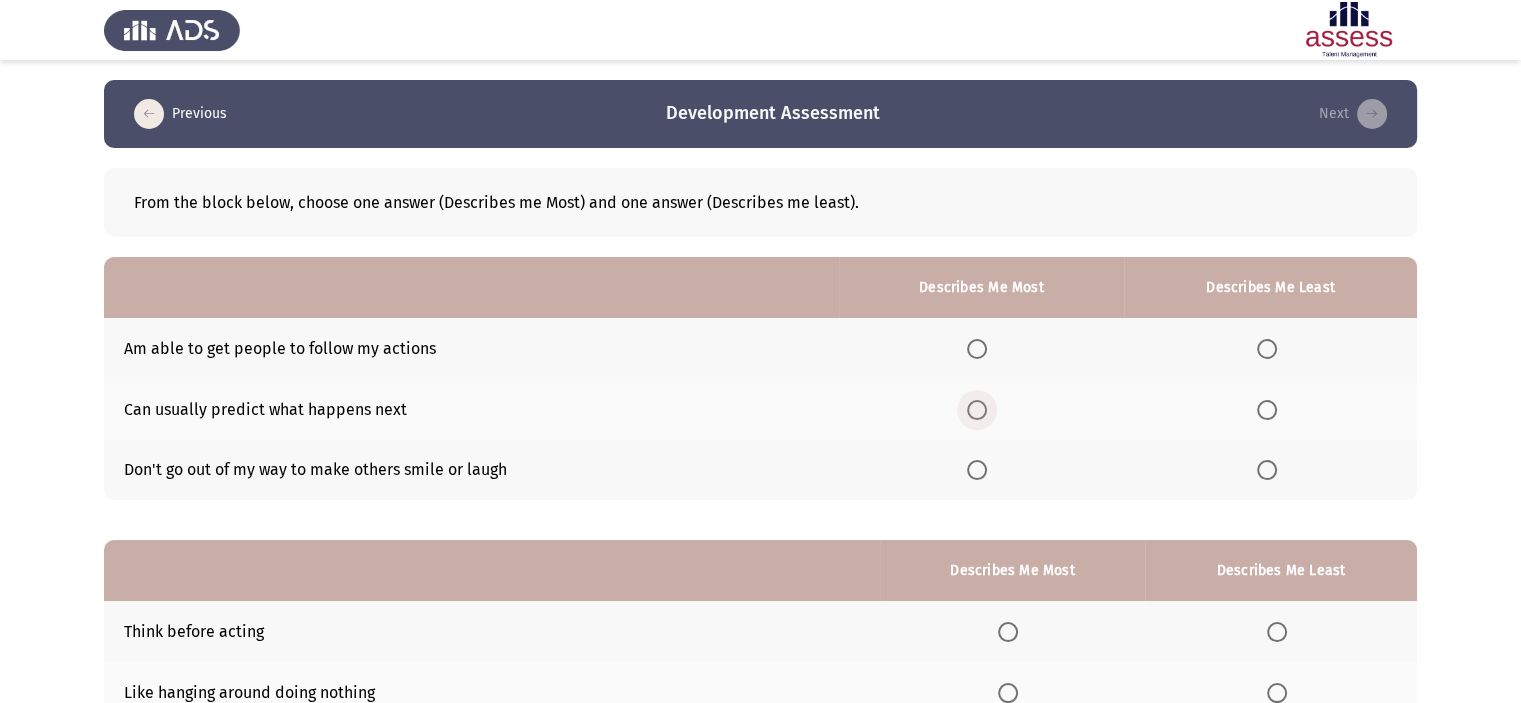 click at bounding box center (977, 410) 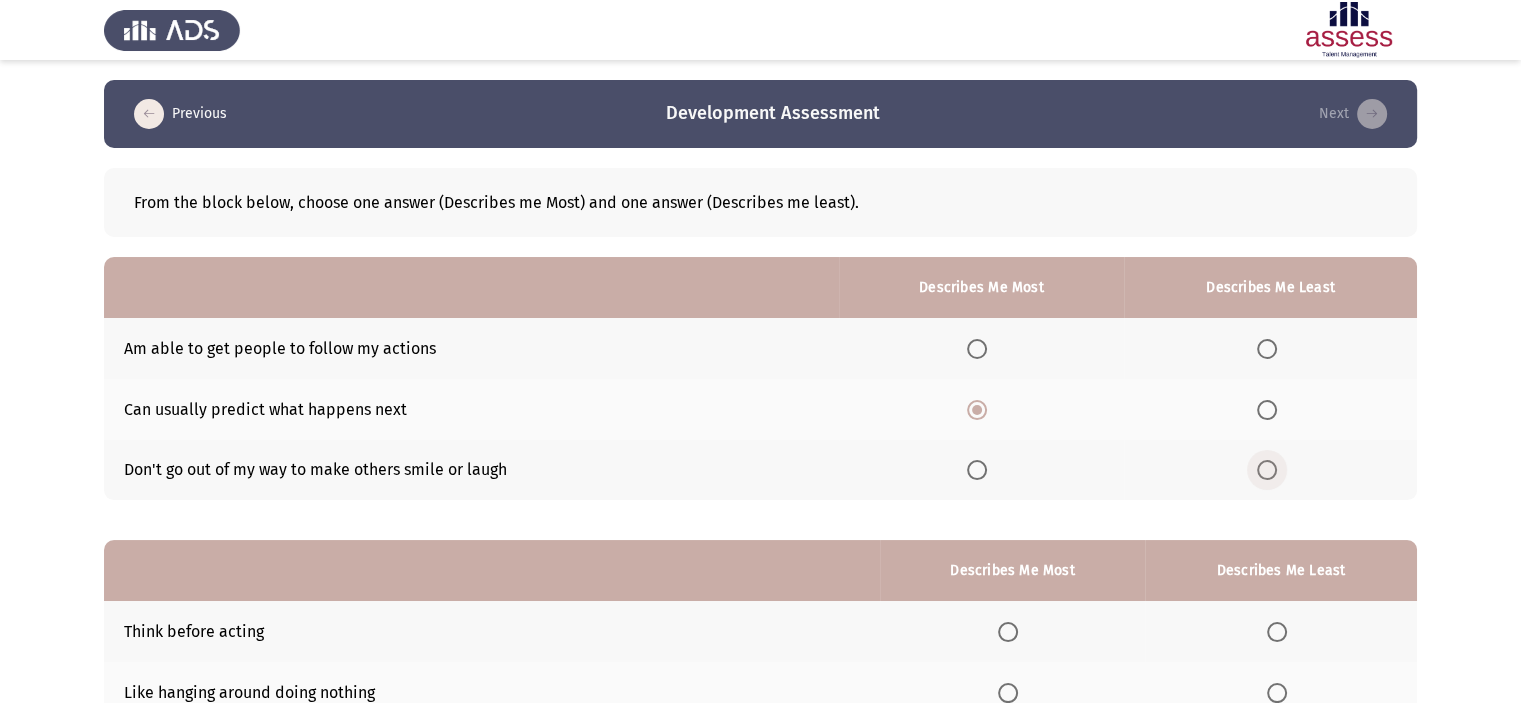 click at bounding box center (1267, 470) 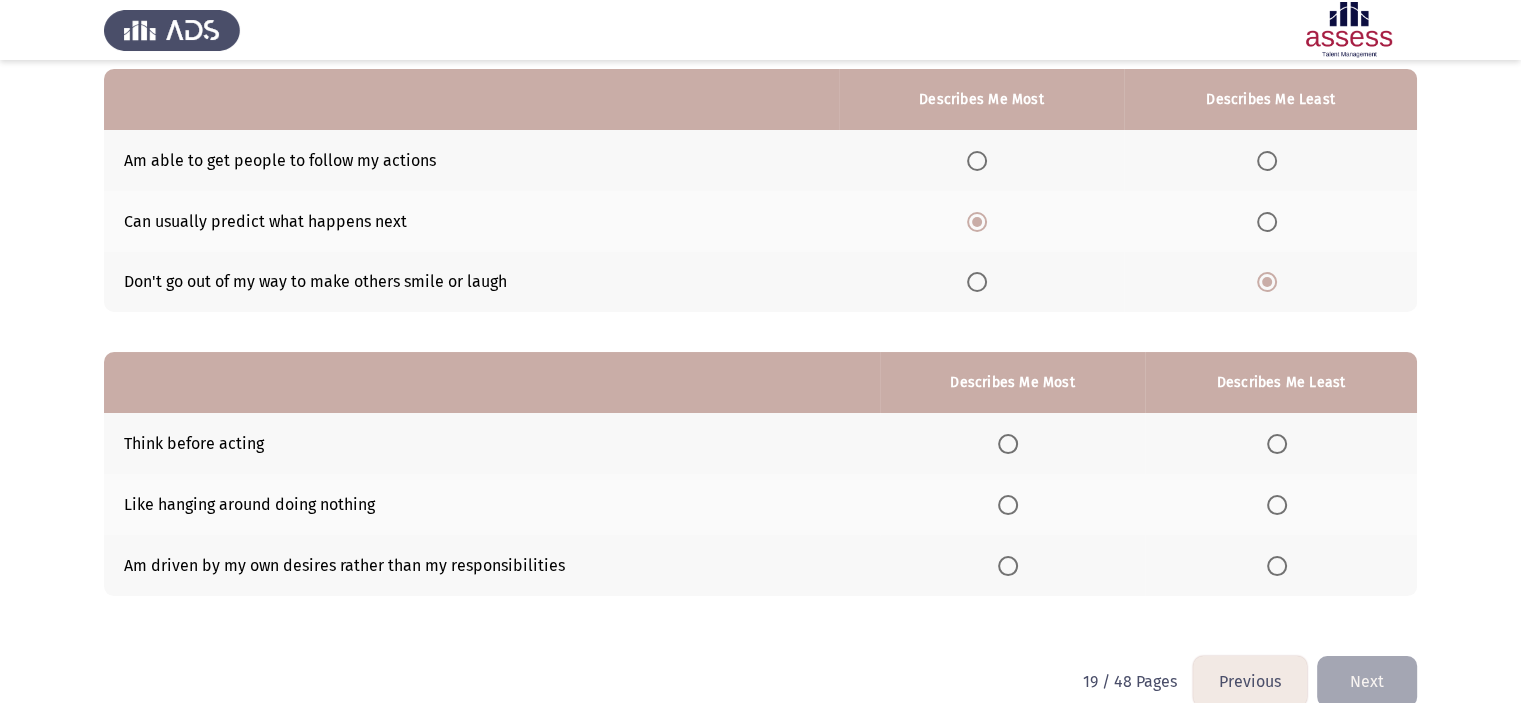 scroll, scrollTop: 221, scrollLeft: 0, axis: vertical 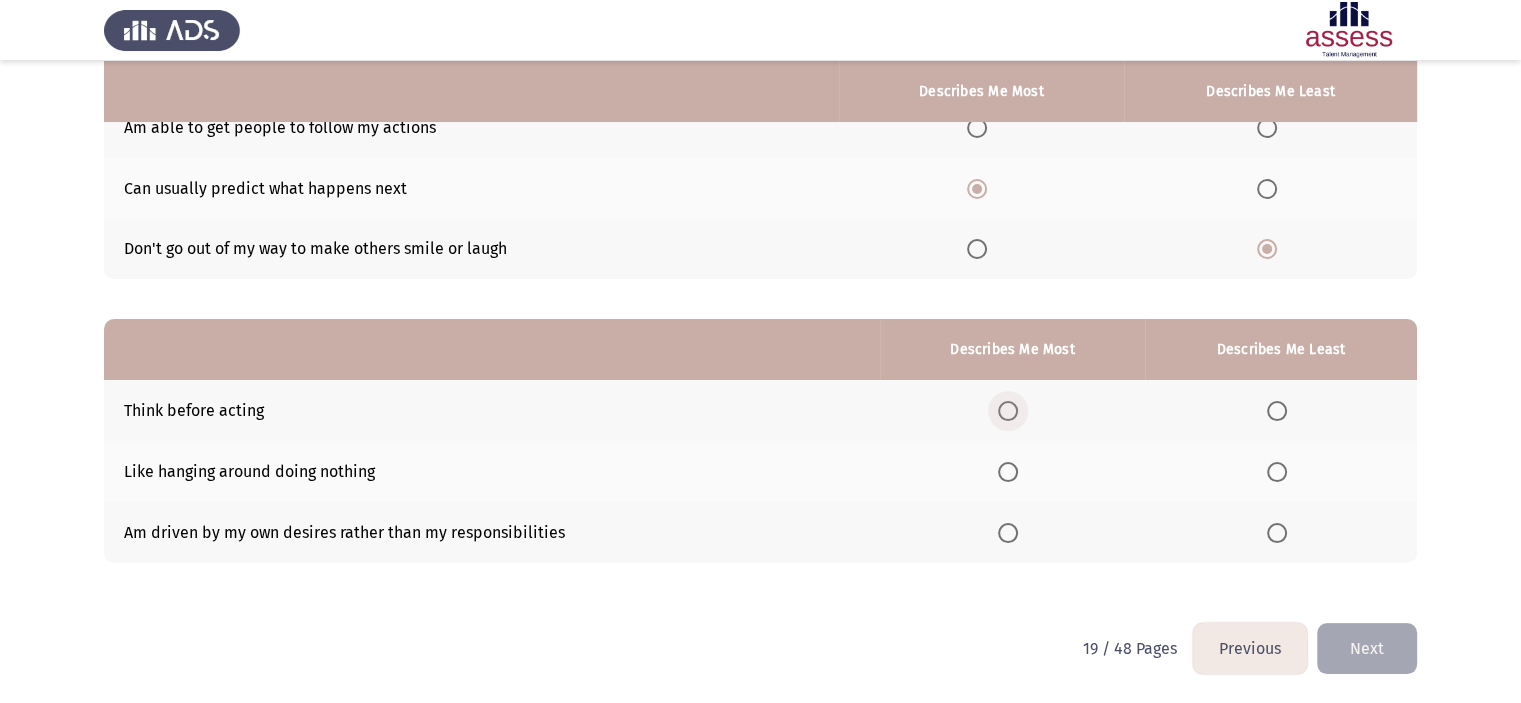 click at bounding box center (1008, 411) 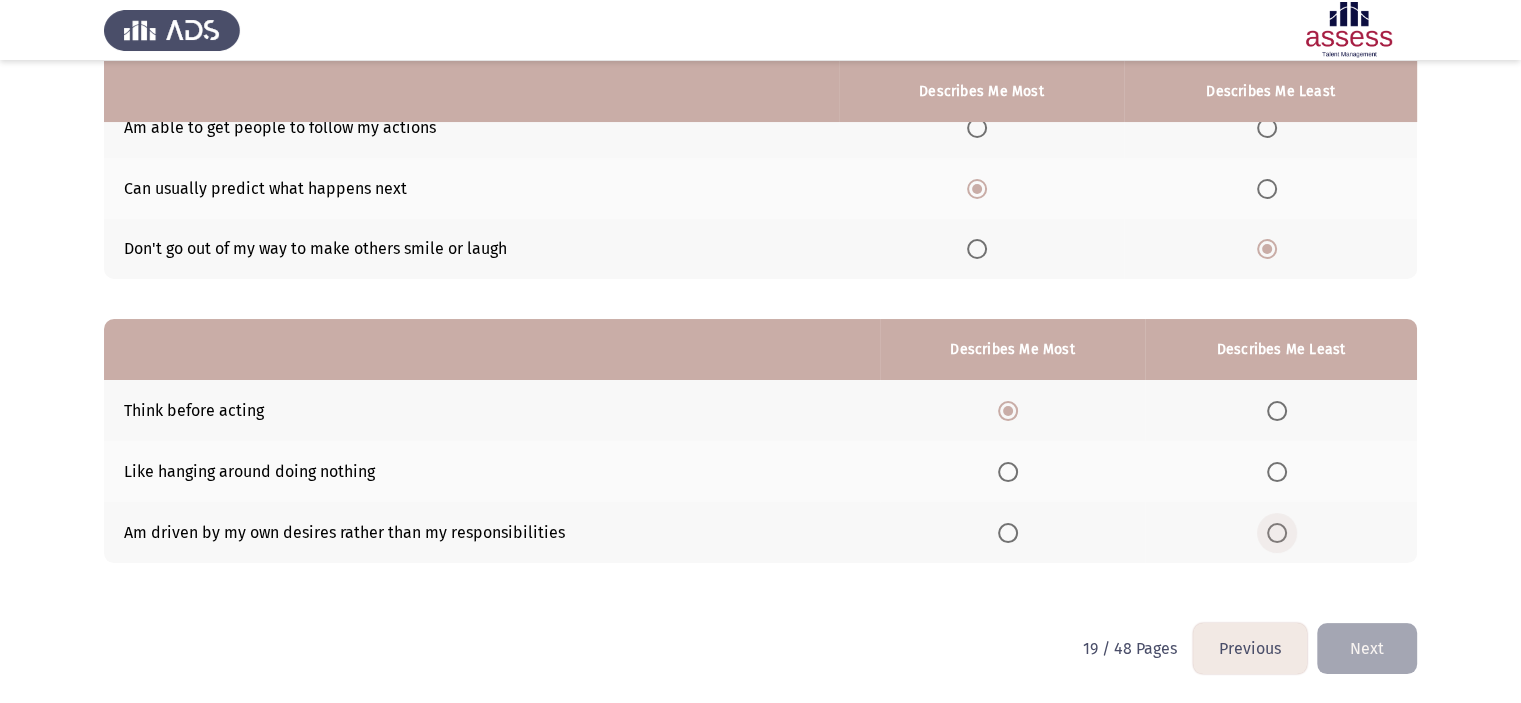 click at bounding box center [1277, 533] 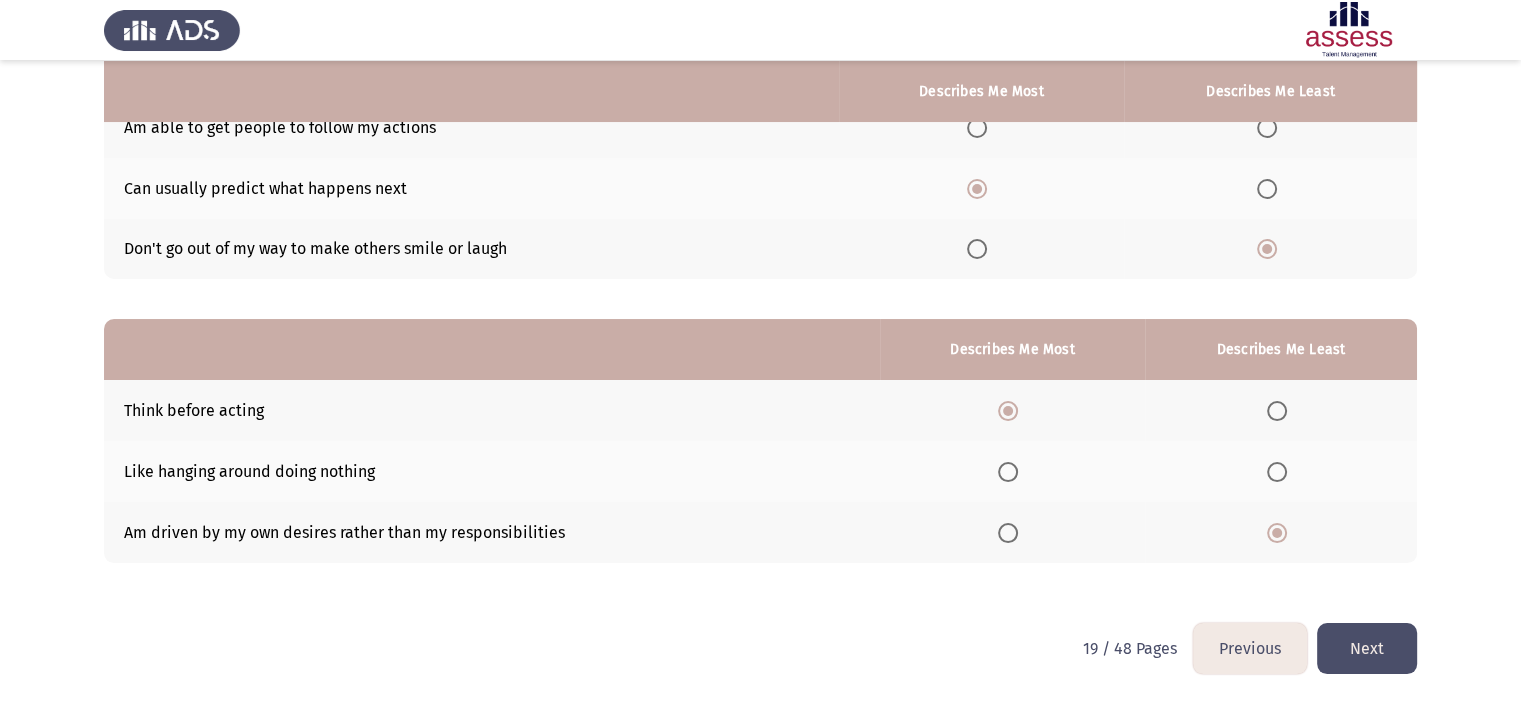 click on "Next" 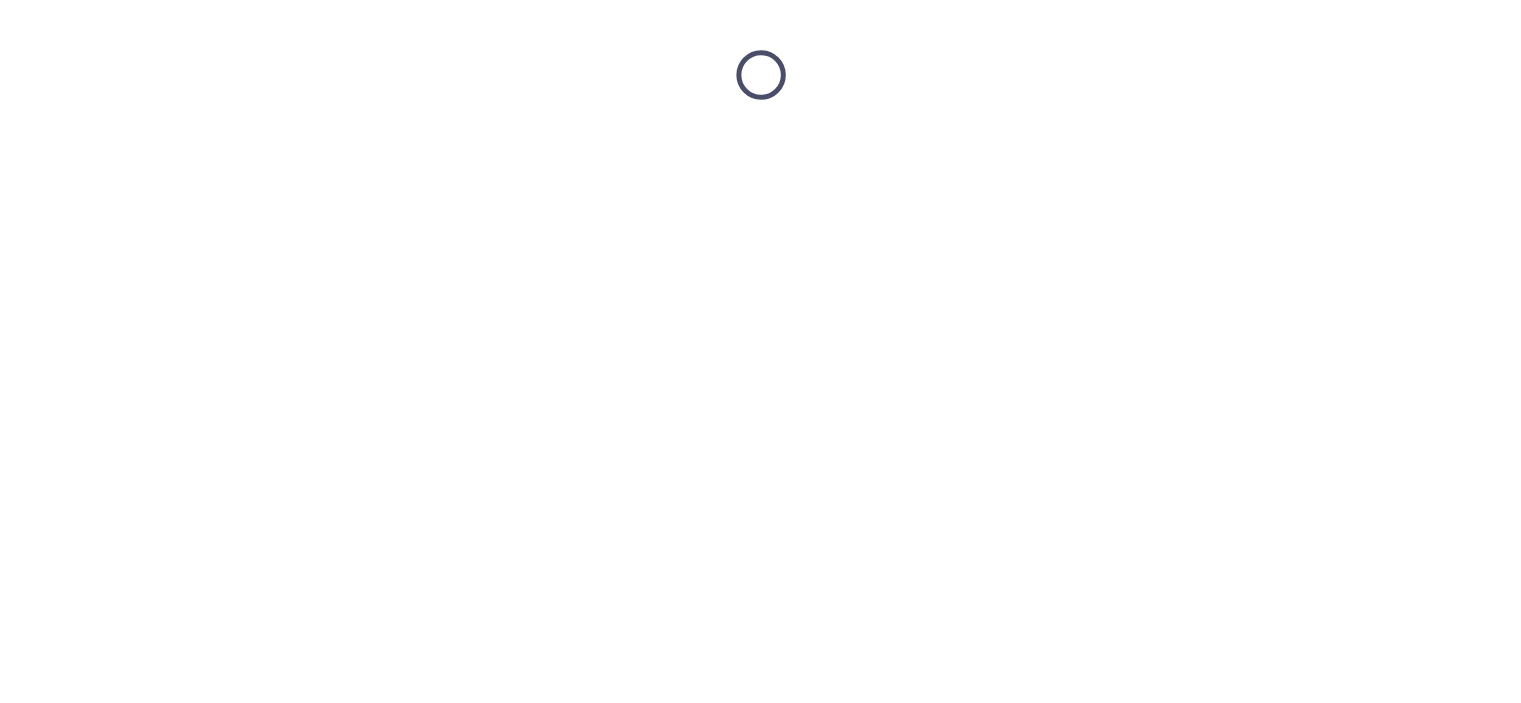 scroll, scrollTop: 0, scrollLeft: 0, axis: both 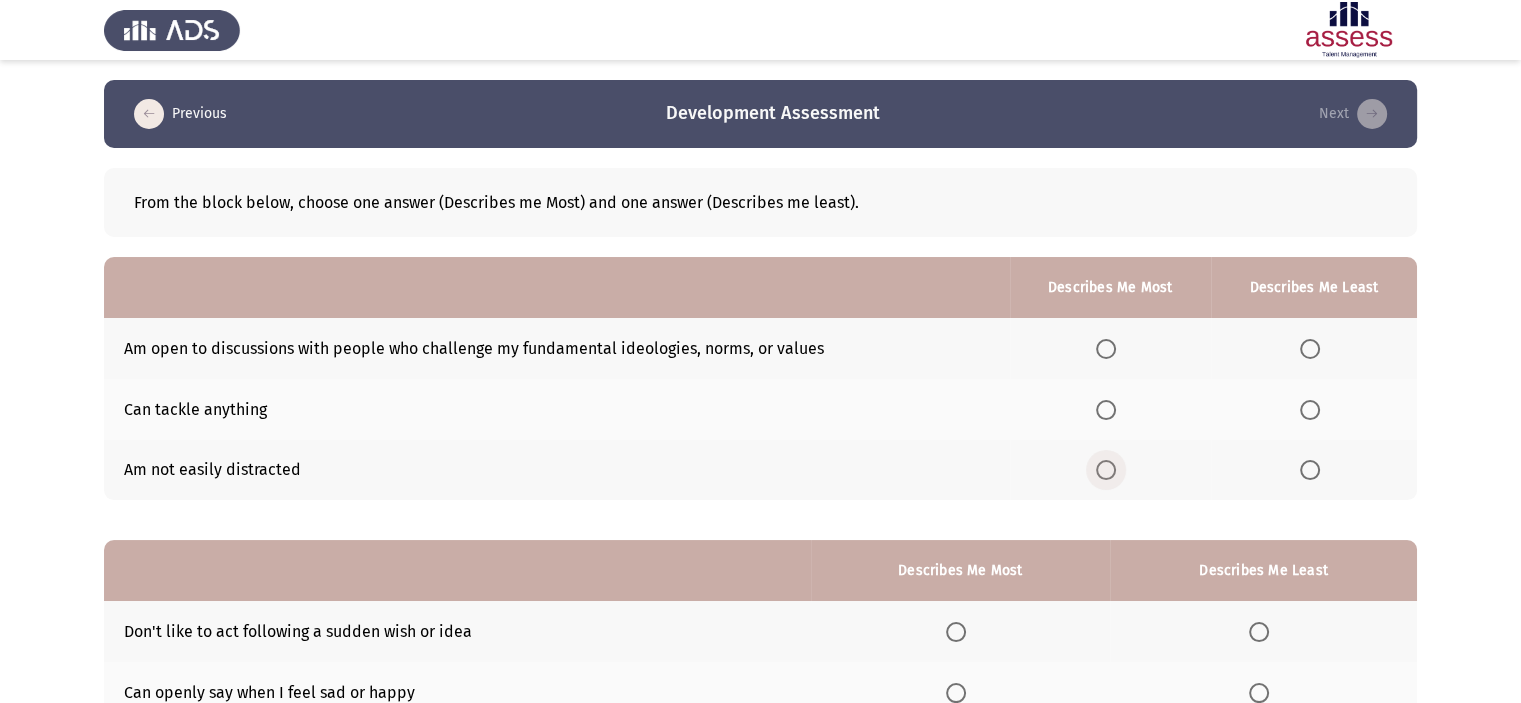 click at bounding box center [1106, 470] 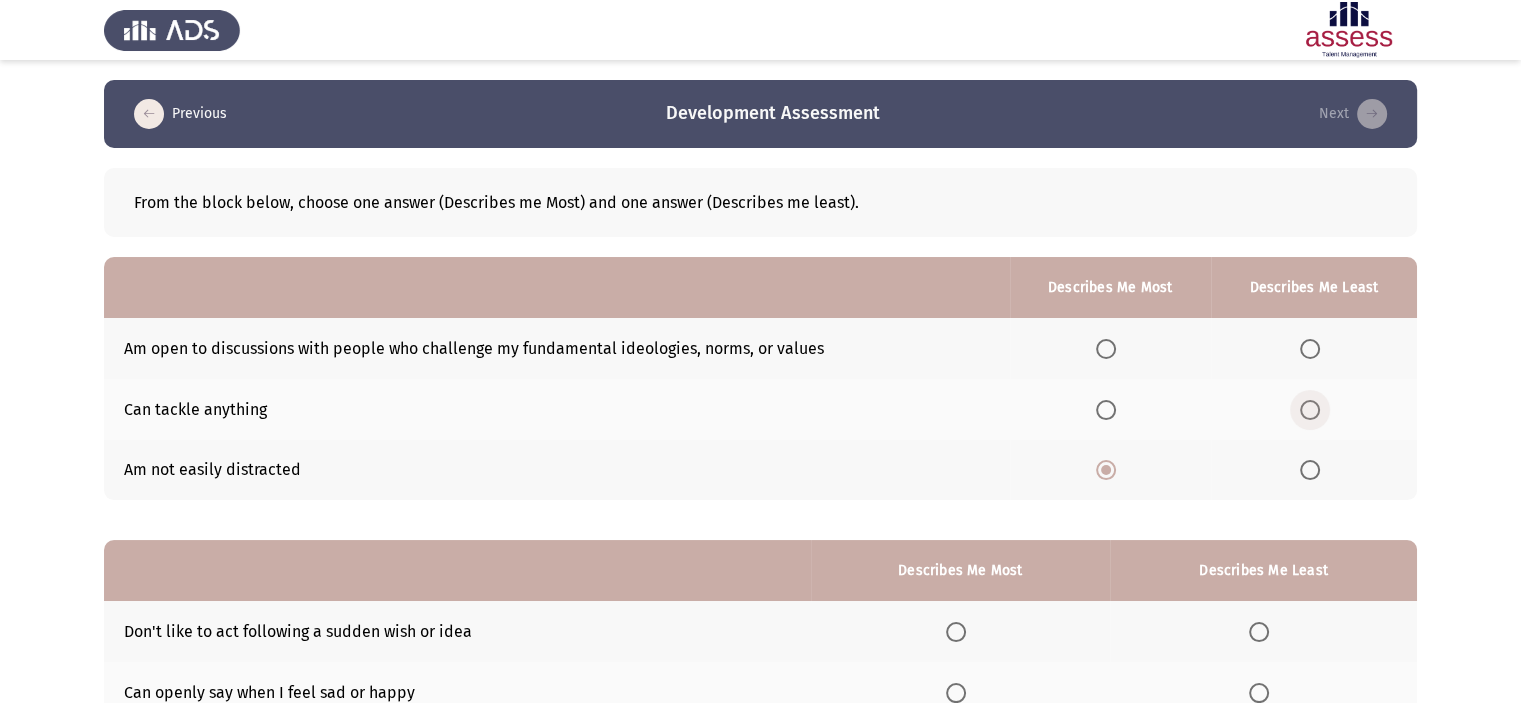 click at bounding box center (1310, 410) 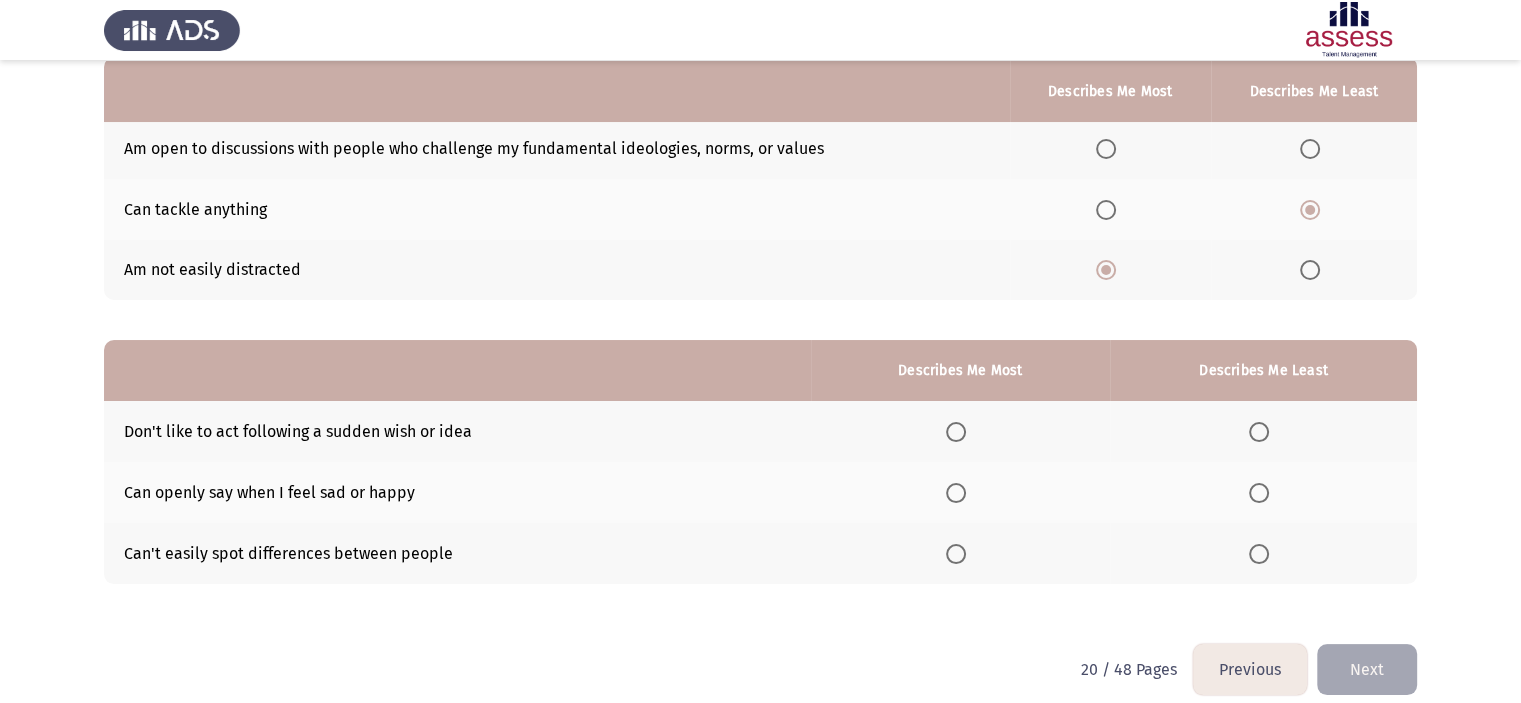 scroll, scrollTop: 206, scrollLeft: 0, axis: vertical 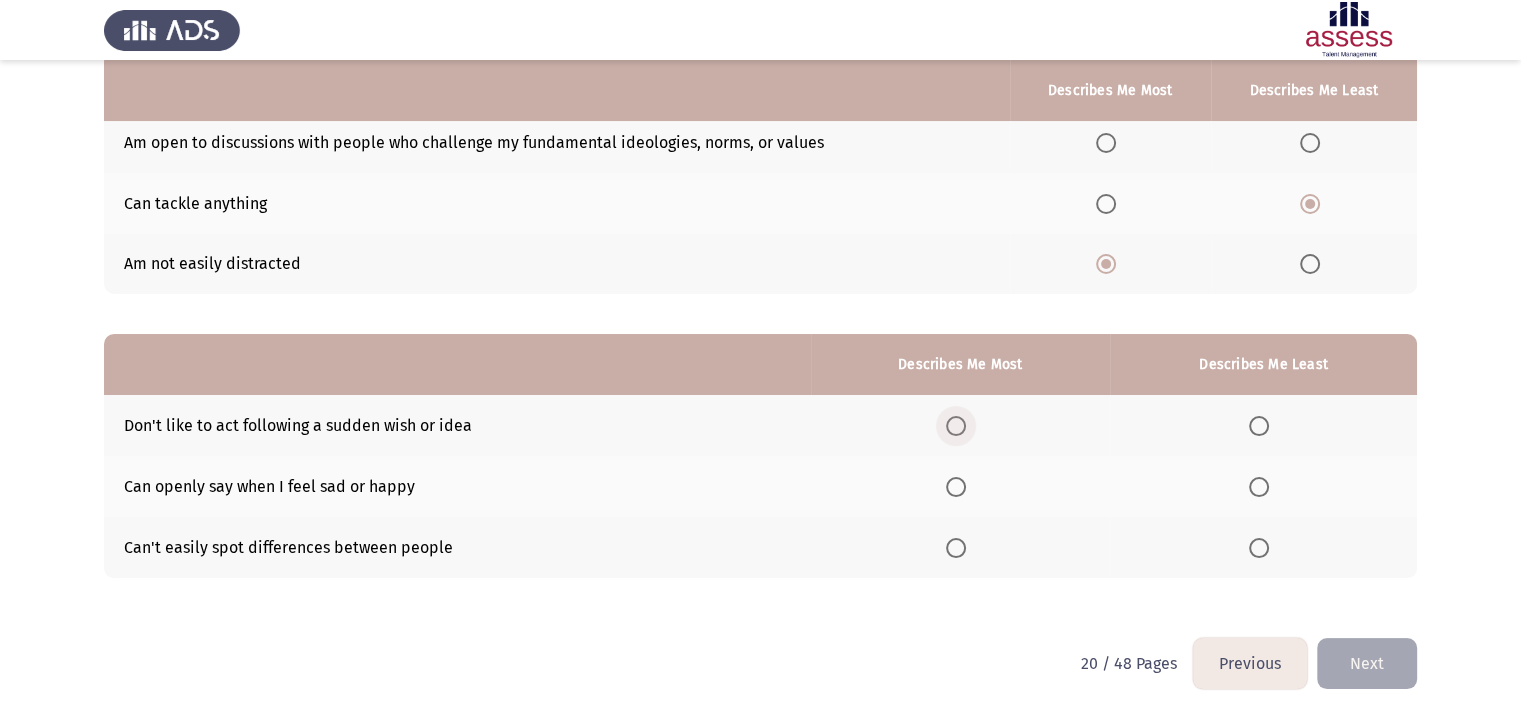 click at bounding box center [956, 426] 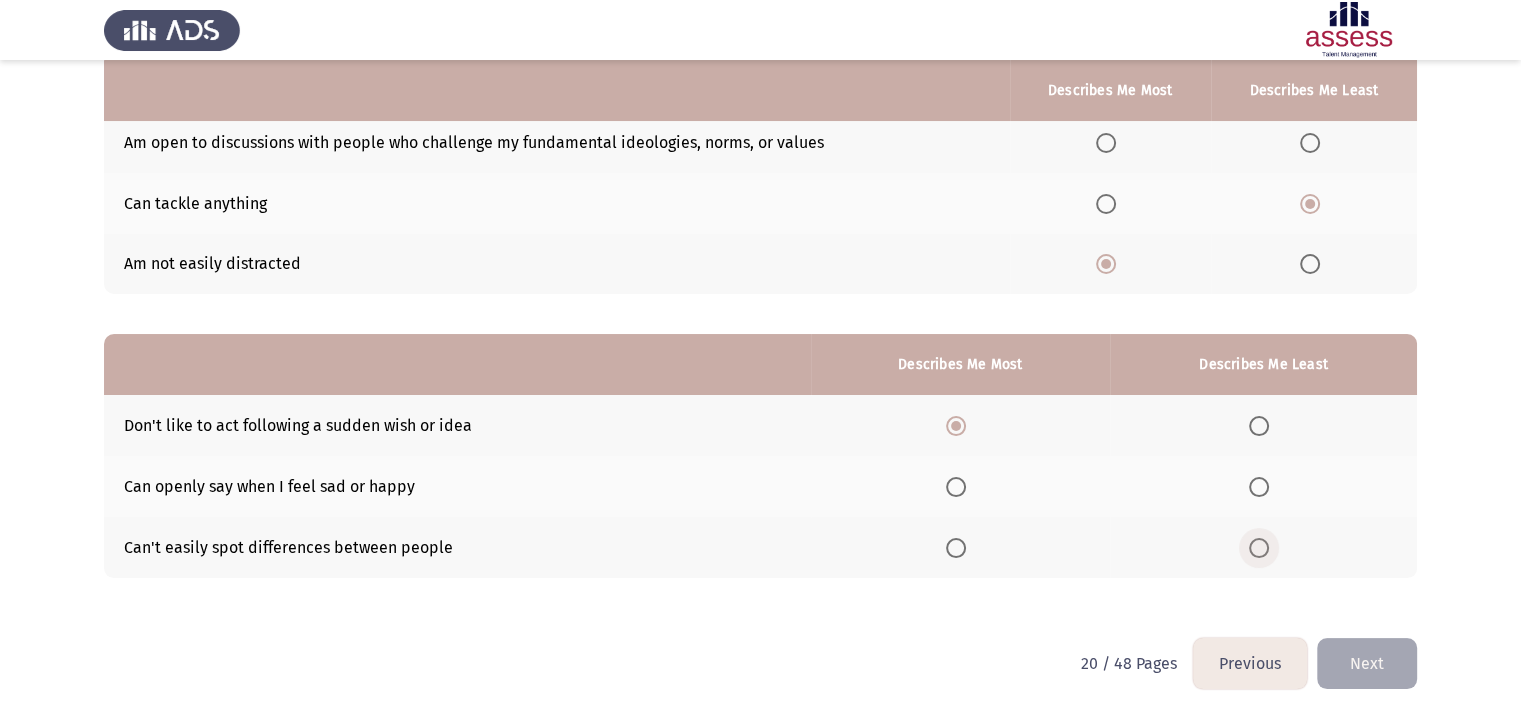 click at bounding box center [1259, 548] 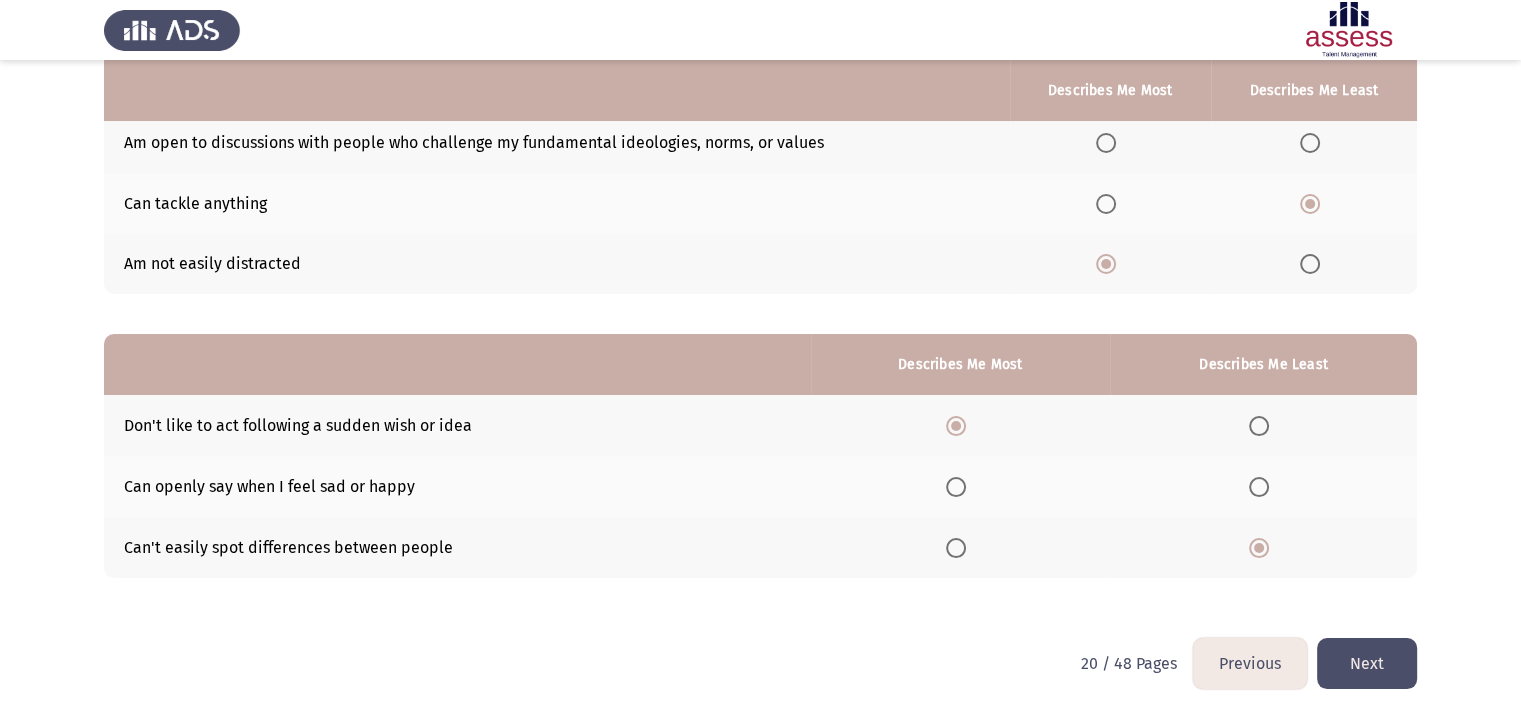 click on "Next" 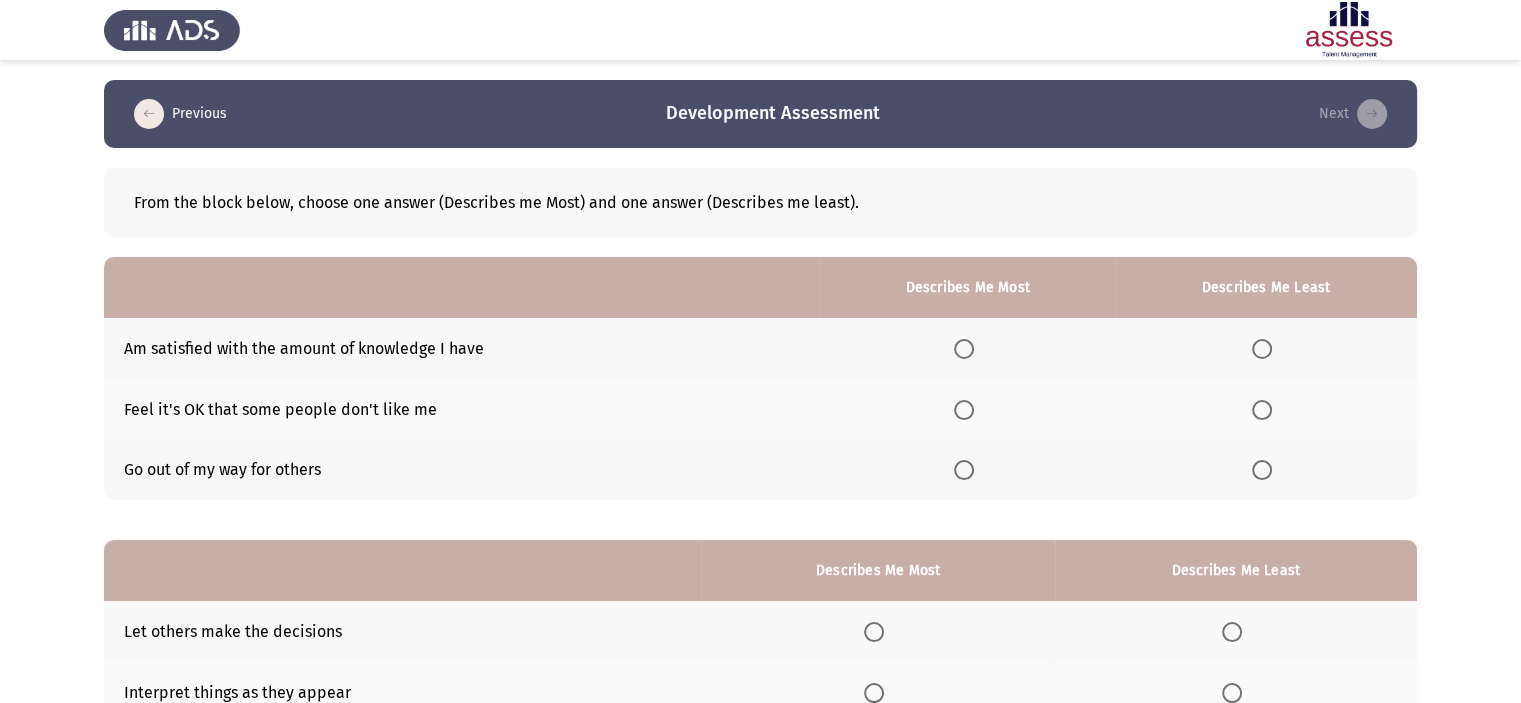 click 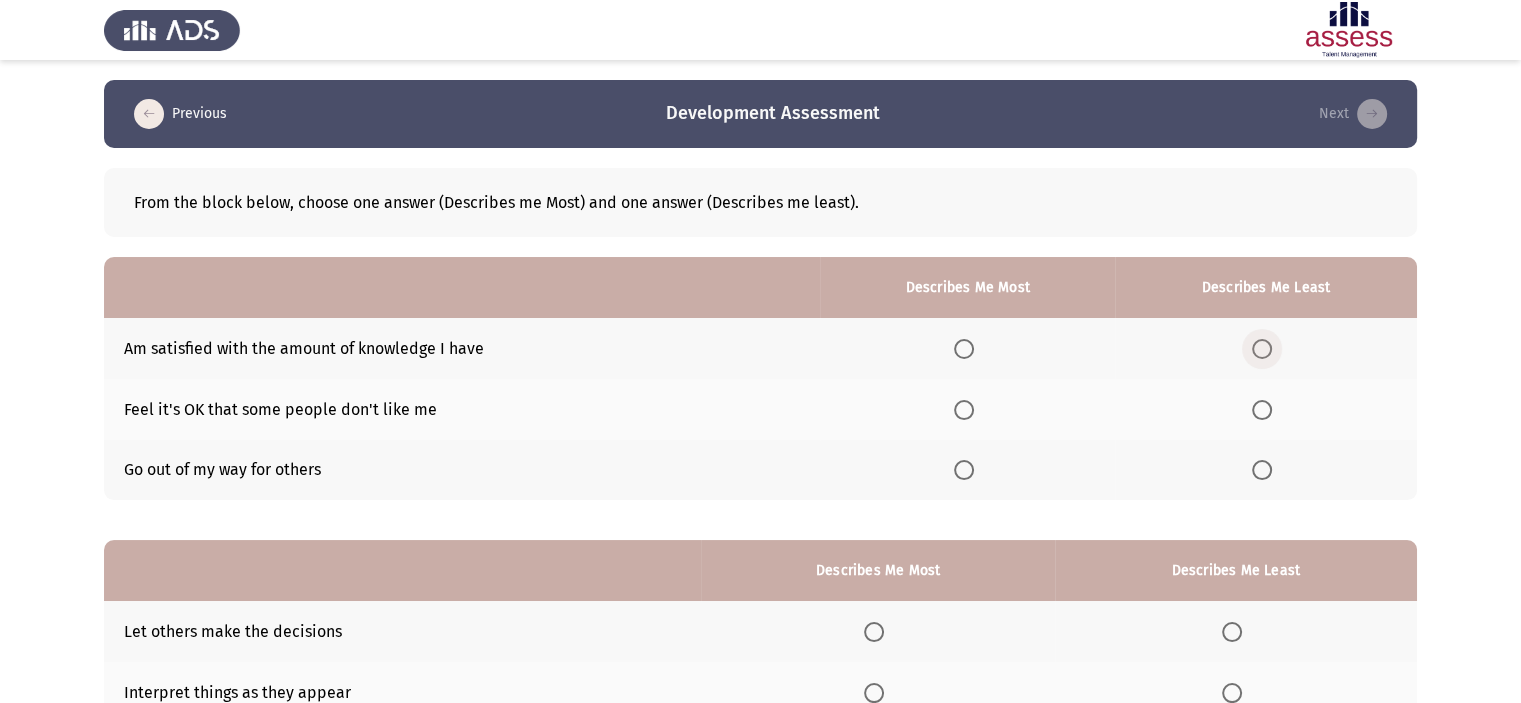 click at bounding box center (1266, 349) 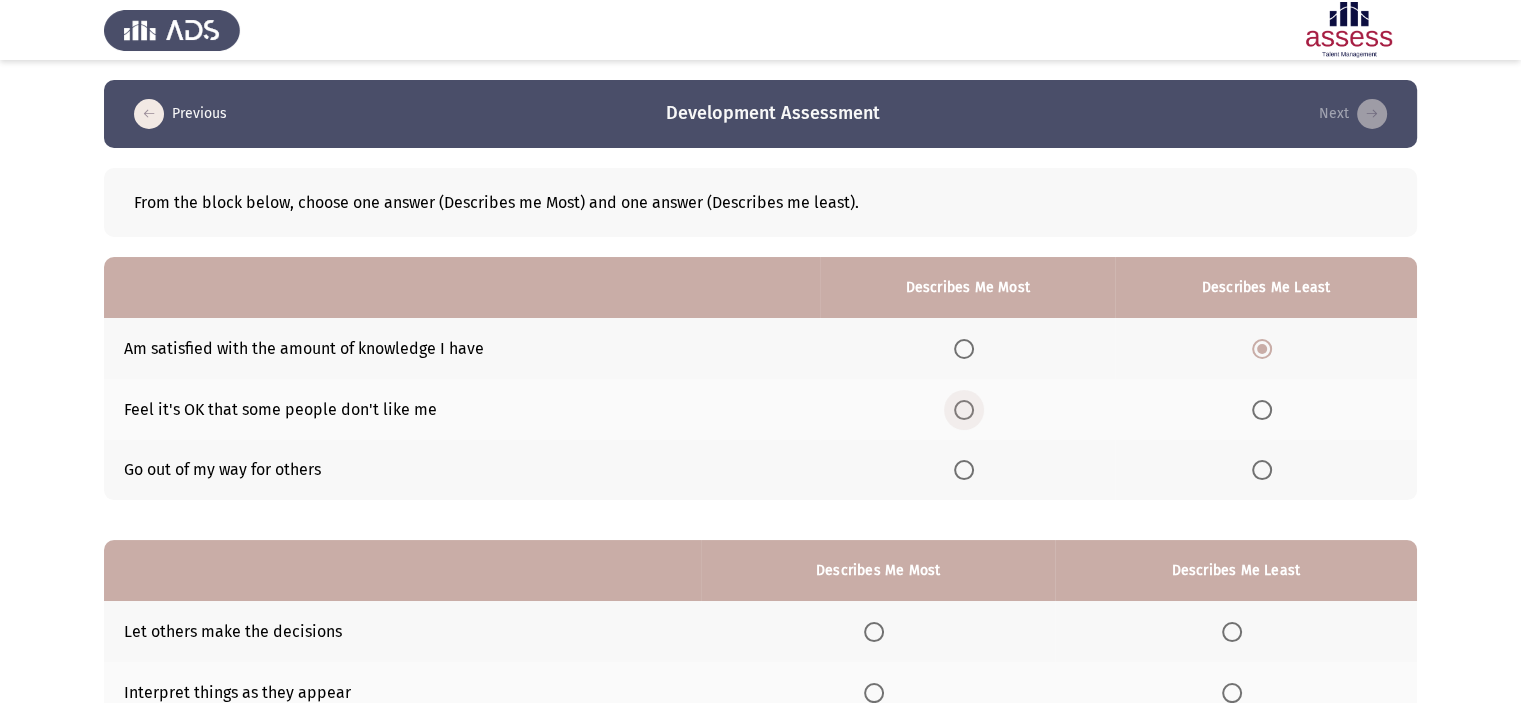 click at bounding box center [964, 410] 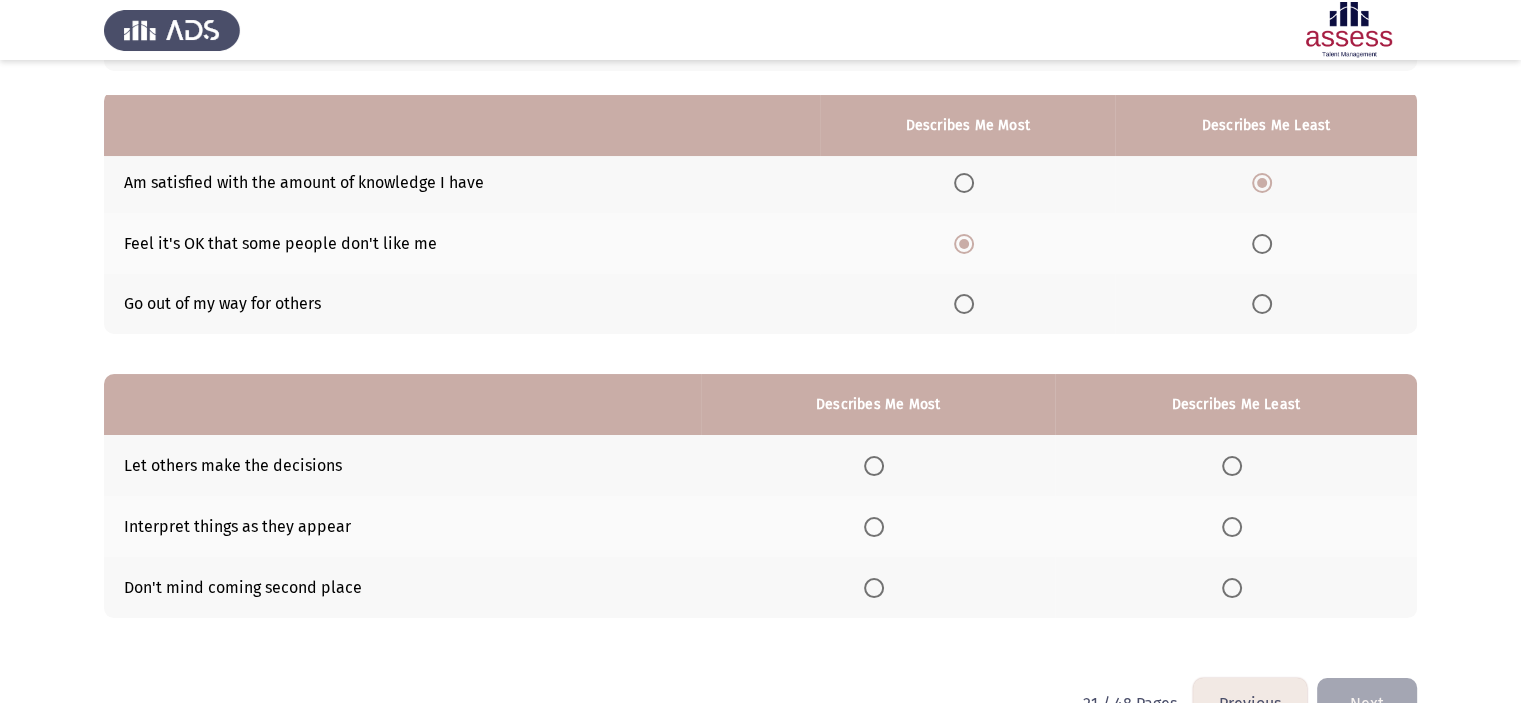 scroll, scrollTop: 221, scrollLeft: 0, axis: vertical 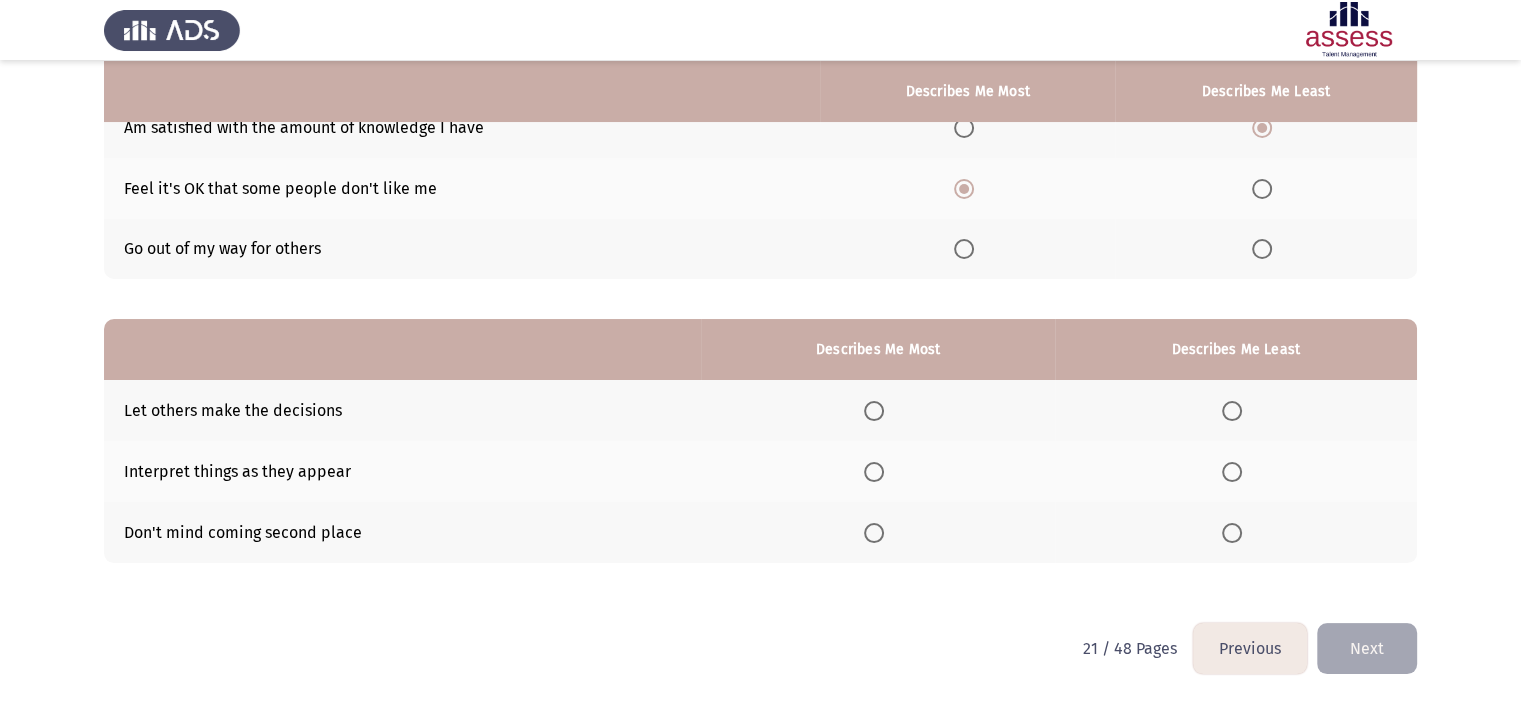 click at bounding box center [874, 472] 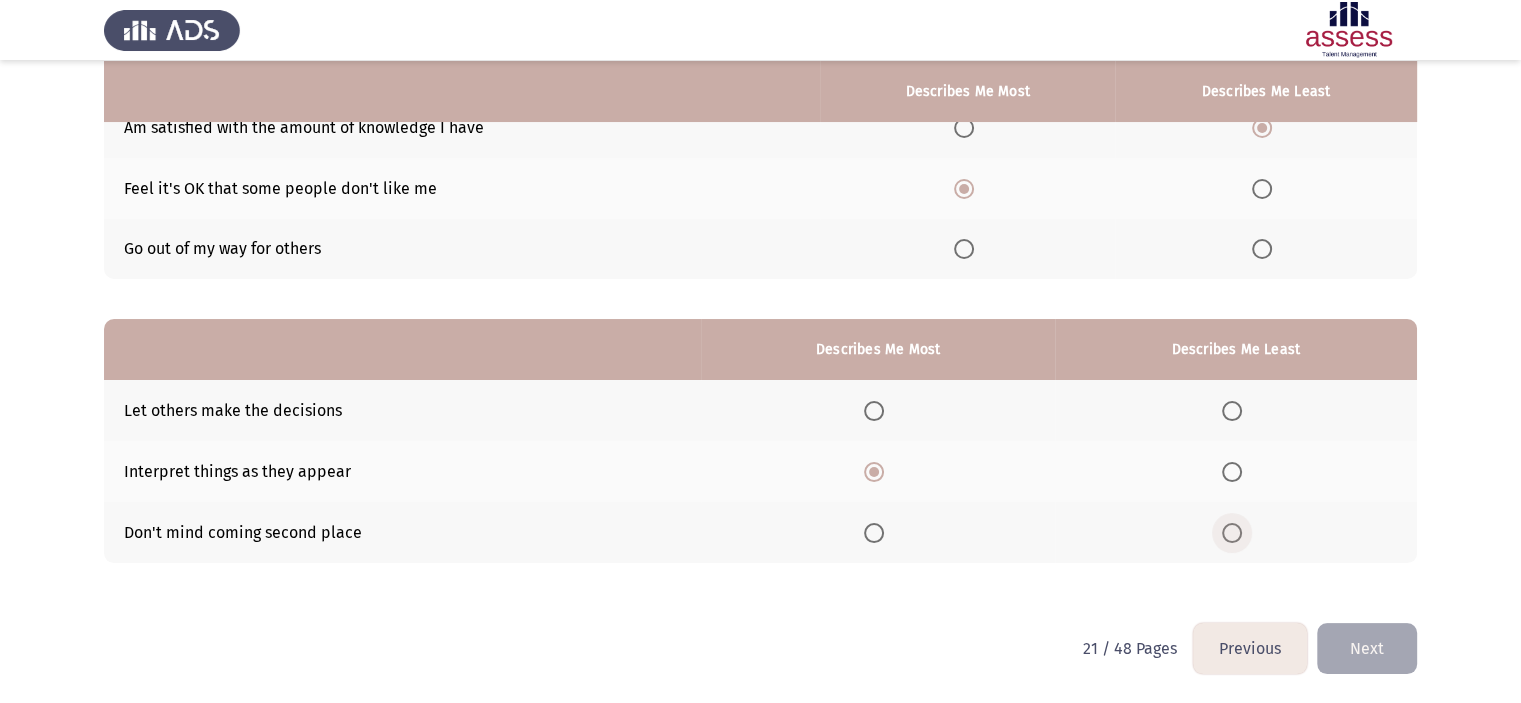 click at bounding box center [1232, 533] 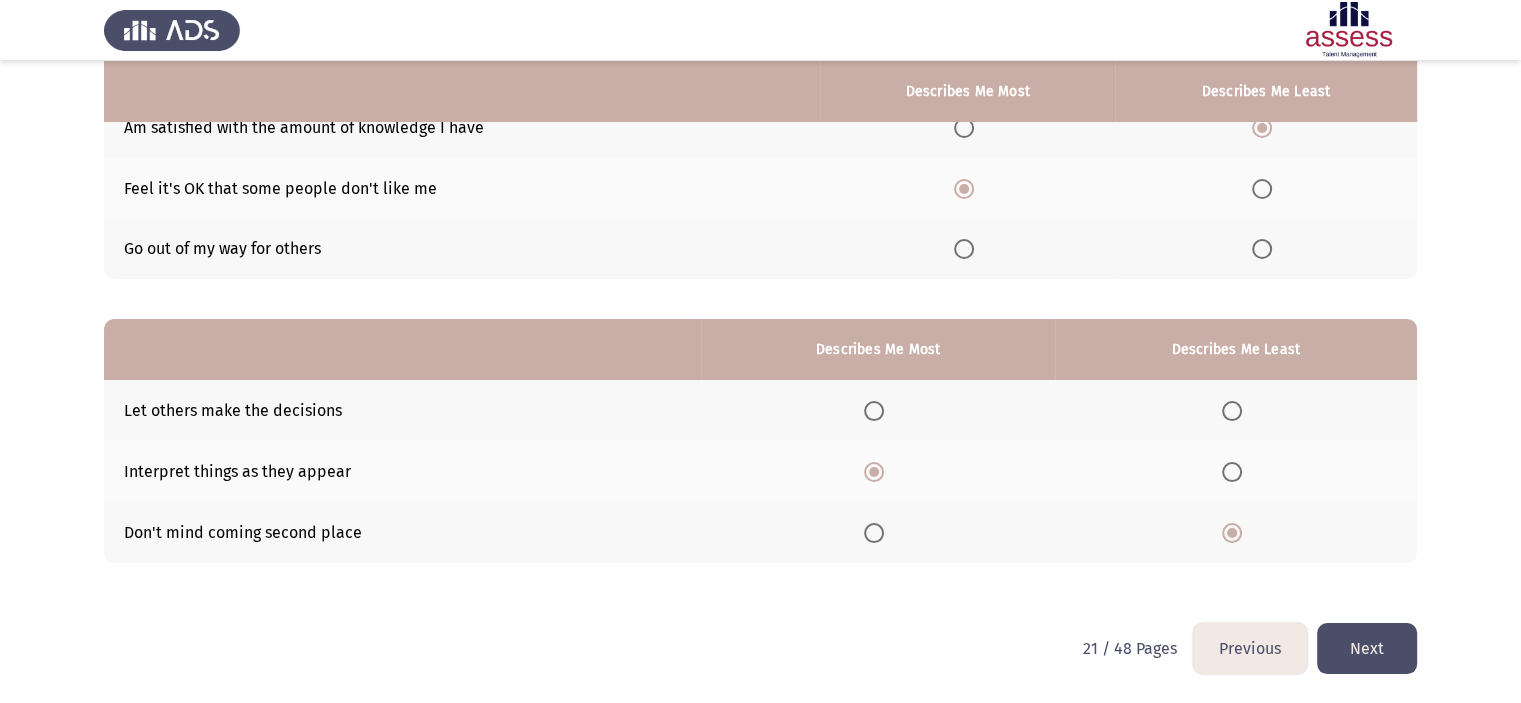 click on "Next" 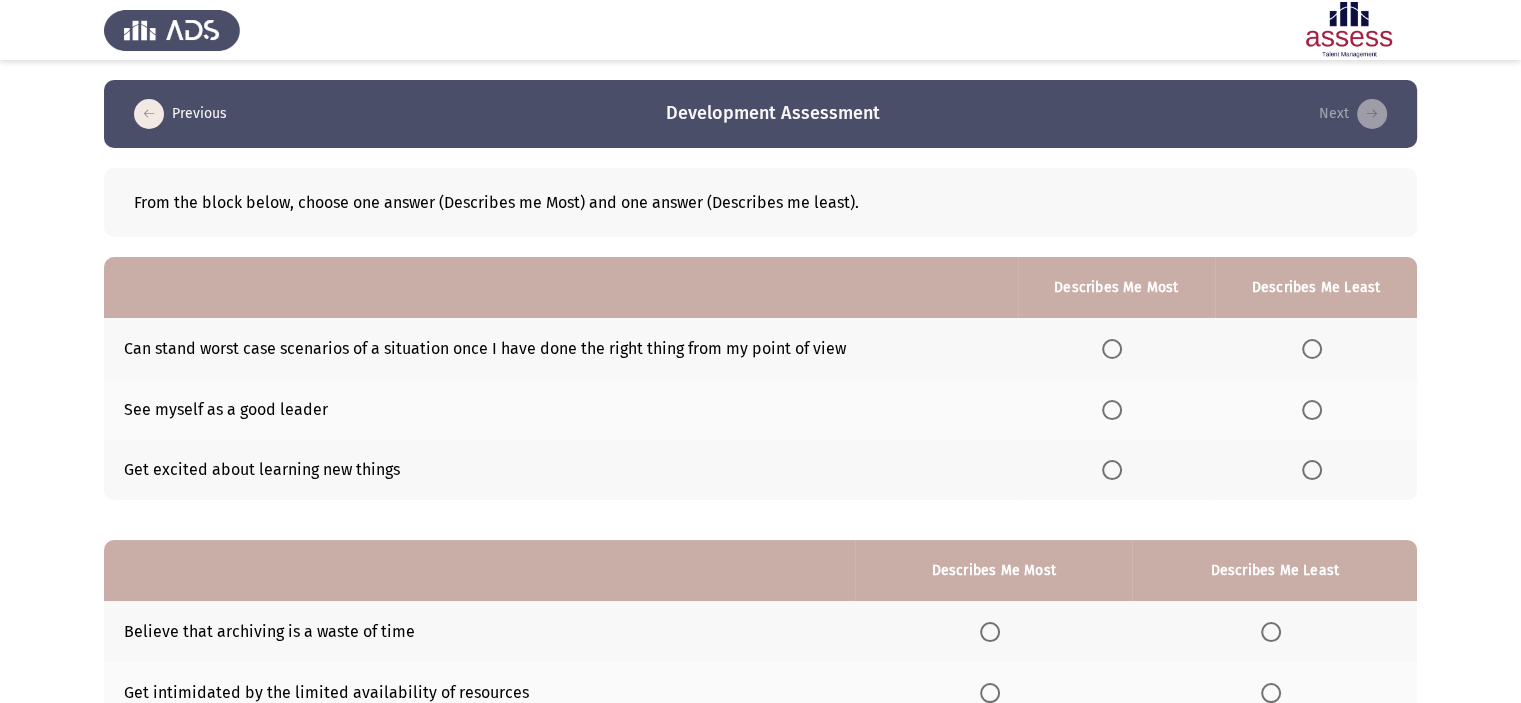 click 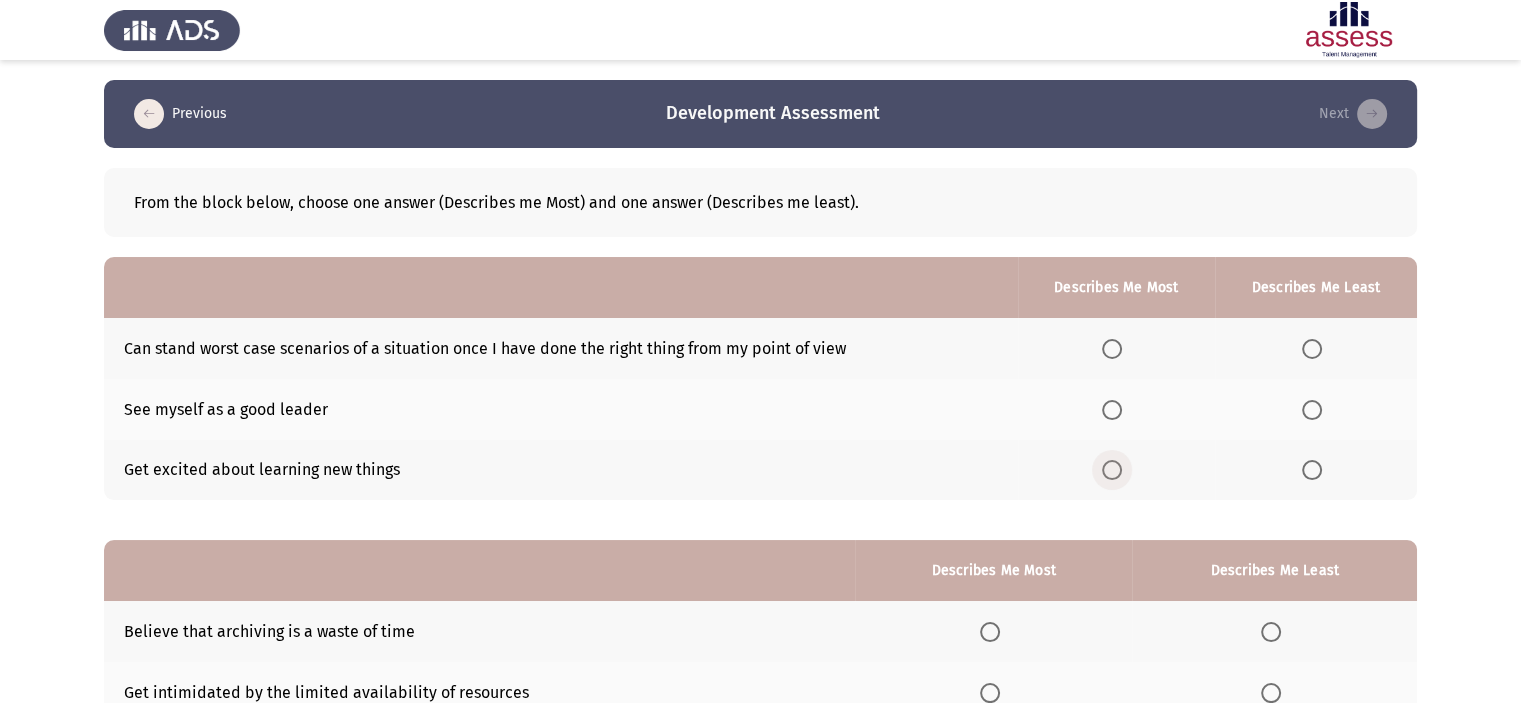 click at bounding box center [1116, 470] 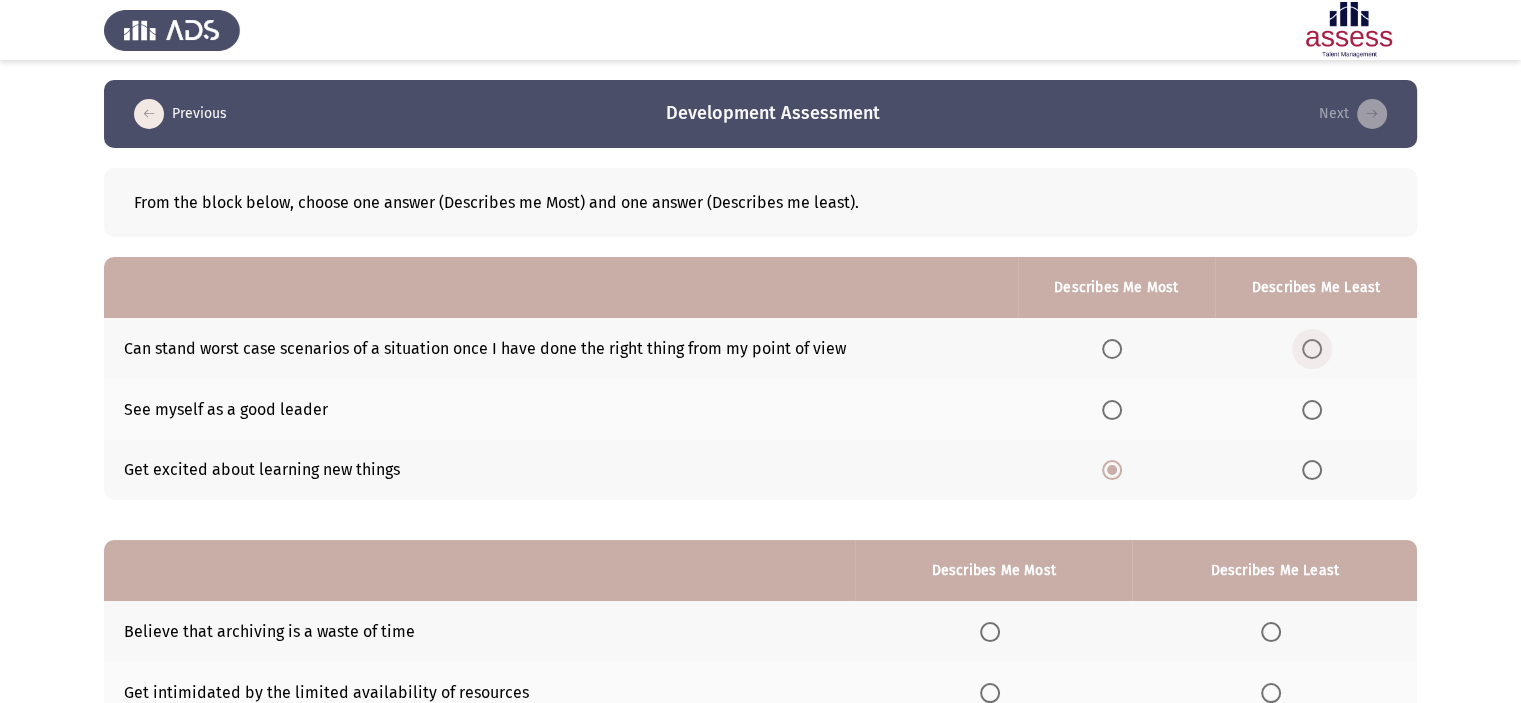 click at bounding box center (1312, 349) 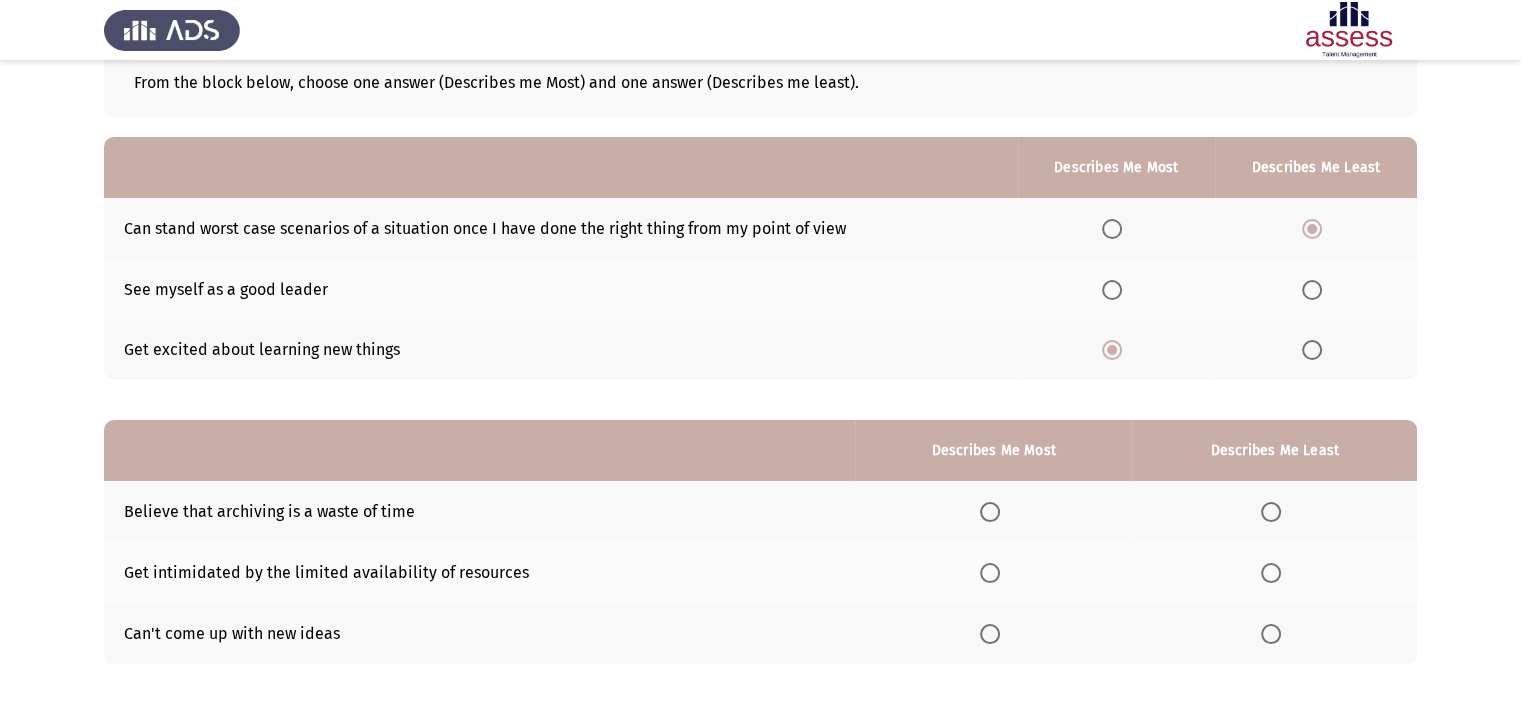 scroll, scrollTop: 221, scrollLeft: 0, axis: vertical 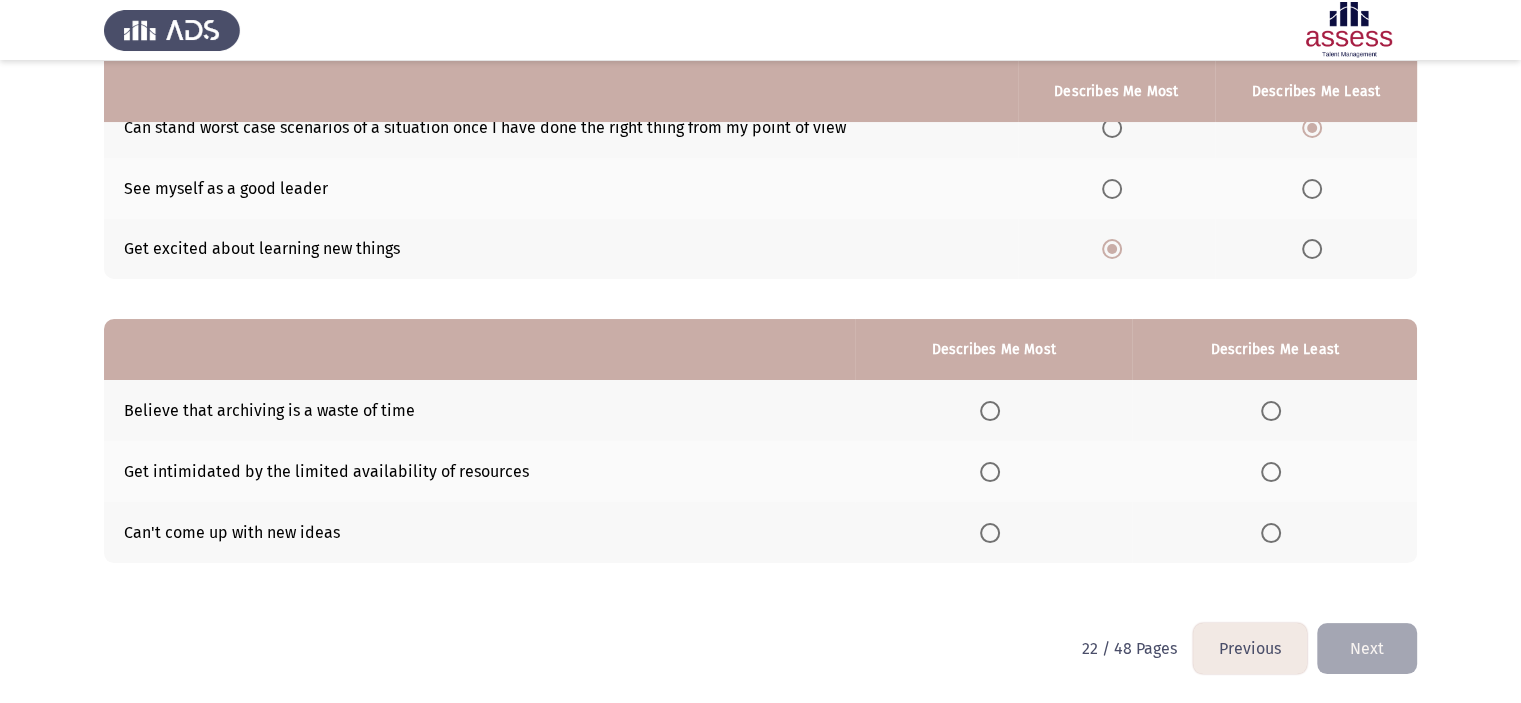 click 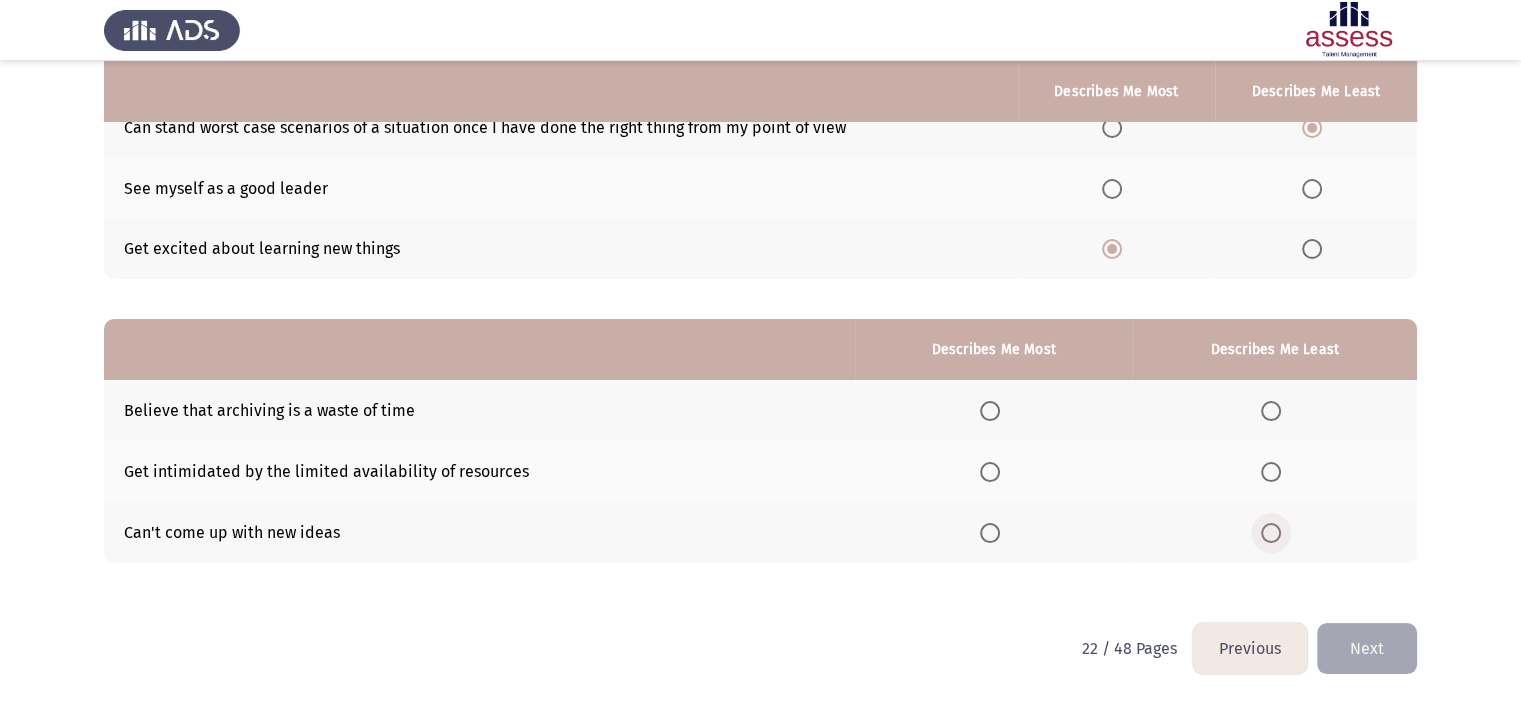 click at bounding box center [1271, 533] 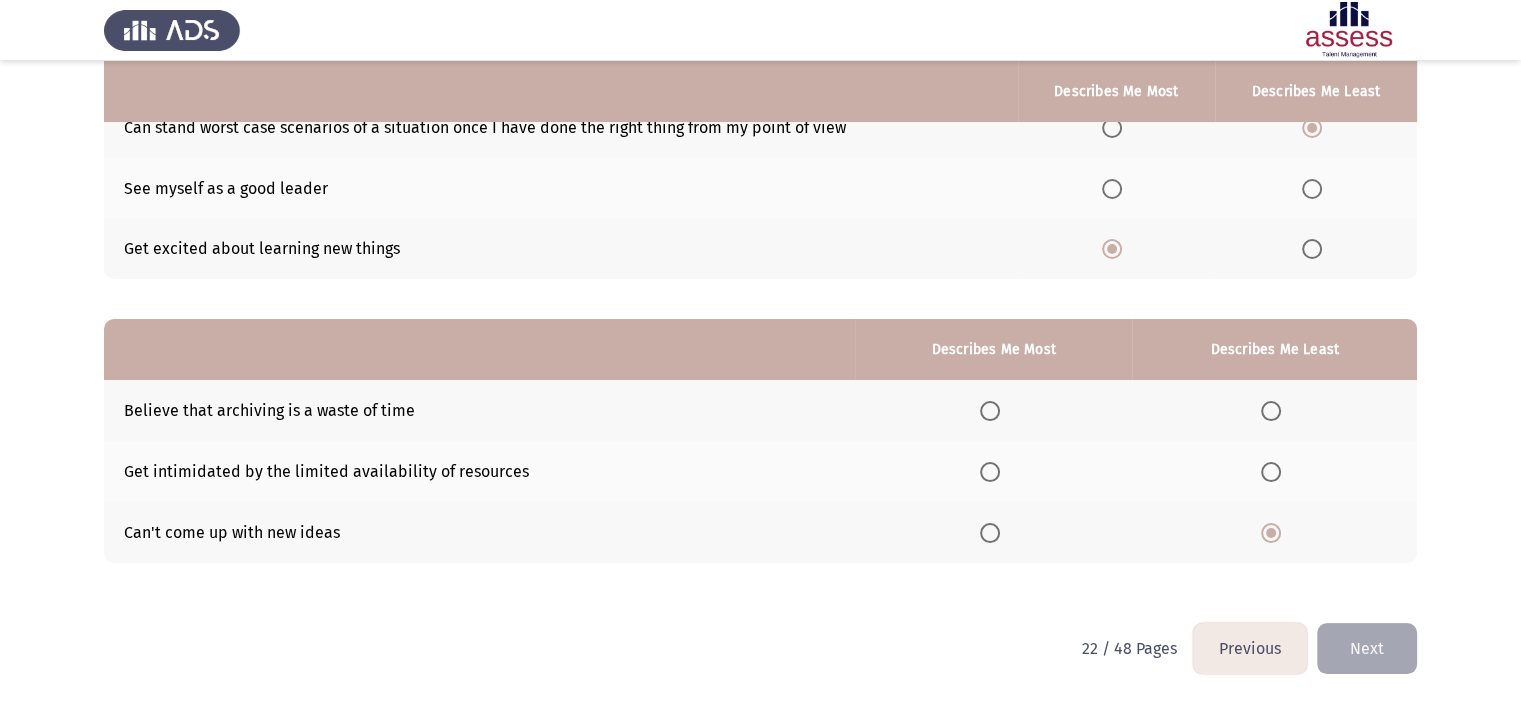click 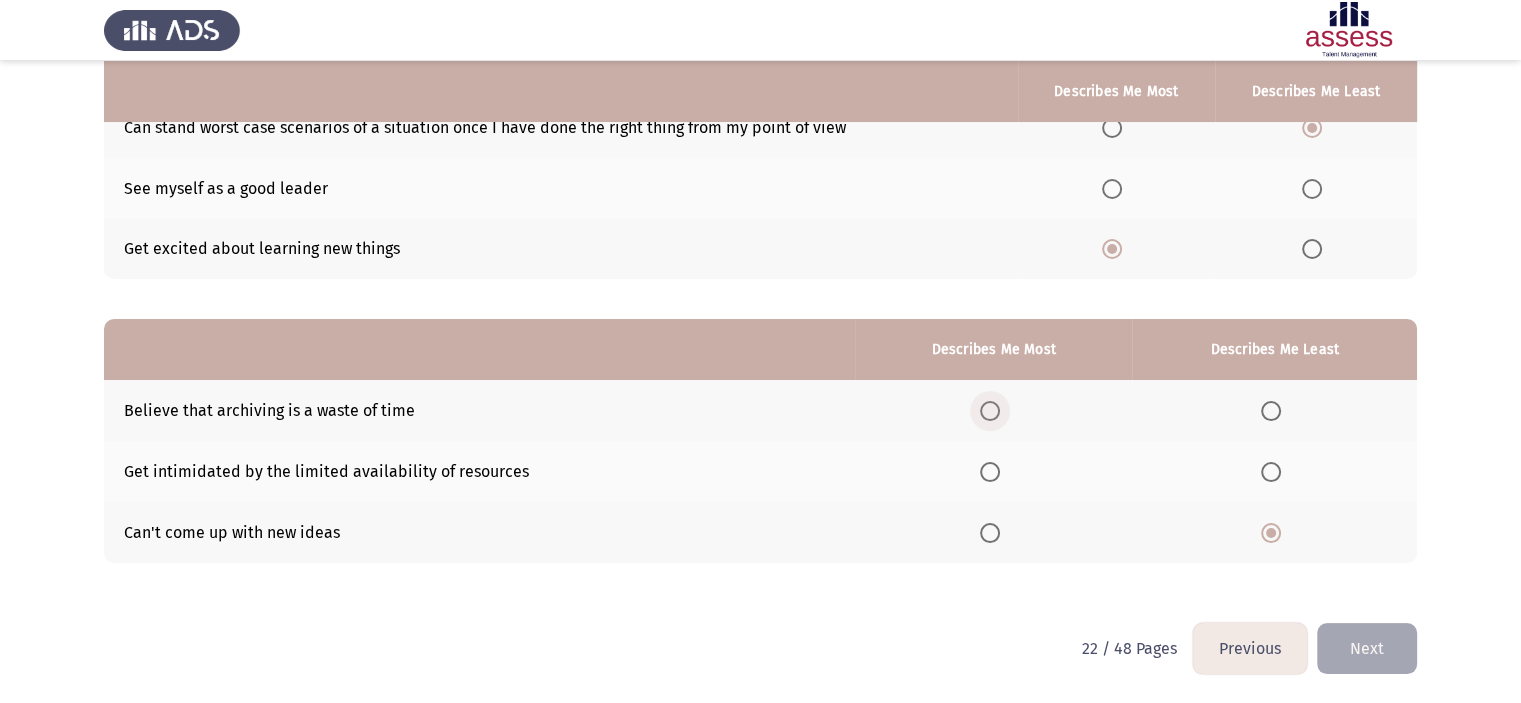 click at bounding box center (990, 411) 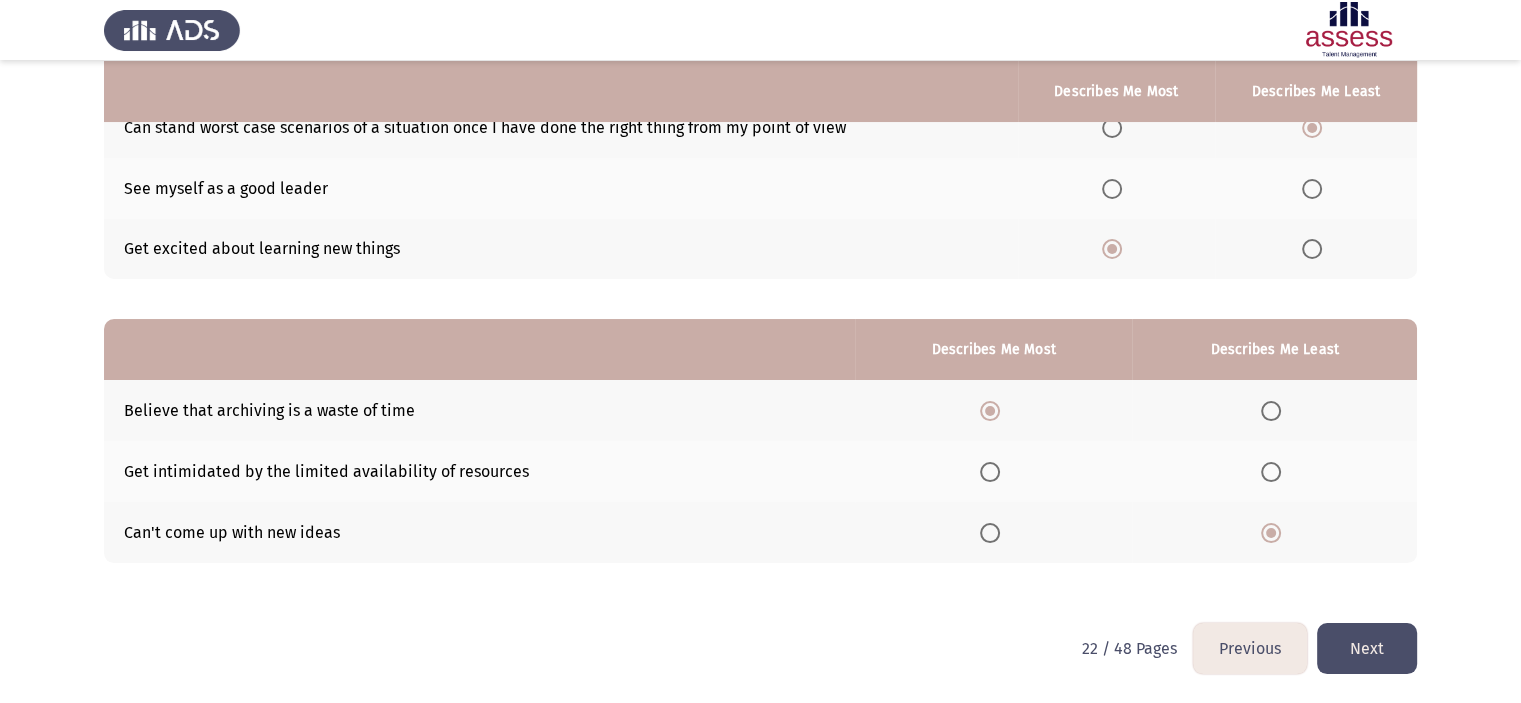click on "Next" 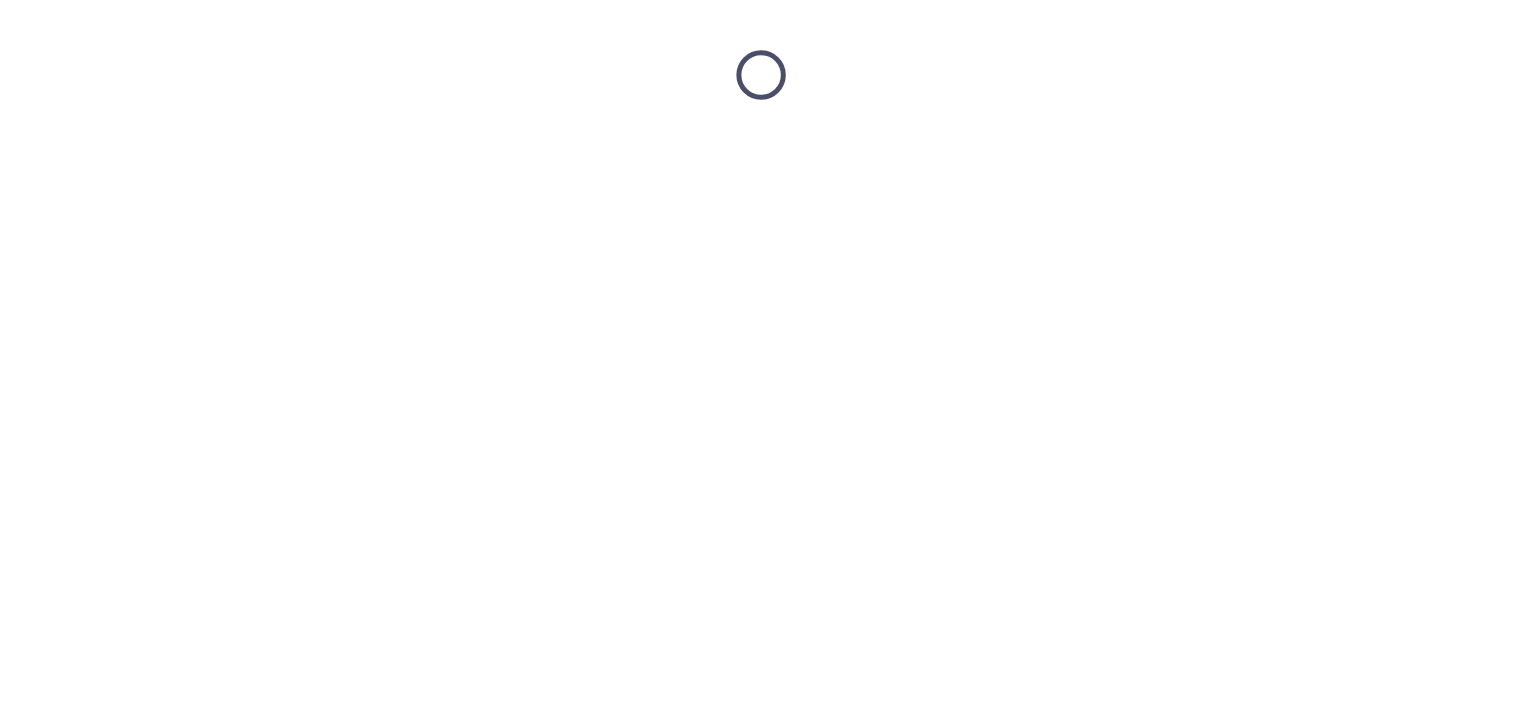 scroll, scrollTop: 0, scrollLeft: 0, axis: both 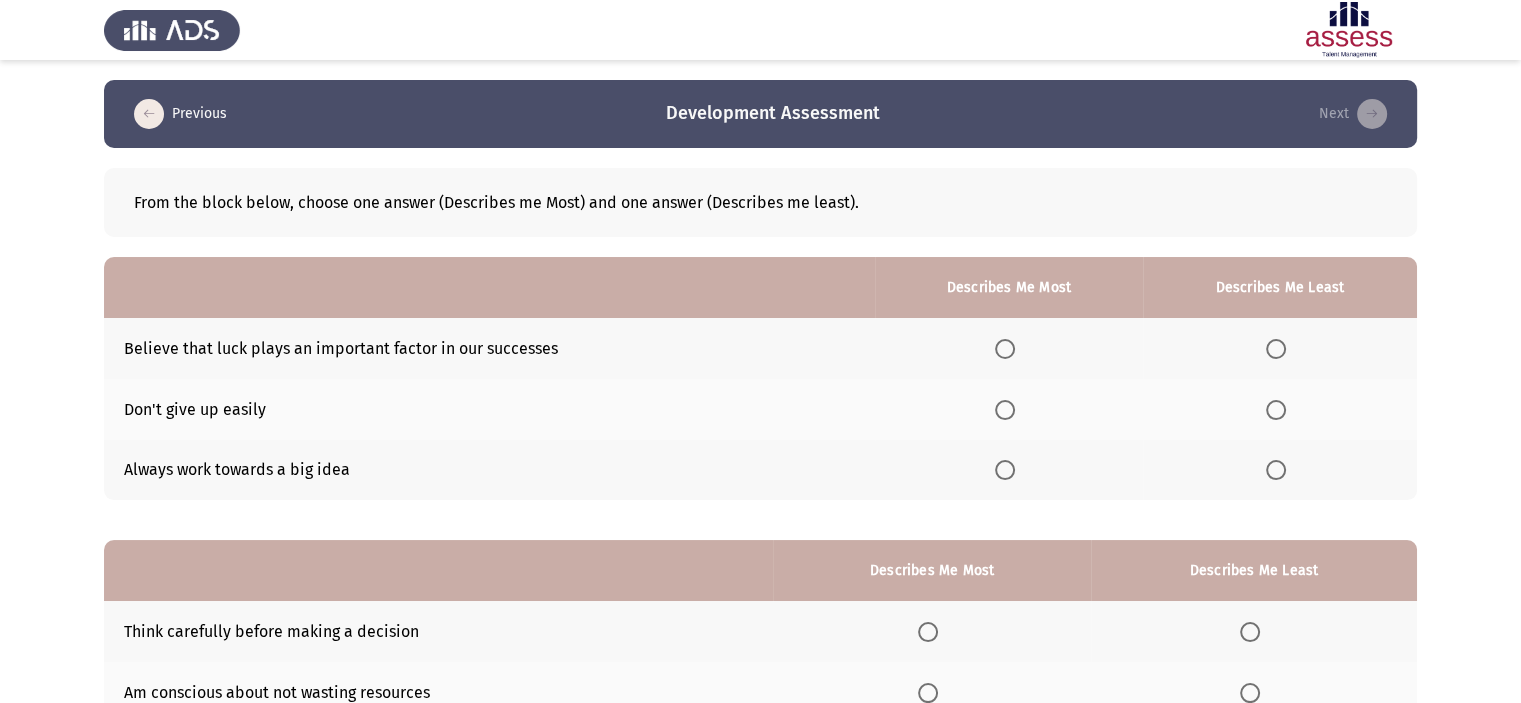 click 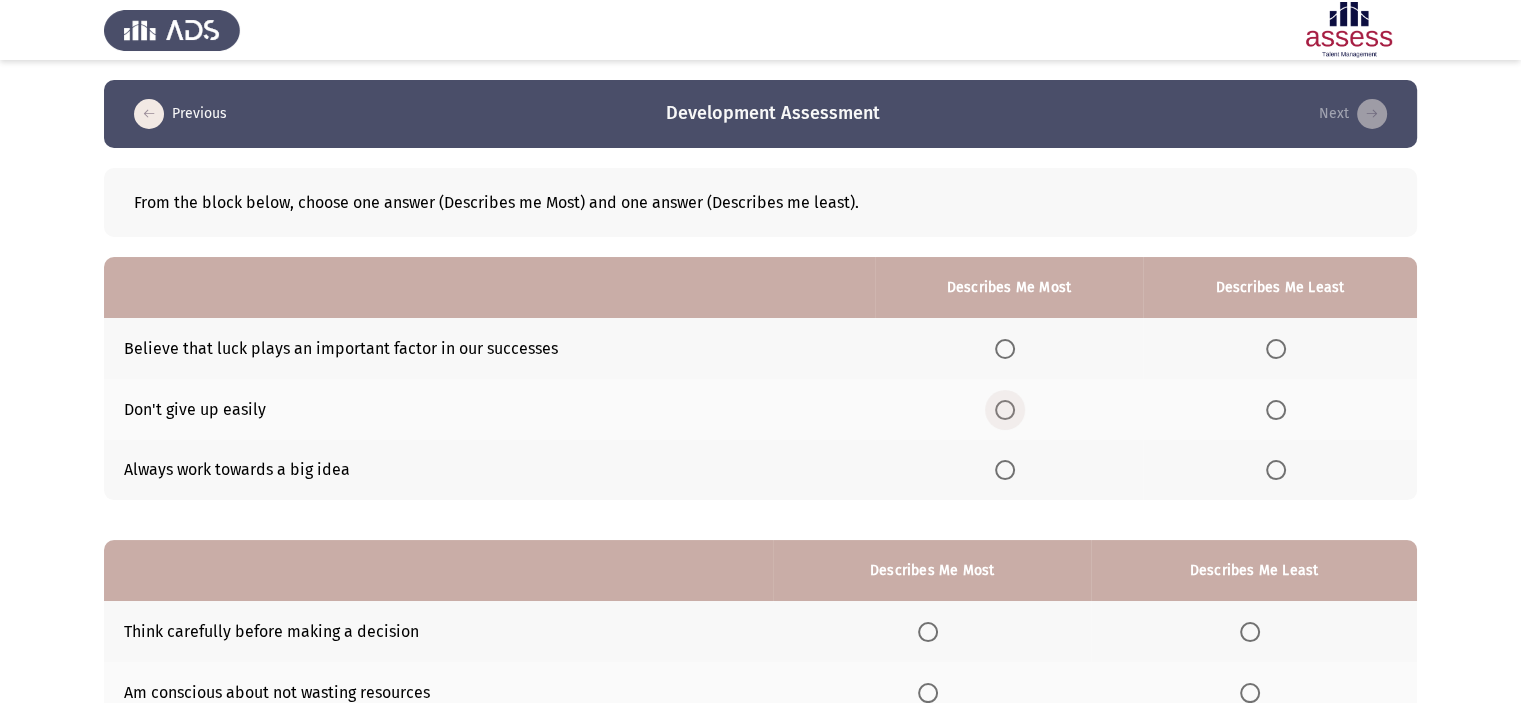 click at bounding box center [1005, 410] 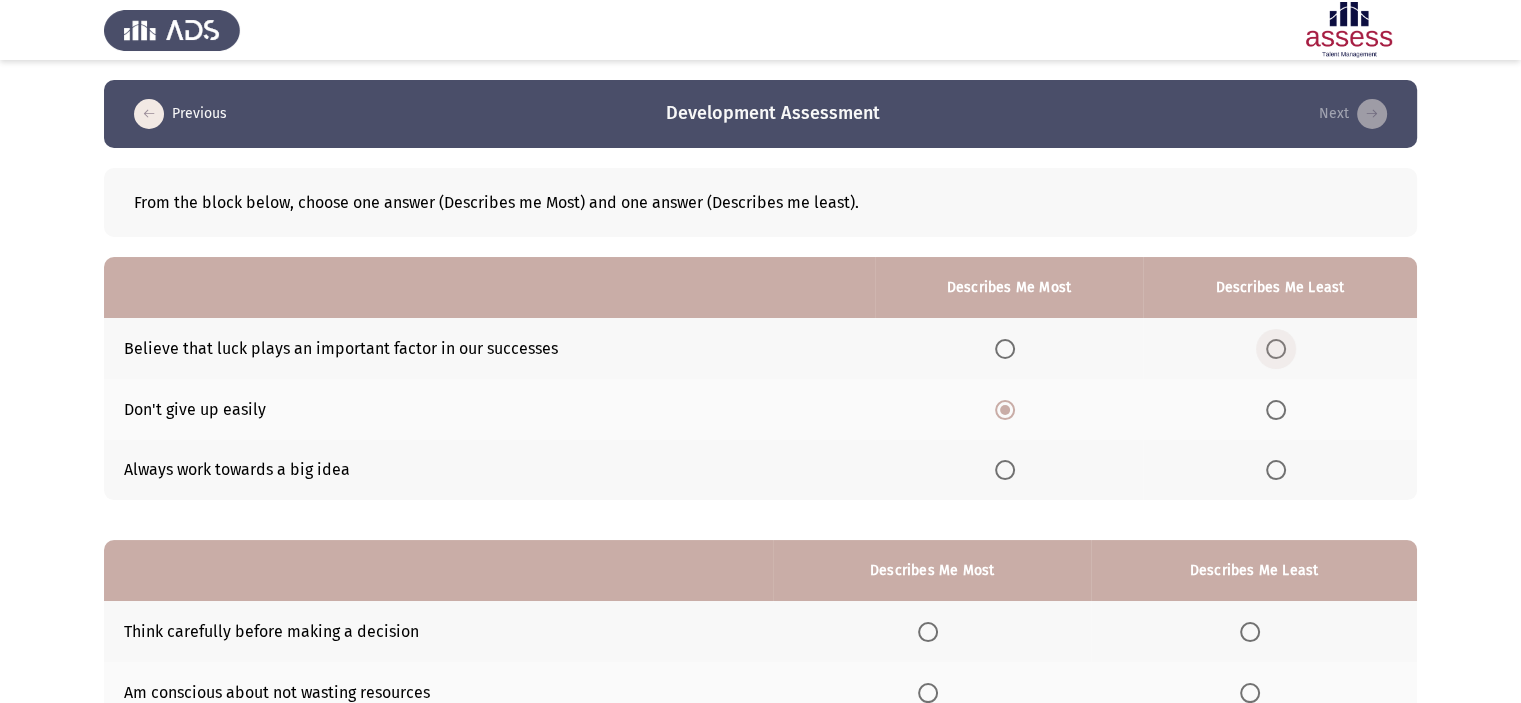 click at bounding box center (1276, 349) 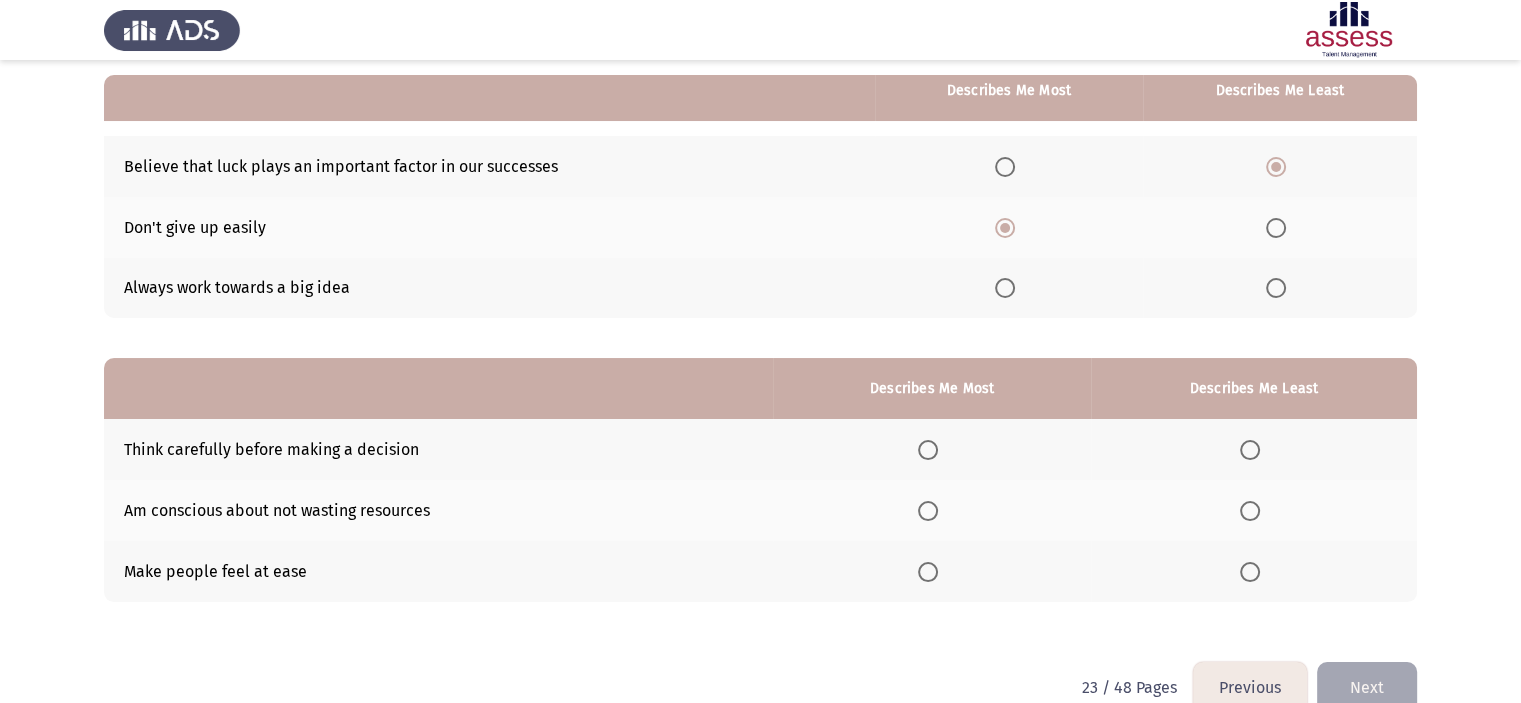 scroll, scrollTop: 200, scrollLeft: 0, axis: vertical 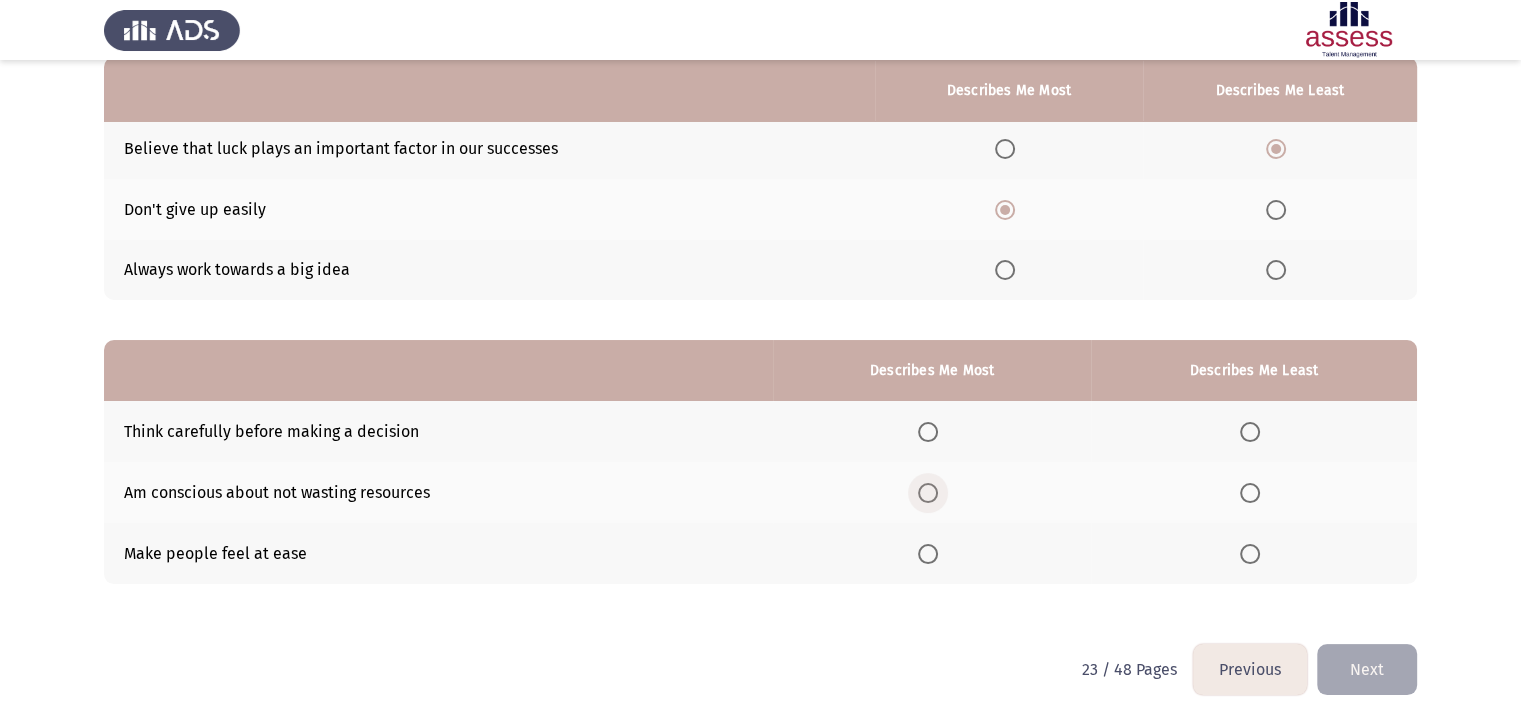 click at bounding box center (928, 493) 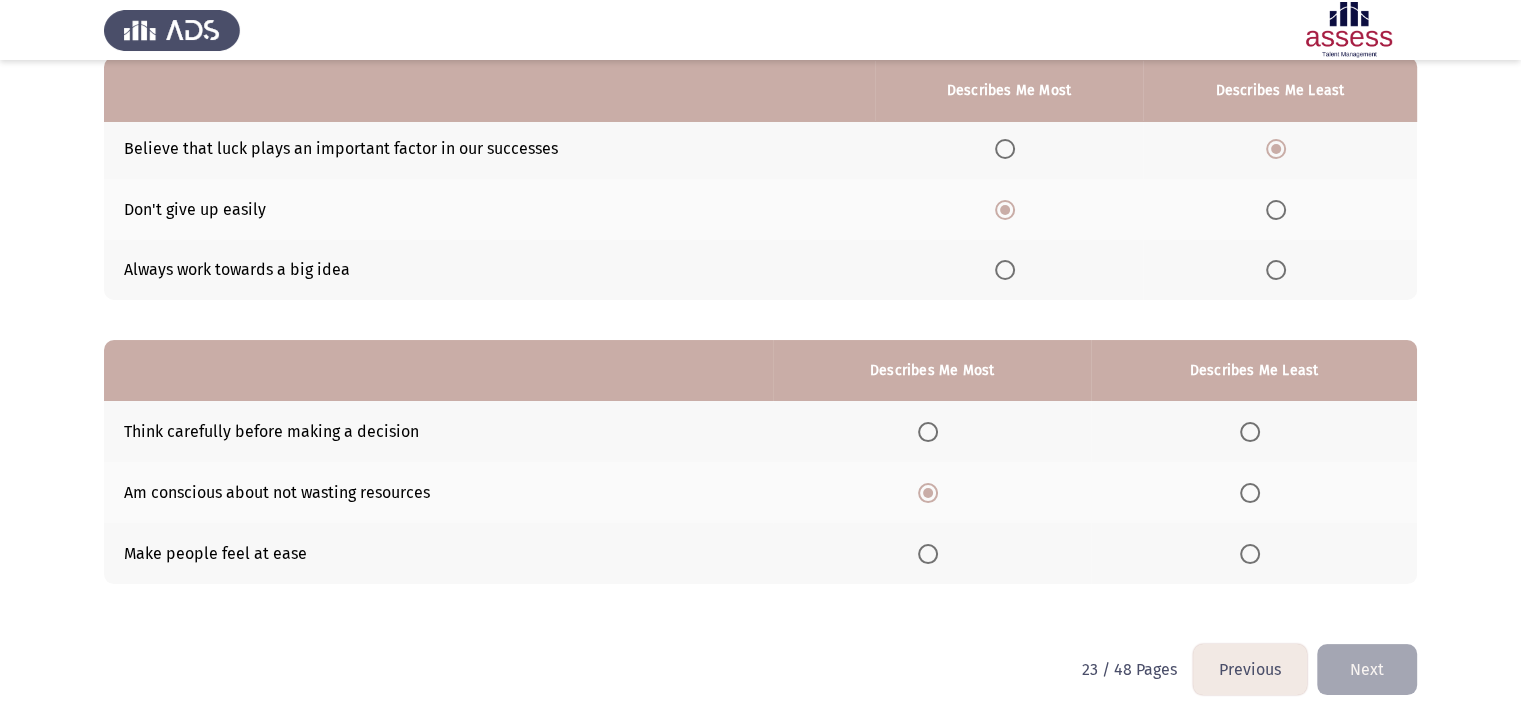 click at bounding box center [932, 431] 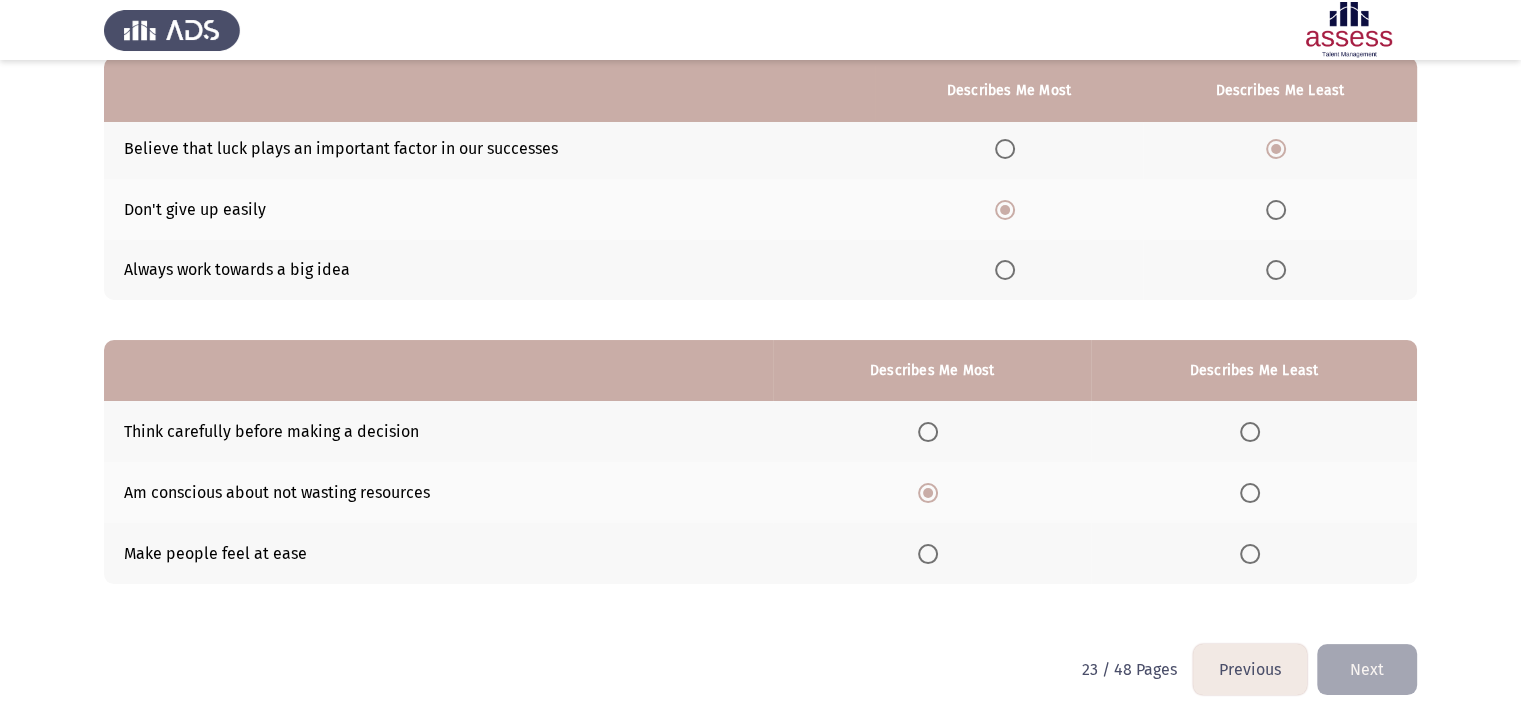 click 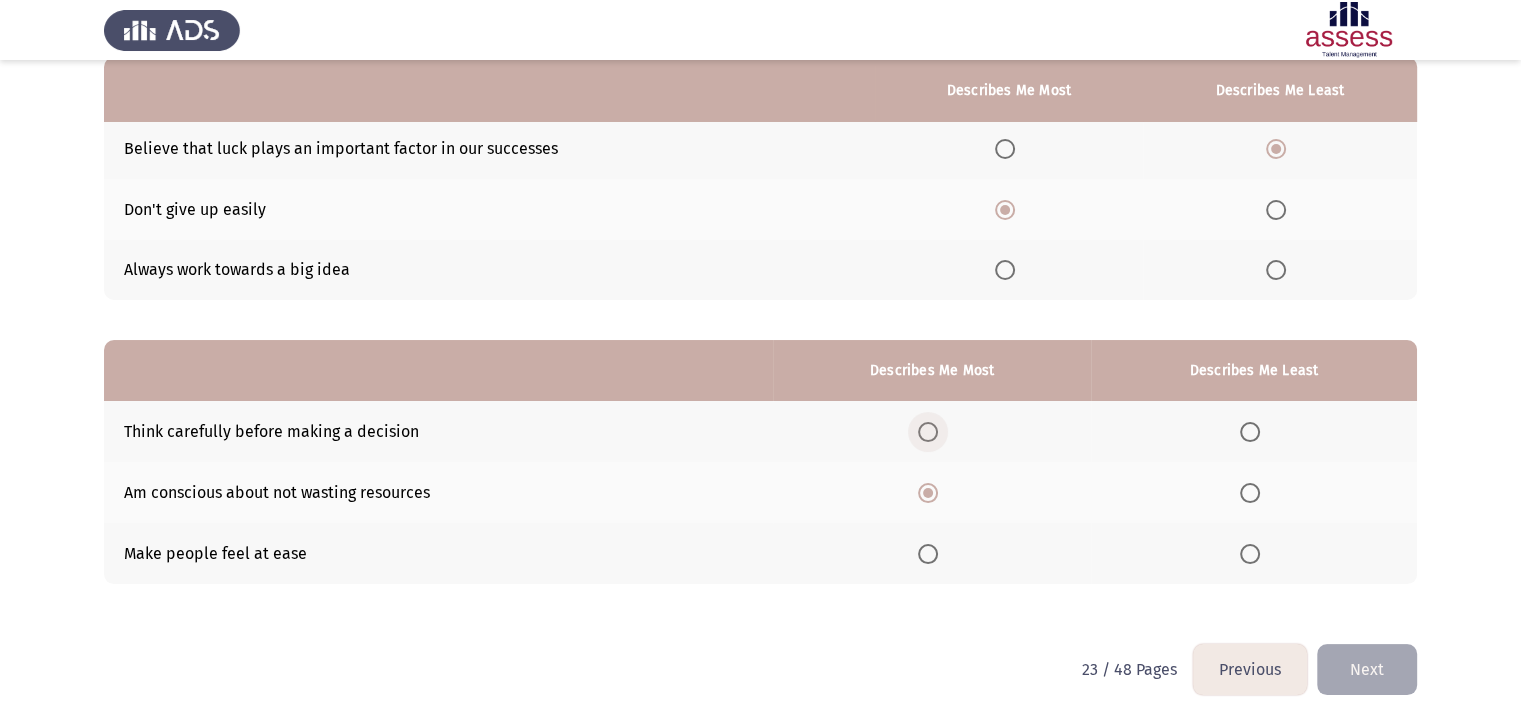 click at bounding box center (928, 432) 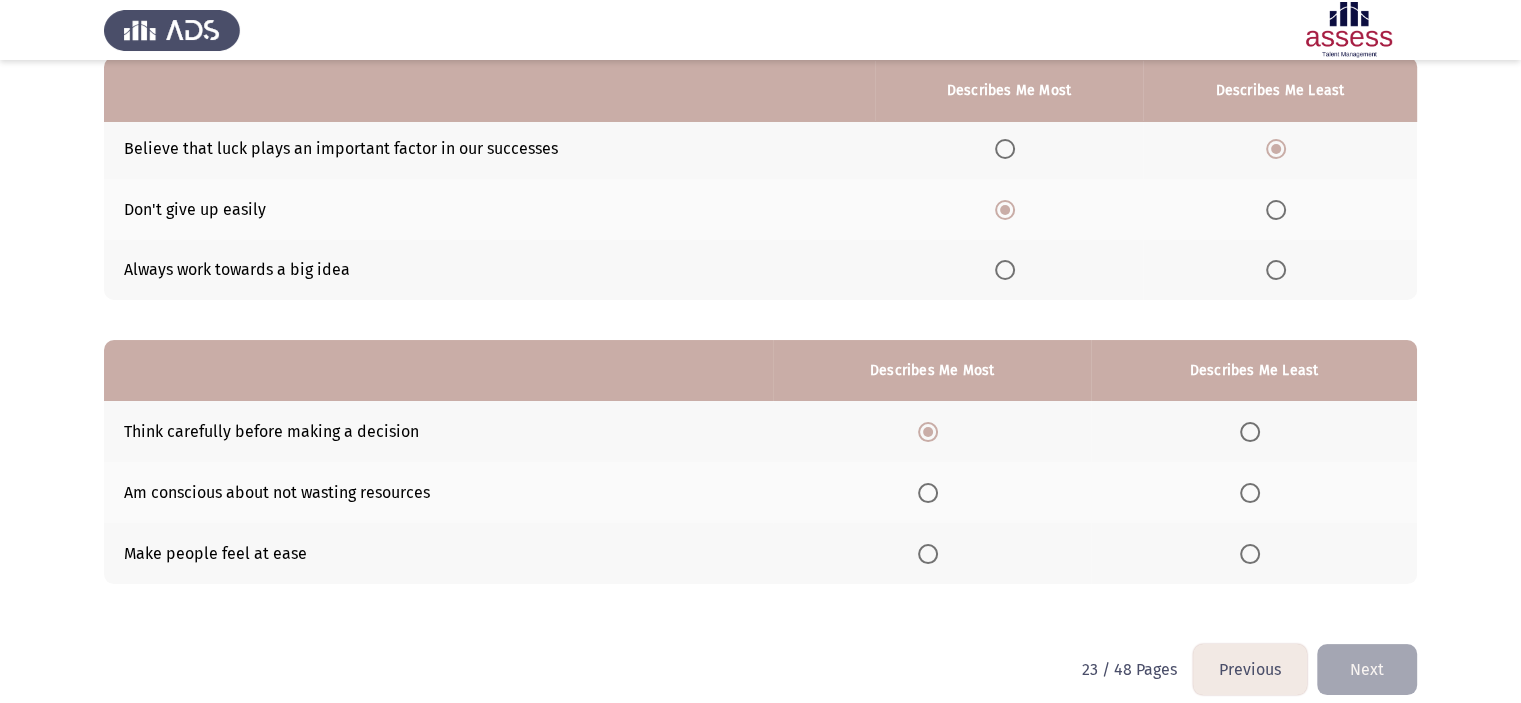click at bounding box center (1250, 554) 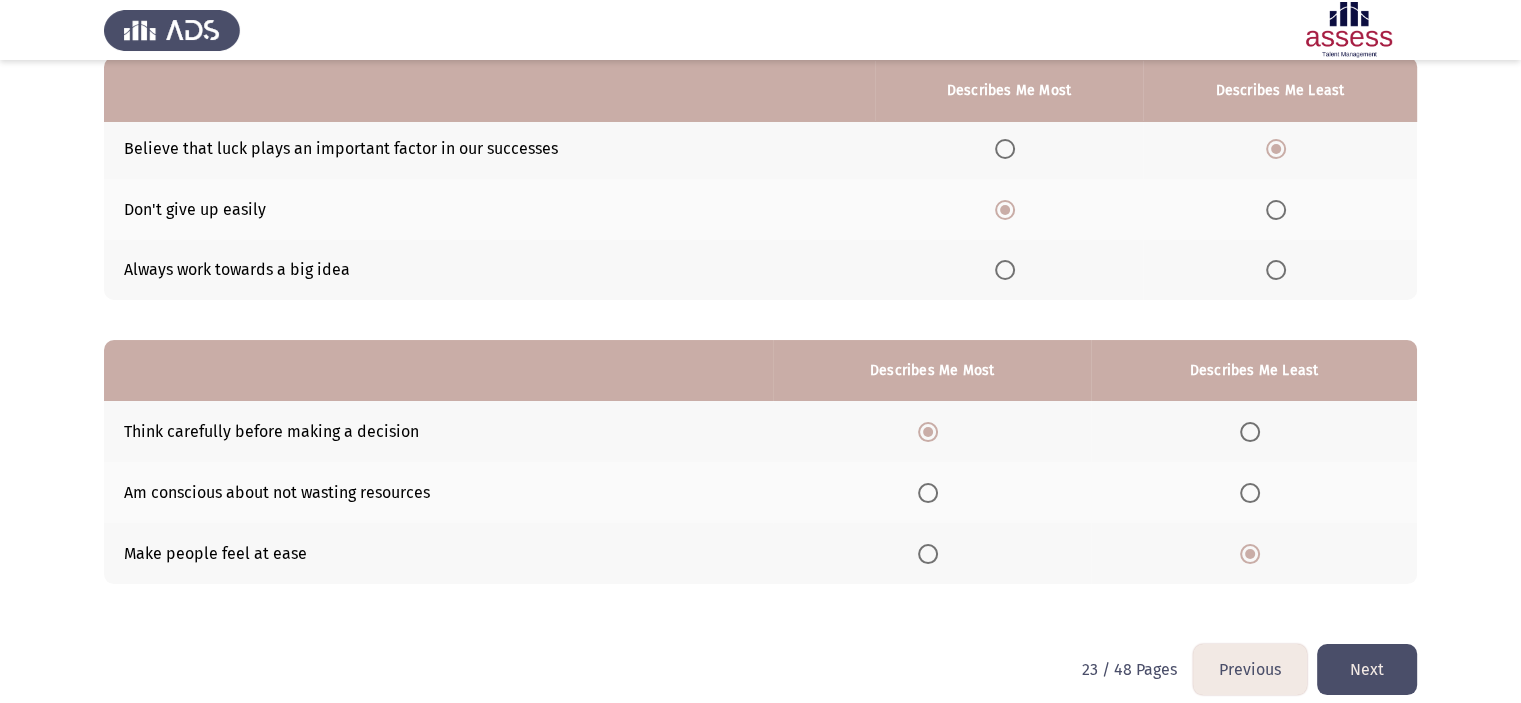 click on "Next" 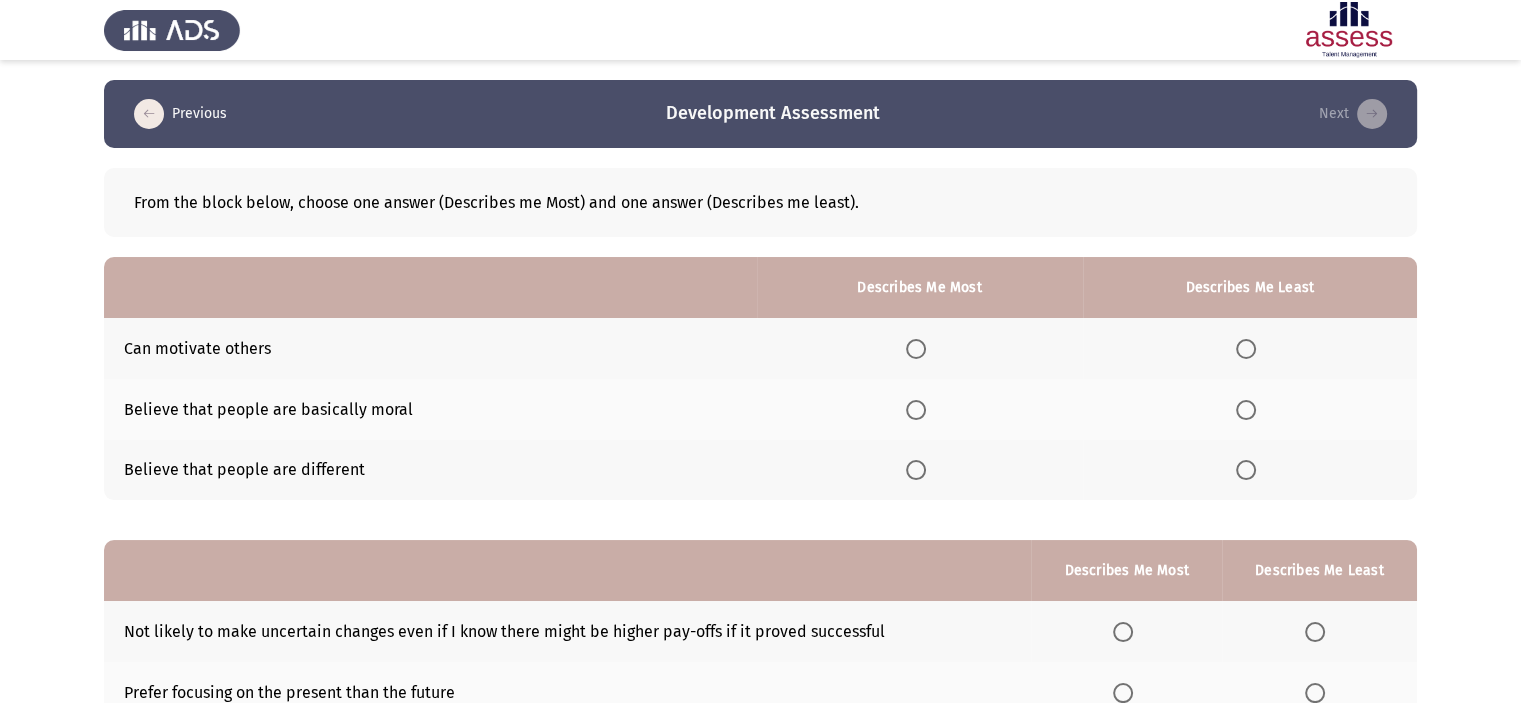click at bounding box center [916, 349] 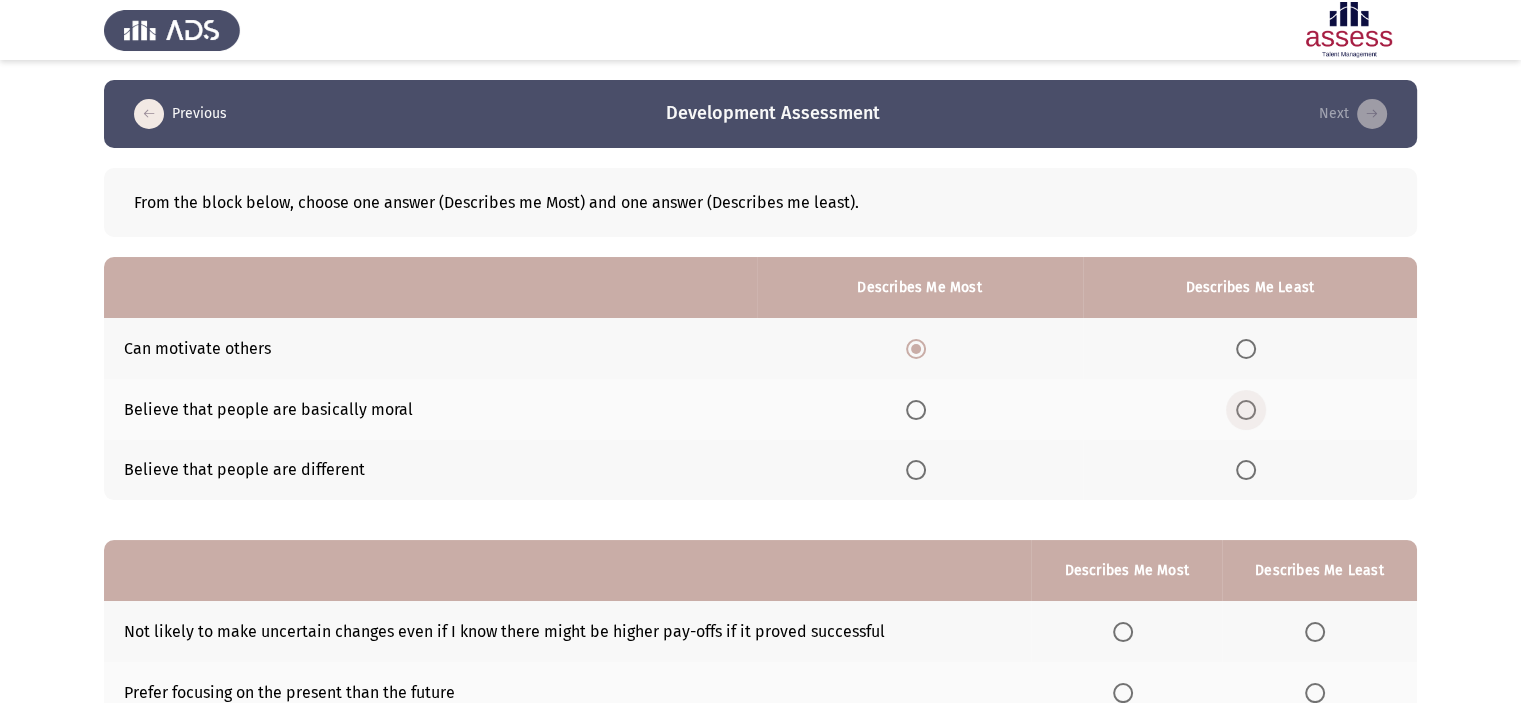 click at bounding box center [1246, 410] 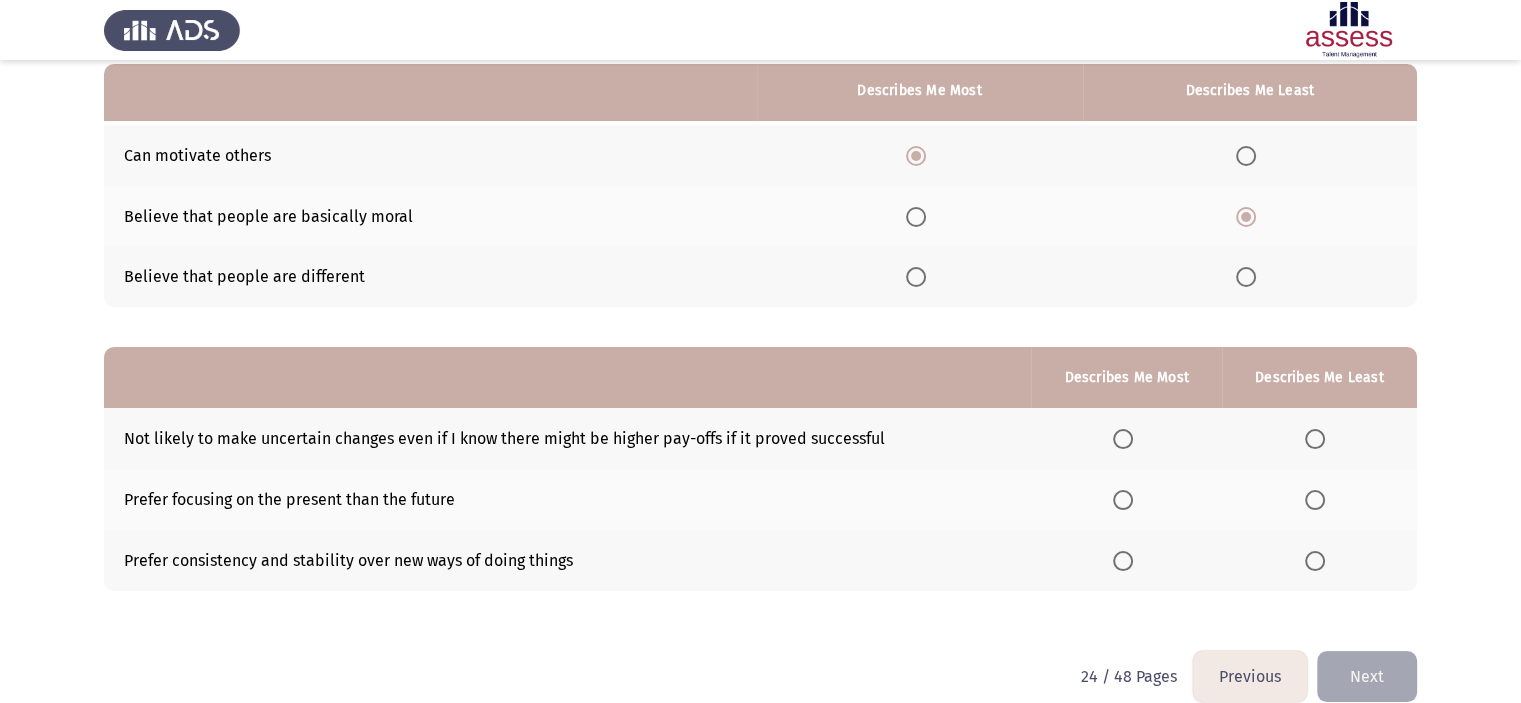 scroll, scrollTop: 221, scrollLeft: 0, axis: vertical 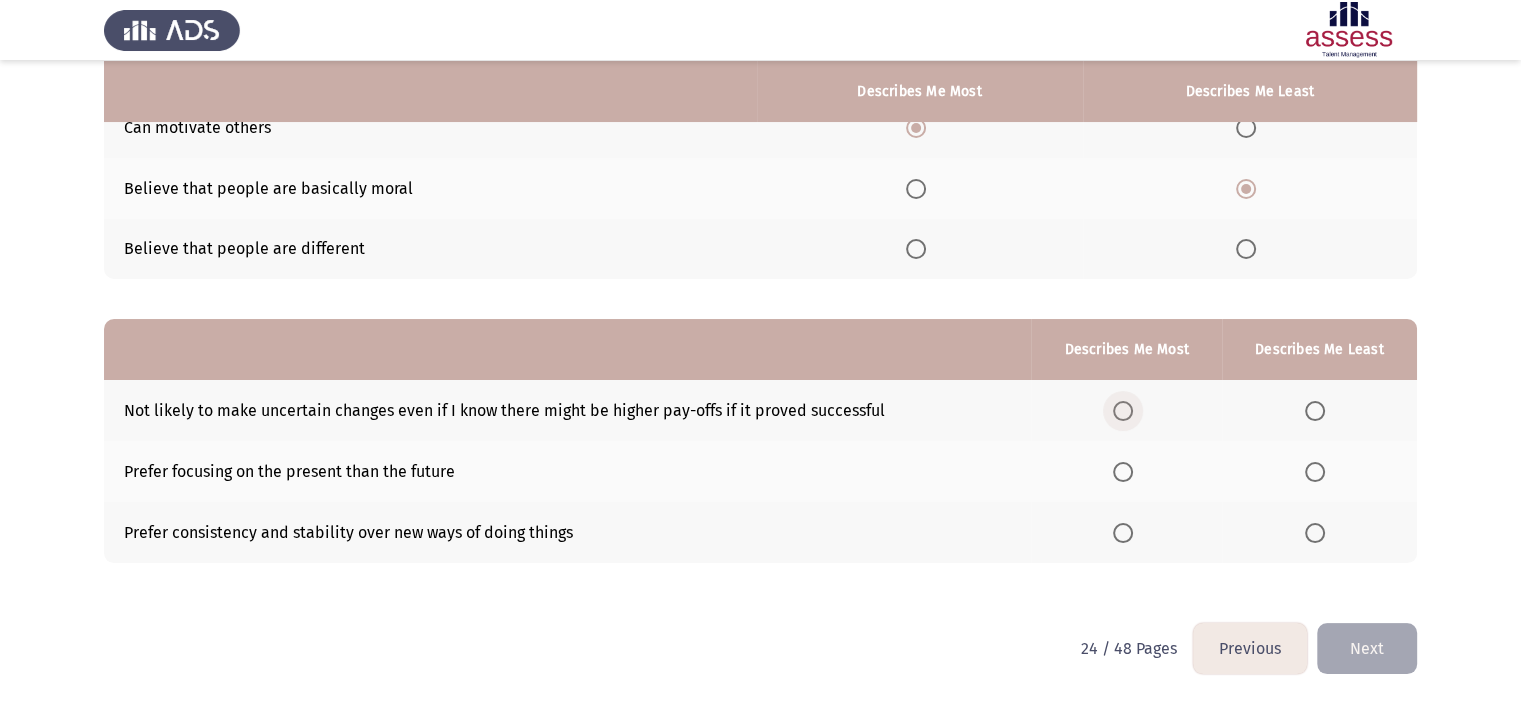click at bounding box center (1123, 411) 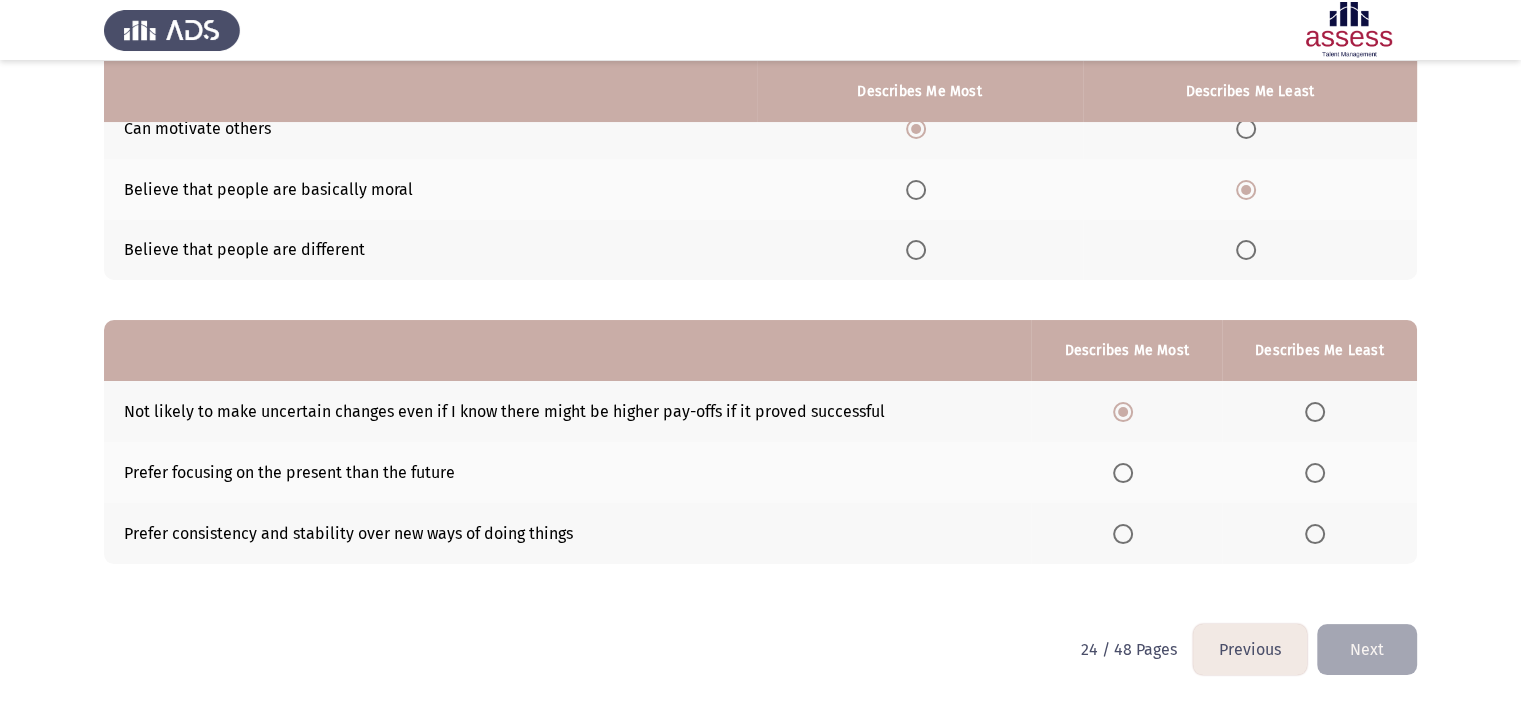scroll, scrollTop: 221, scrollLeft: 0, axis: vertical 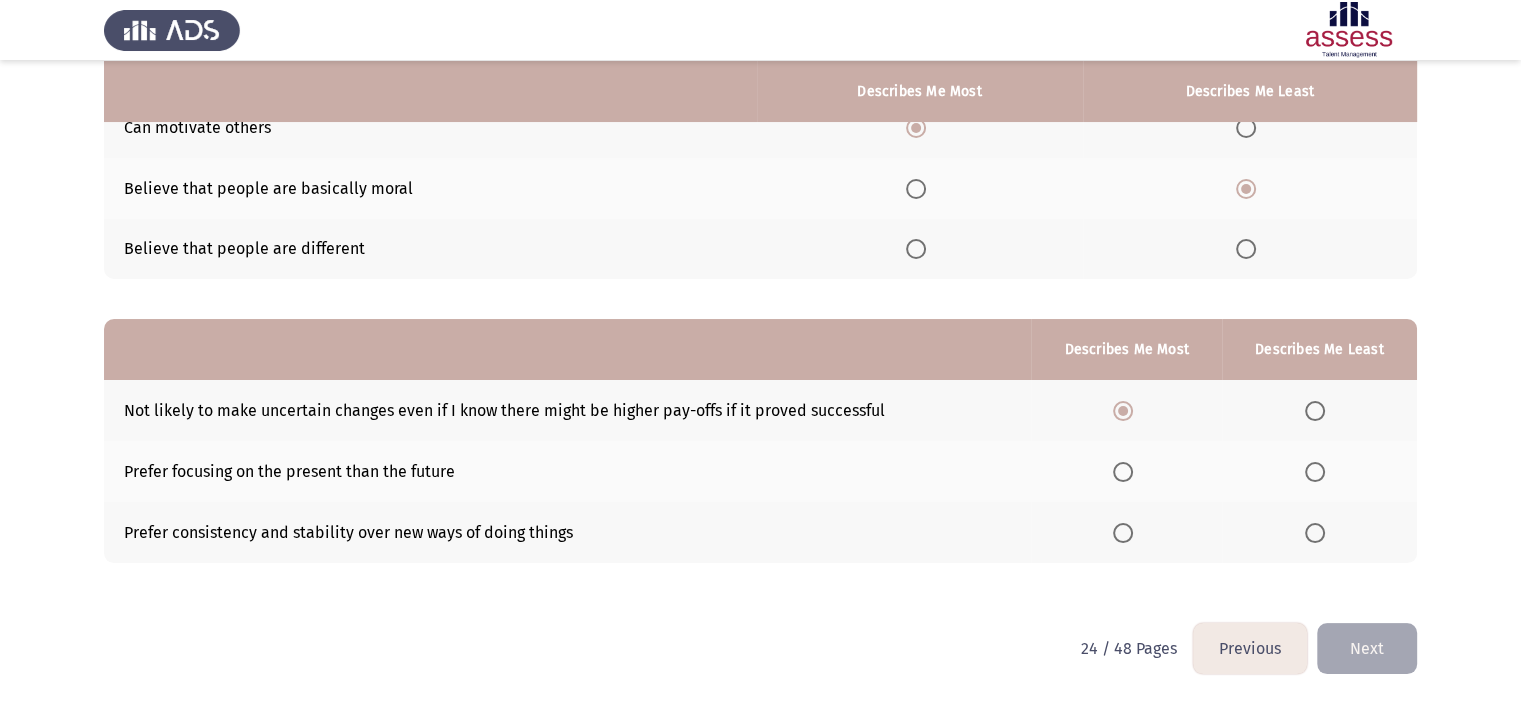 click at bounding box center (1319, 533) 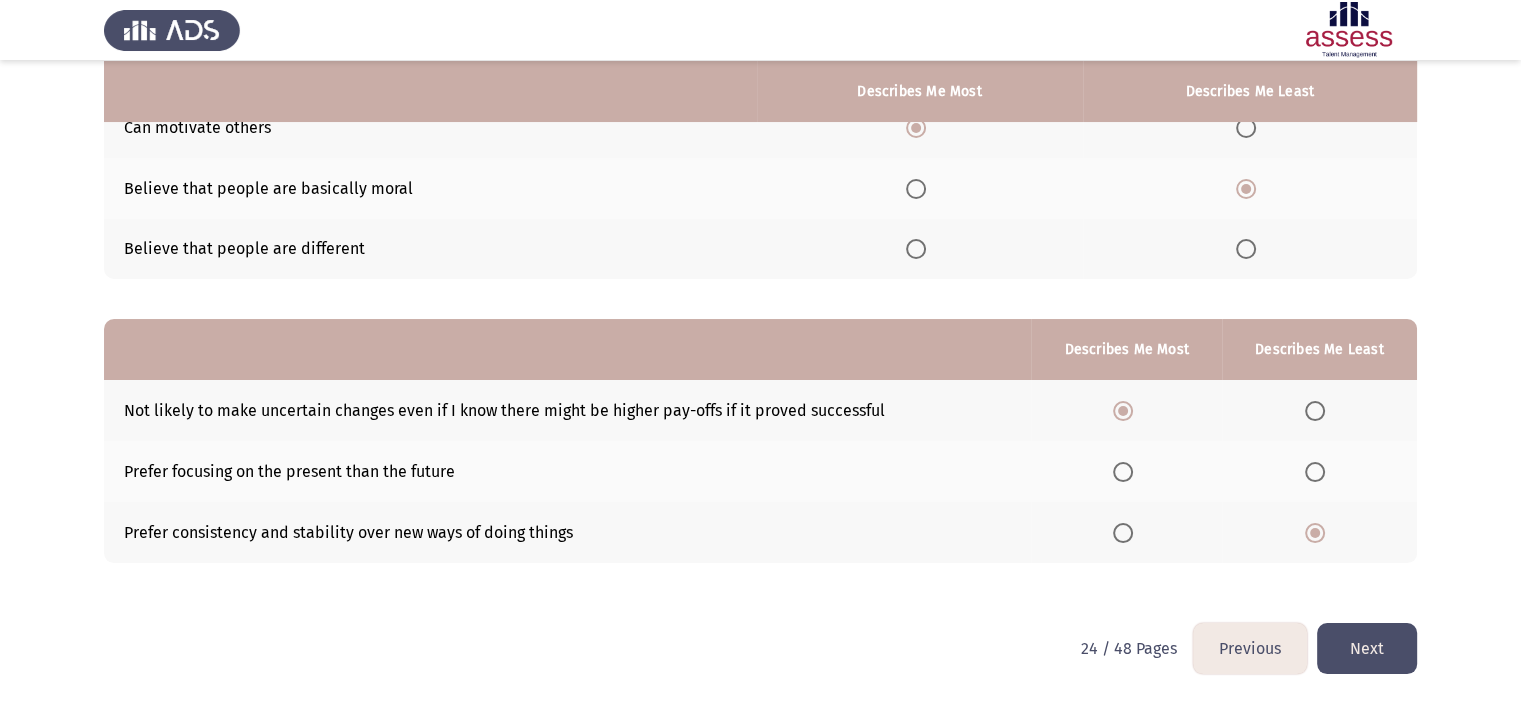 scroll, scrollTop: 220, scrollLeft: 0, axis: vertical 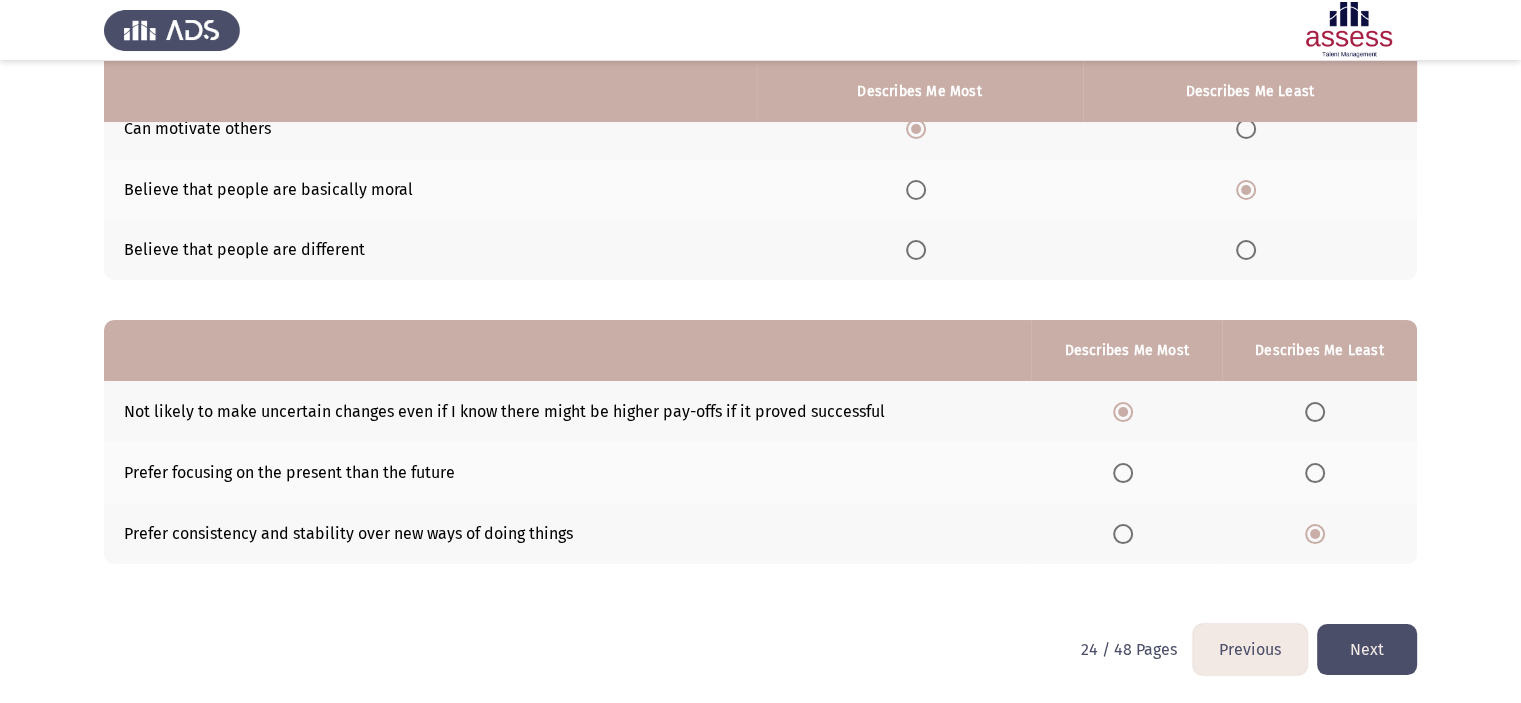 click 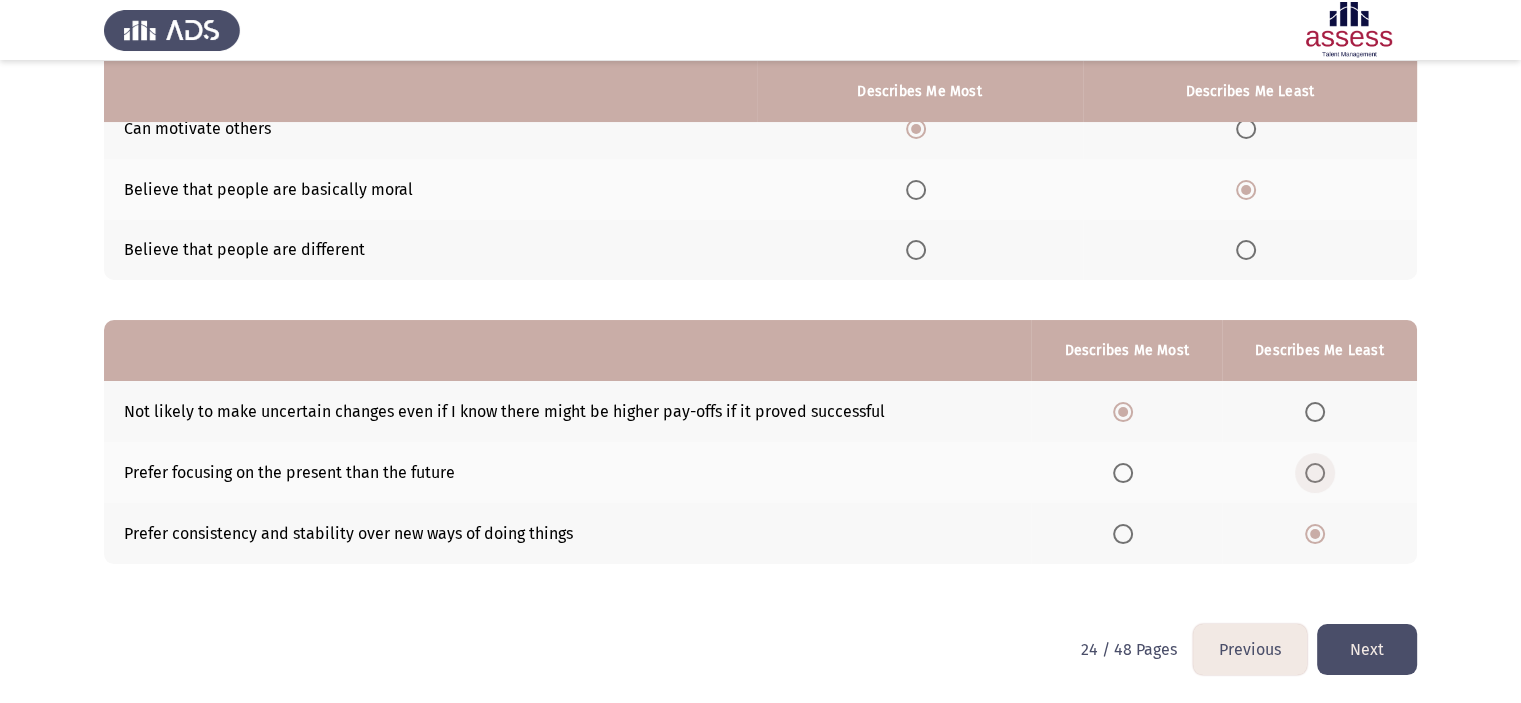 click at bounding box center (1315, 473) 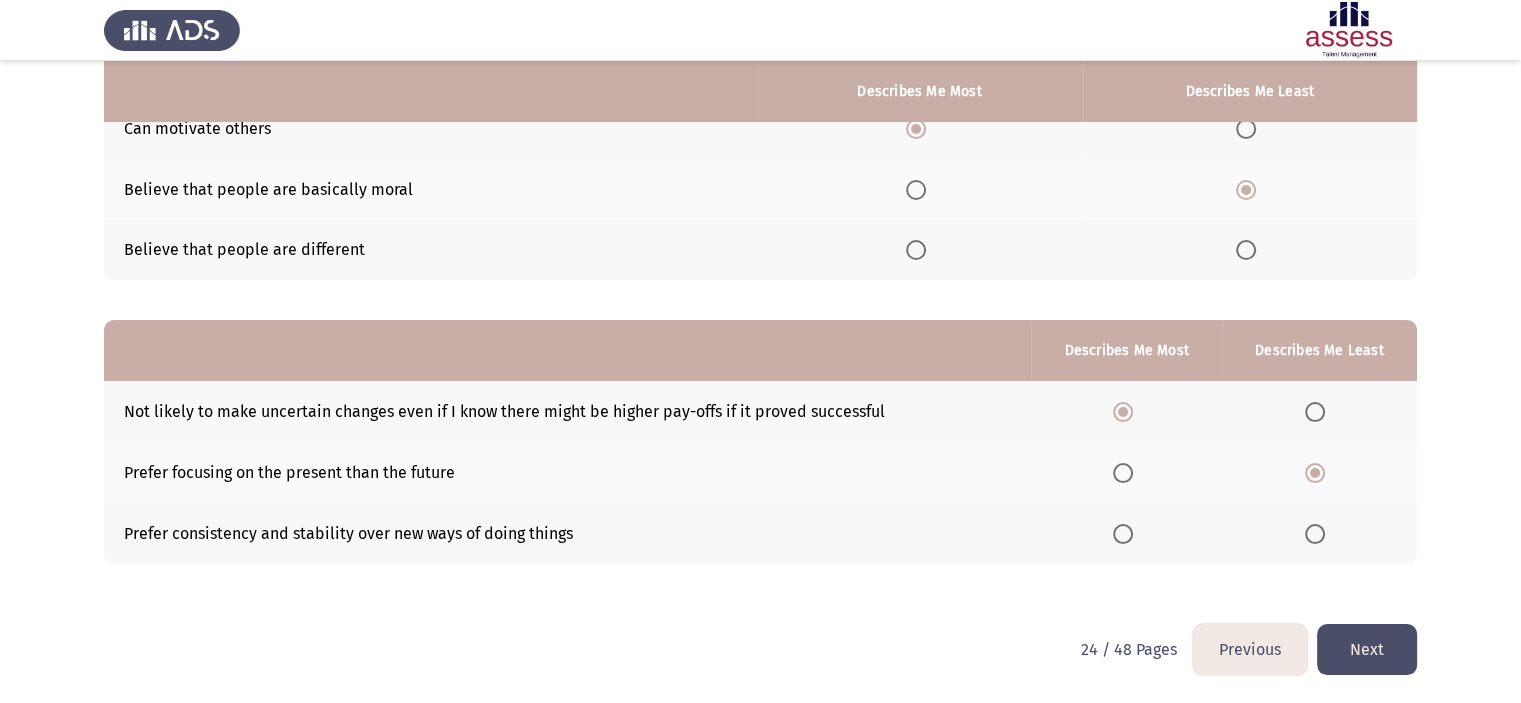 click on "Next" 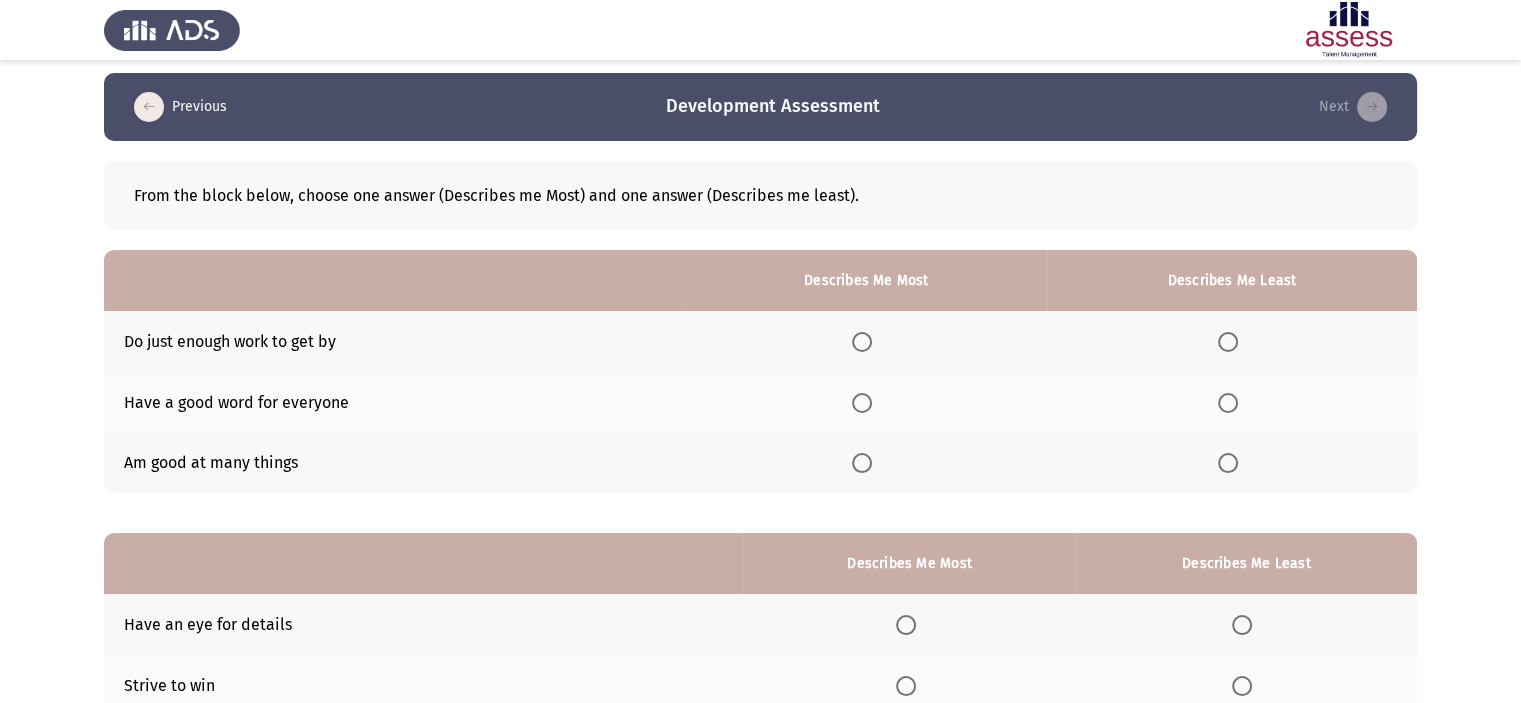 scroll, scrollTop: 0, scrollLeft: 0, axis: both 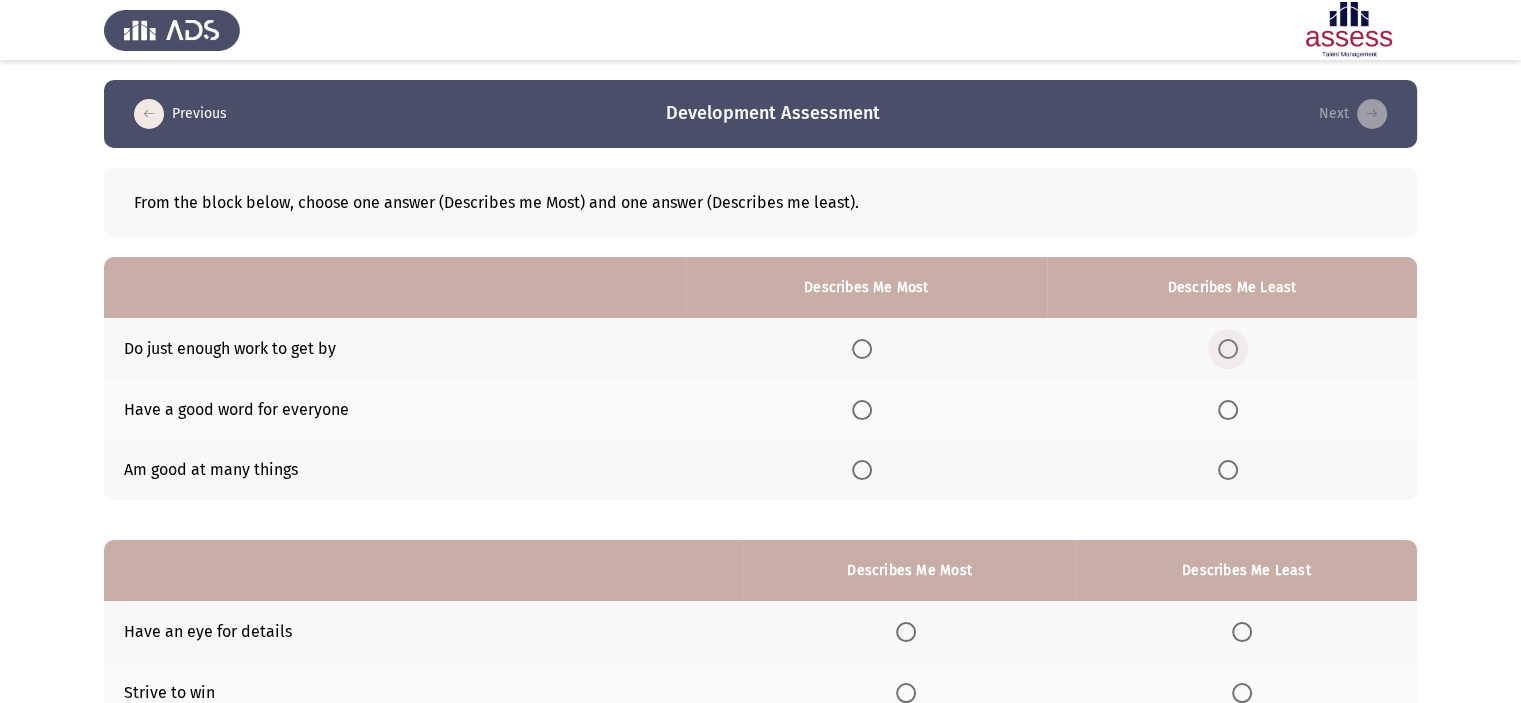 click at bounding box center [1228, 349] 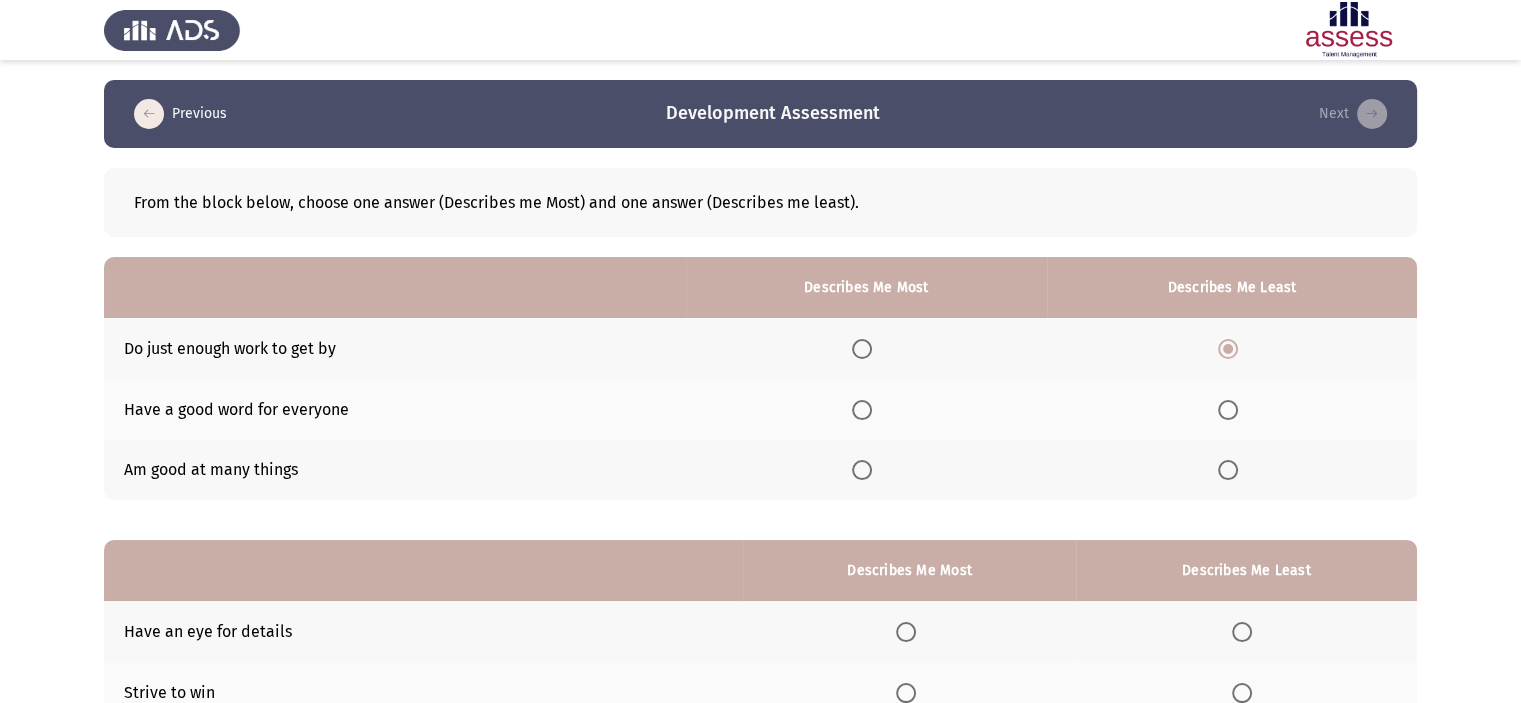click at bounding box center [862, 470] 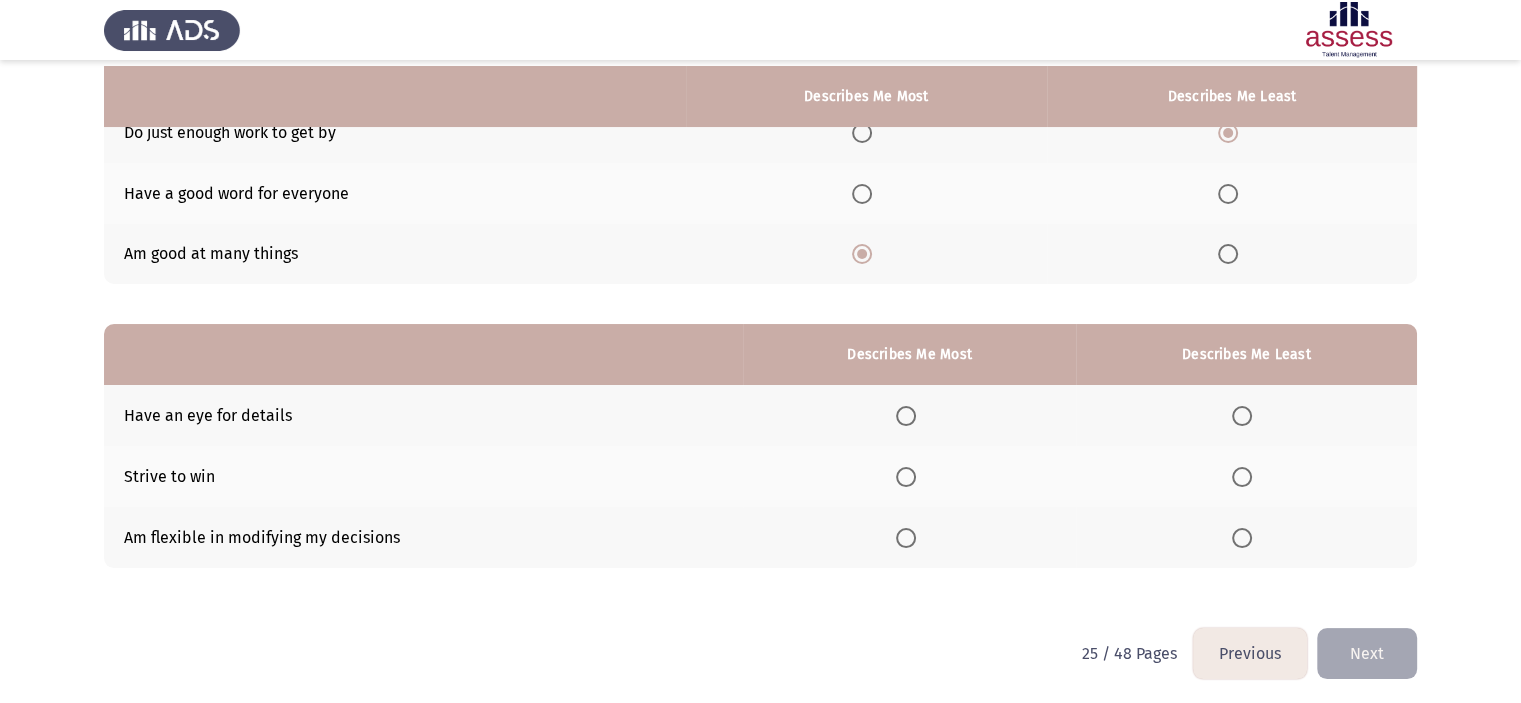 scroll, scrollTop: 221, scrollLeft: 0, axis: vertical 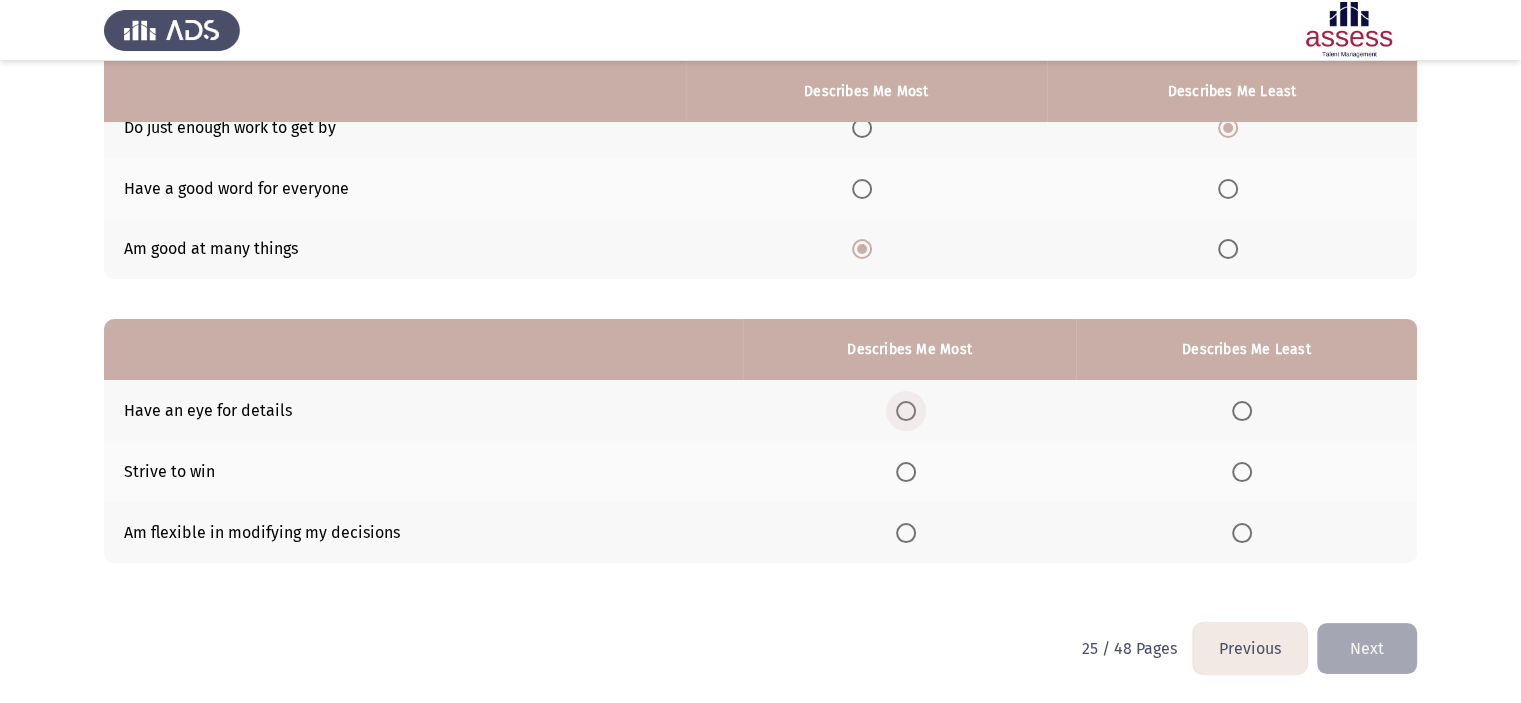 click at bounding box center [906, 411] 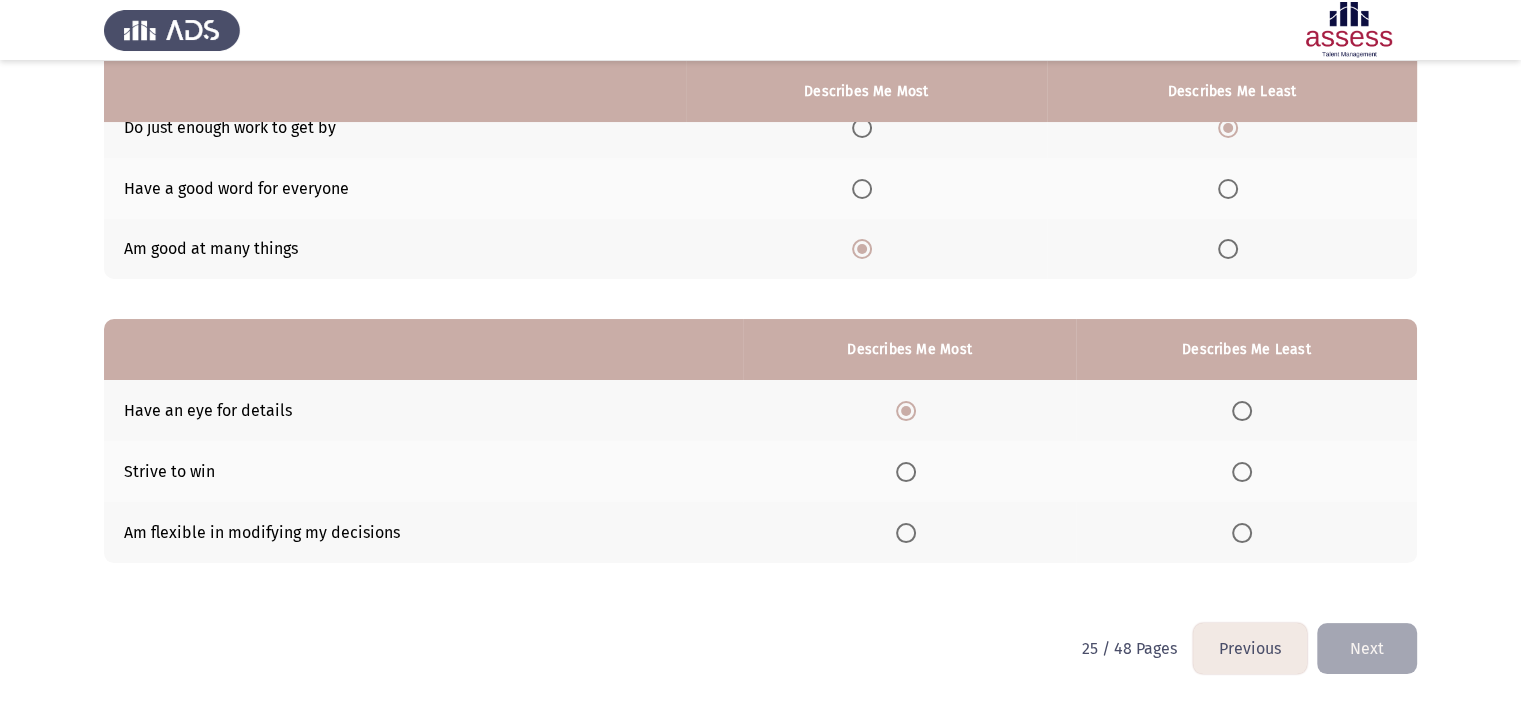 click at bounding box center [1242, 472] 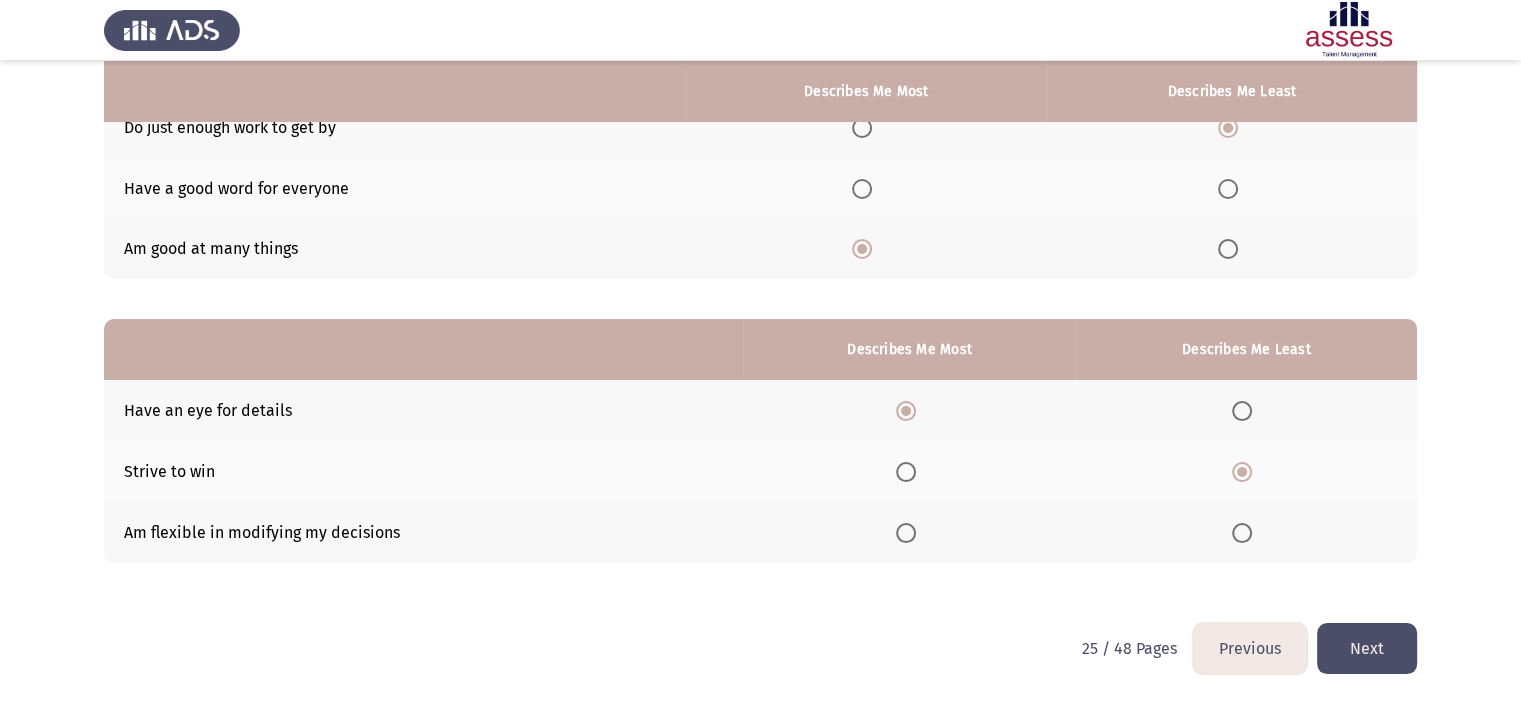 click on "Next" 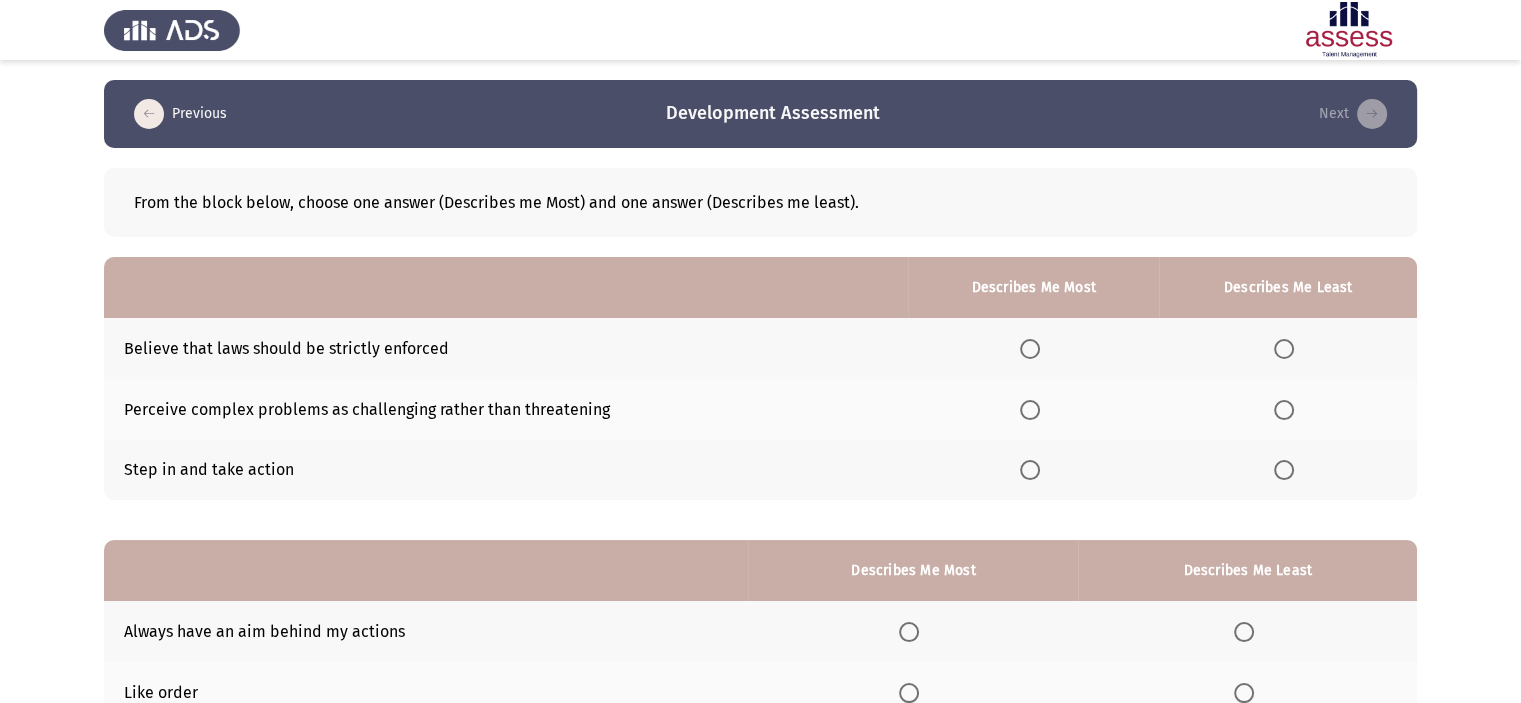 scroll, scrollTop: 16, scrollLeft: 0, axis: vertical 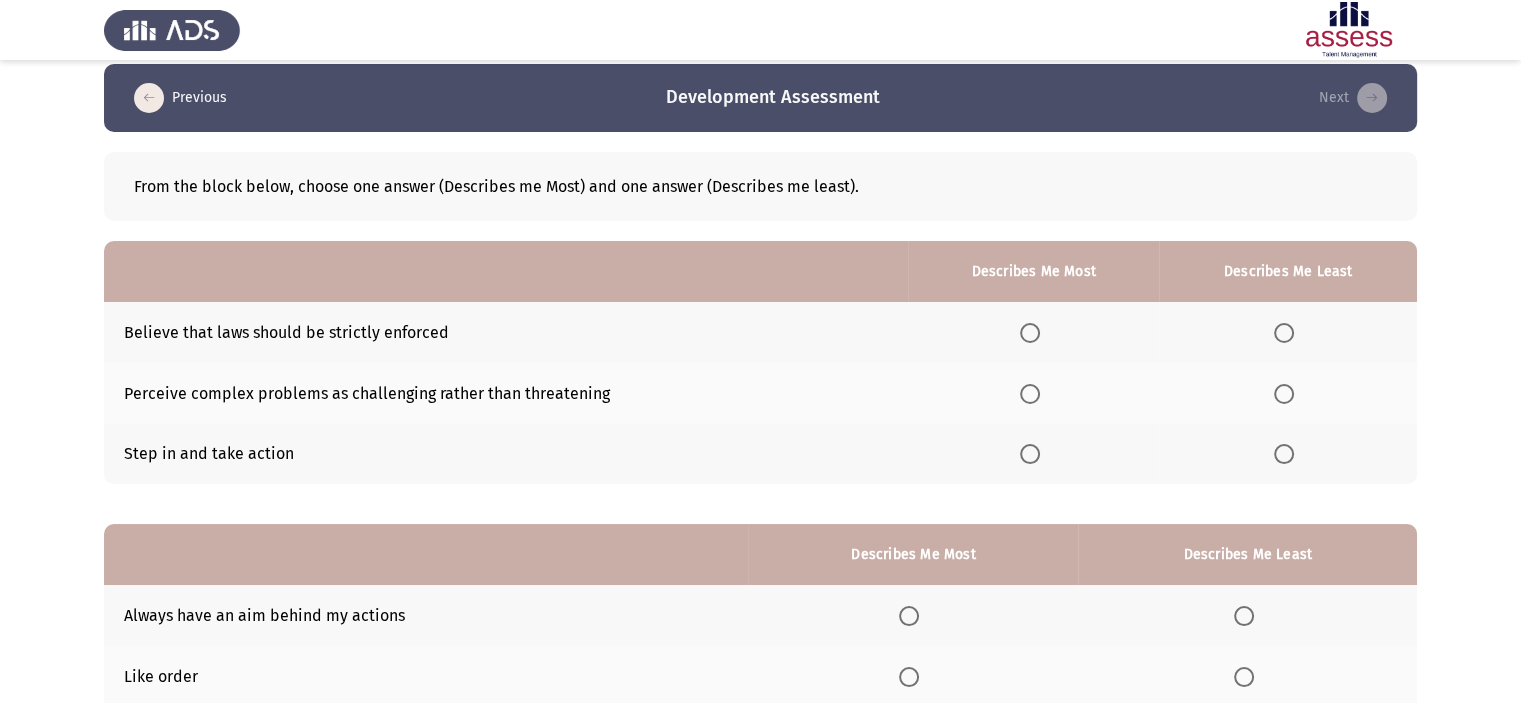 click 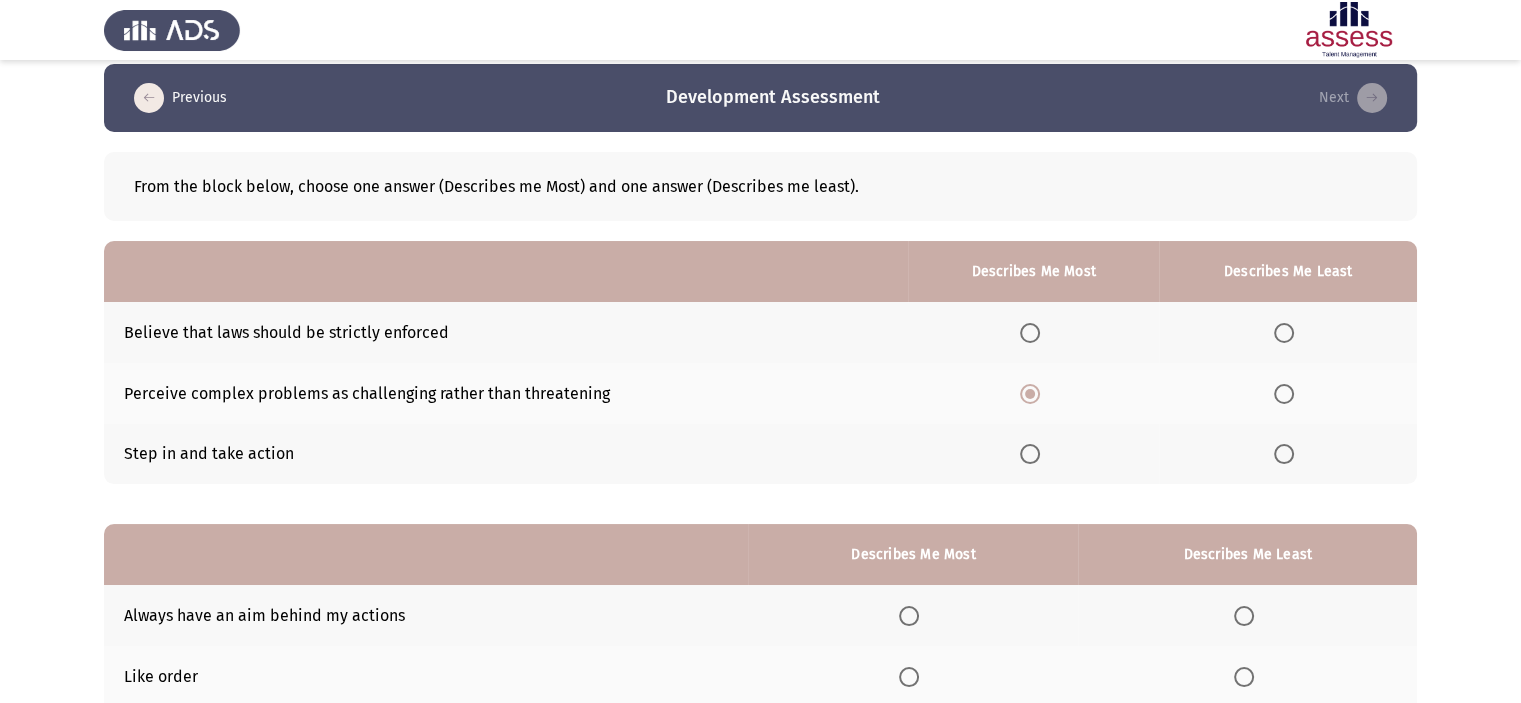 click at bounding box center (1288, 332) 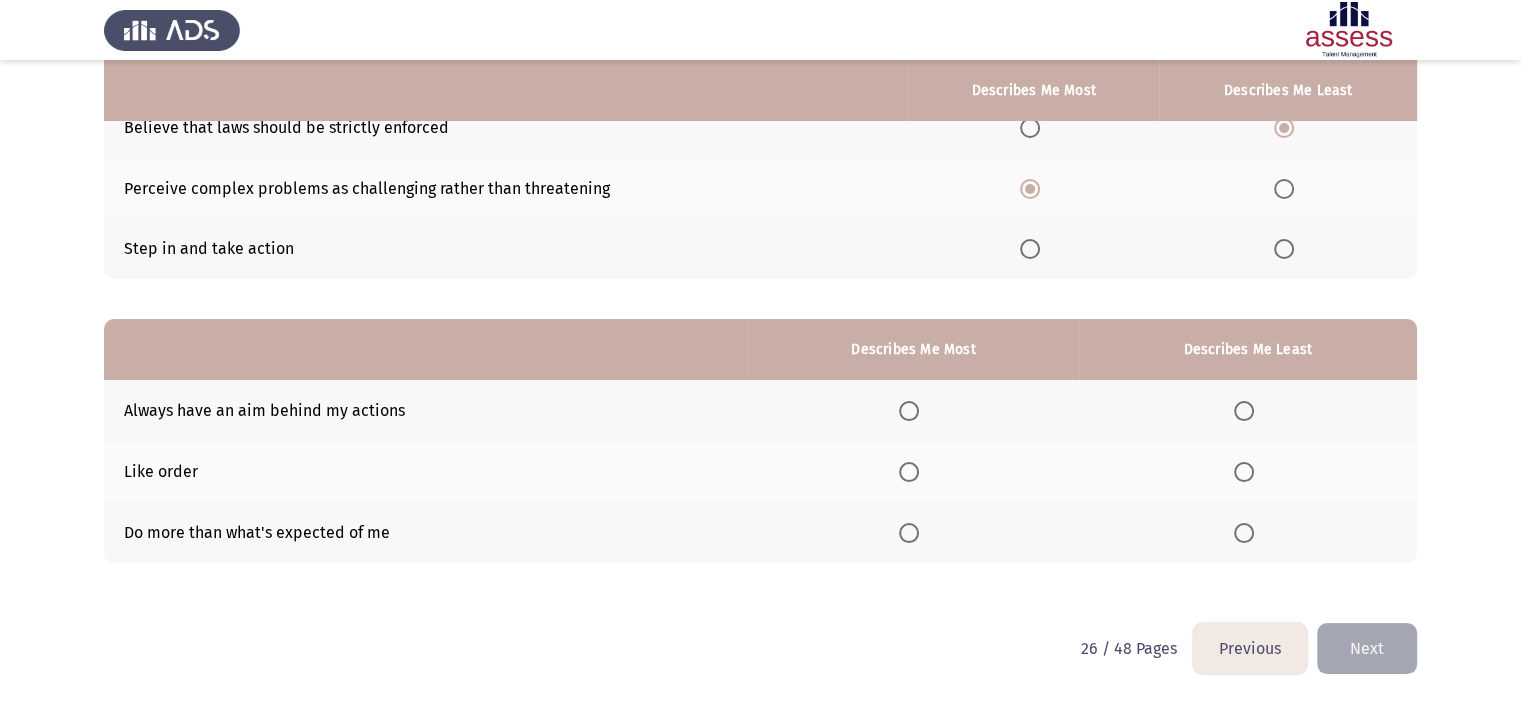 scroll, scrollTop: 220, scrollLeft: 0, axis: vertical 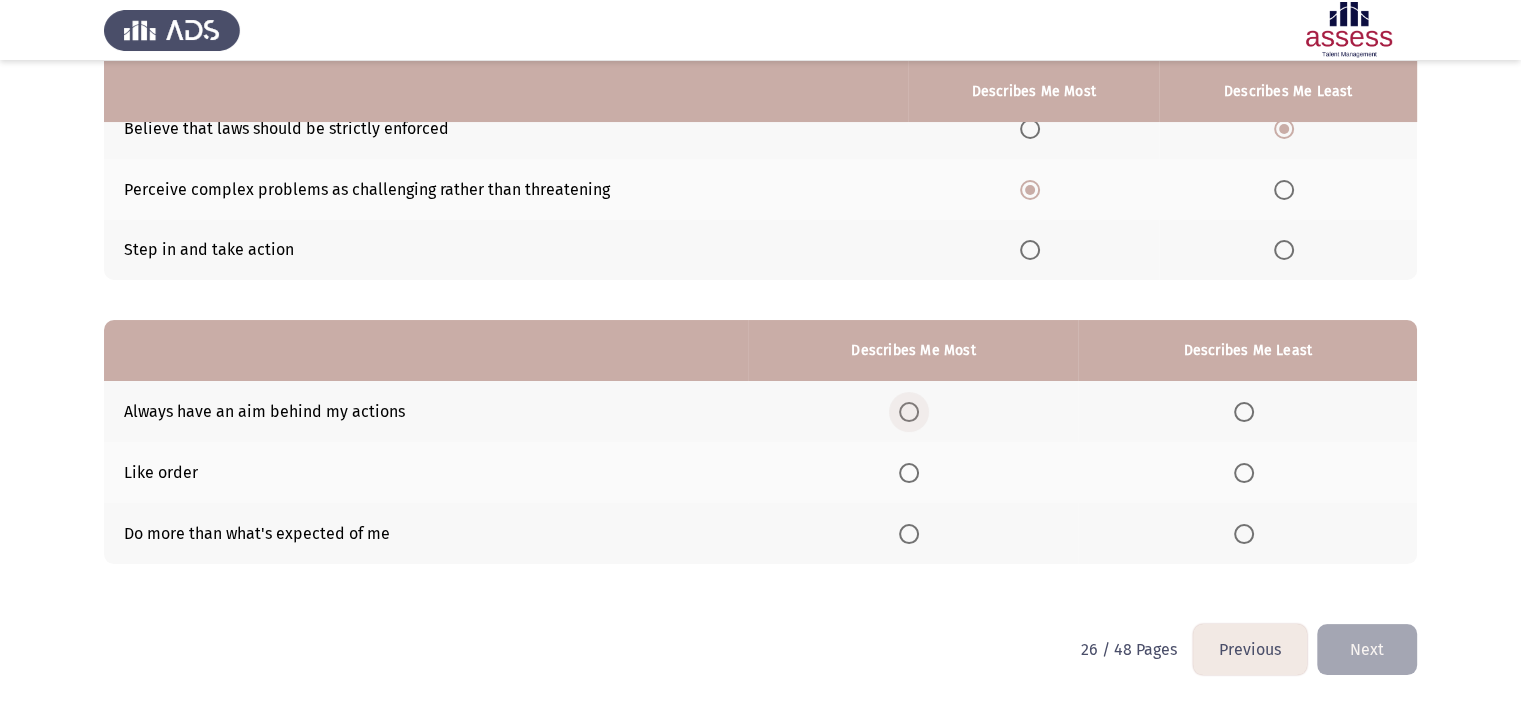 click at bounding box center (909, 412) 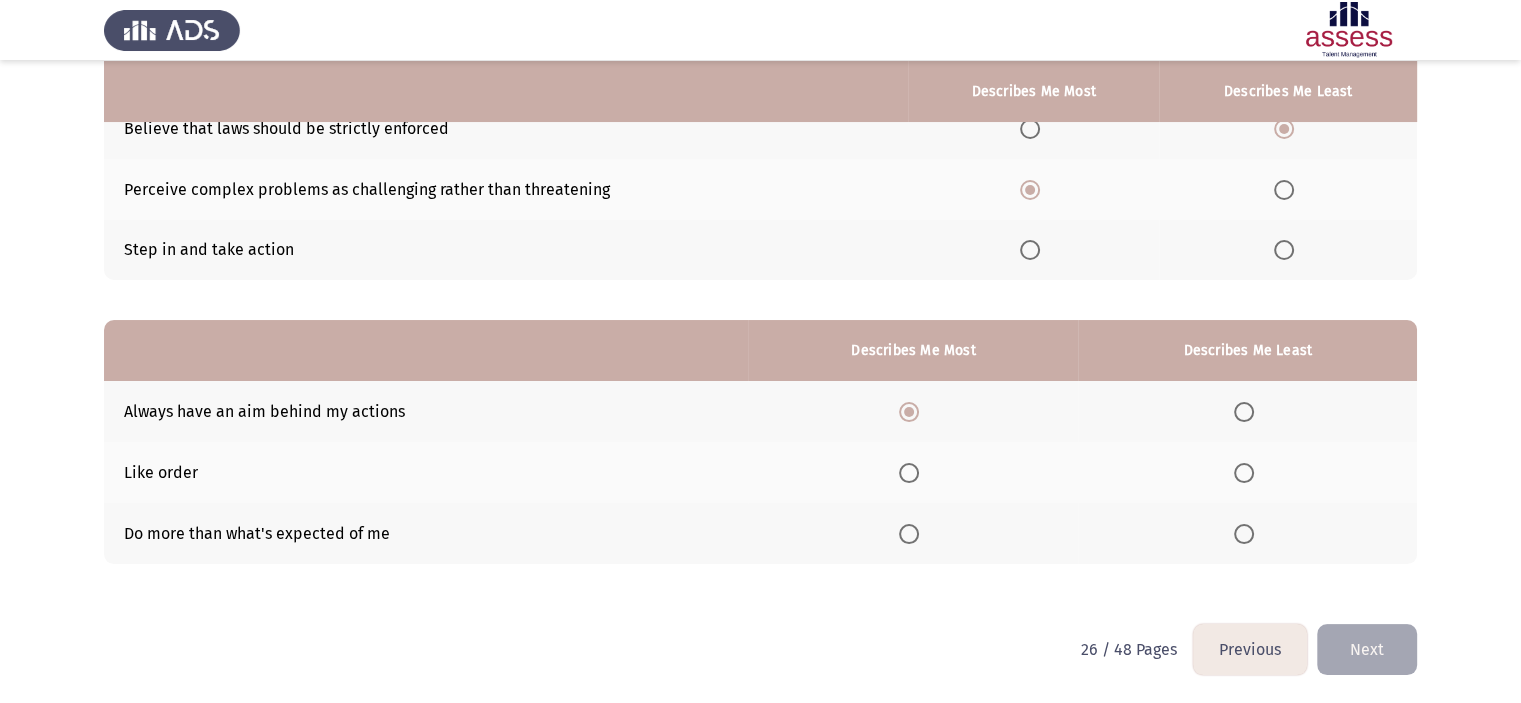 click 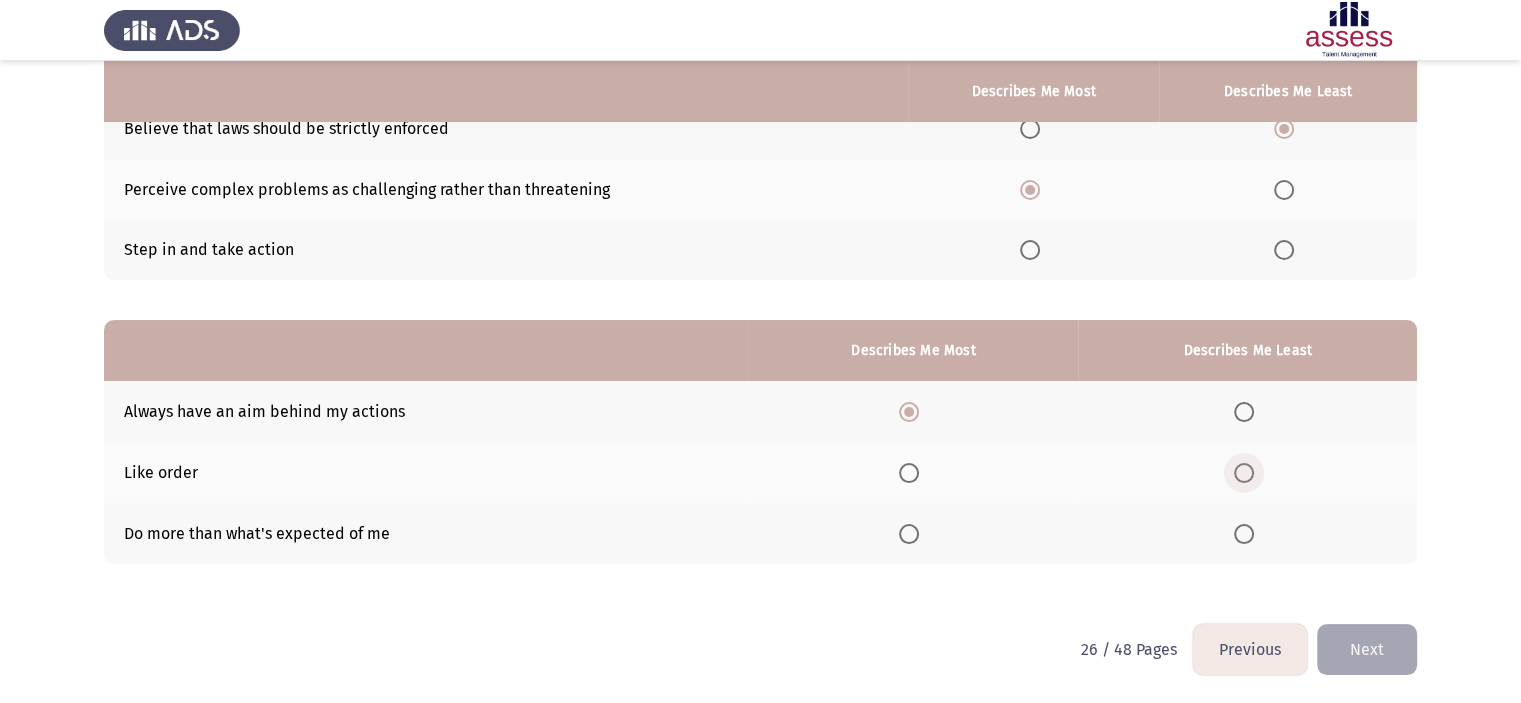 click at bounding box center (1244, 473) 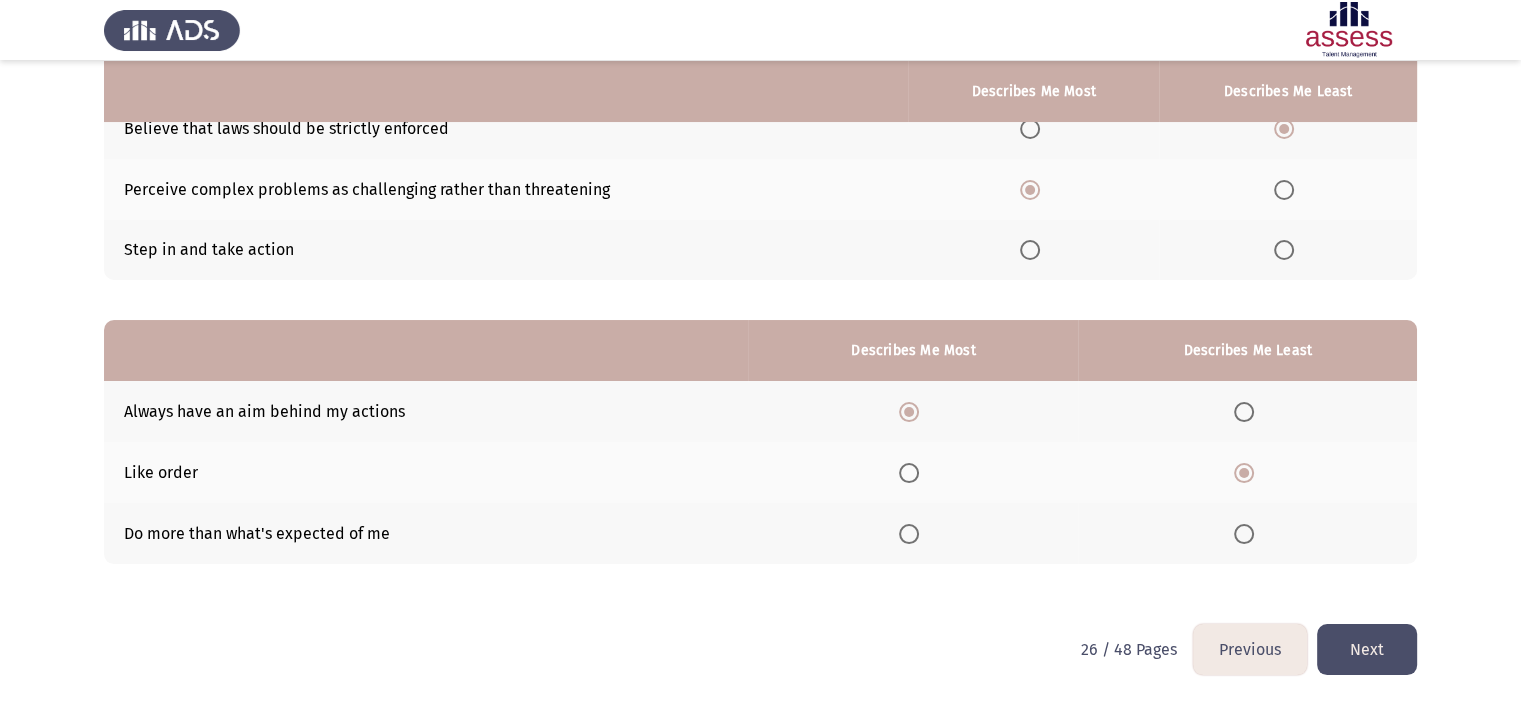 click on "Next" 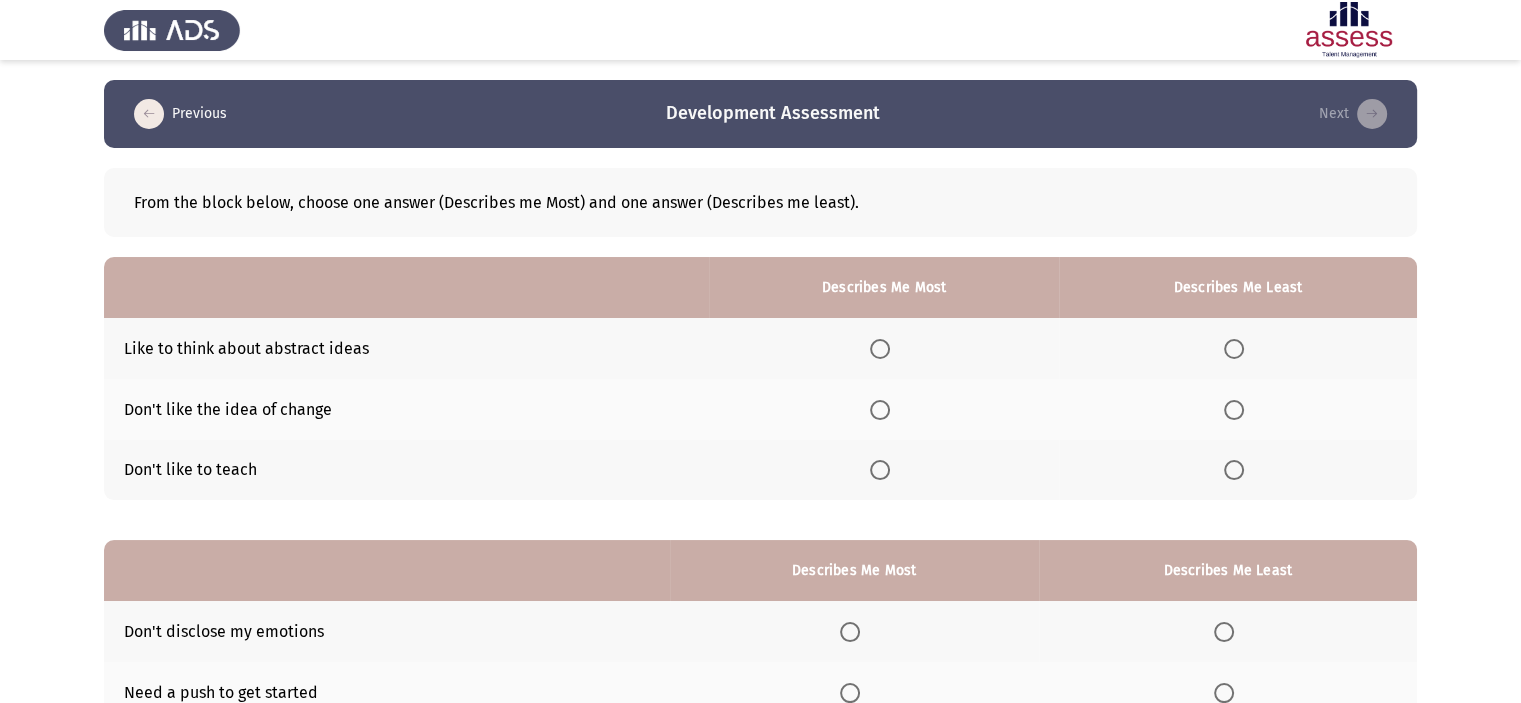 click 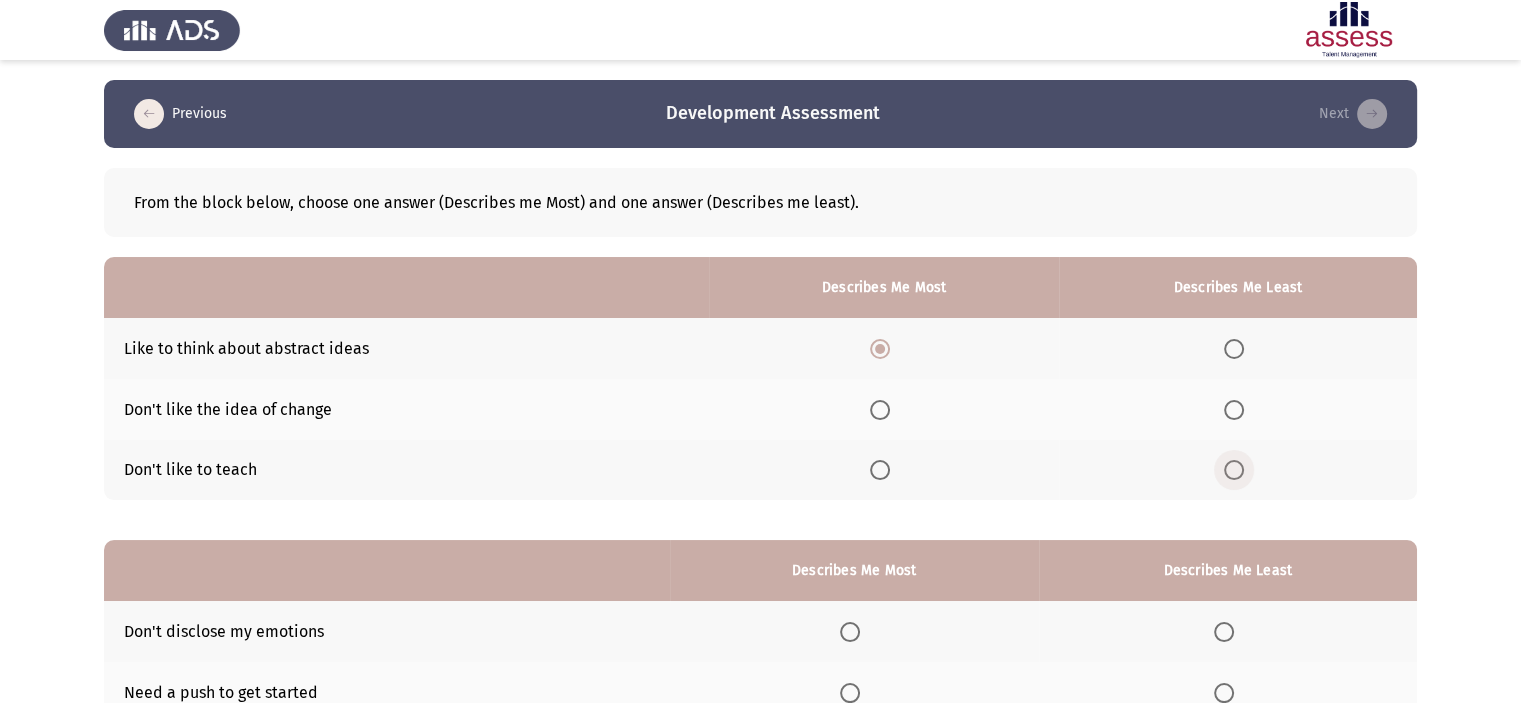 click at bounding box center [1234, 470] 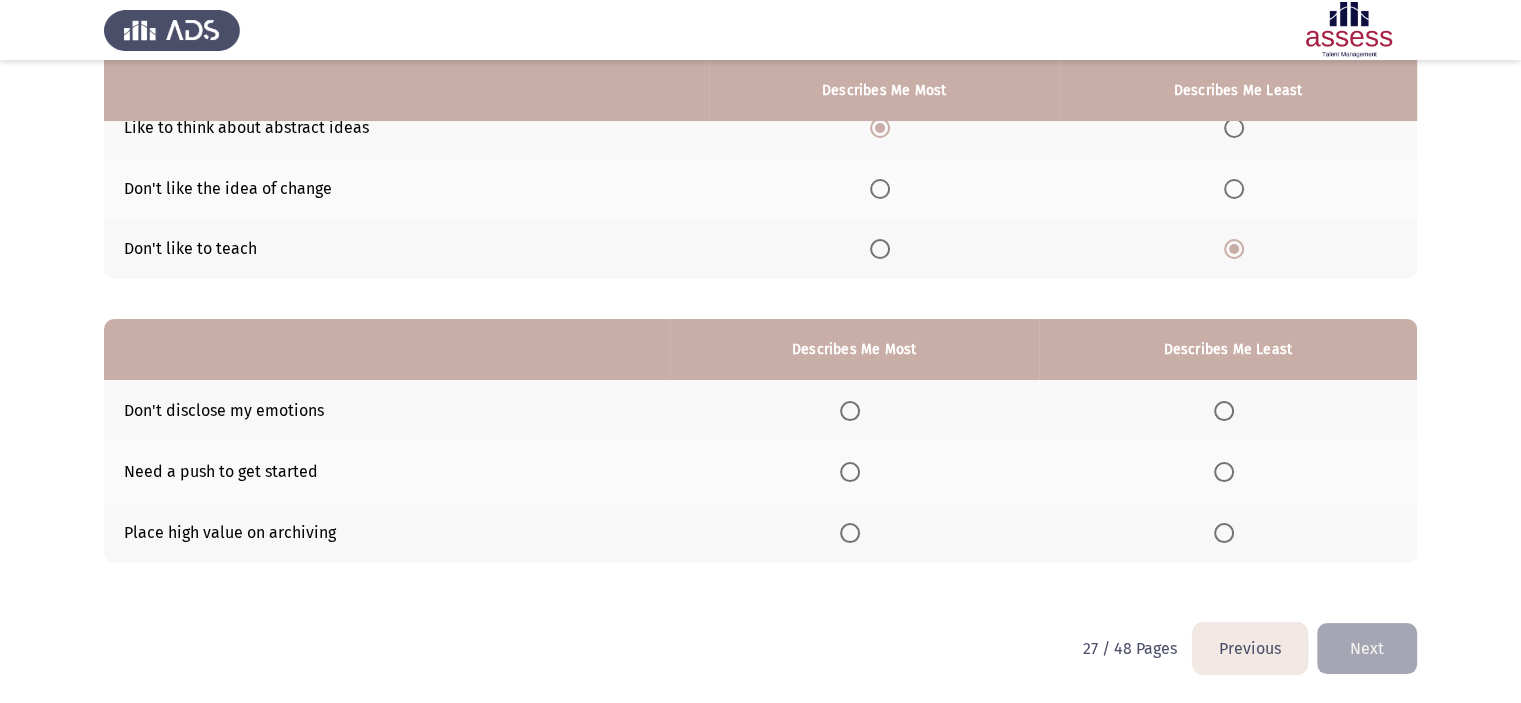 scroll, scrollTop: 220, scrollLeft: 0, axis: vertical 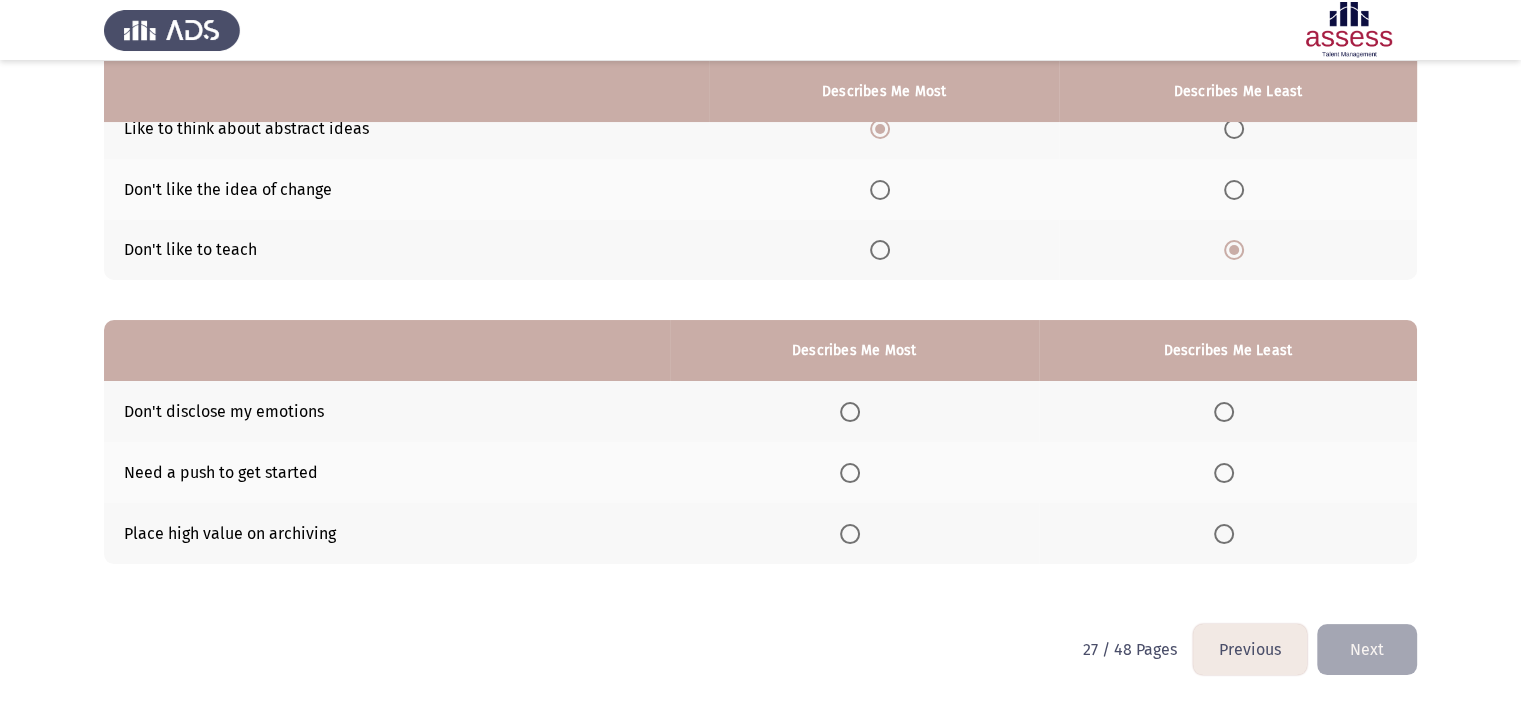 click at bounding box center (1224, 473) 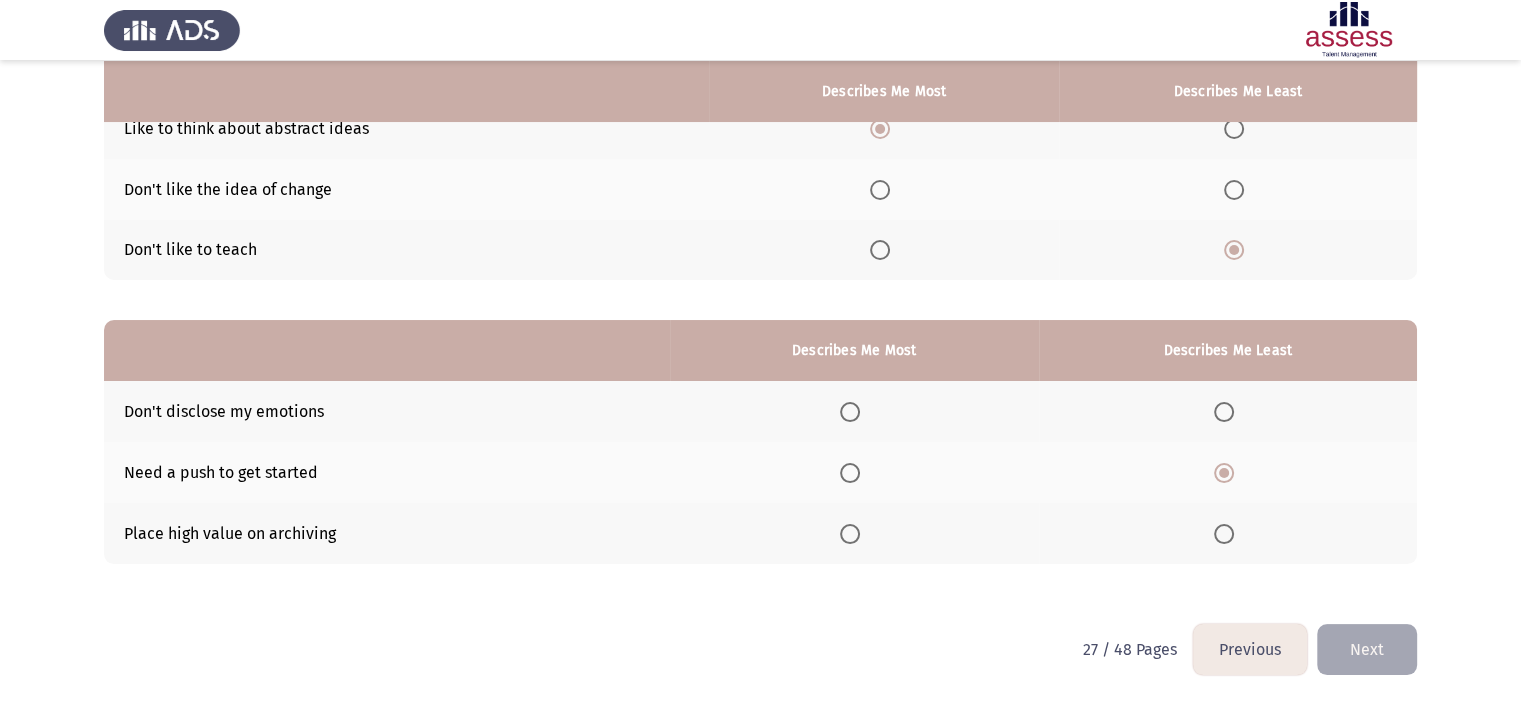 drag, startPoint x: 855, startPoint y: 551, endPoint x: 853, endPoint y: 539, distance: 12.165525 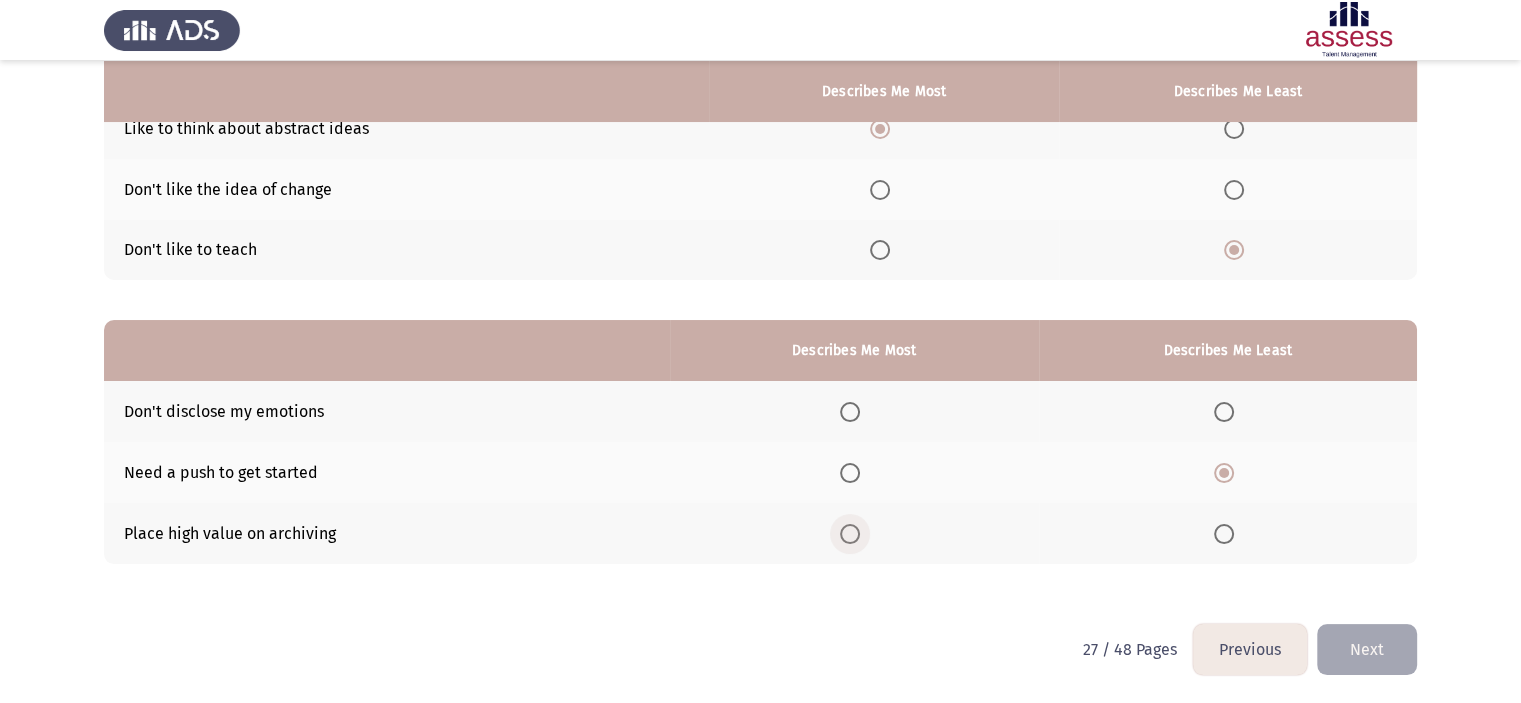 click at bounding box center [850, 534] 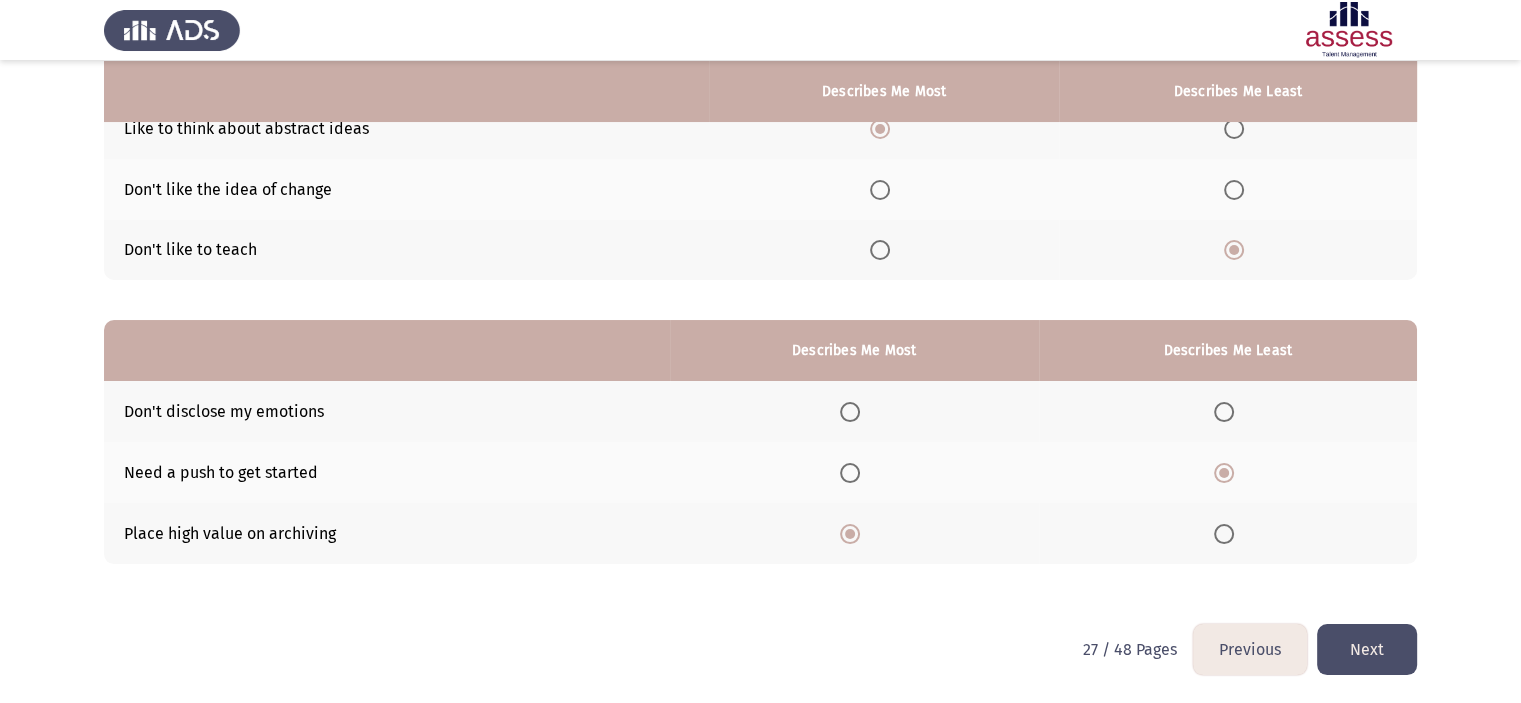 click on "Next" 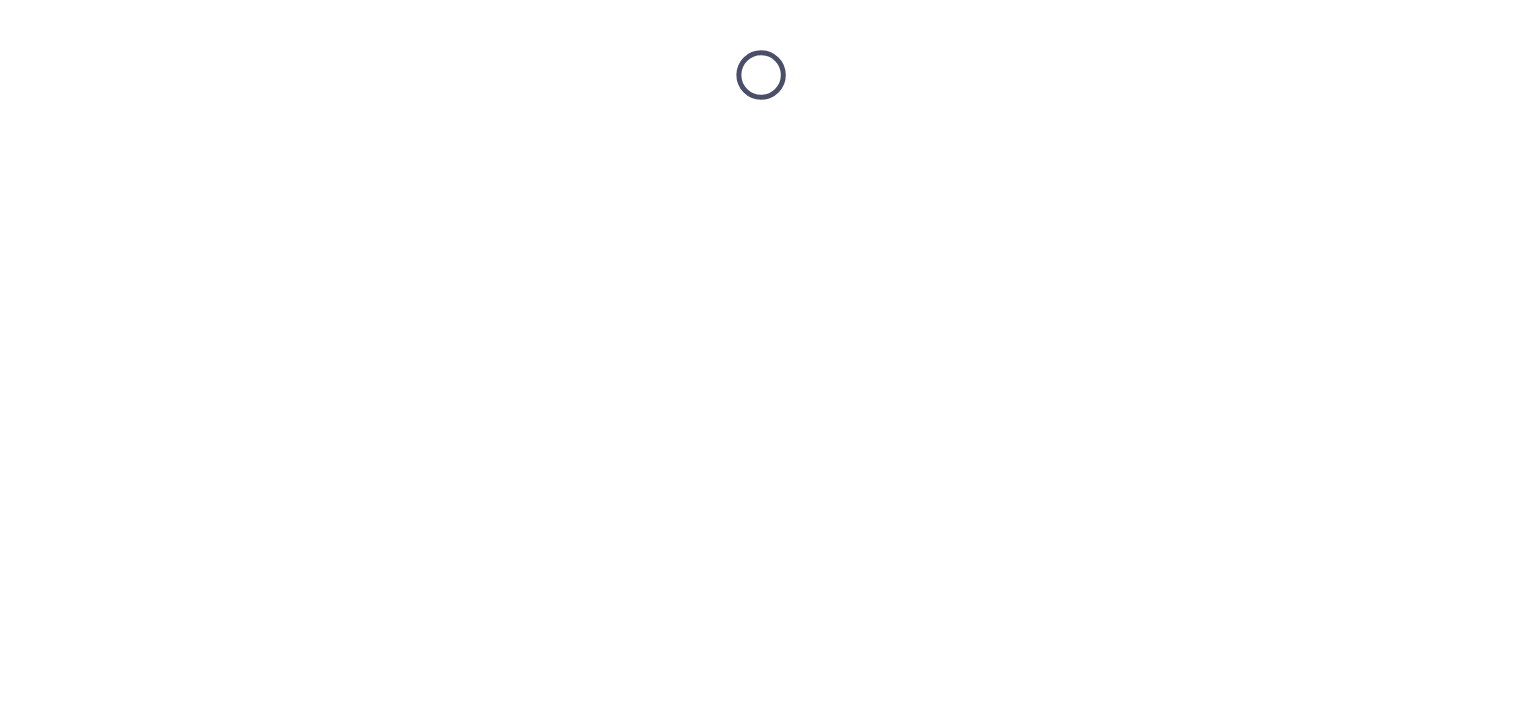 scroll, scrollTop: 0, scrollLeft: 0, axis: both 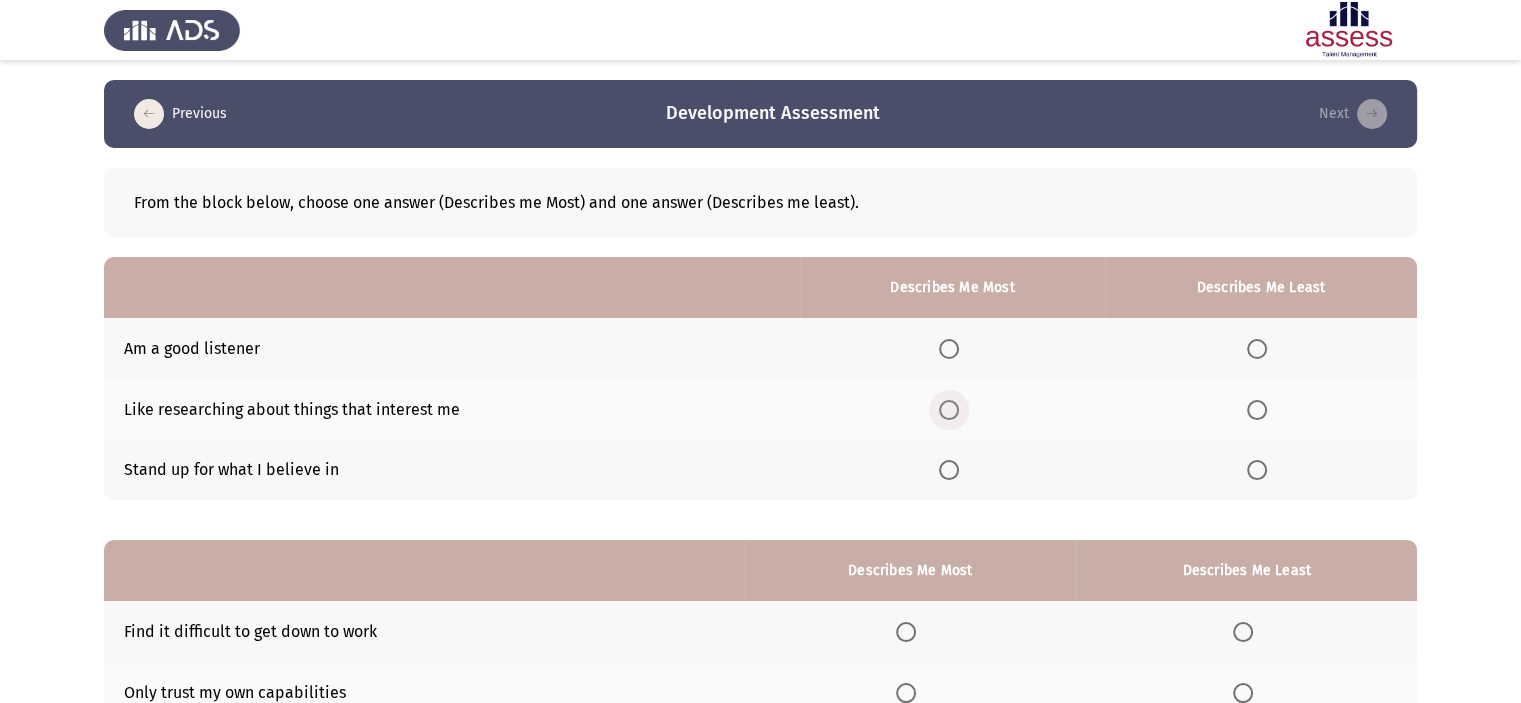 click at bounding box center (949, 410) 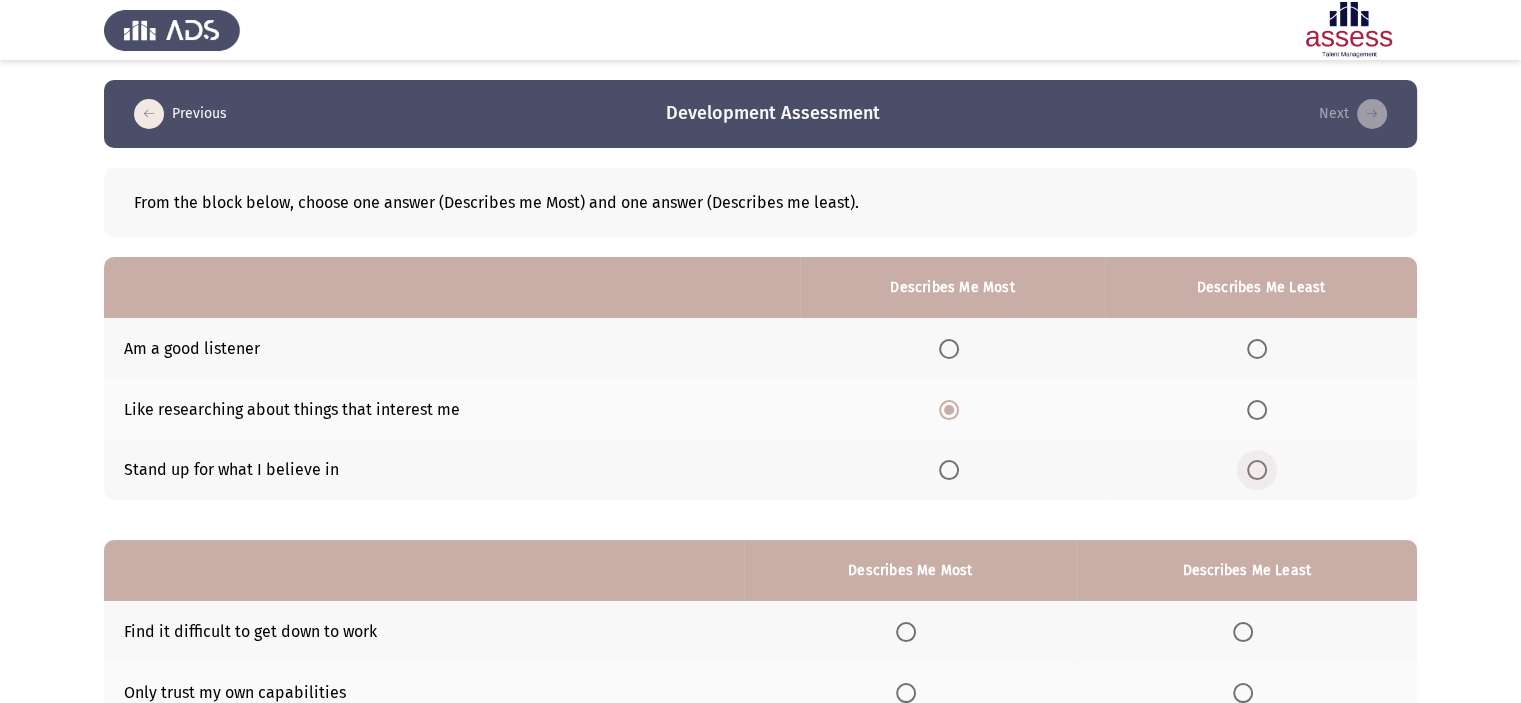 click at bounding box center [1257, 470] 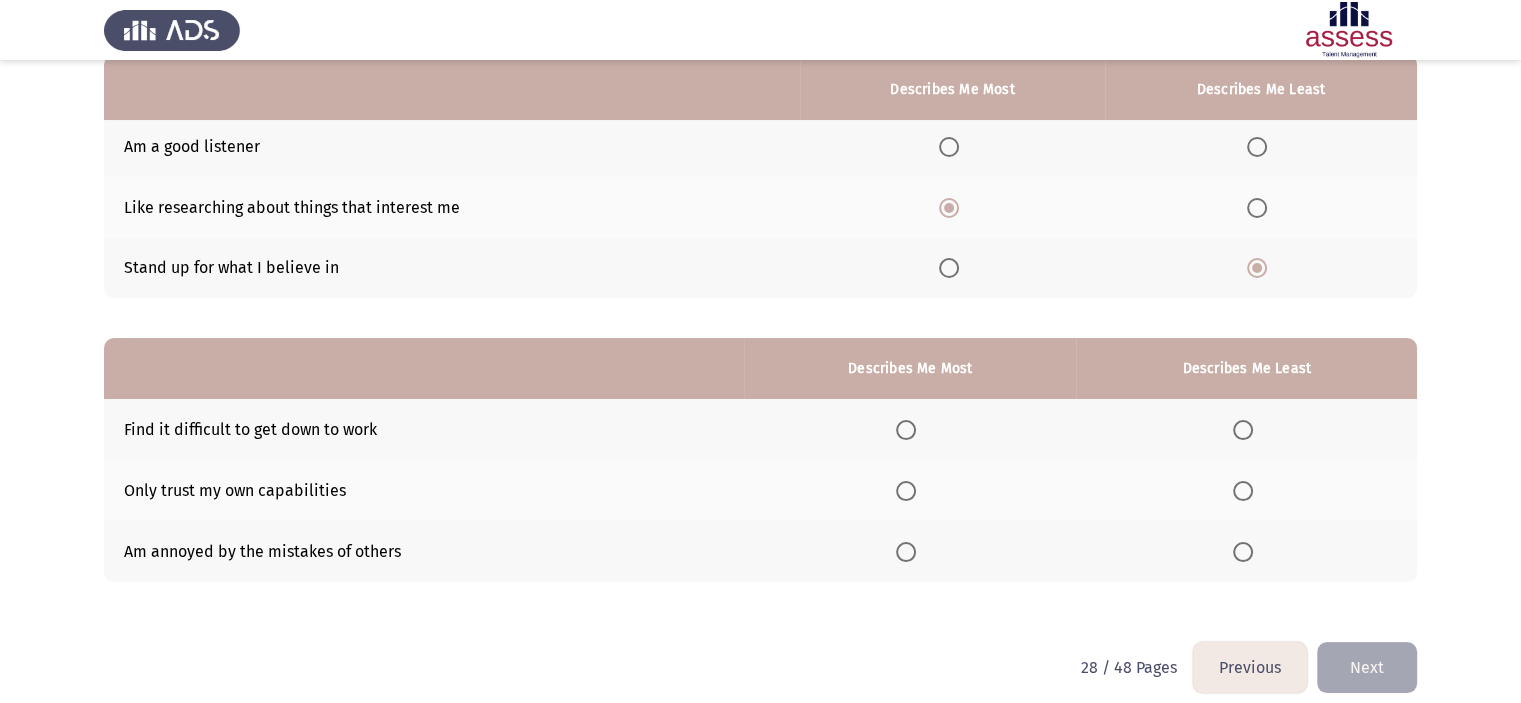 scroll, scrollTop: 221, scrollLeft: 0, axis: vertical 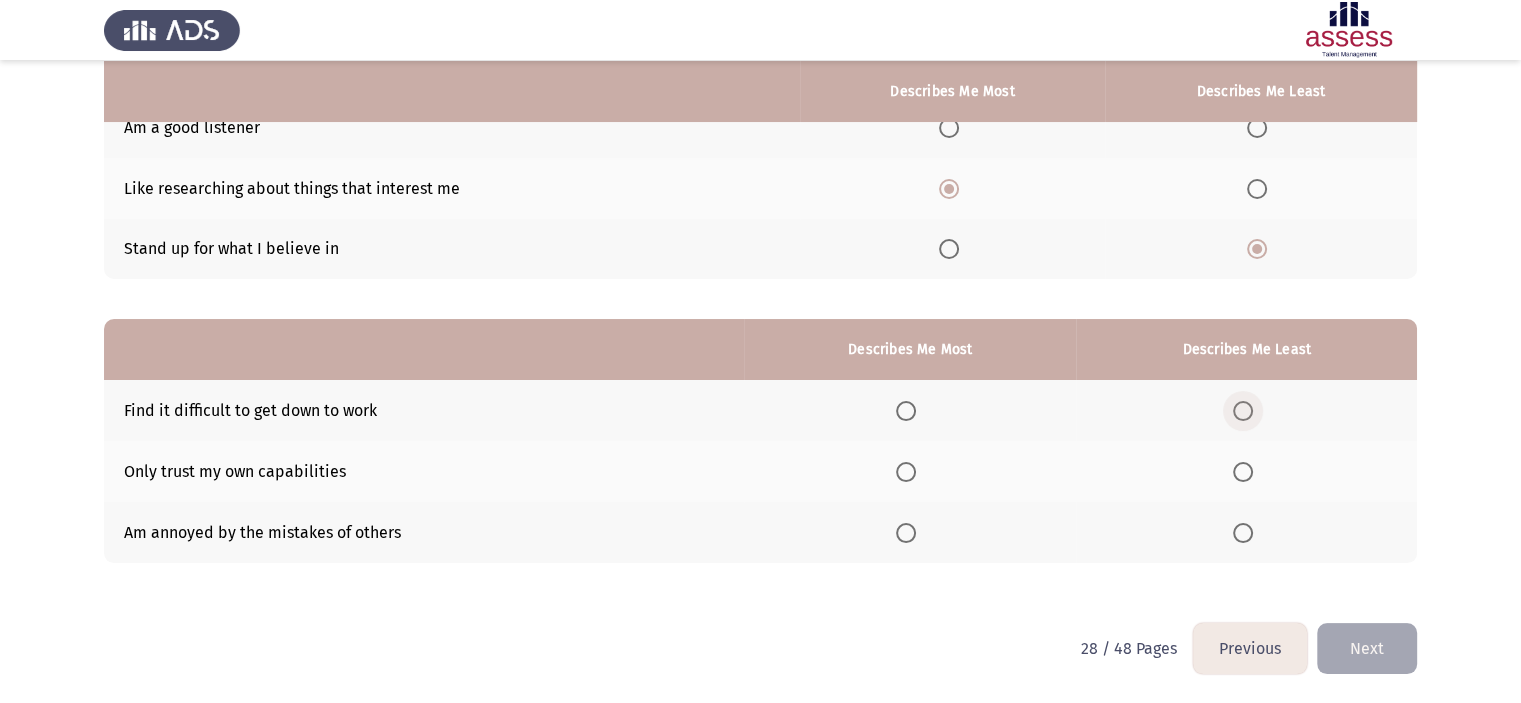 click at bounding box center [1243, 411] 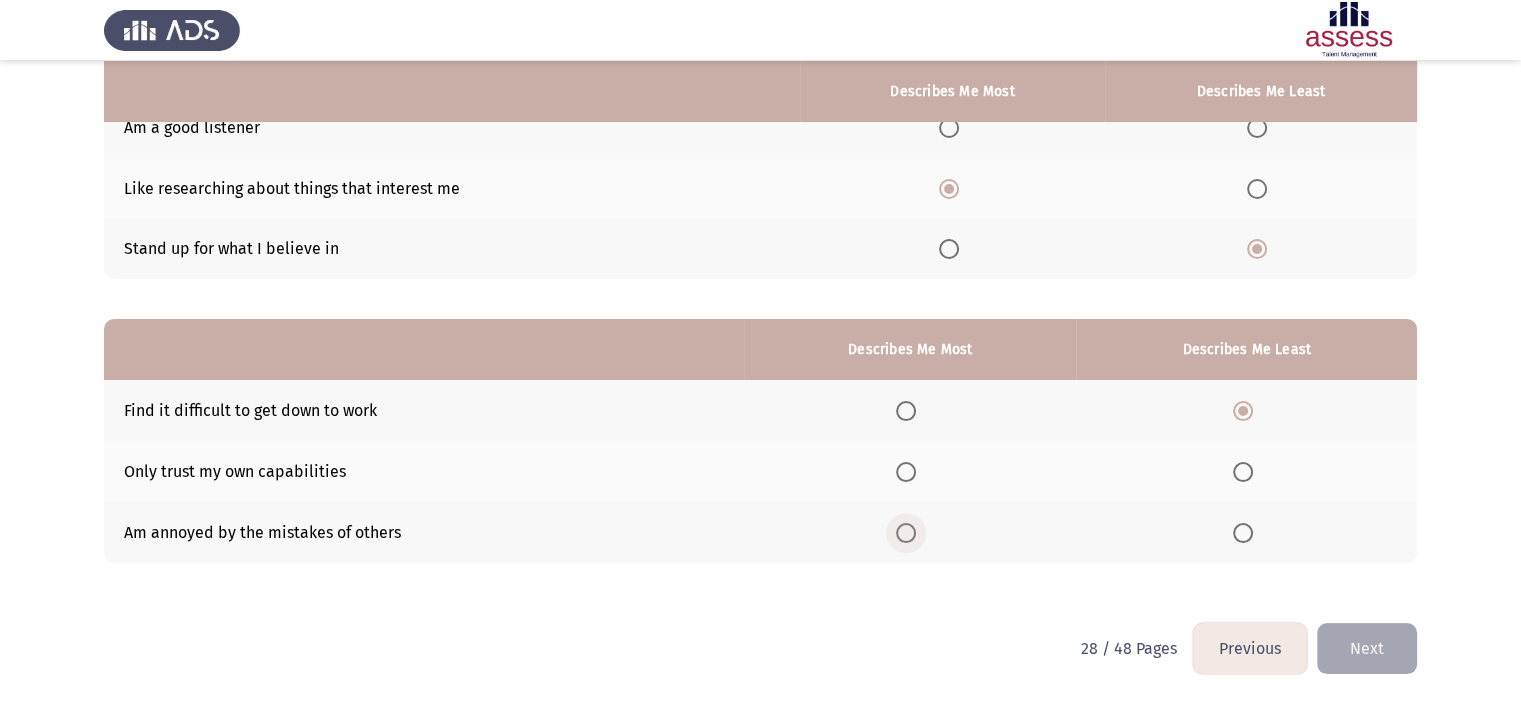 click at bounding box center (906, 533) 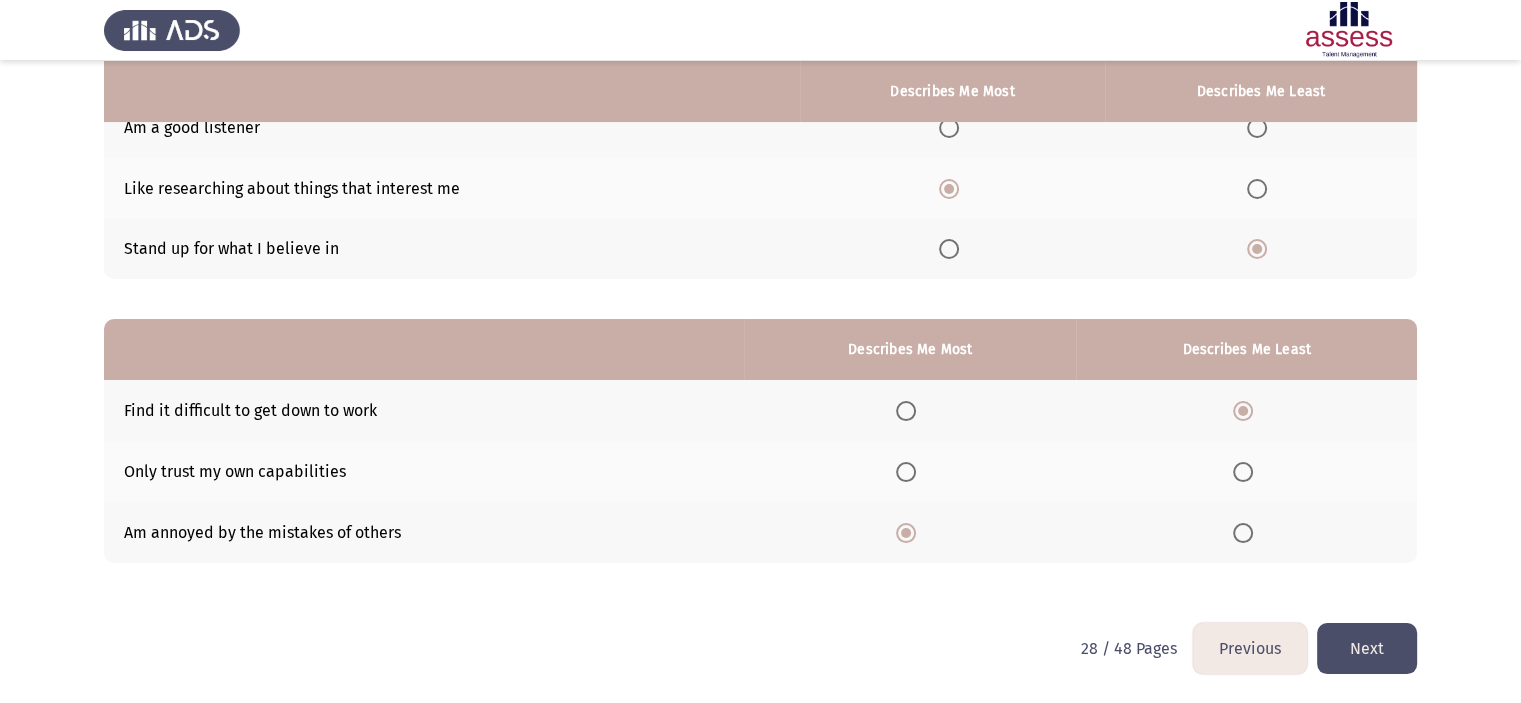 click on "Next" 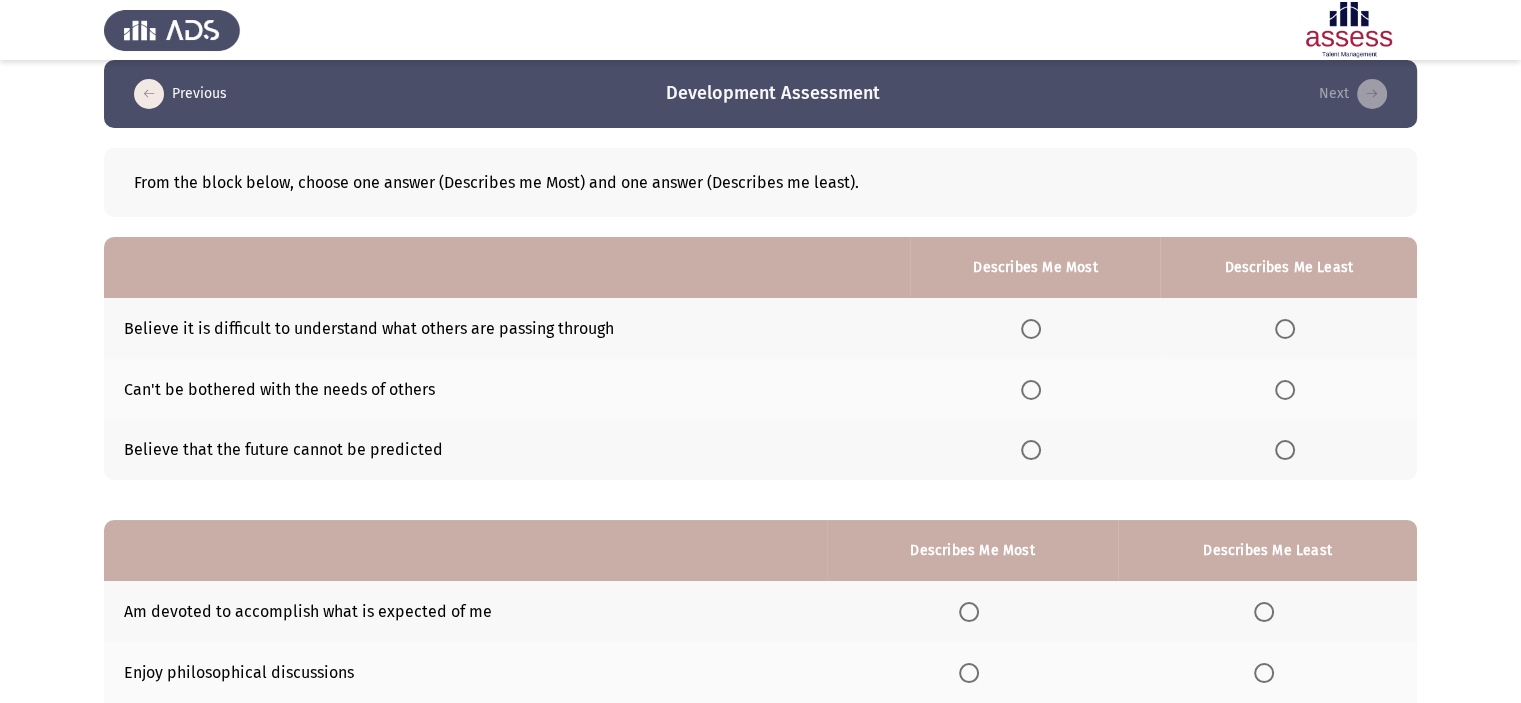 scroll, scrollTop: 20, scrollLeft: 0, axis: vertical 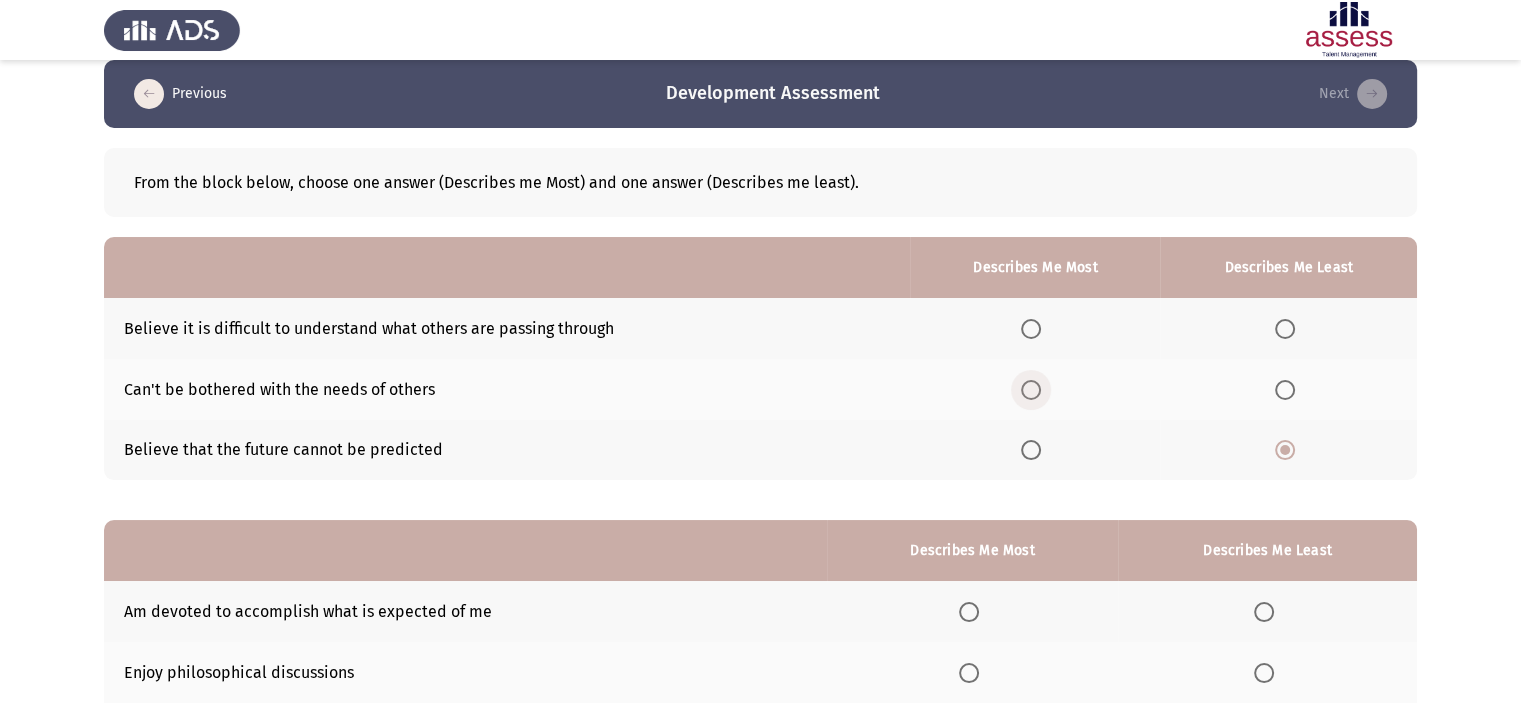 click at bounding box center [1031, 390] 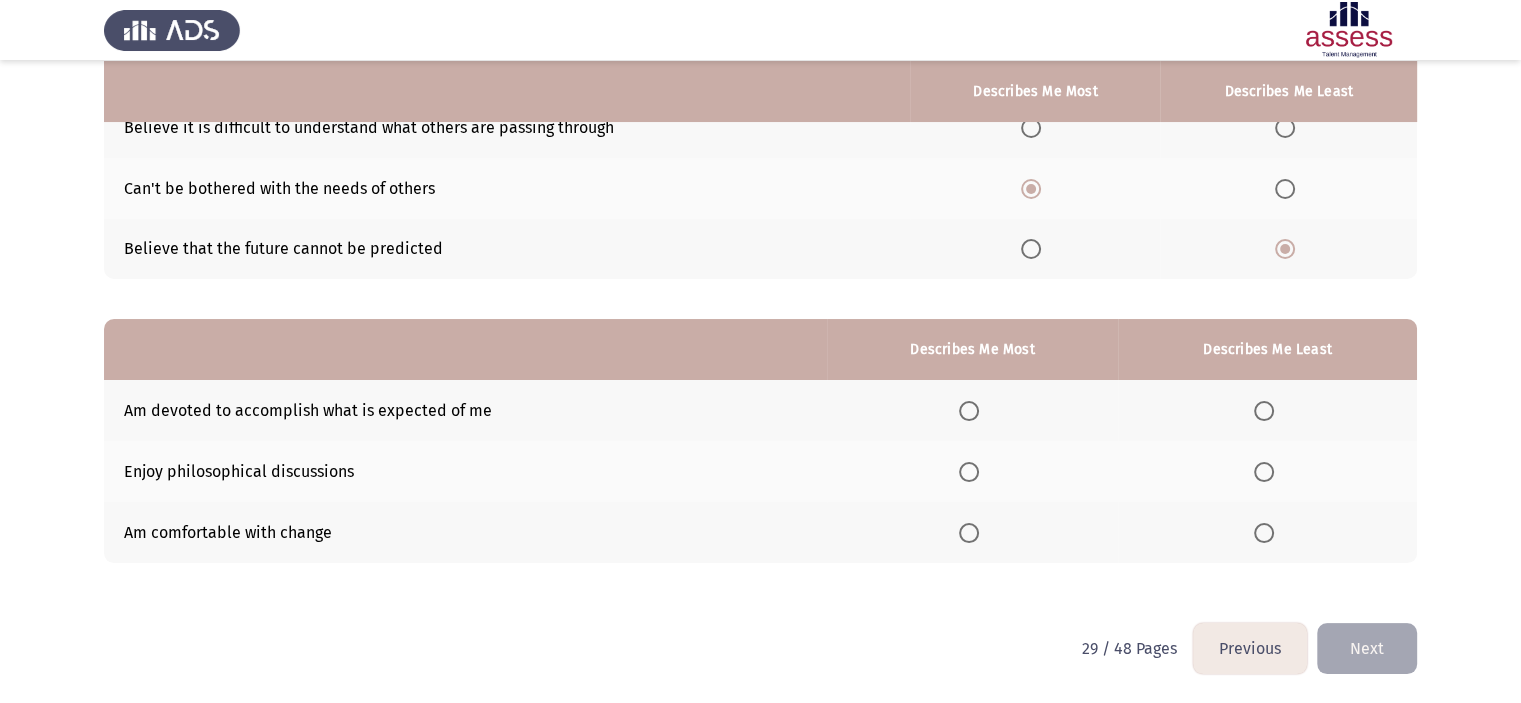 scroll, scrollTop: 220, scrollLeft: 0, axis: vertical 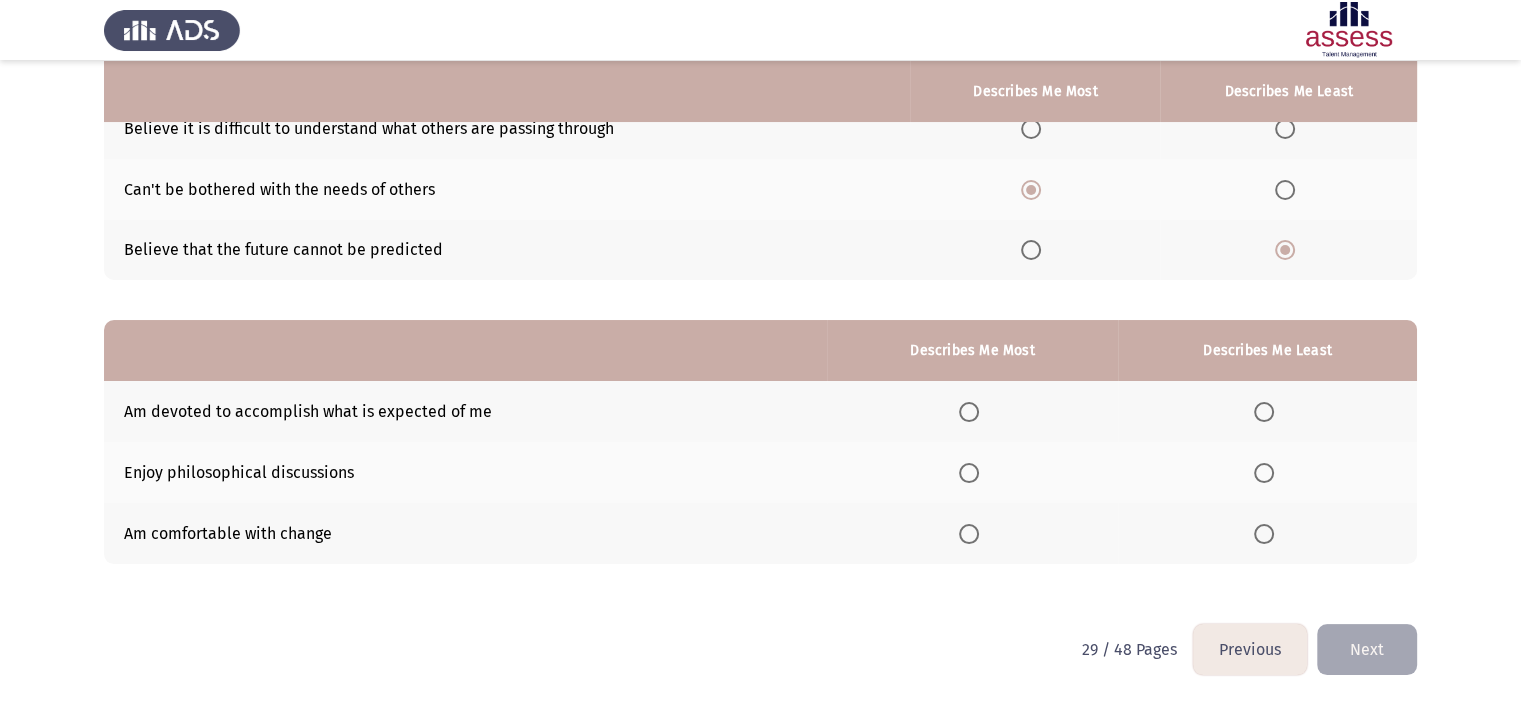 click 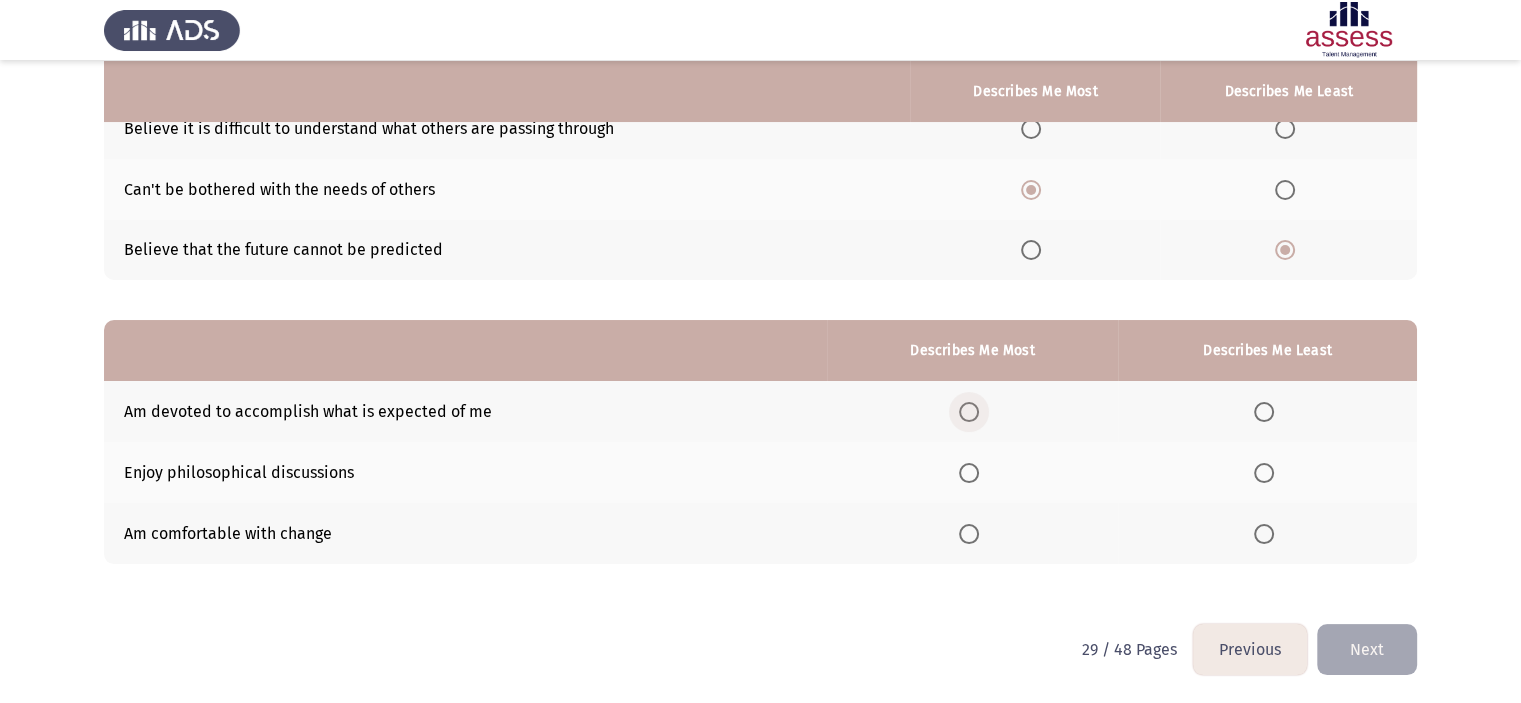 click at bounding box center (969, 412) 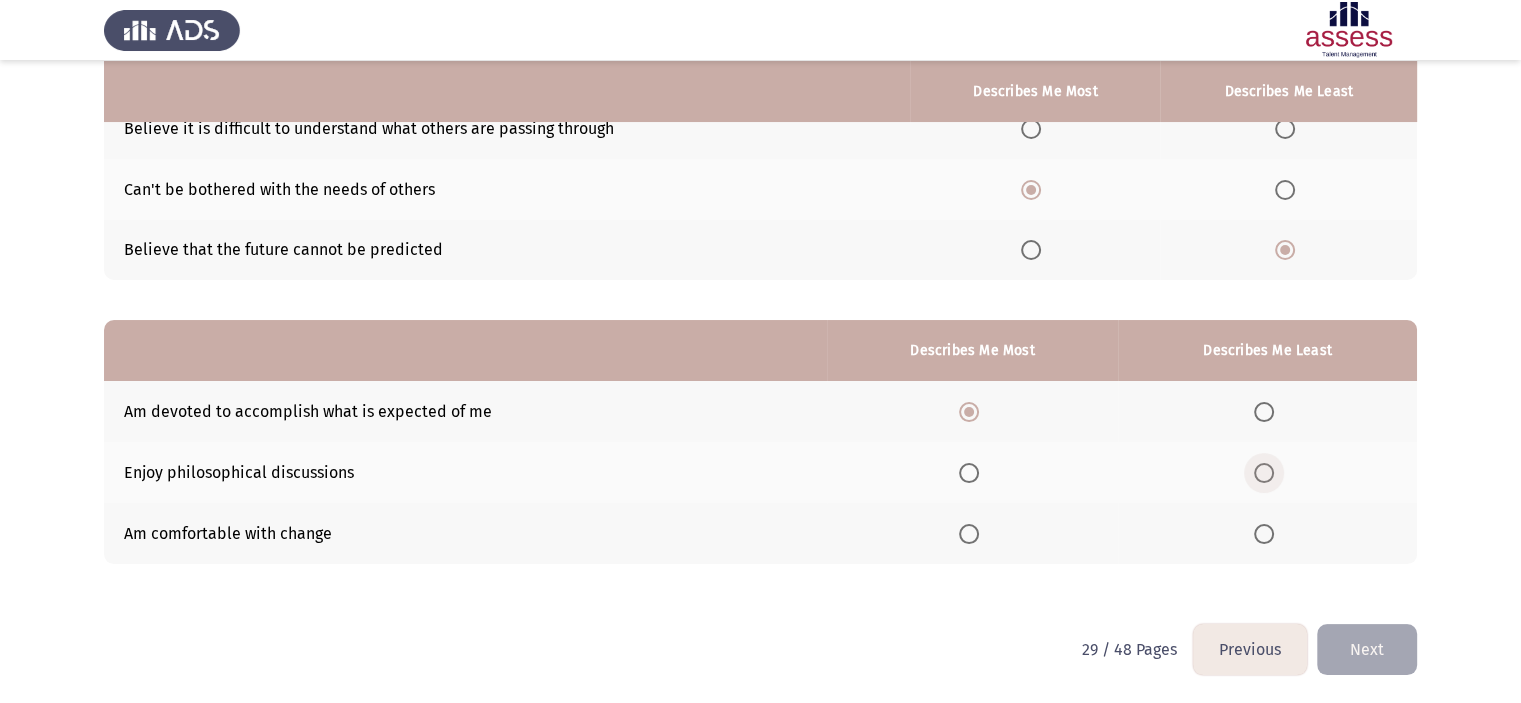 click at bounding box center [1268, 473] 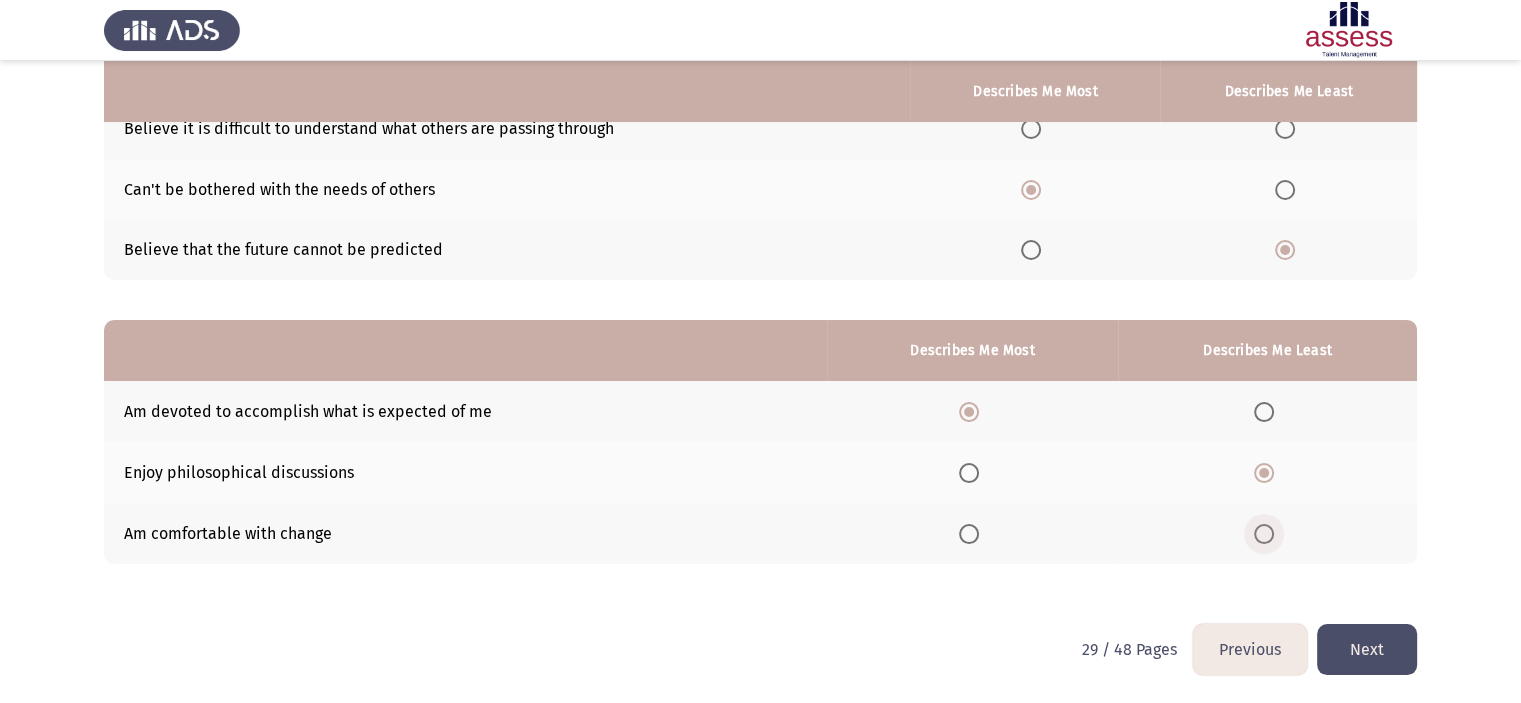 click at bounding box center [1264, 534] 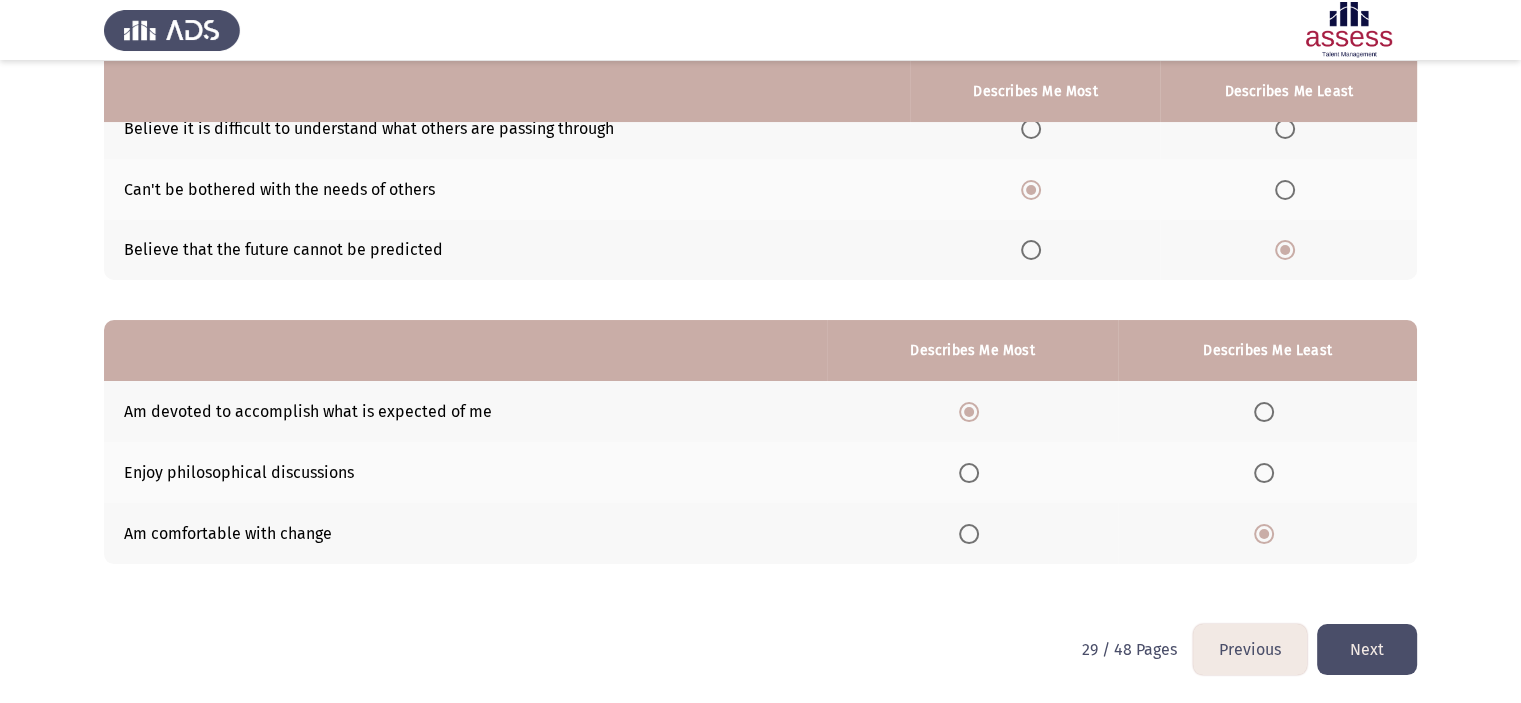 click on "Next" 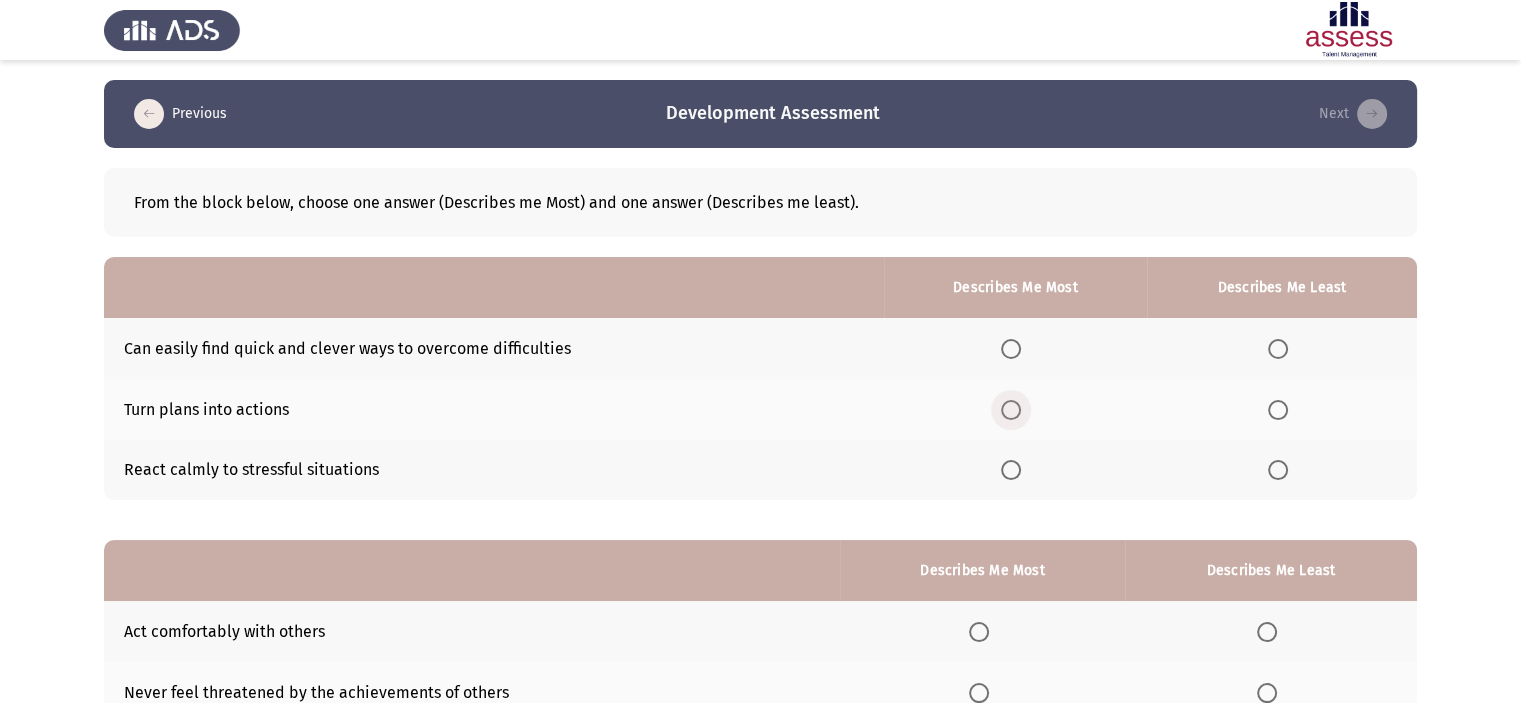 click at bounding box center (1011, 410) 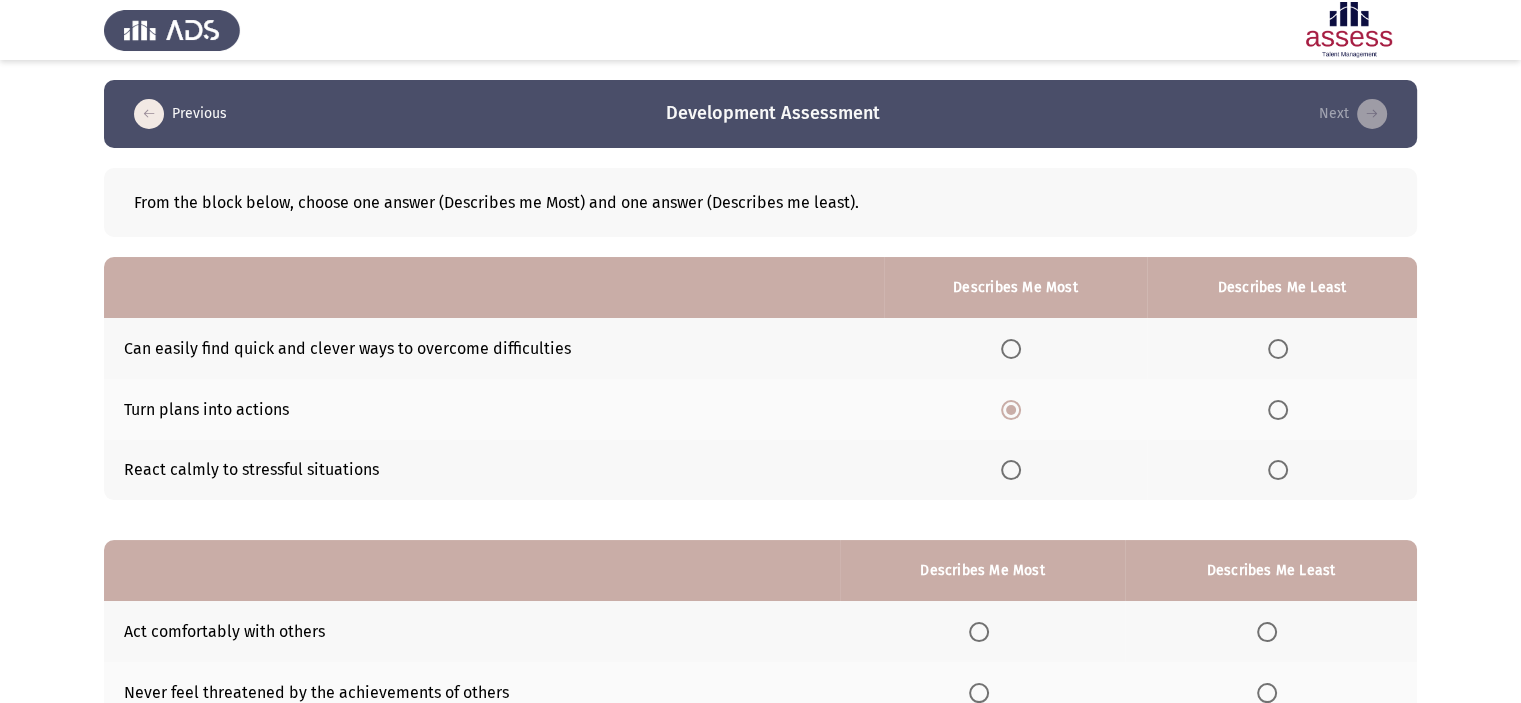 click 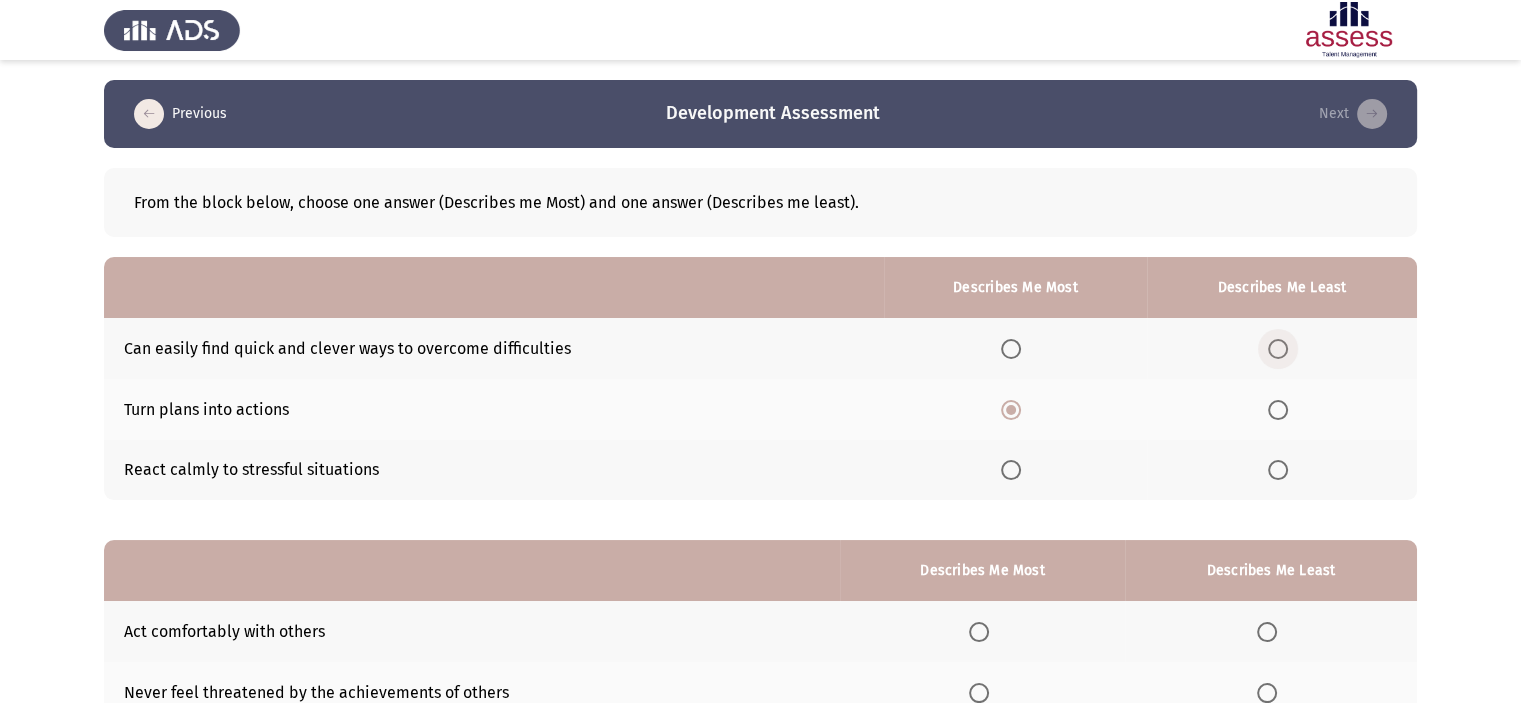 click at bounding box center (1278, 349) 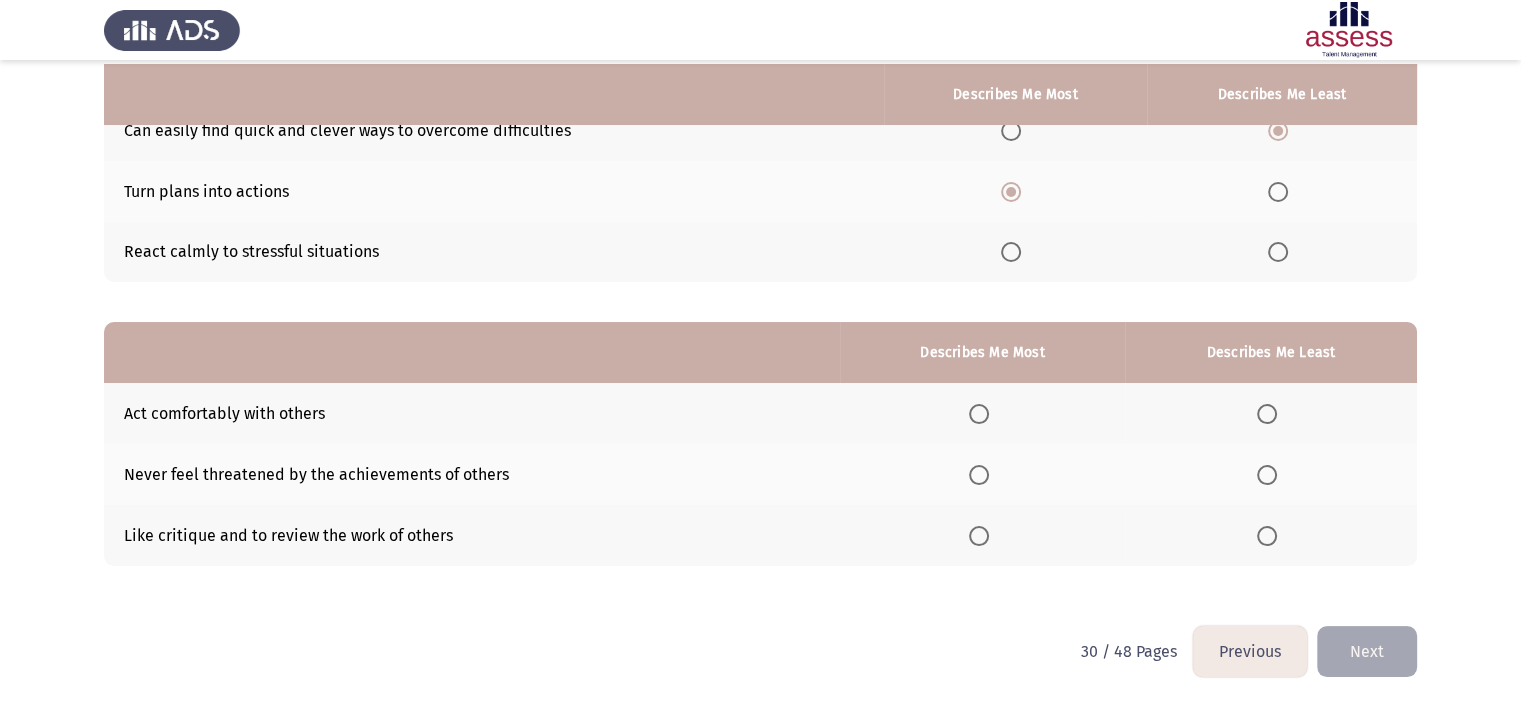scroll, scrollTop: 221, scrollLeft: 0, axis: vertical 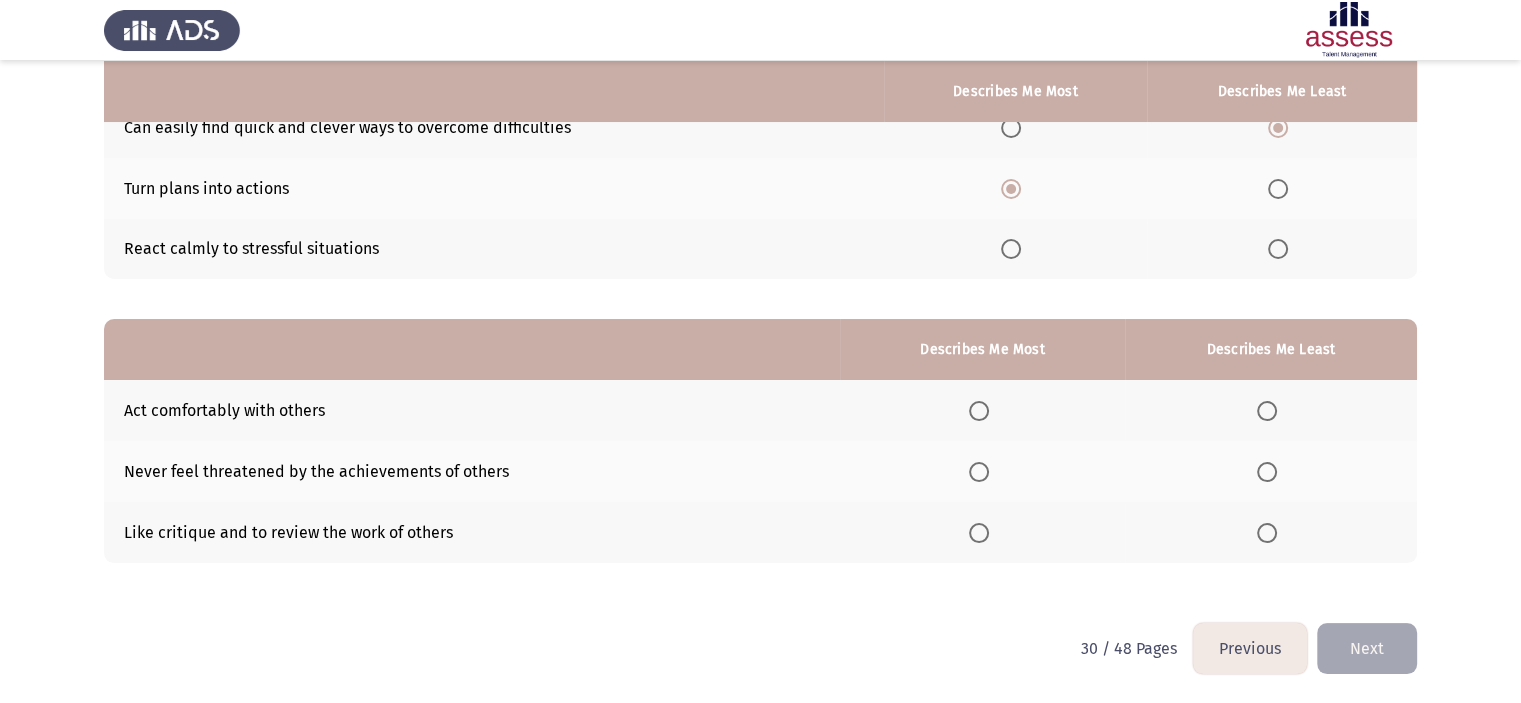 click at bounding box center (979, 472) 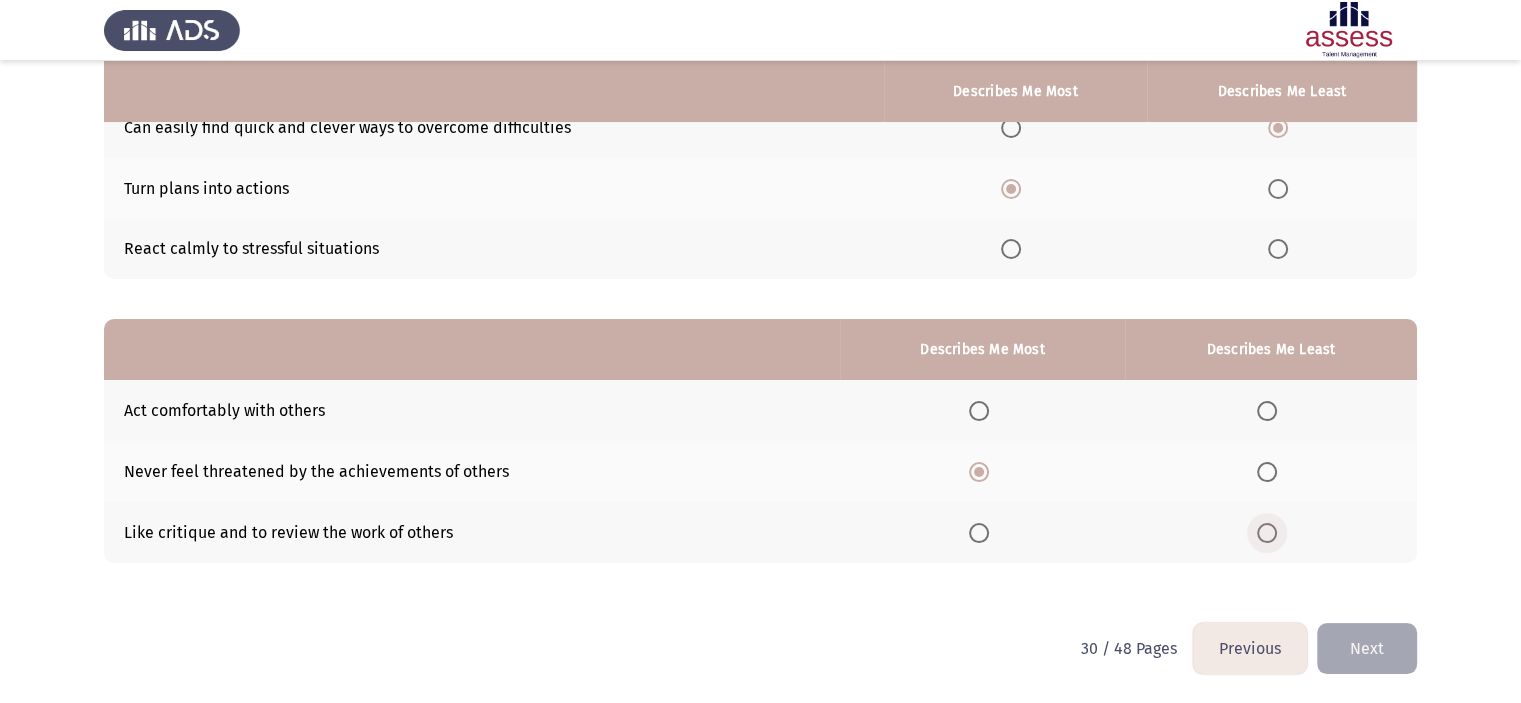 click at bounding box center [1267, 533] 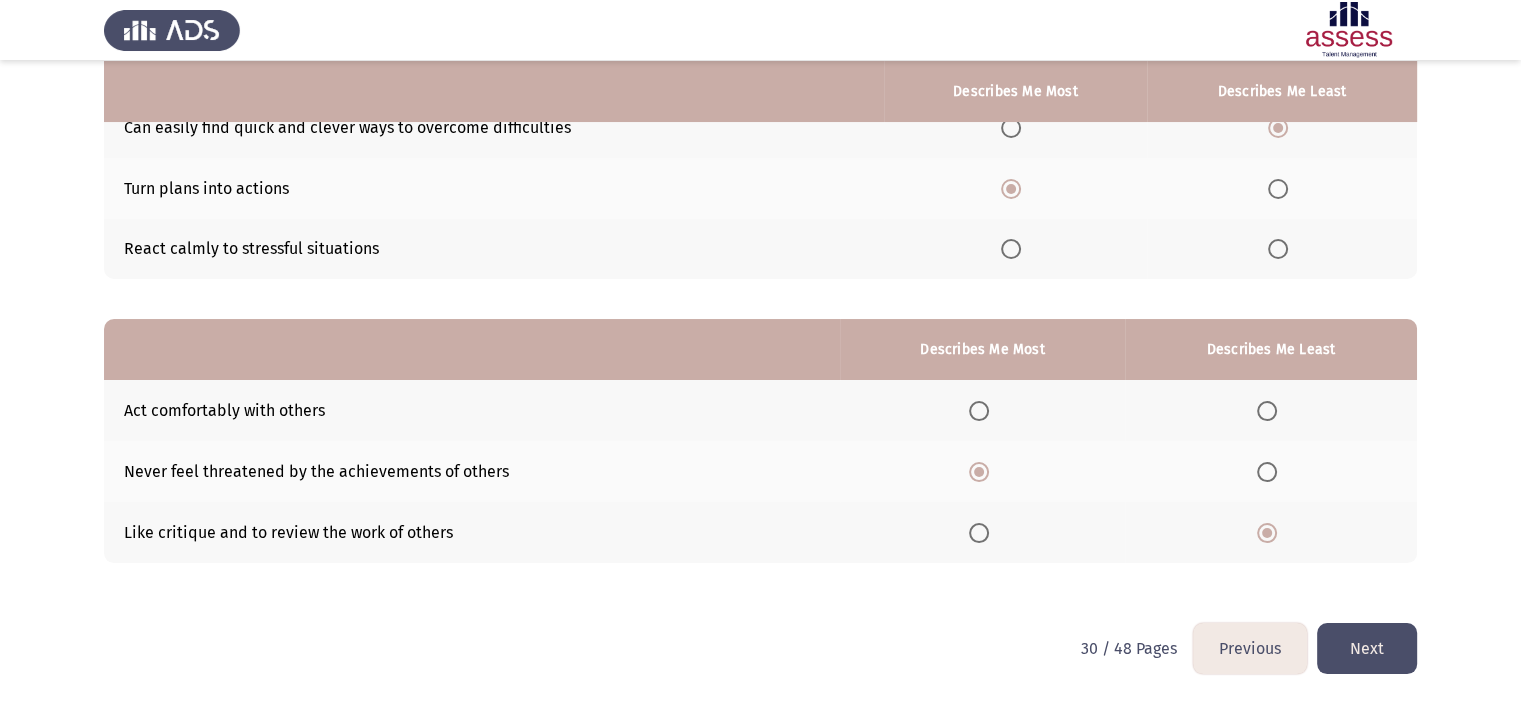 click on "Next" 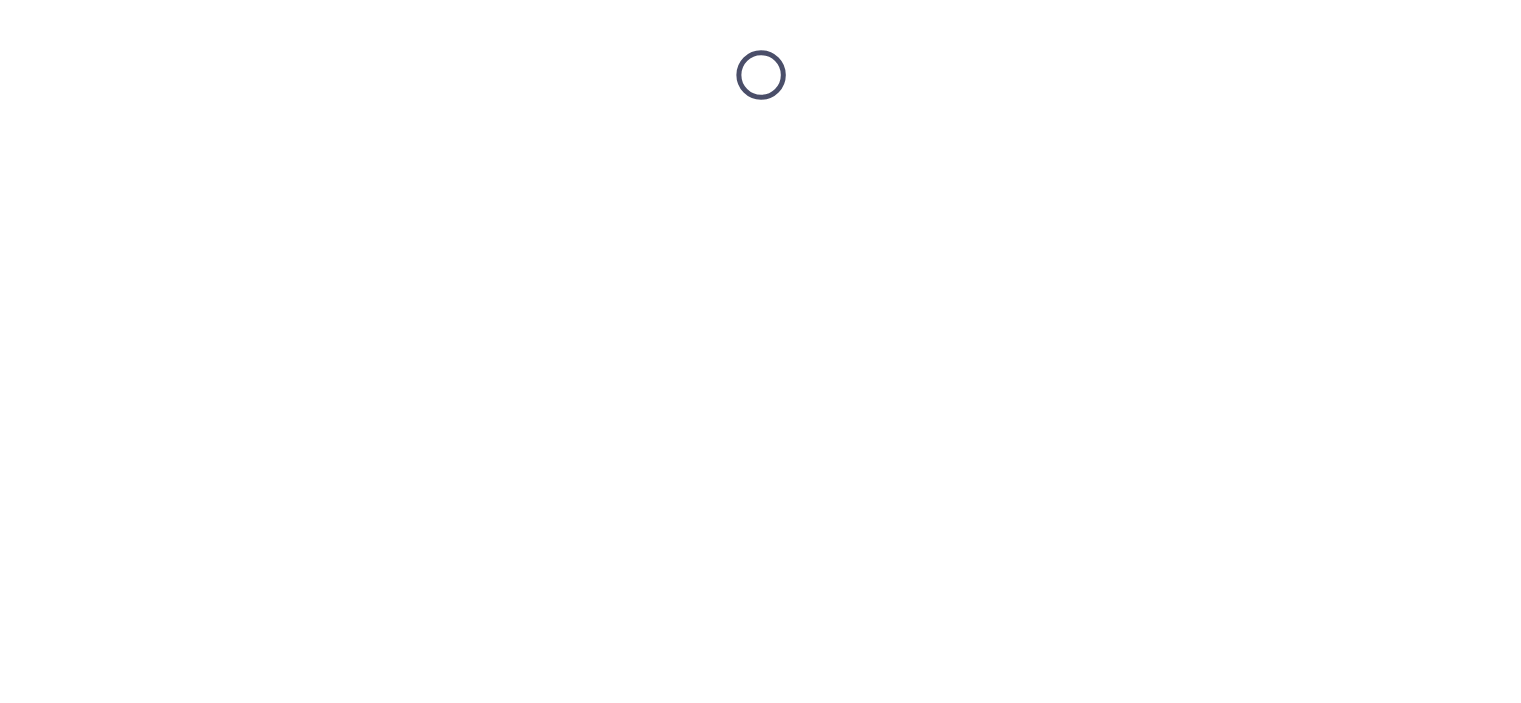scroll, scrollTop: 0, scrollLeft: 0, axis: both 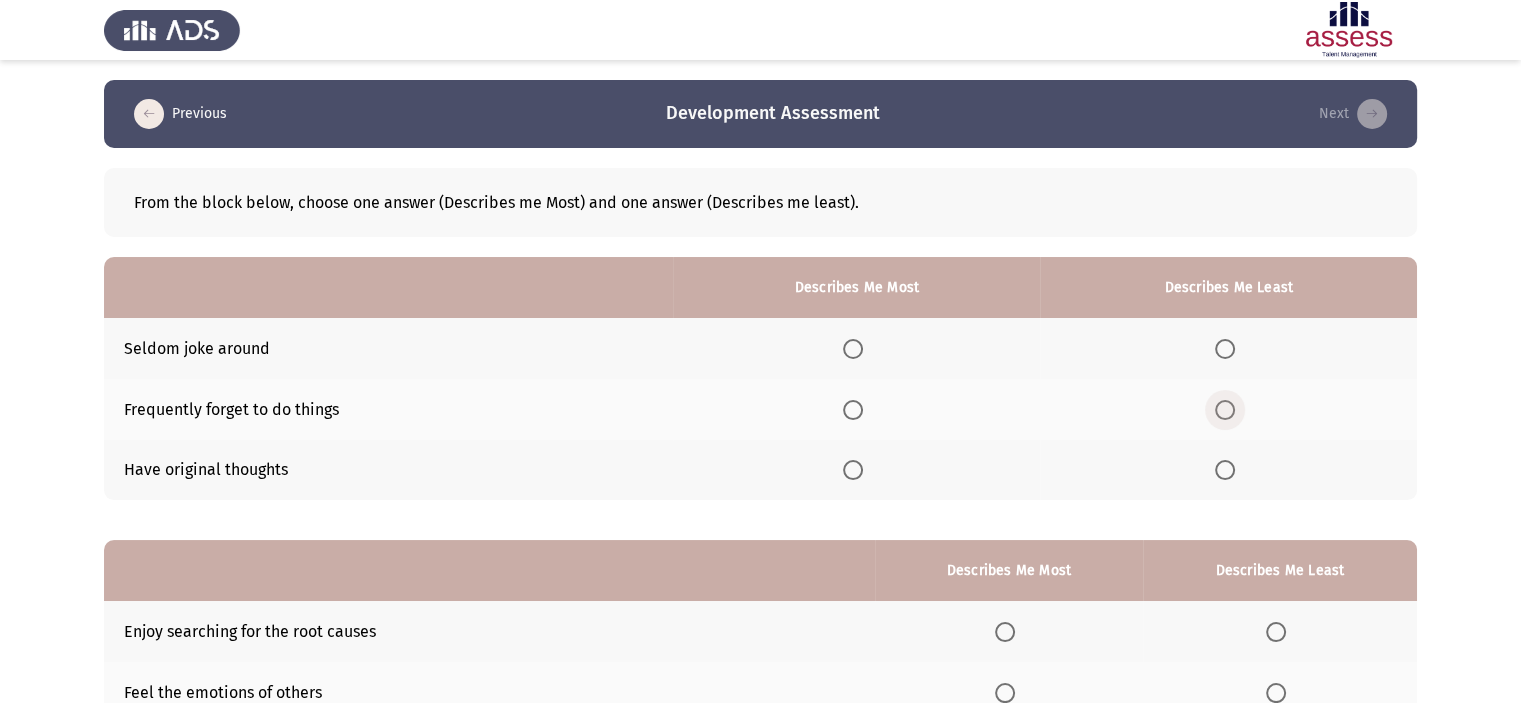 click at bounding box center [1225, 410] 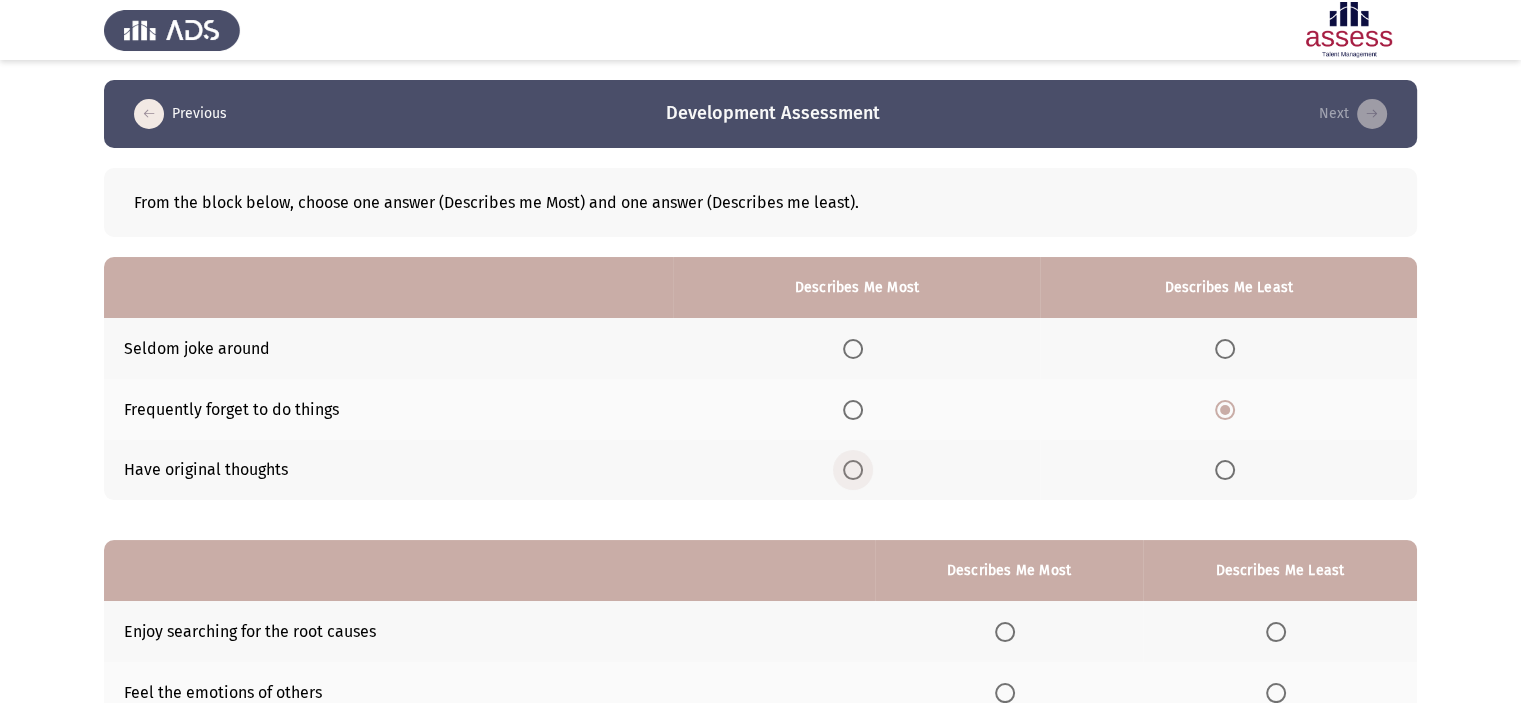 click at bounding box center [853, 470] 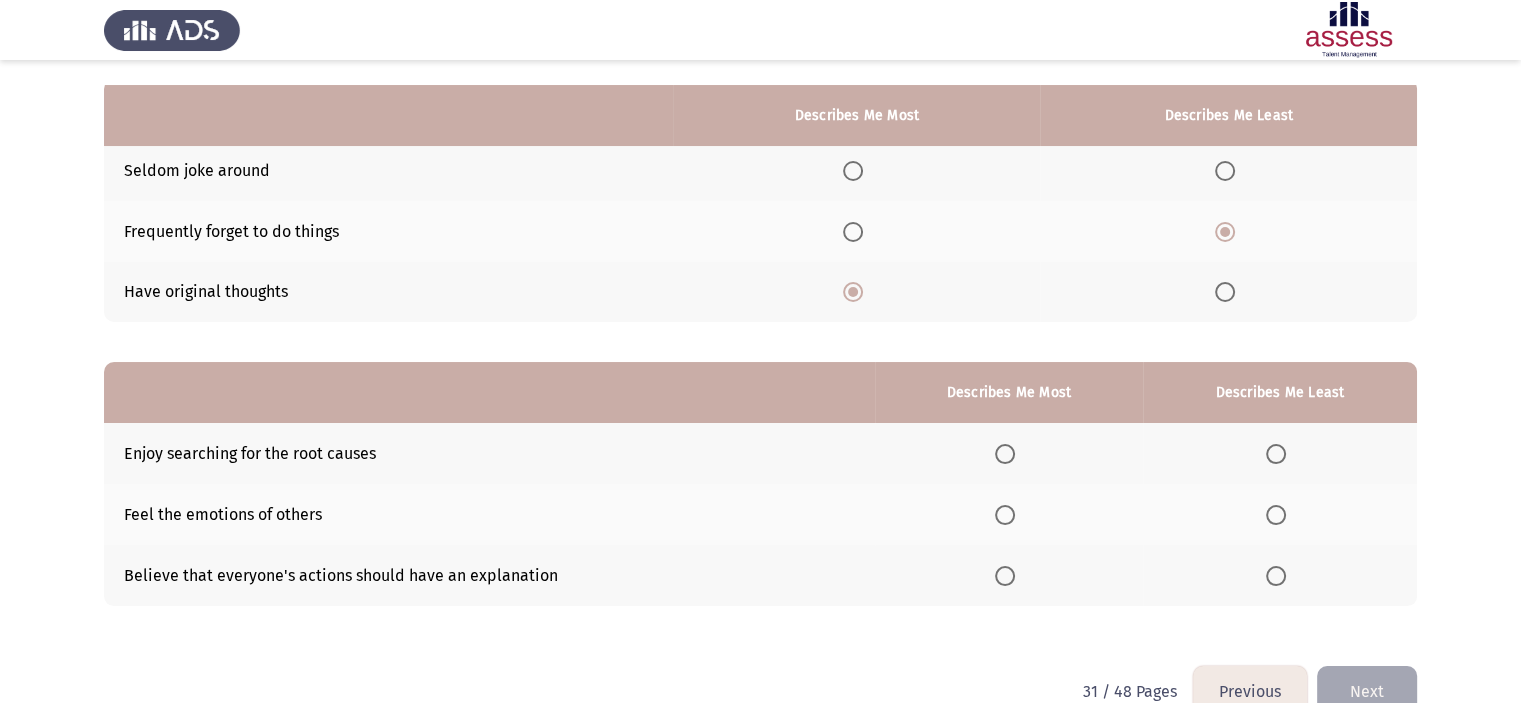 scroll, scrollTop: 204, scrollLeft: 0, axis: vertical 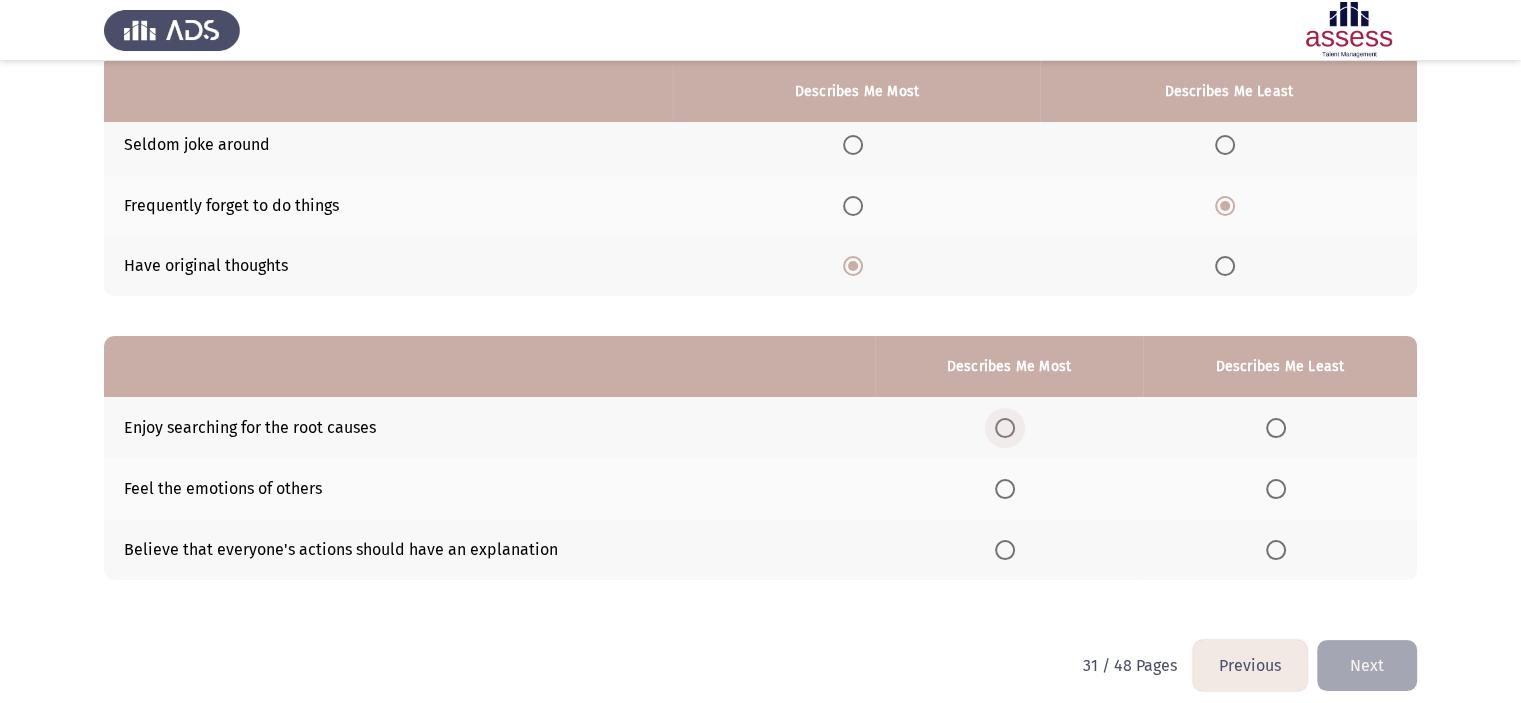 click at bounding box center [1005, 428] 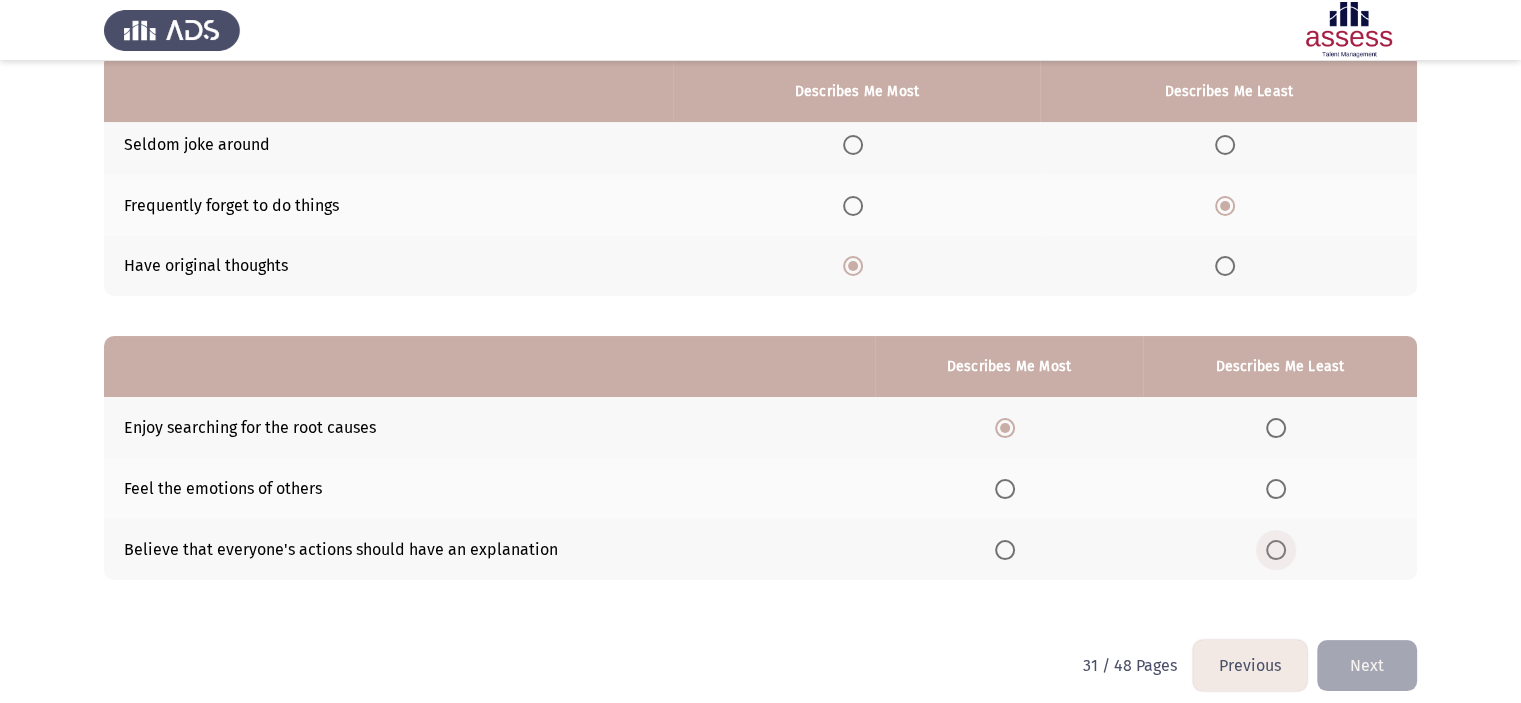 click at bounding box center (1276, 550) 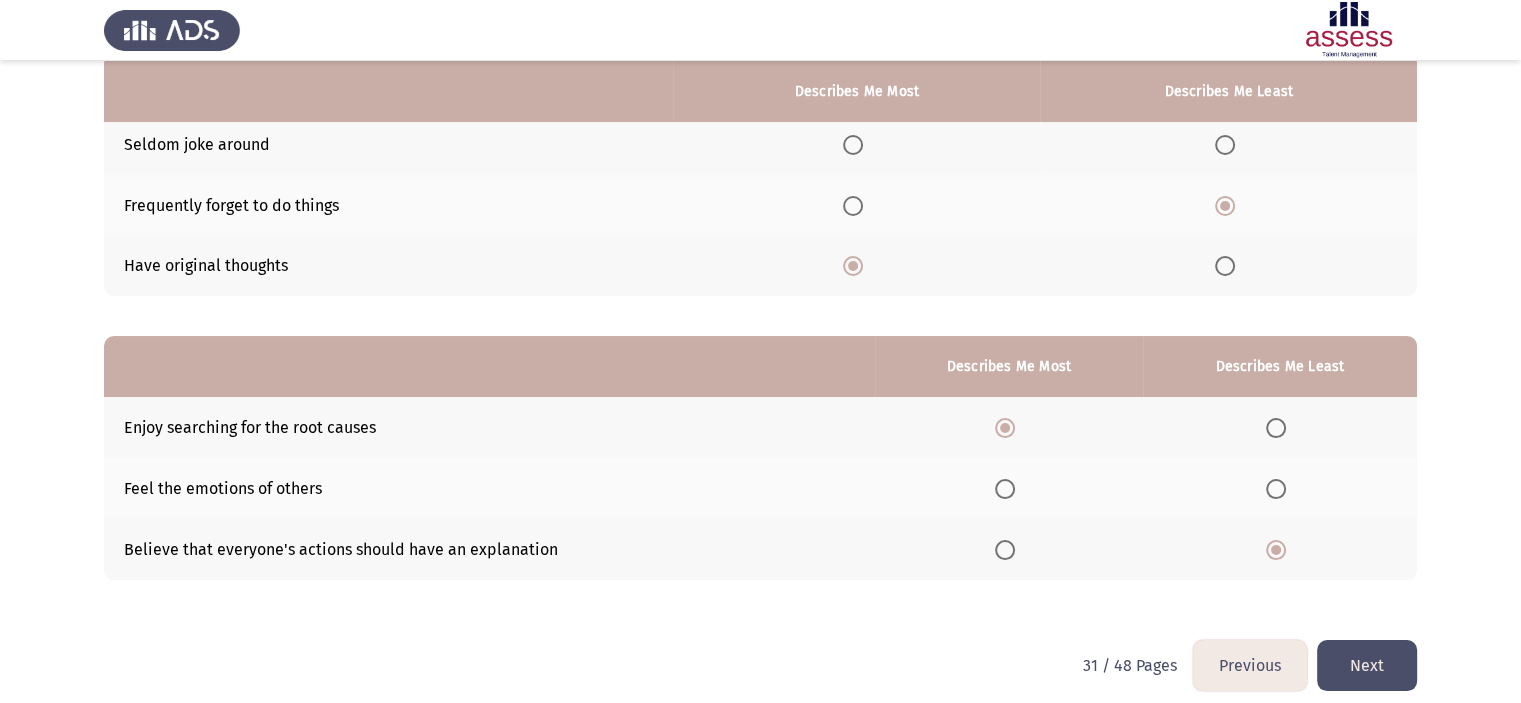 click on "Next" 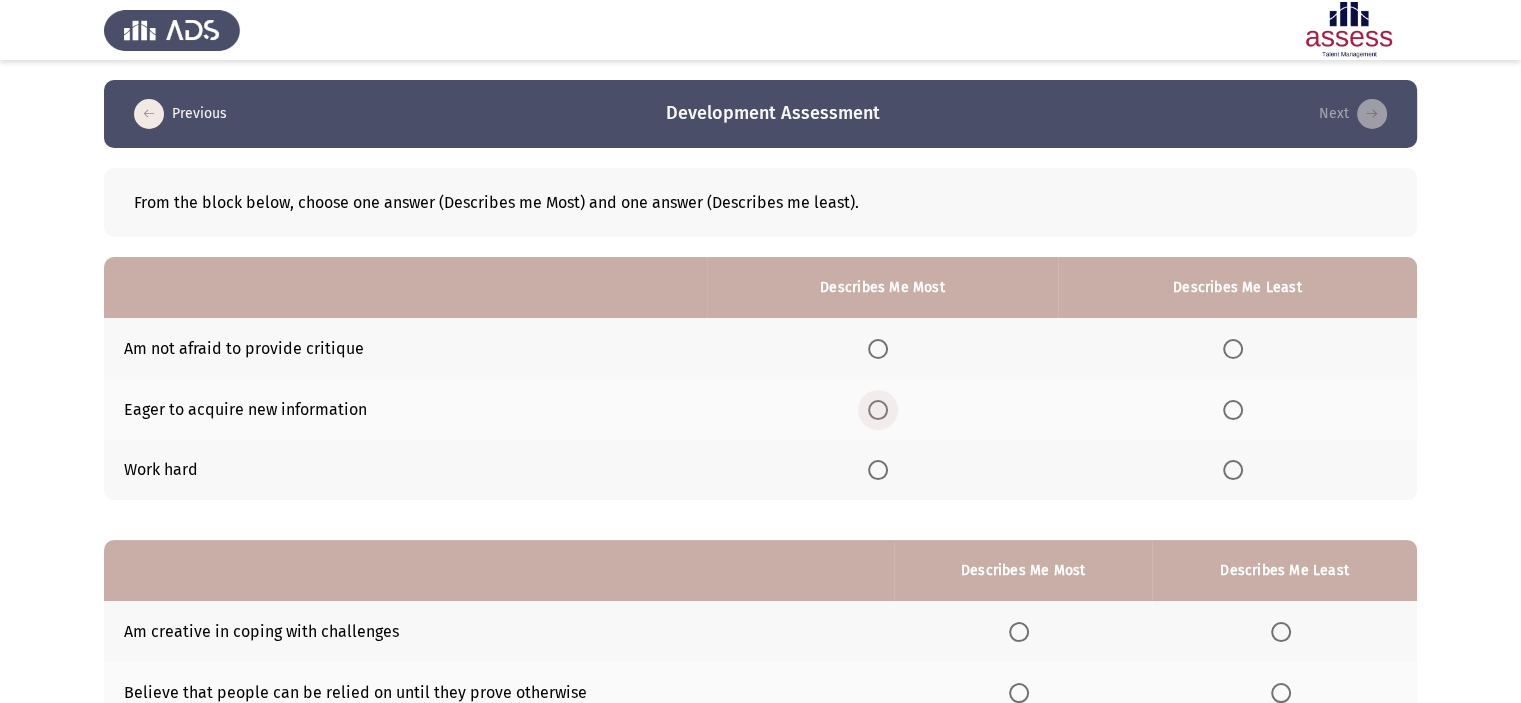 click at bounding box center (878, 410) 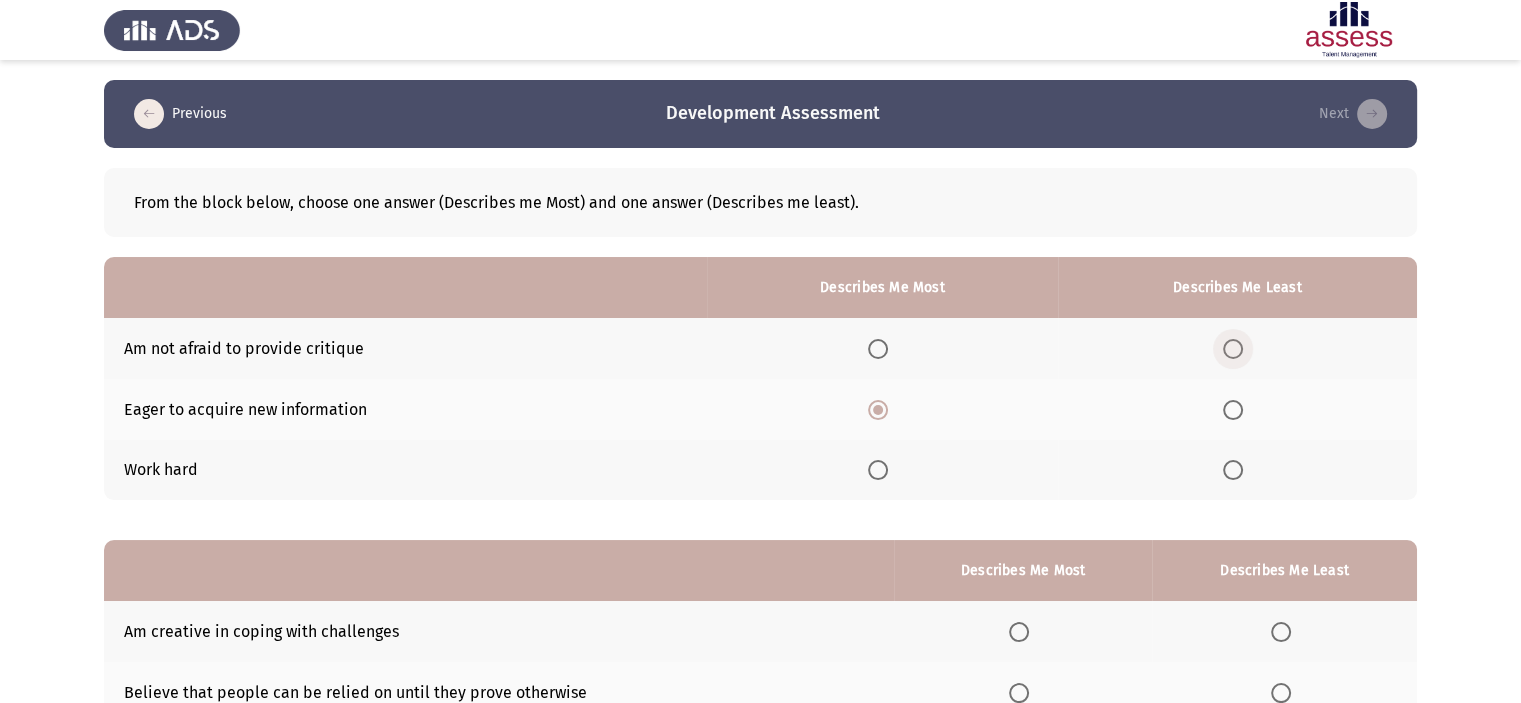 click at bounding box center [1233, 349] 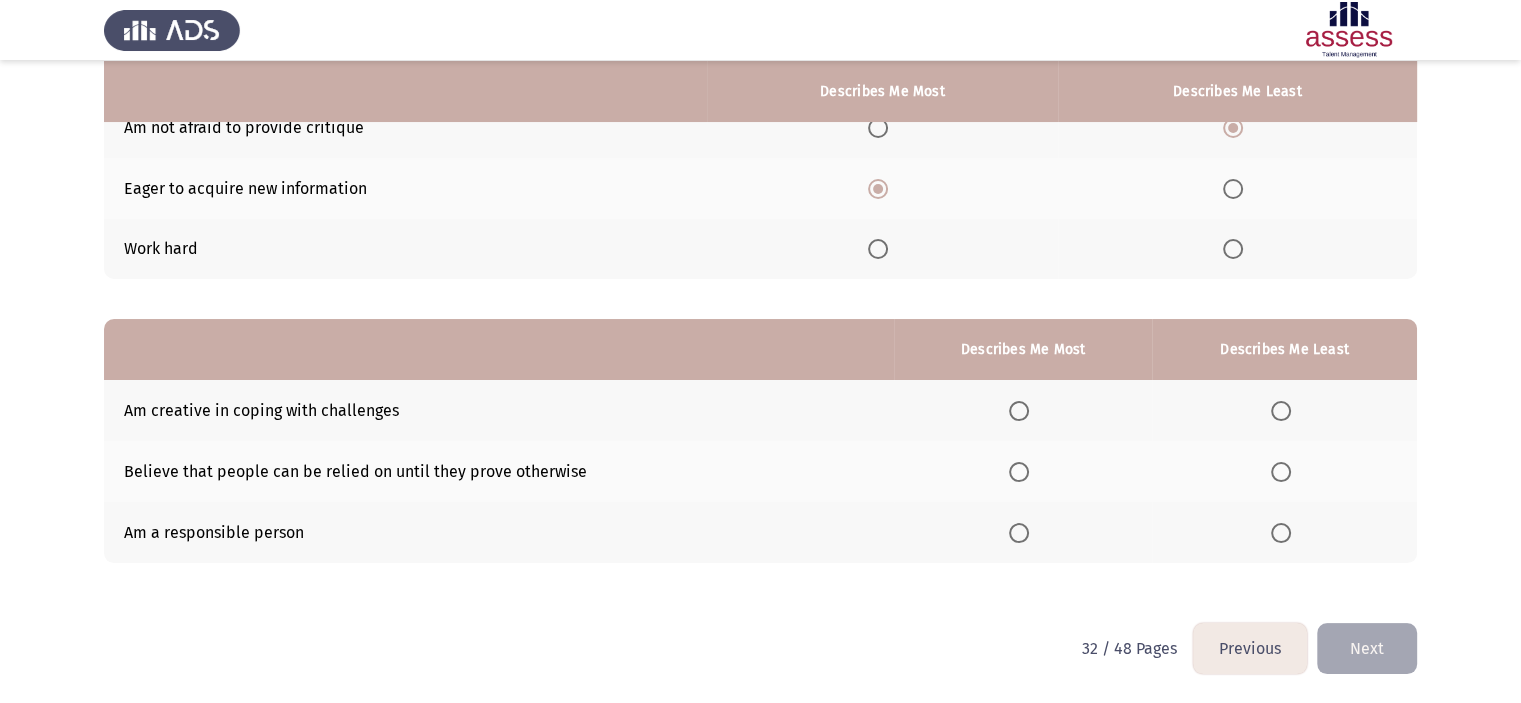 scroll, scrollTop: 221, scrollLeft: 0, axis: vertical 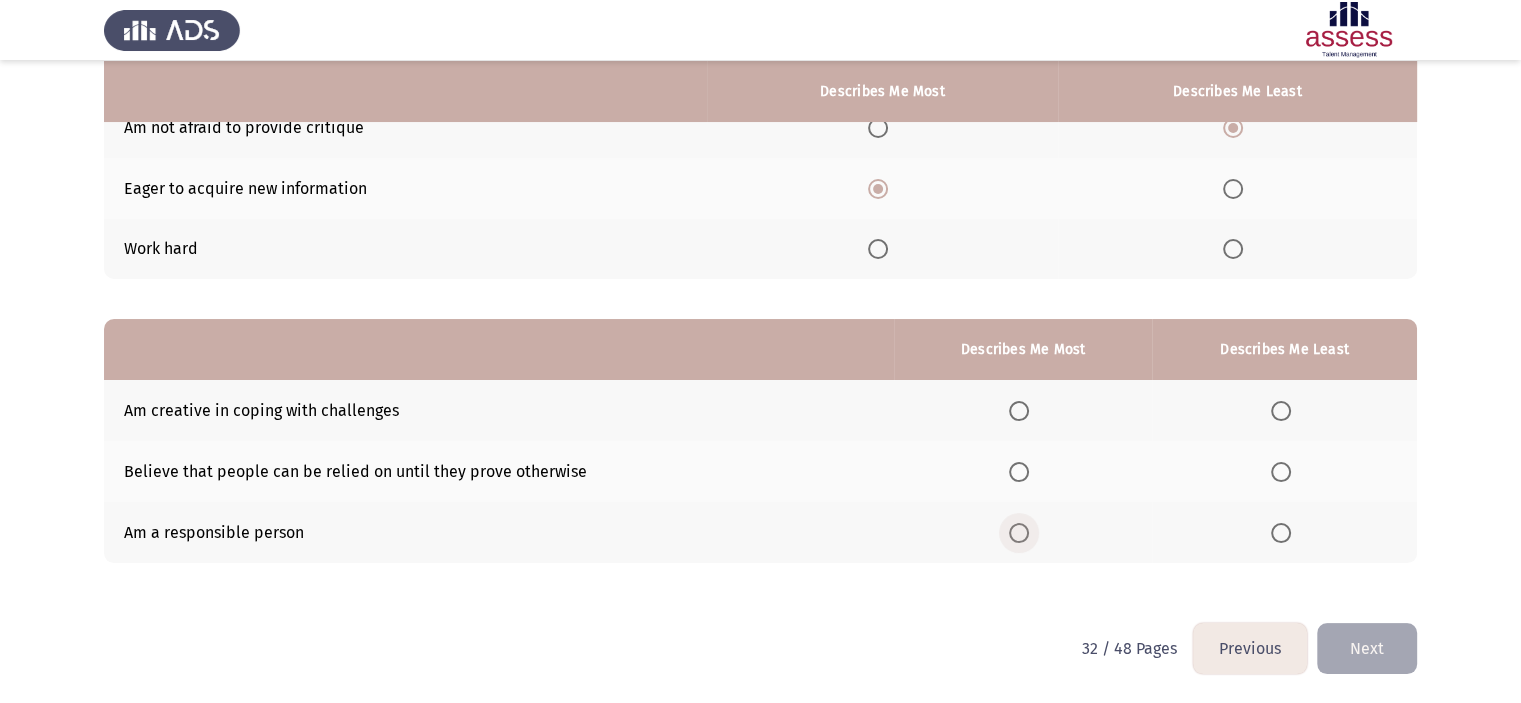 click at bounding box center [1019, 533] 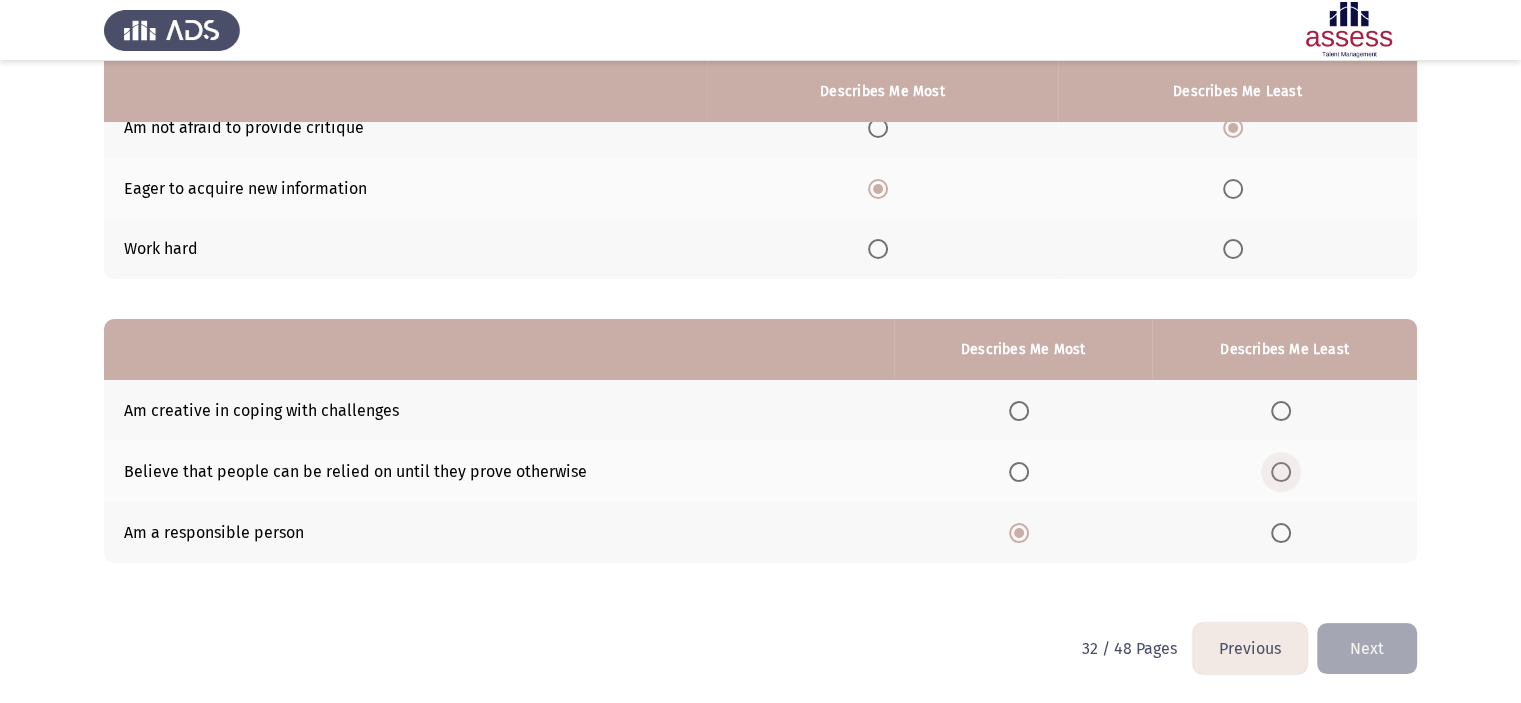 click at bounding box center (1281, 472) 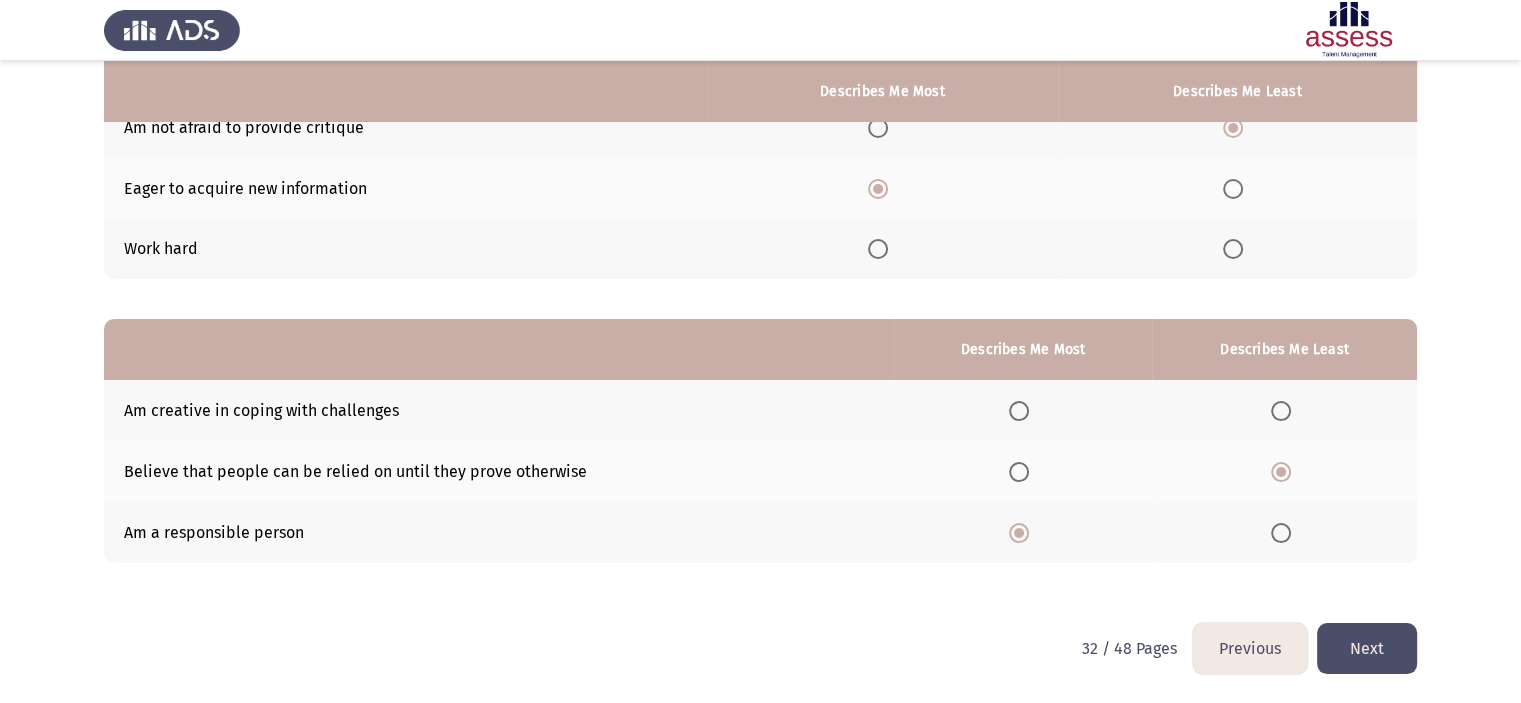 click on "Next" 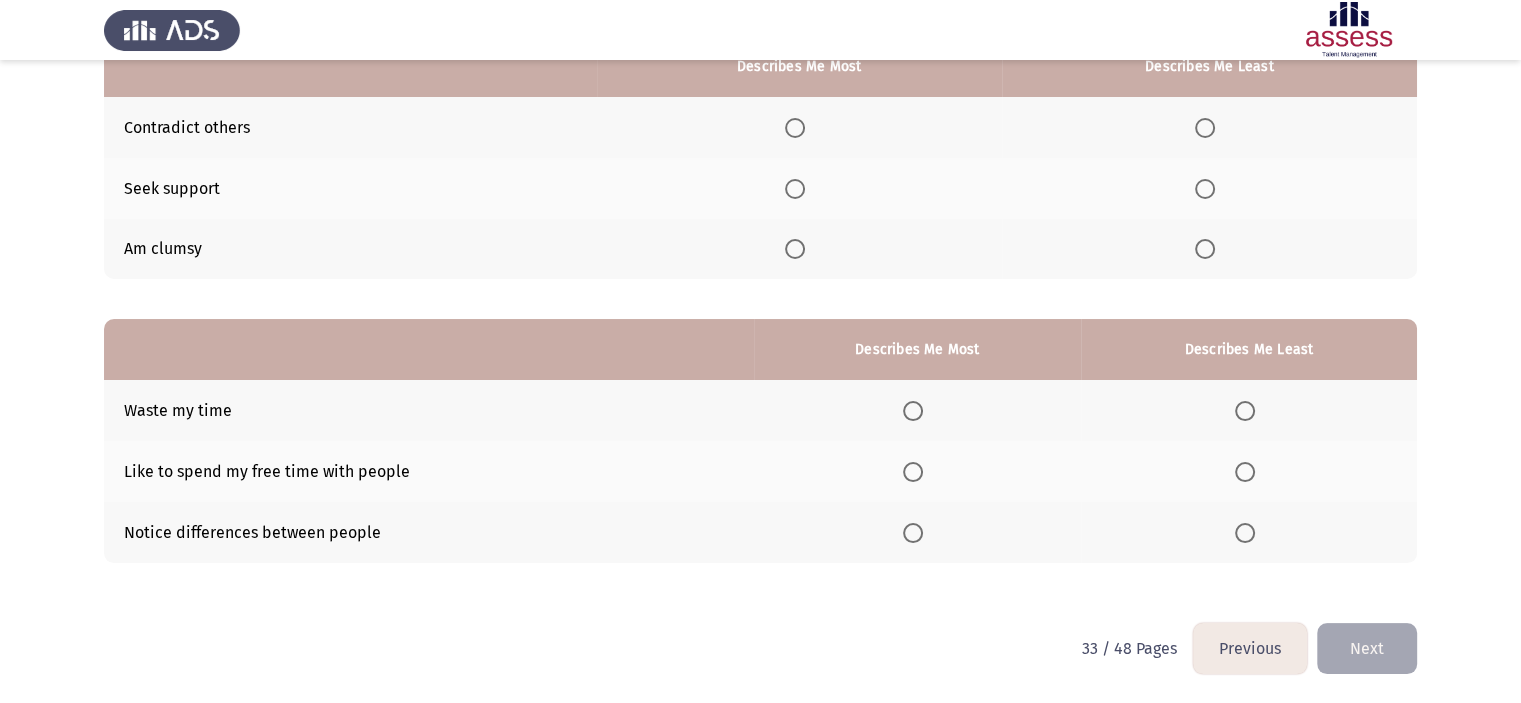 scroll, scrollTop: 0, scrollLeft: 0, axis: both 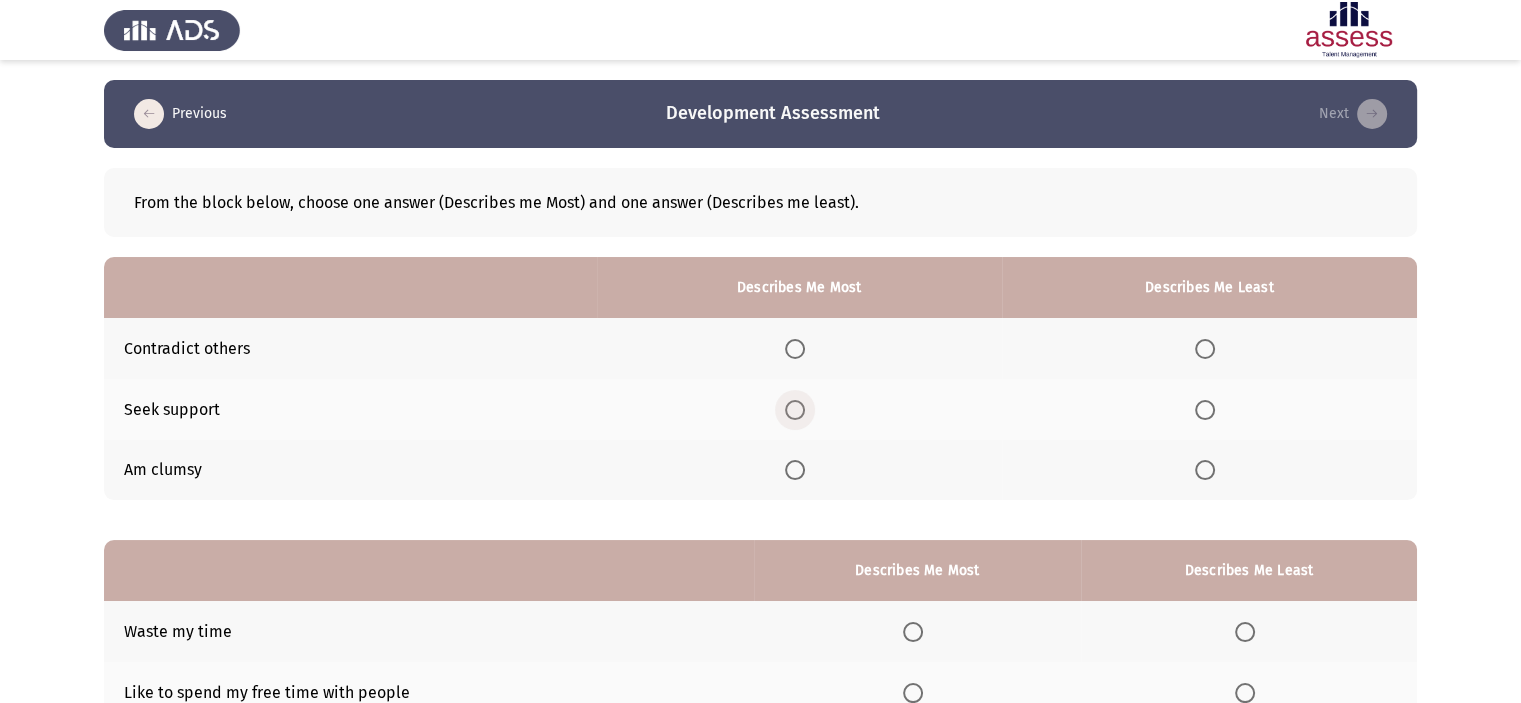click at bounding box center [795, 410] 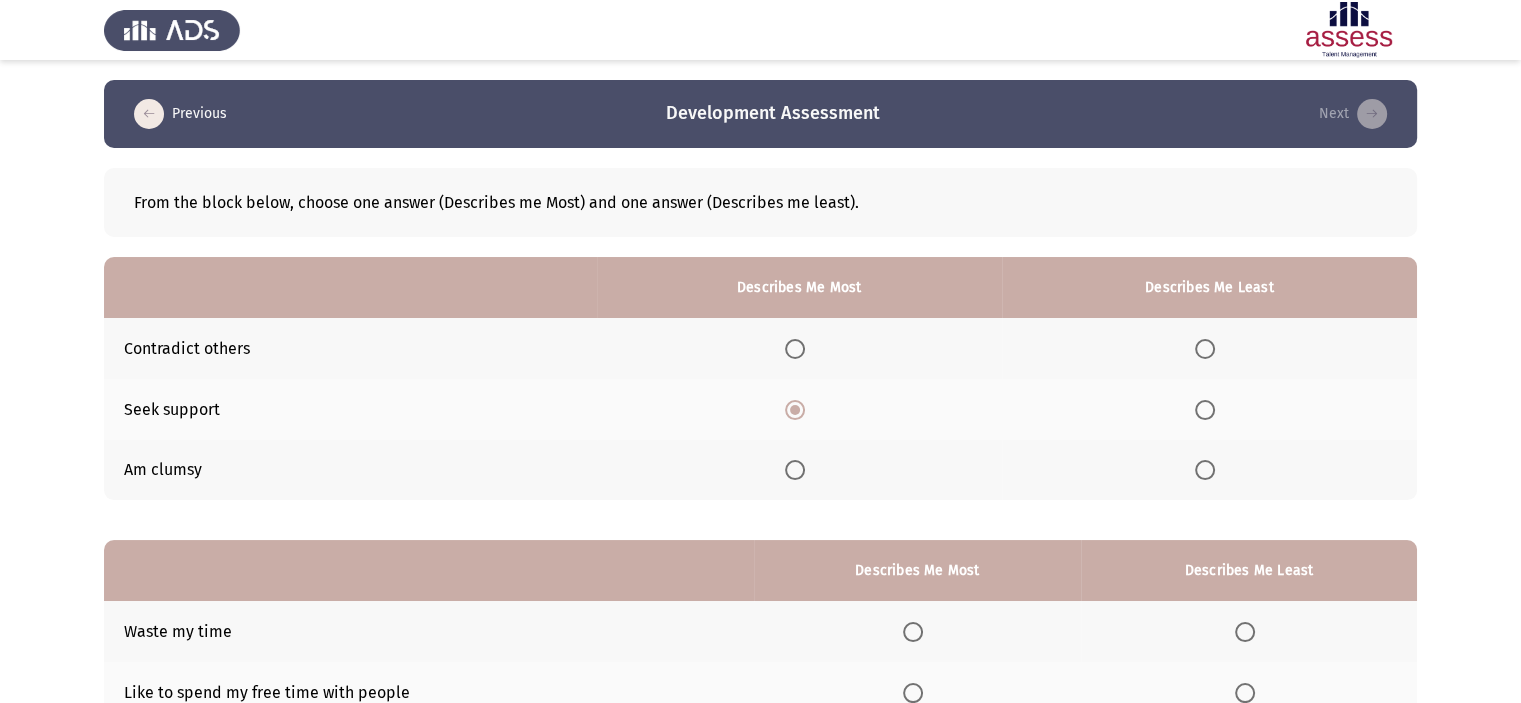 click 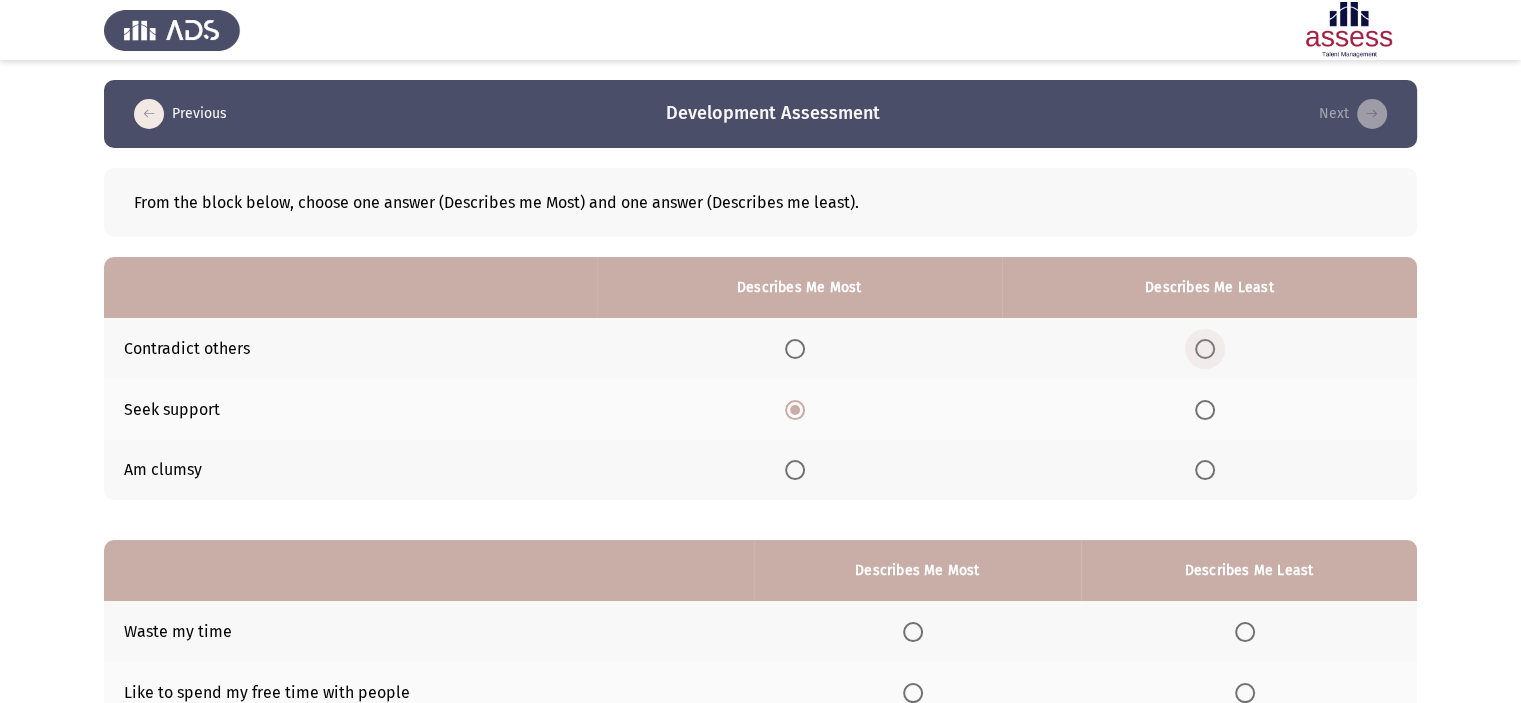 click at bounding box center [1205, 349] 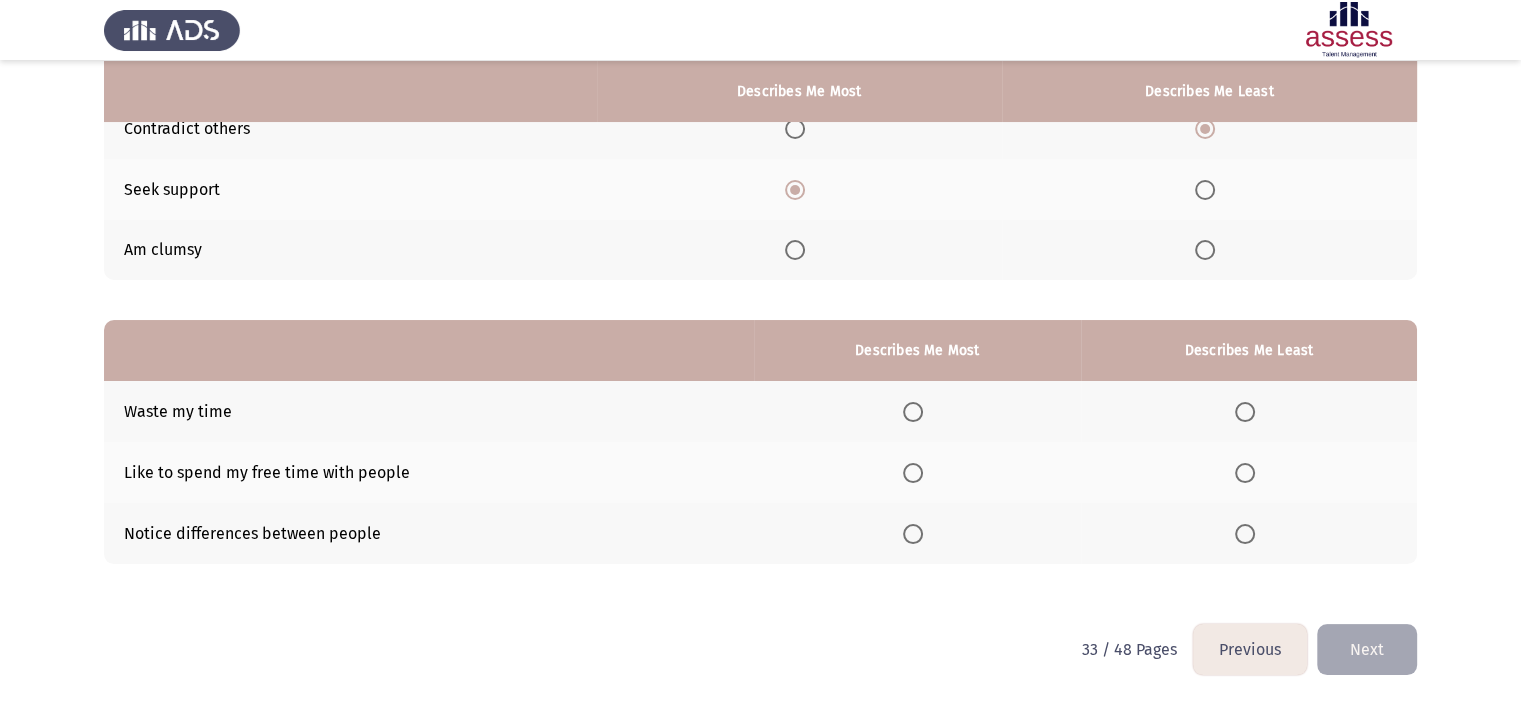 scroll, scrollTop: 221, scrollLeft: 0, axis: vertical 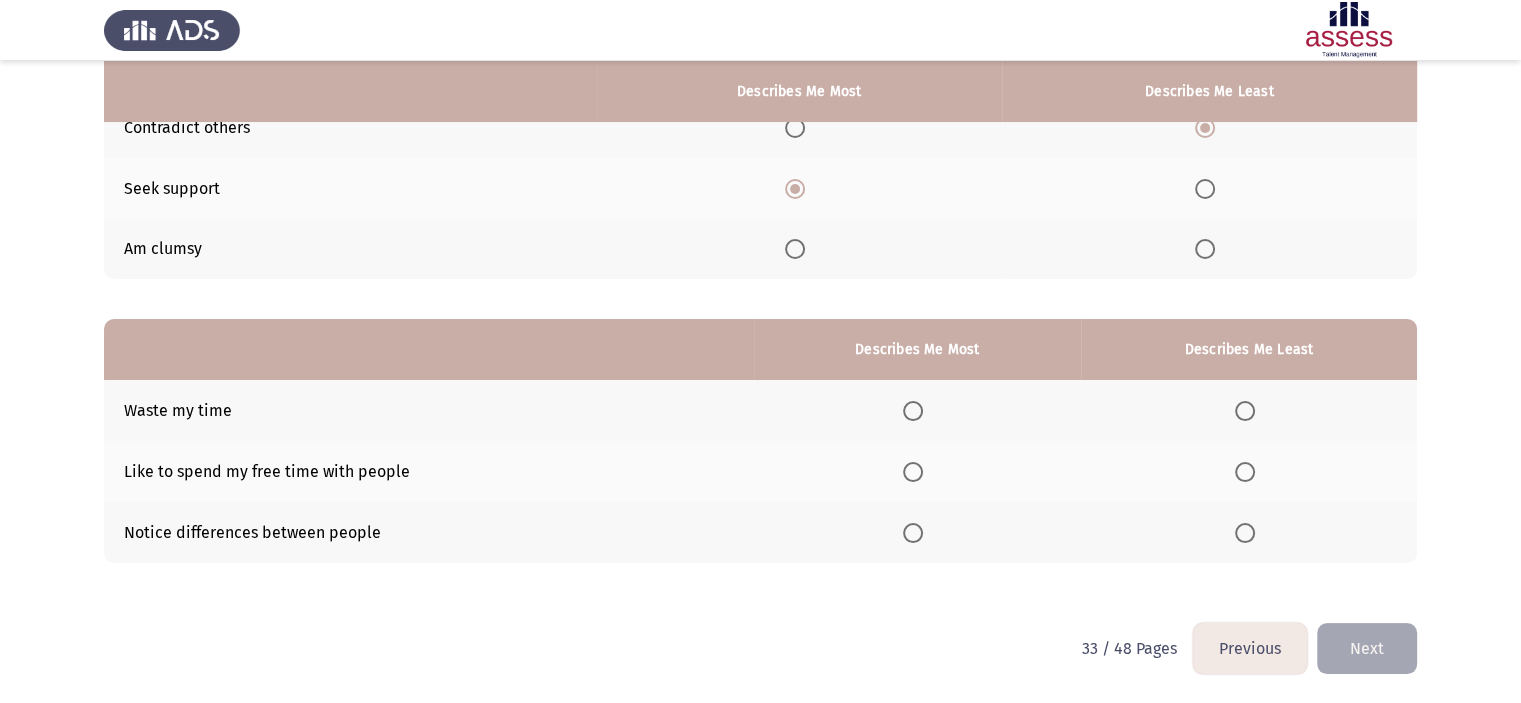 click 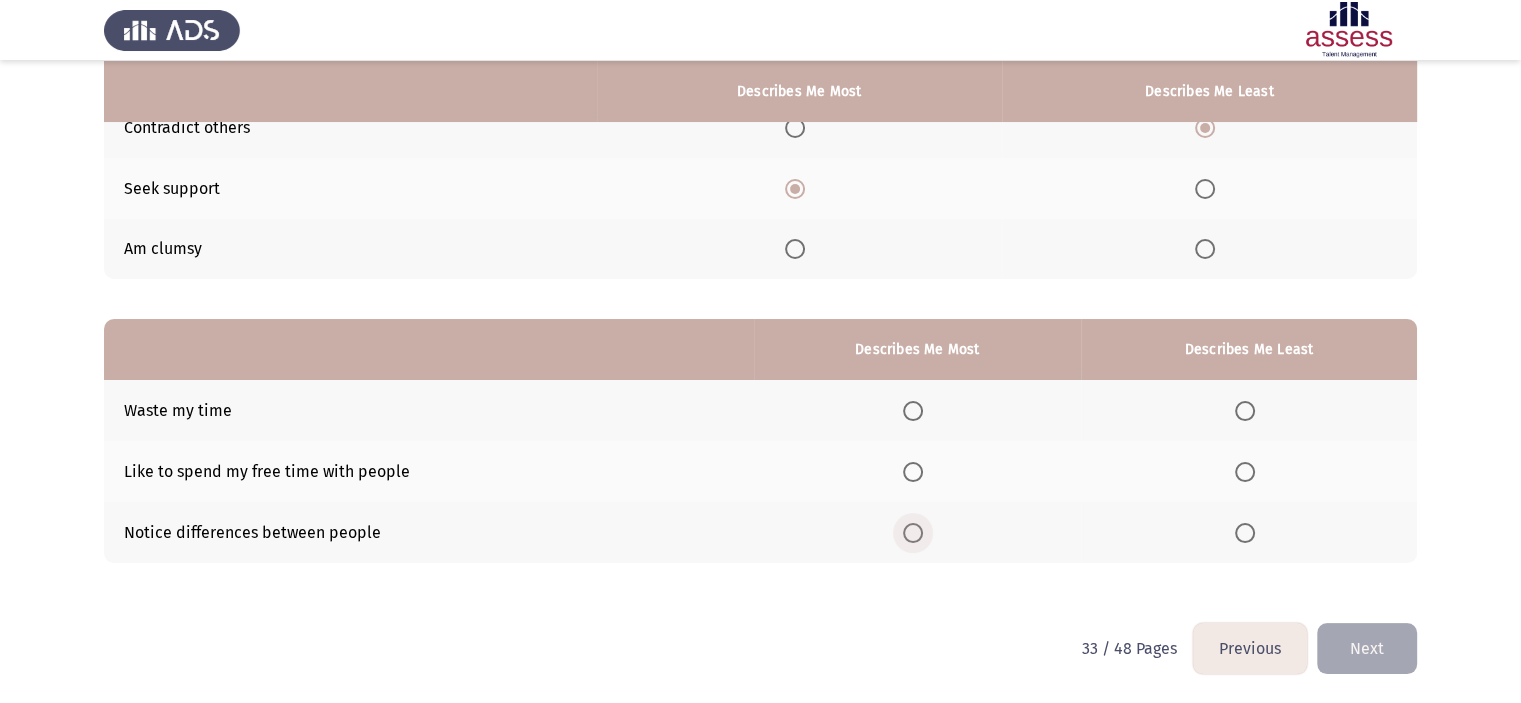 click at bounding box center (913, 533) 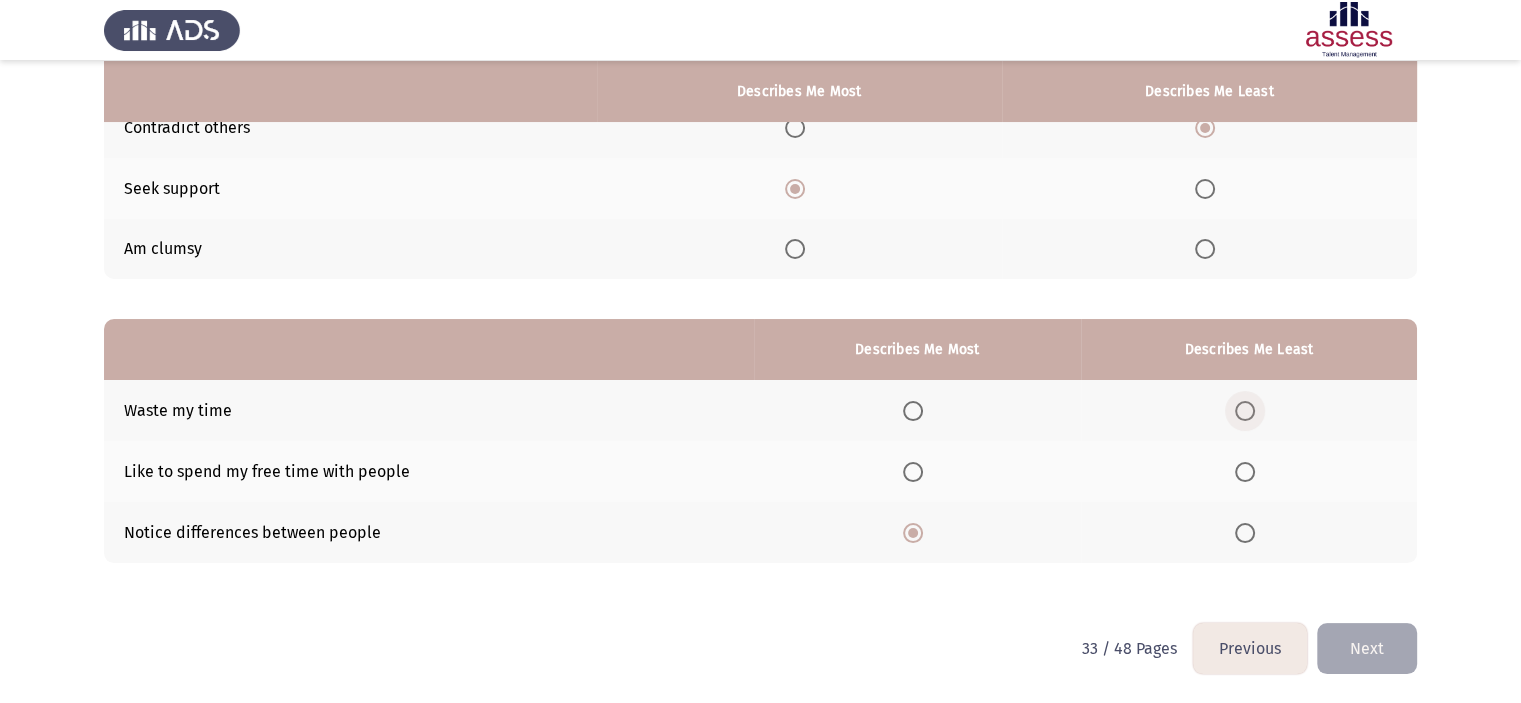 click at bounding box center (1245, 411) 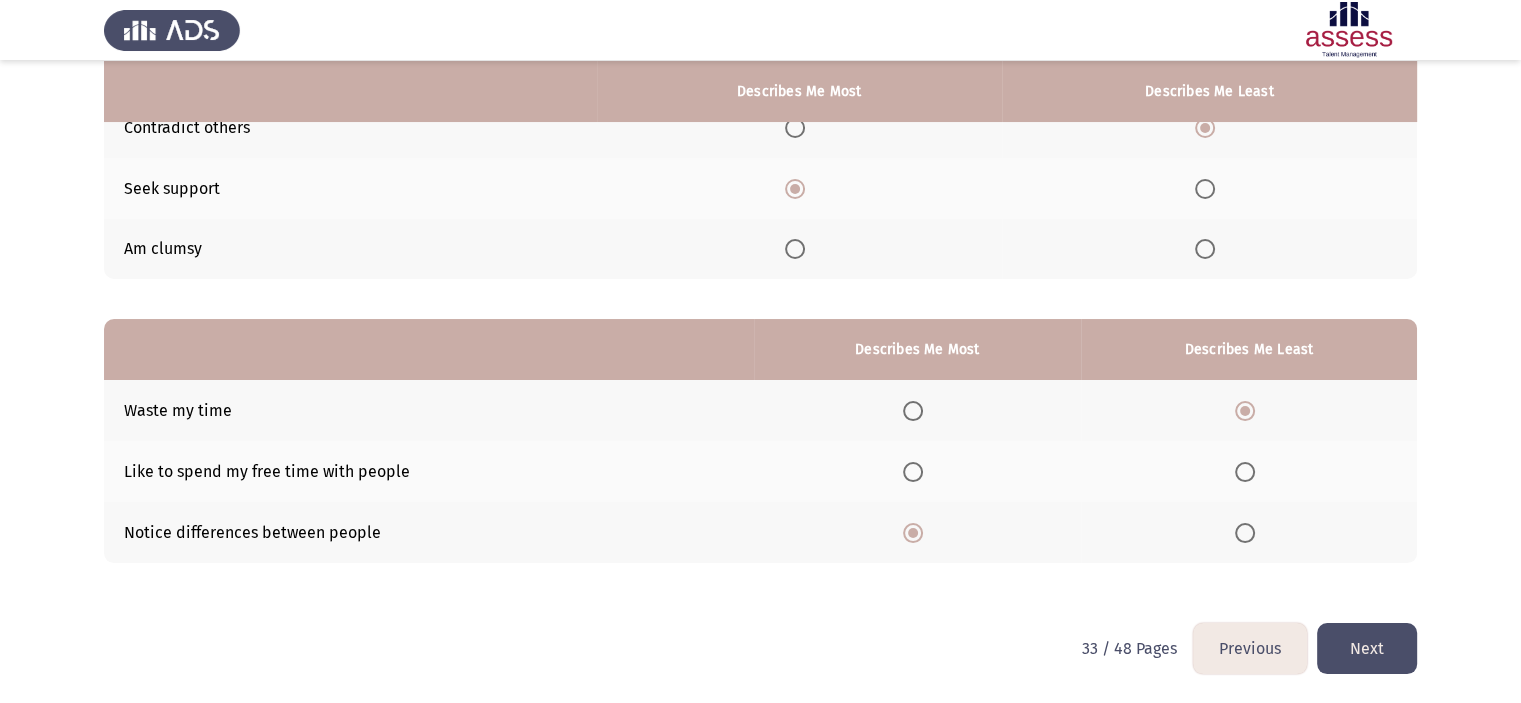 click on "Next" 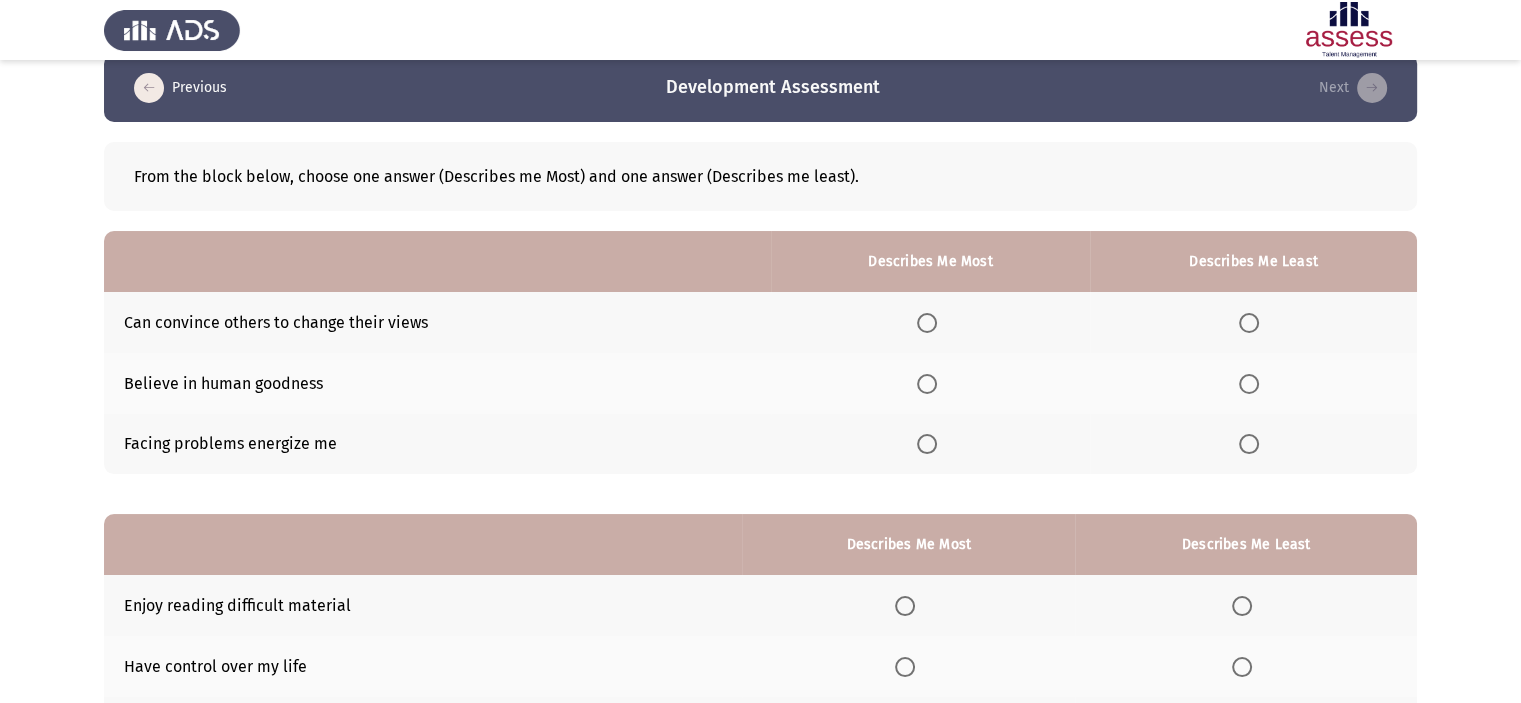 scroll, scrollTop: 28, scrollLeft: 0, axis: vertical 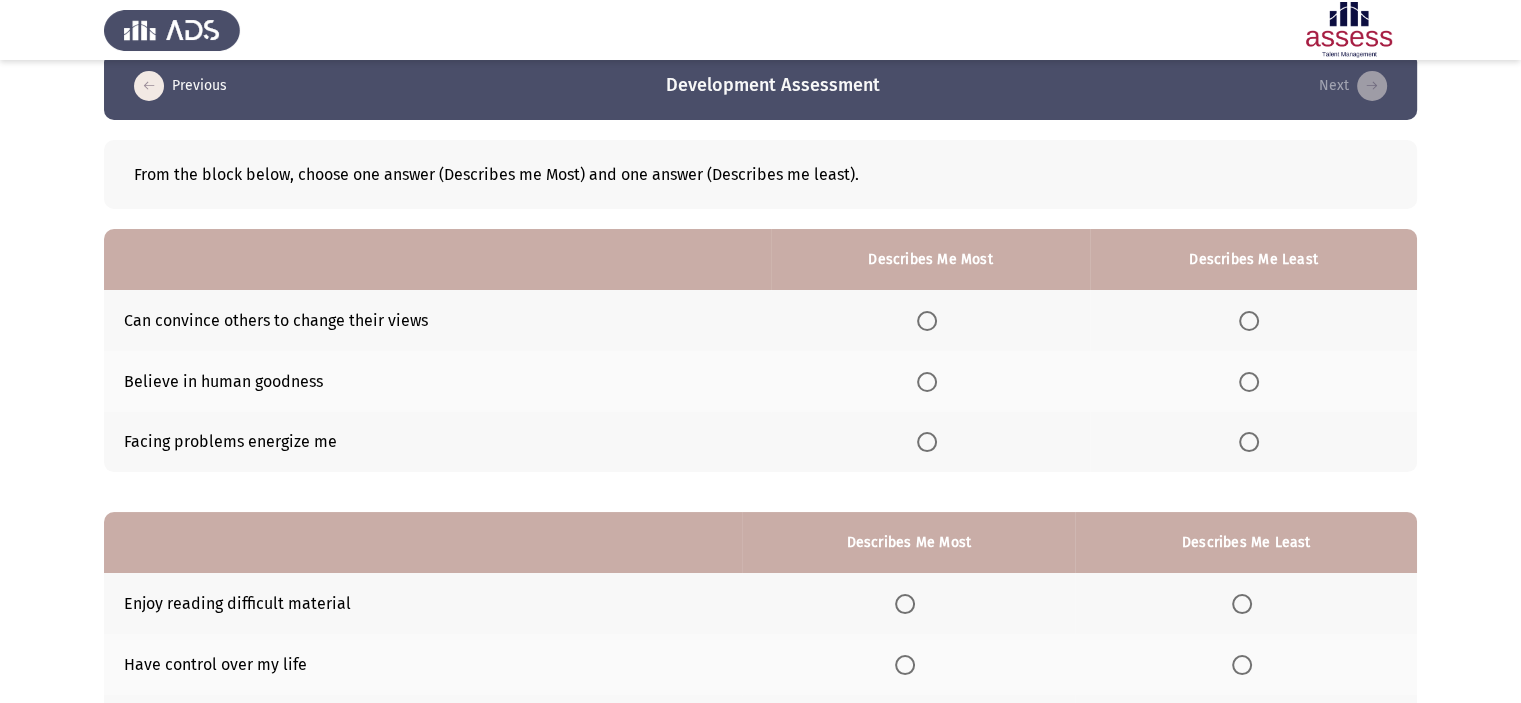 click 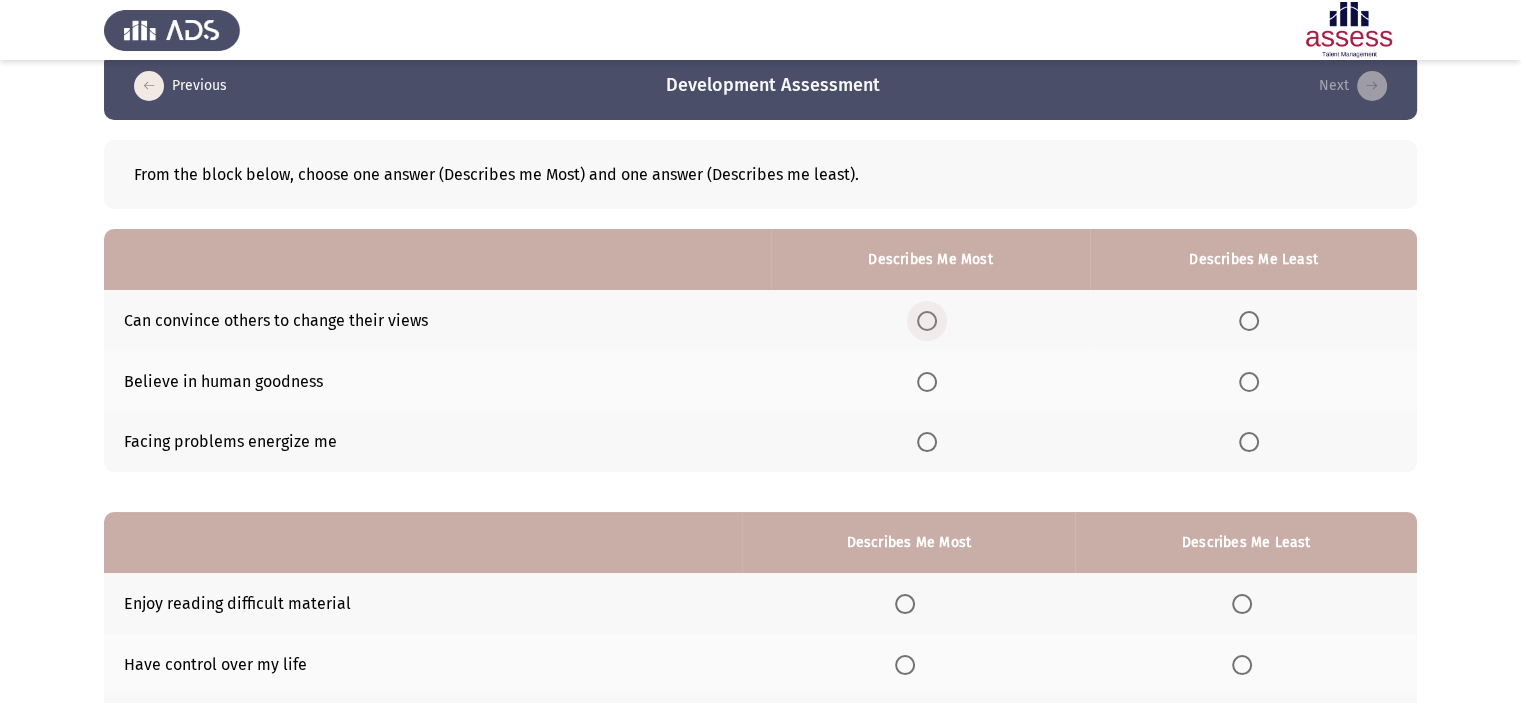 click at bounding box center [927, 321] 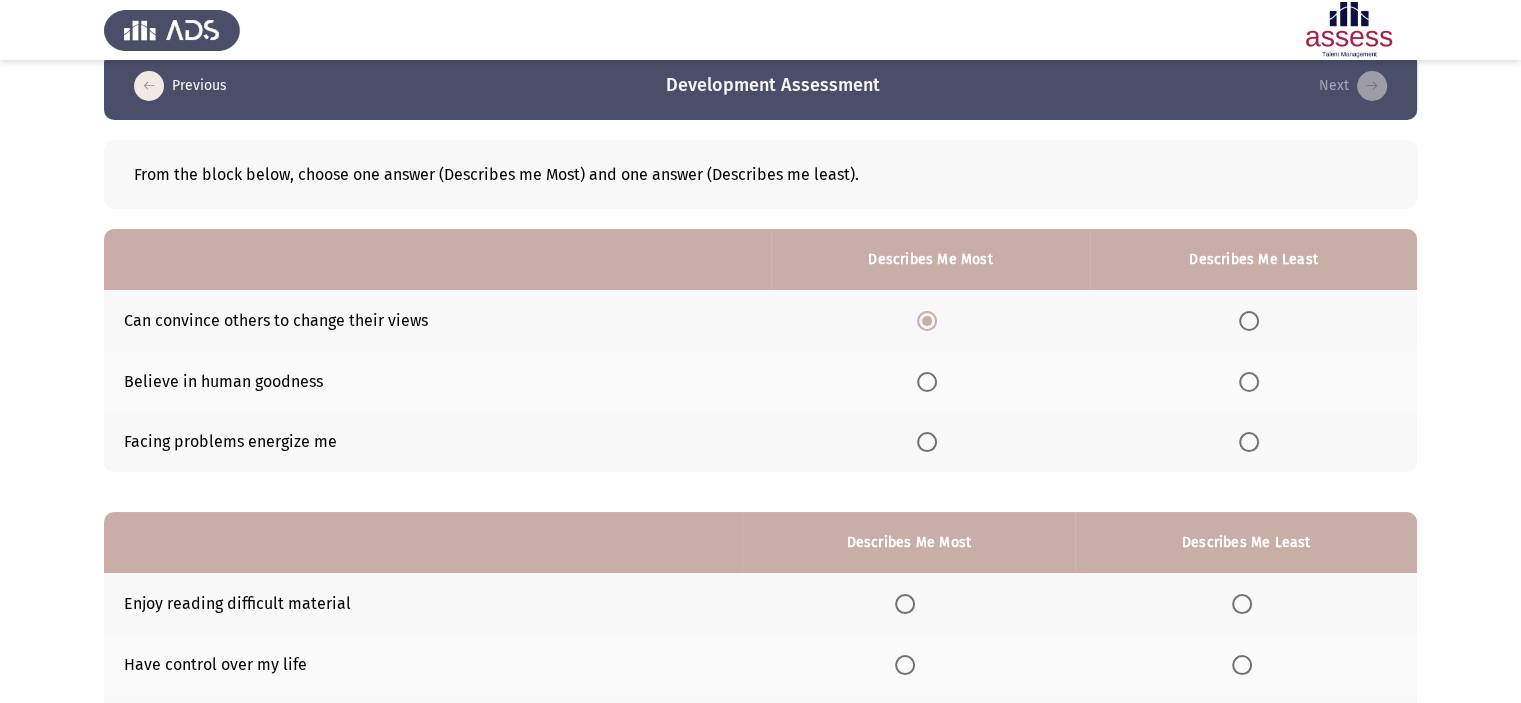 click 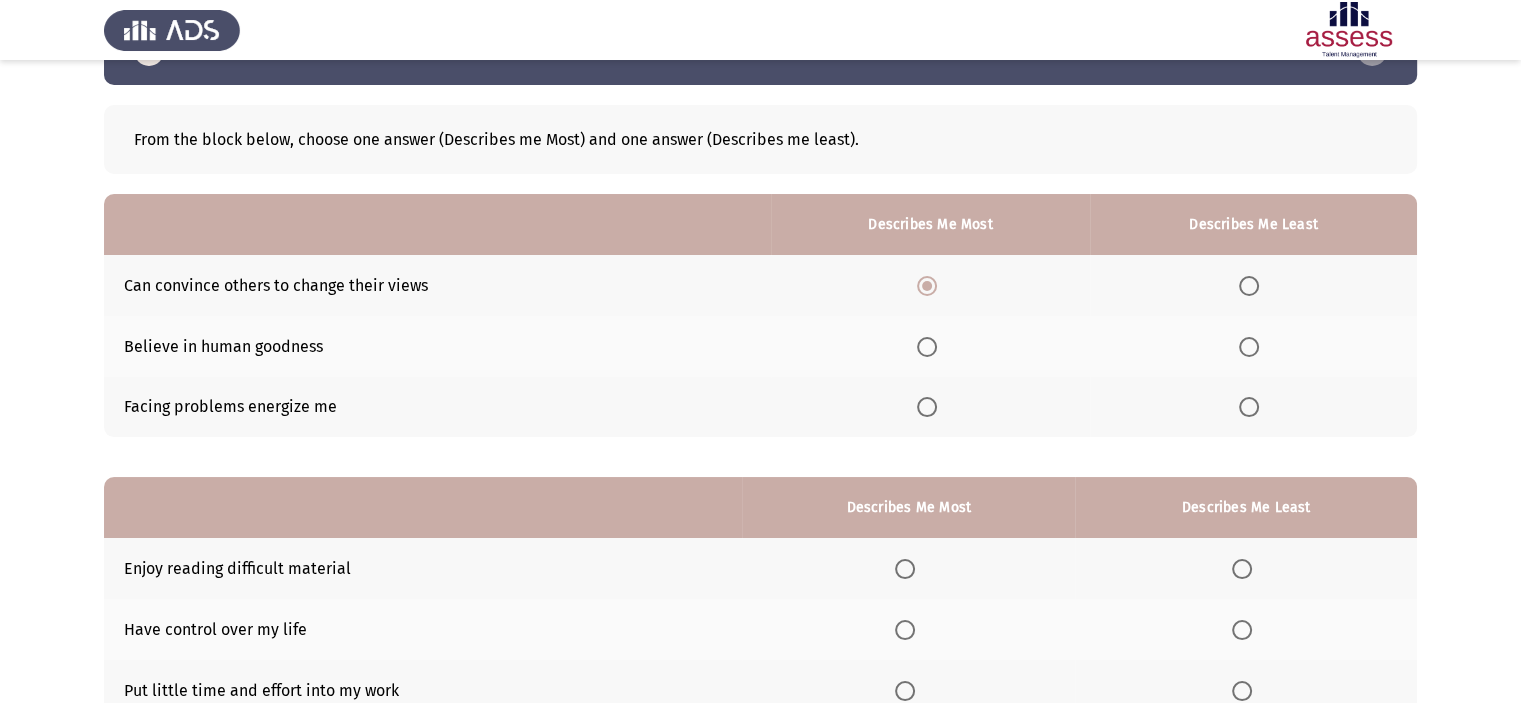 scroll, scrollTop: 72, scrollLeft: 0, axis: vertical 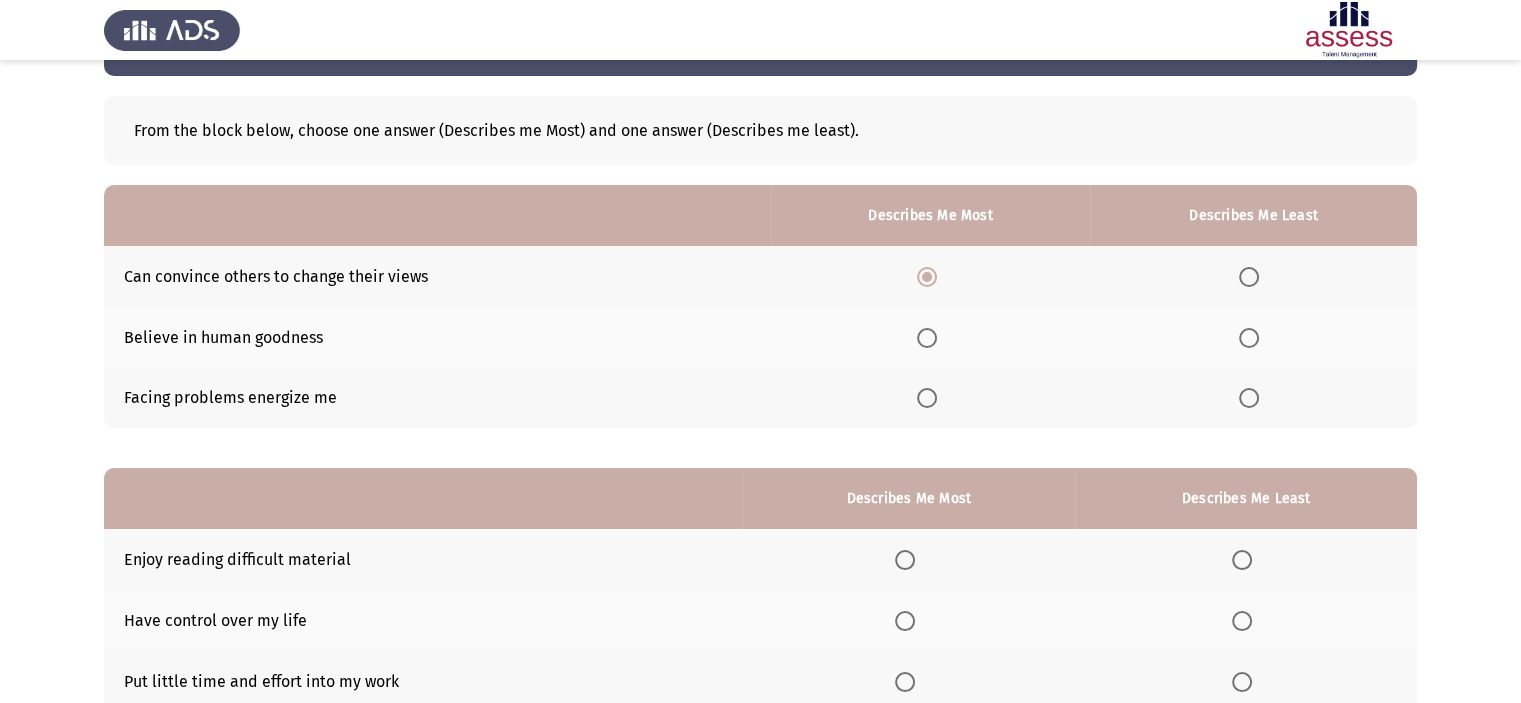 drag, startPoint x: 1243, startPoint y: 411, endPoint x: 1252, endPoint y: 400, distance: 14.21267 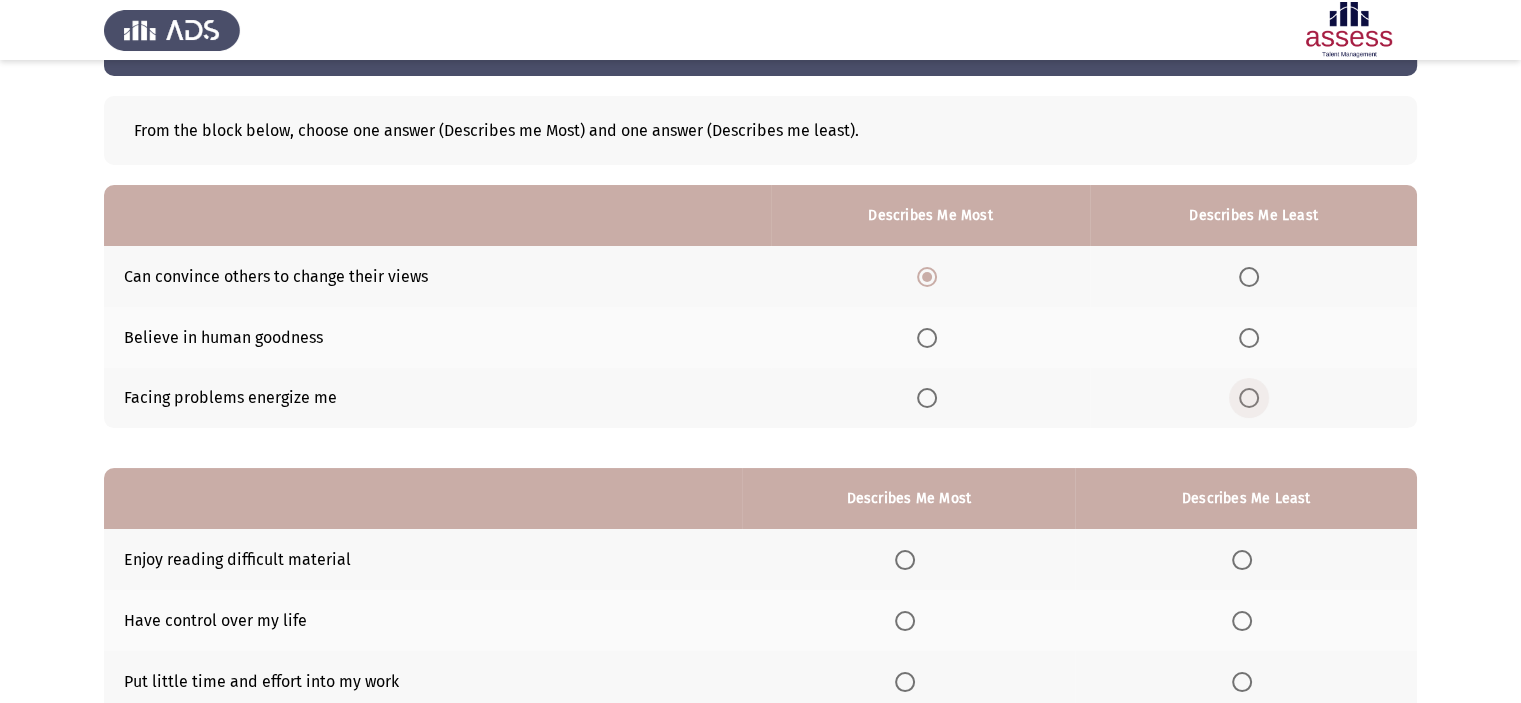 click at bounding box center (1249, 398) 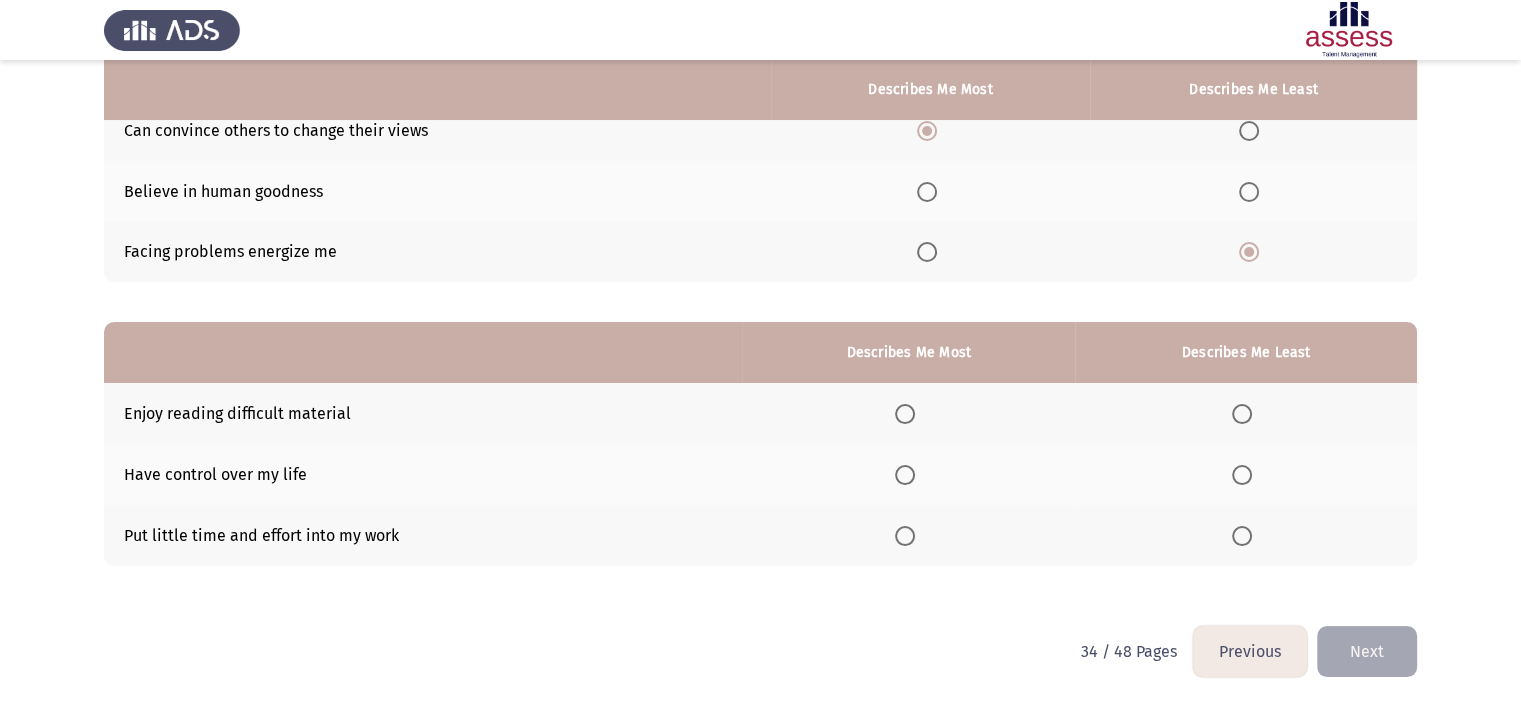 scroll, scrollTop: 221, scrollLeft: 0, axis: vertical 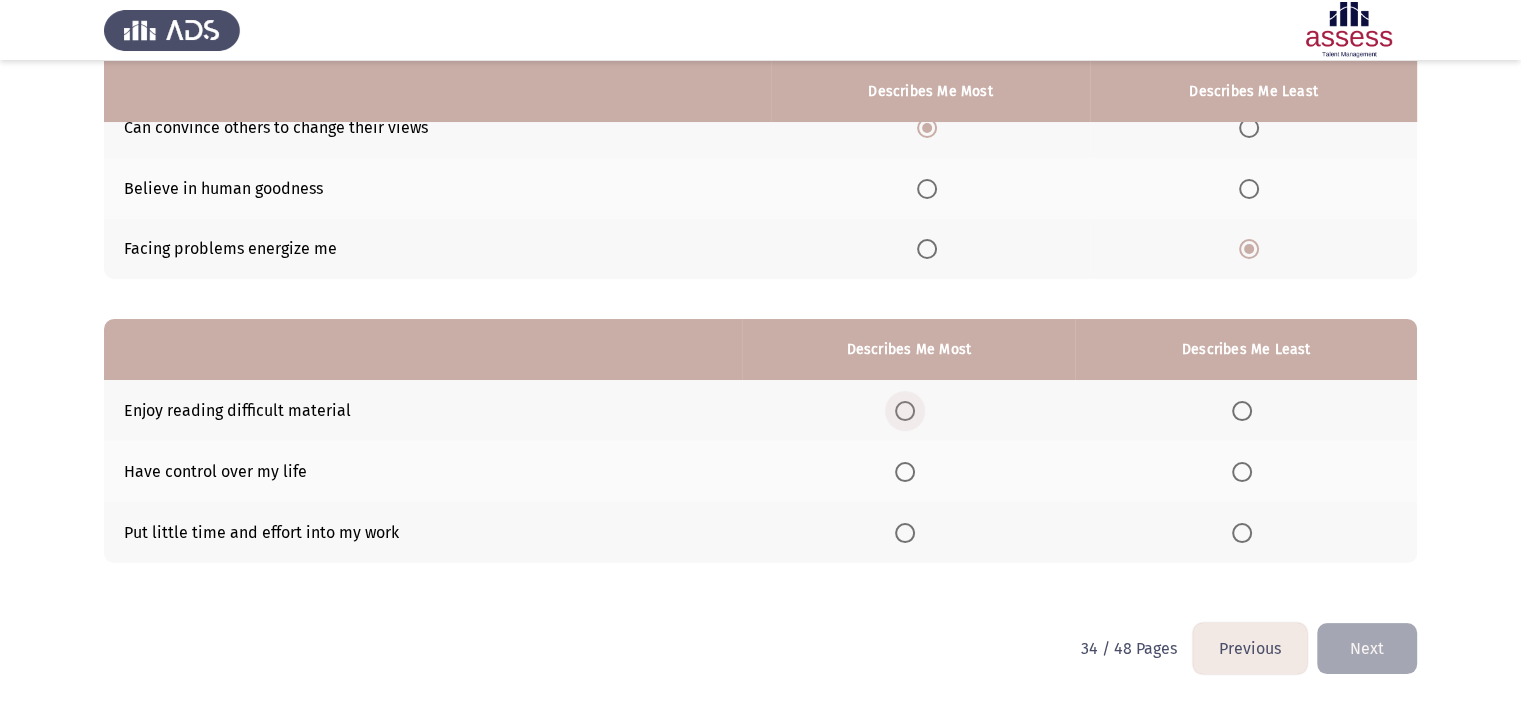 click at bounding box center [905, 411] 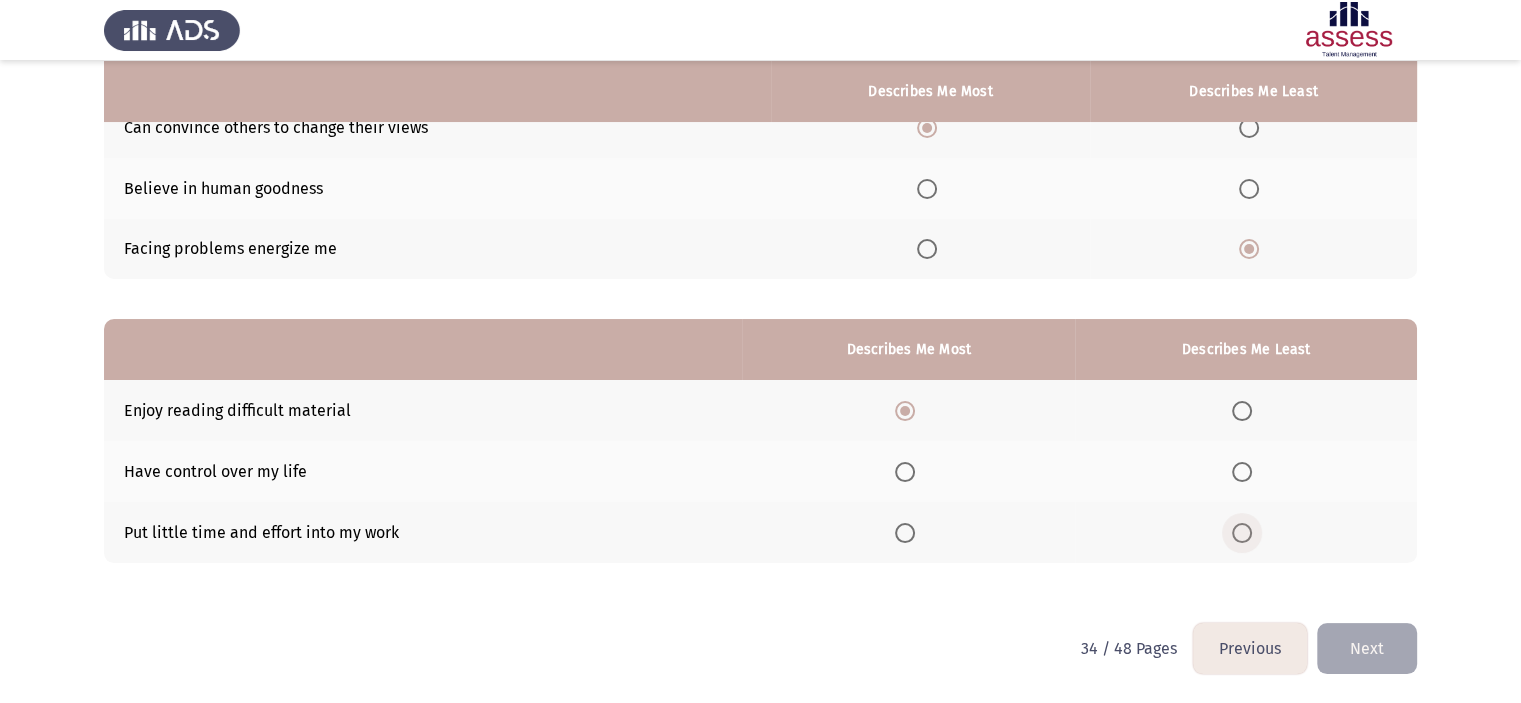 click at bounding box center [1242, 533] 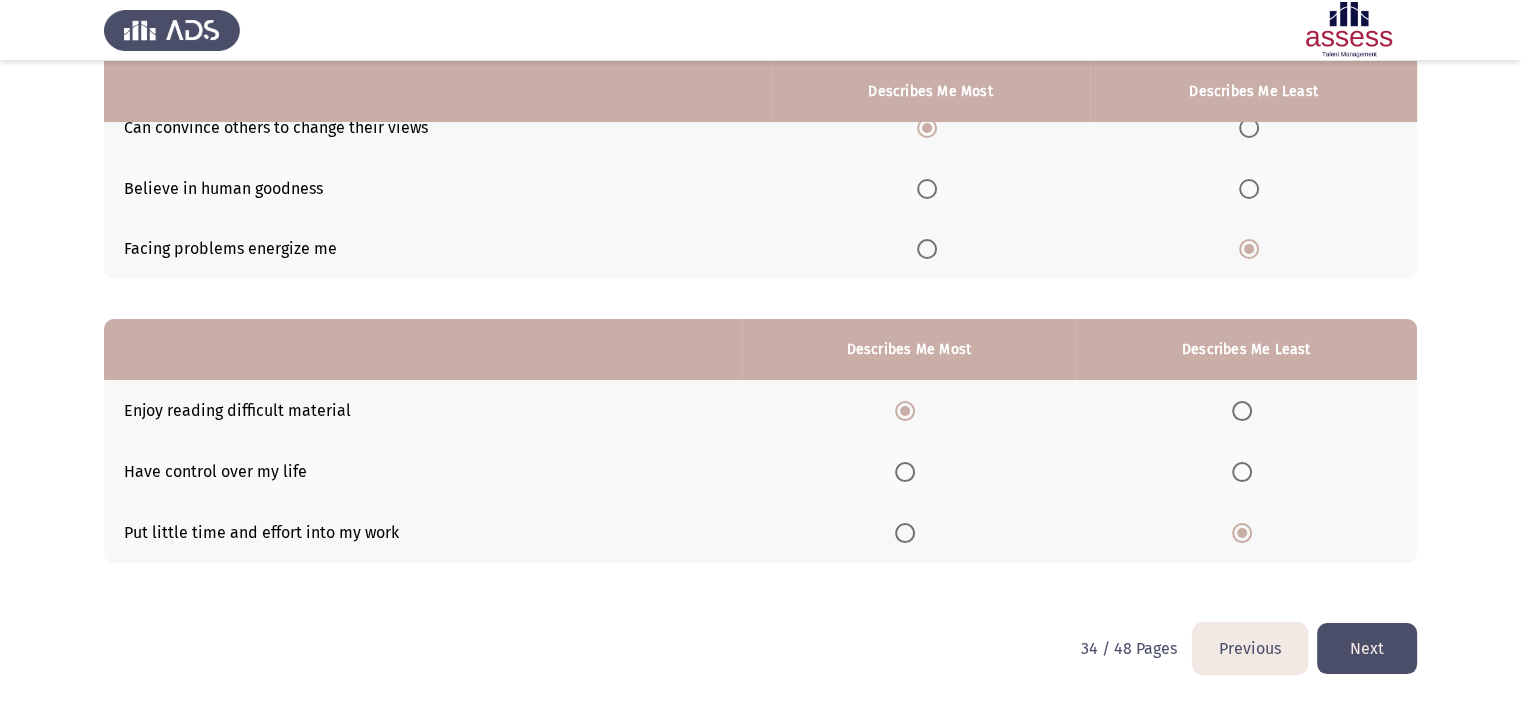 click on "Next" 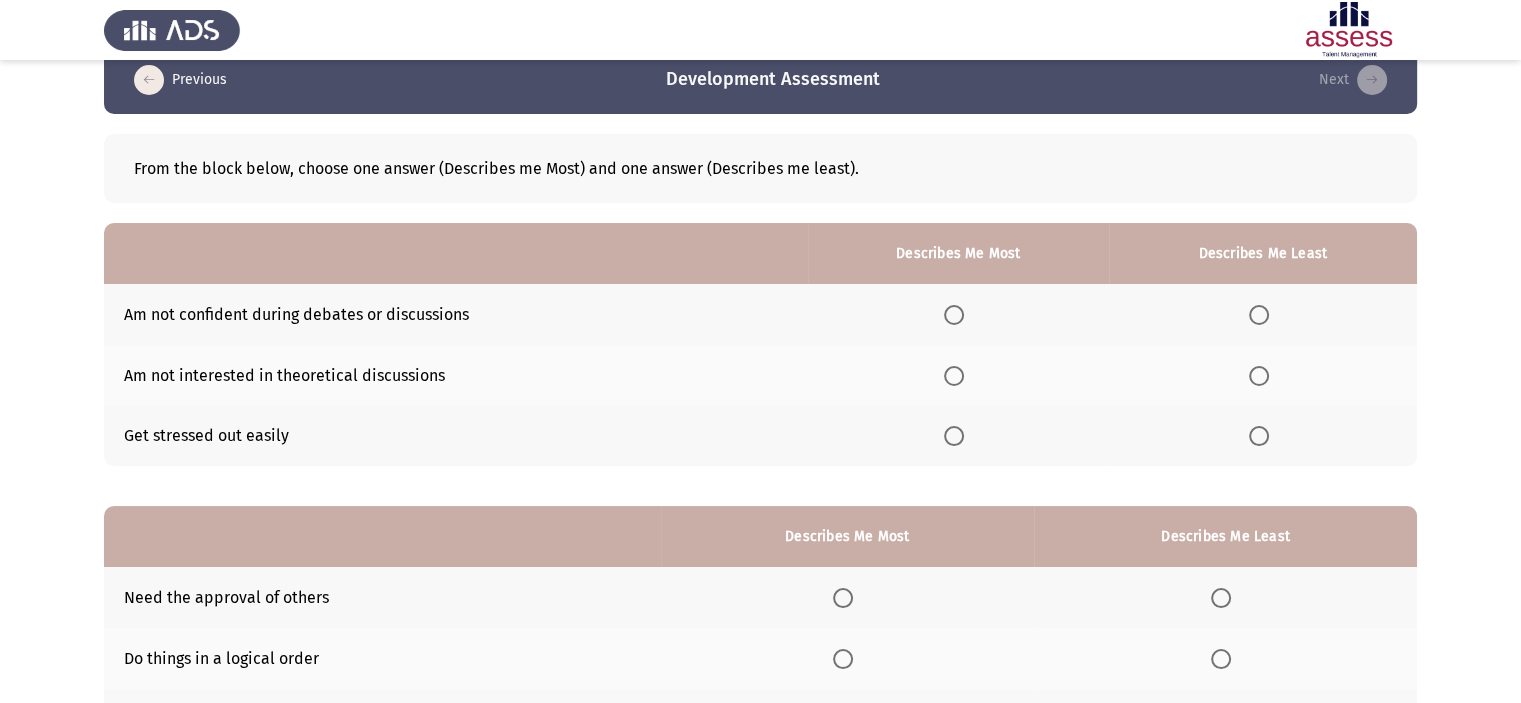 scroll, scrollTop: 38, scrollLeft: 0, axis: vertical 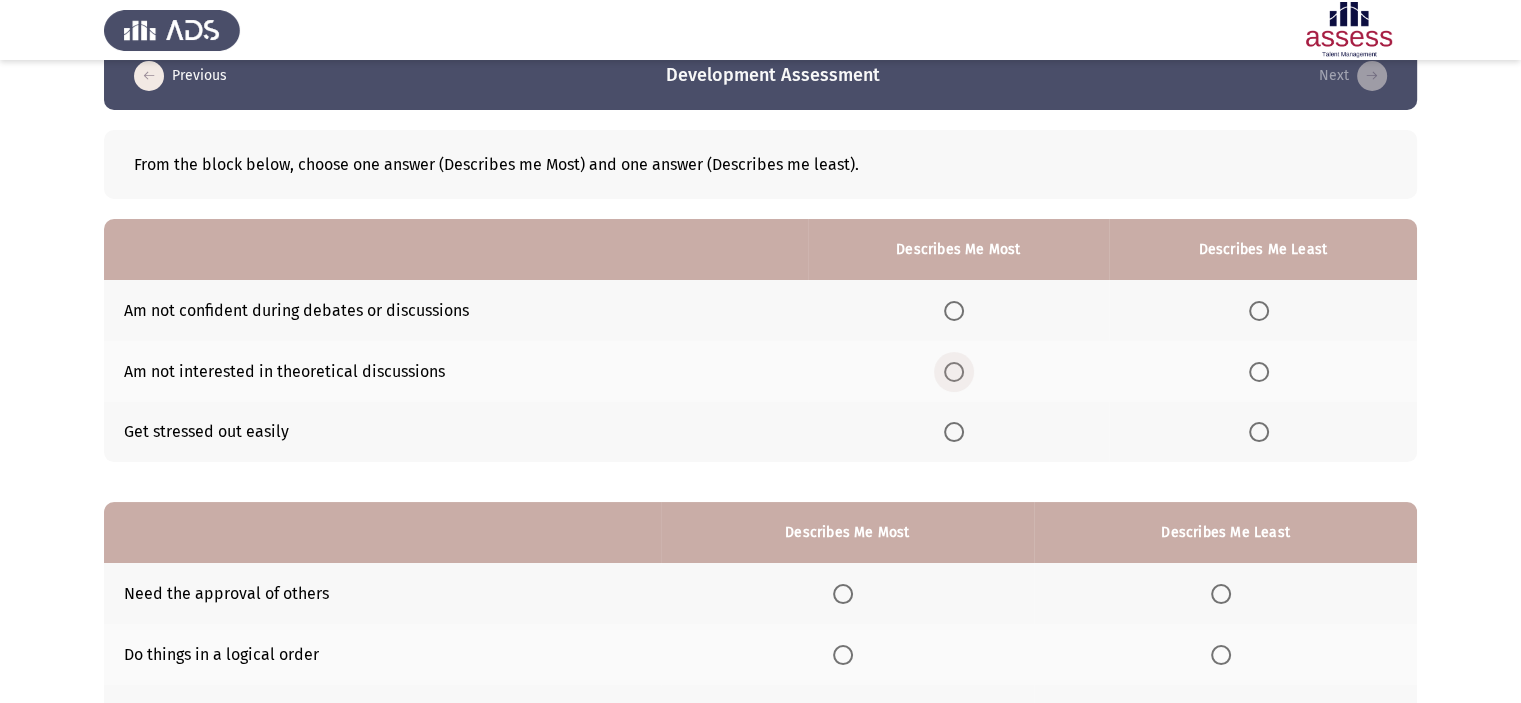 click at bounding box center [954, 372] 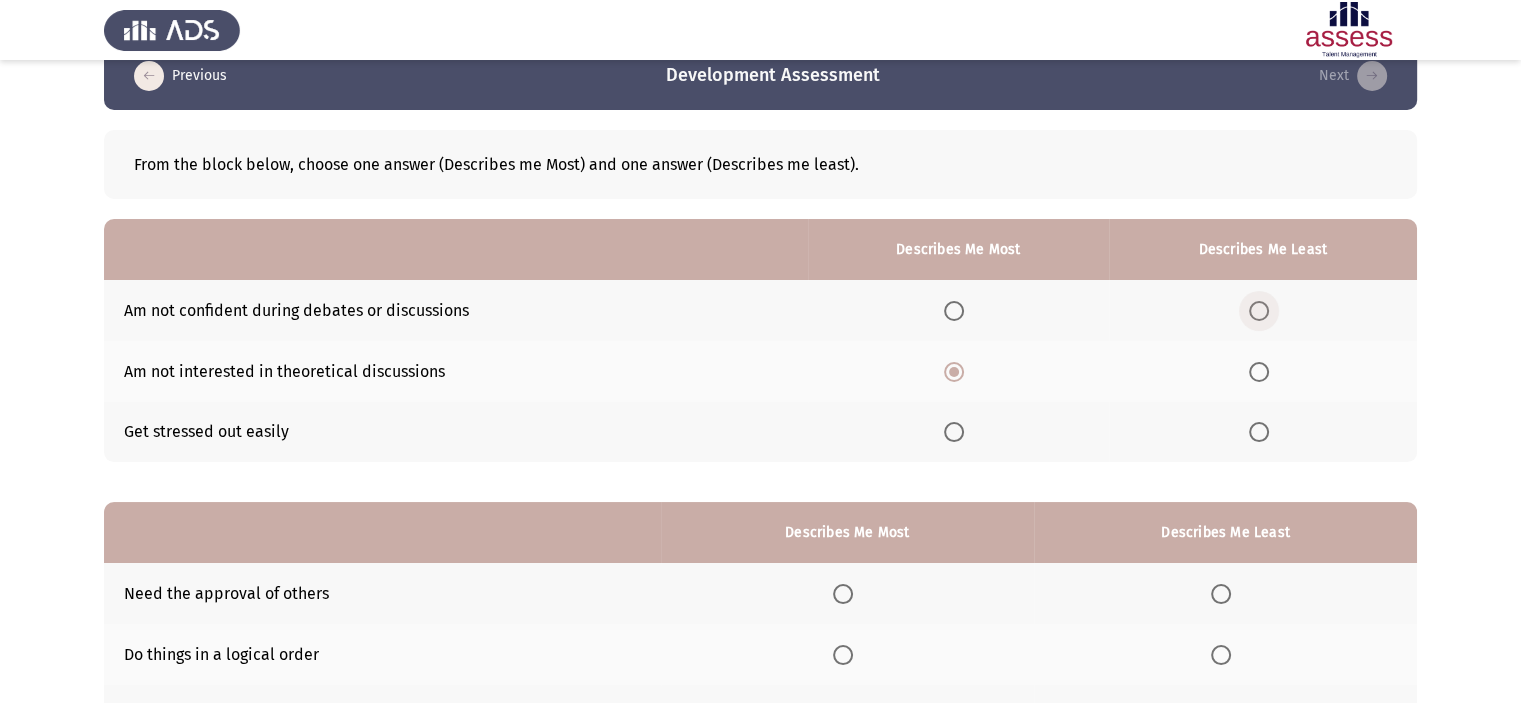 click at bounding box center (1259, 311) 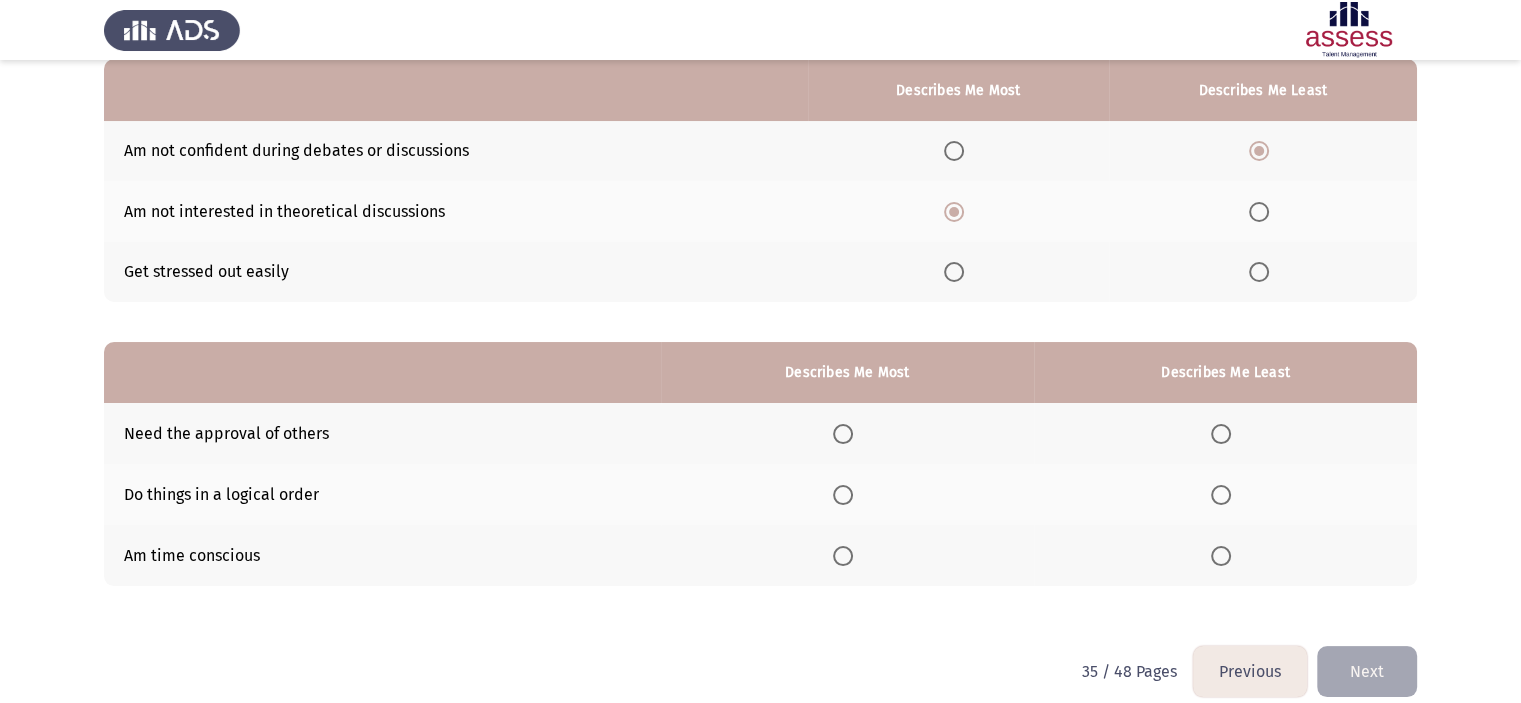 scroll, scrollTop: 199, scrollLeft: 0, axis: vertical 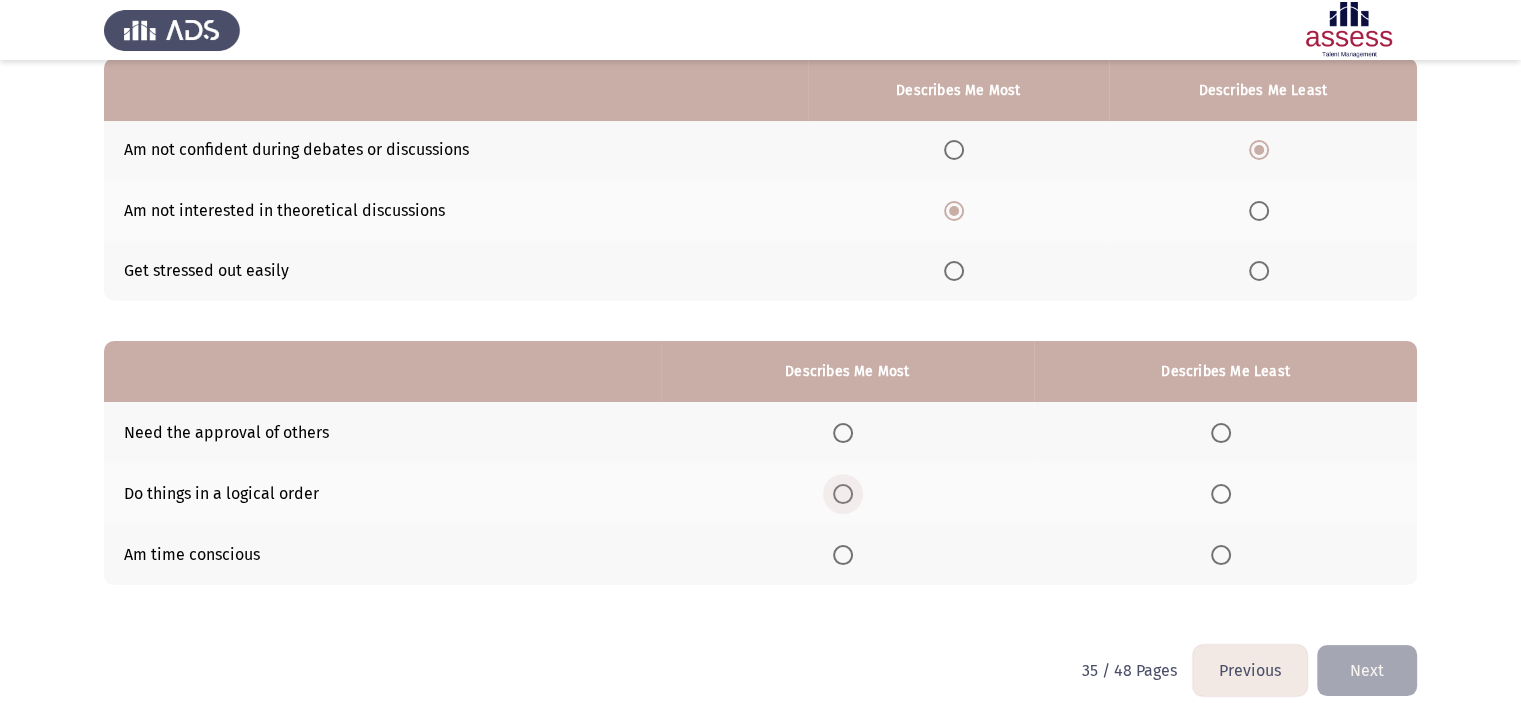 click at bounding box center (843, 494) 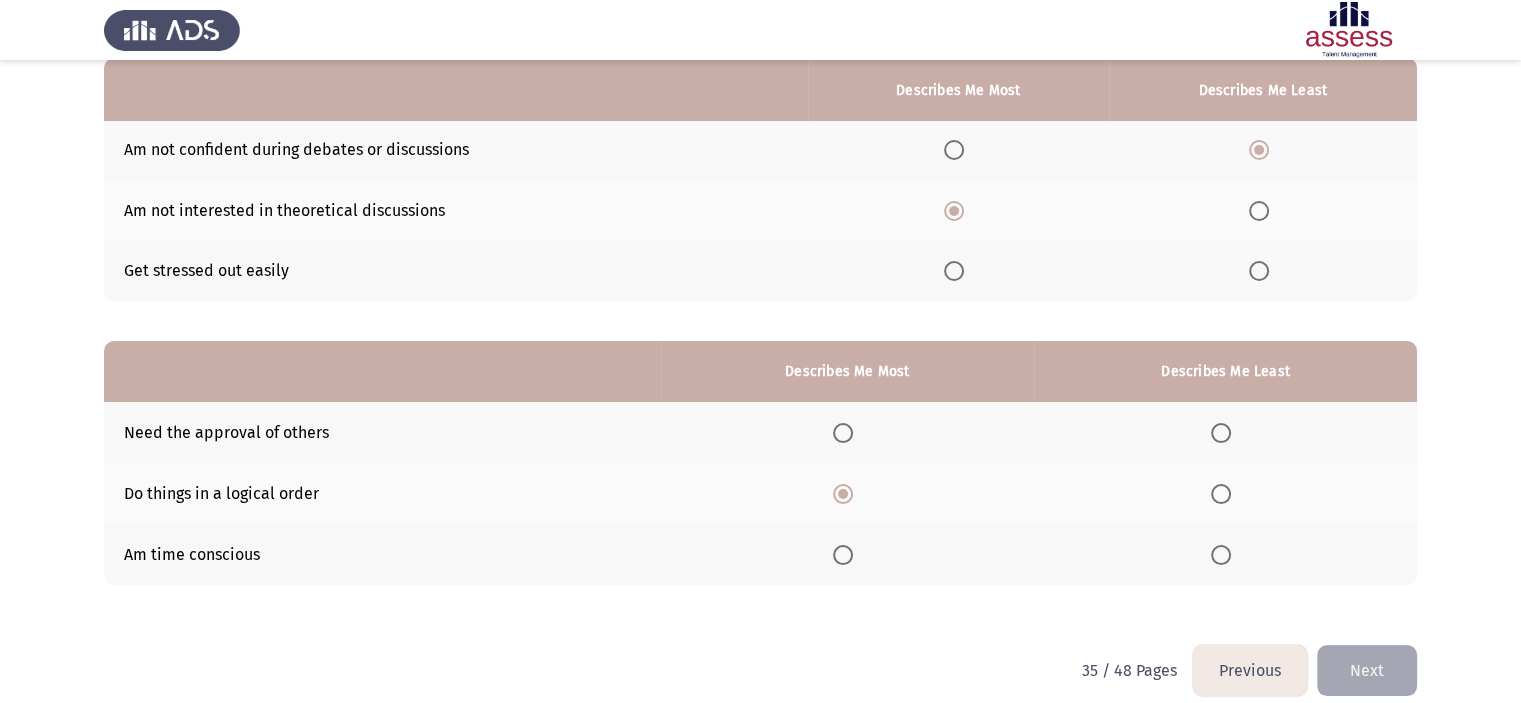 click at bounding box center (1221, 555) 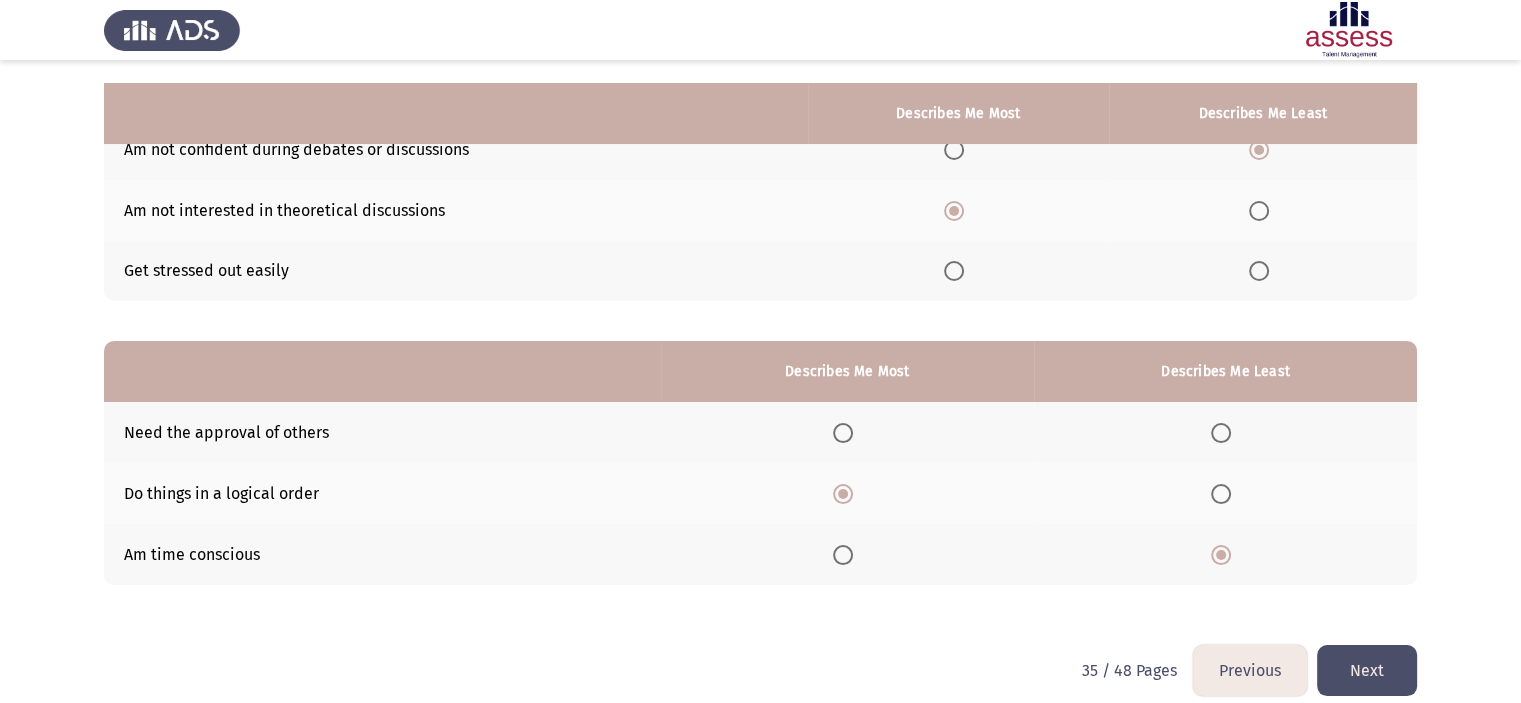 scroll, scrollTop: 221, scrollLeft: 0, axis: vertical 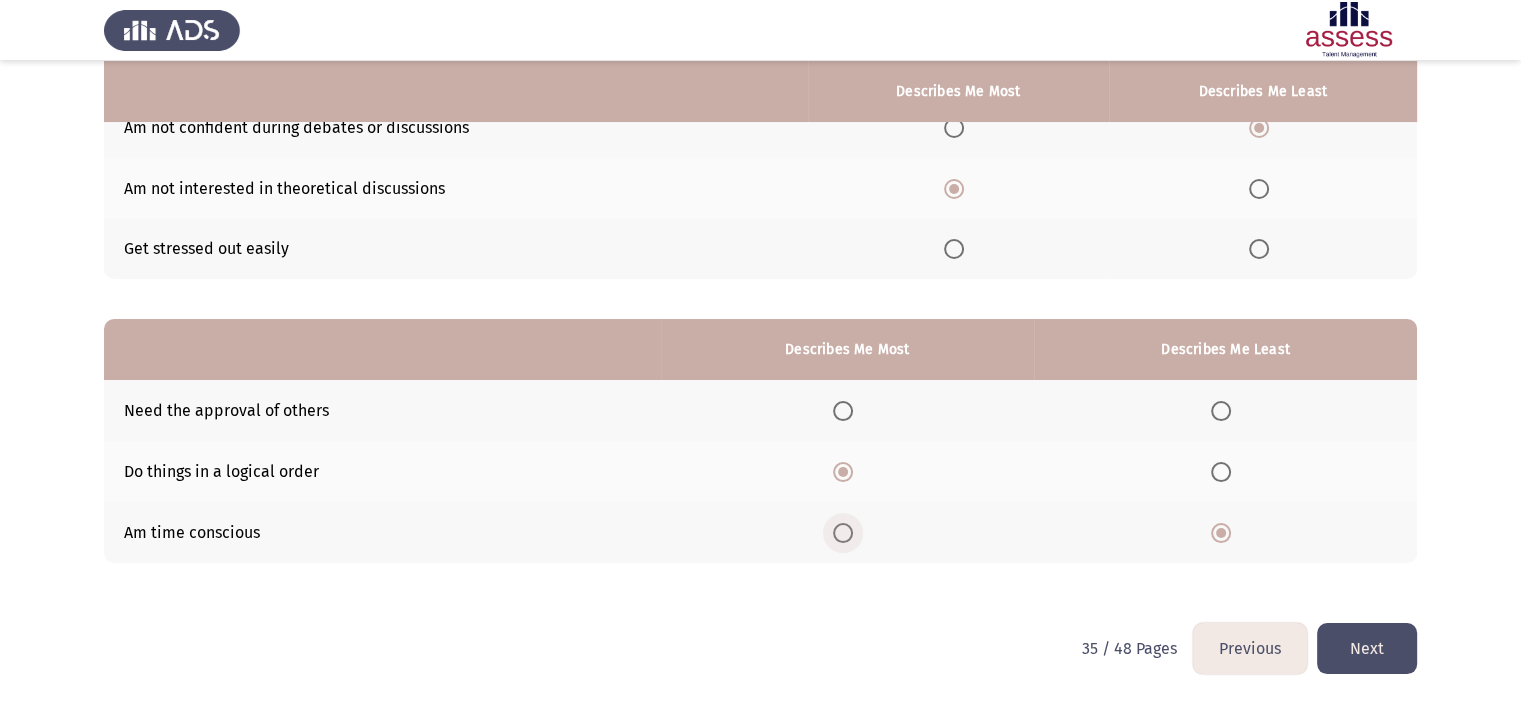 click at bounding box center (843, 533) 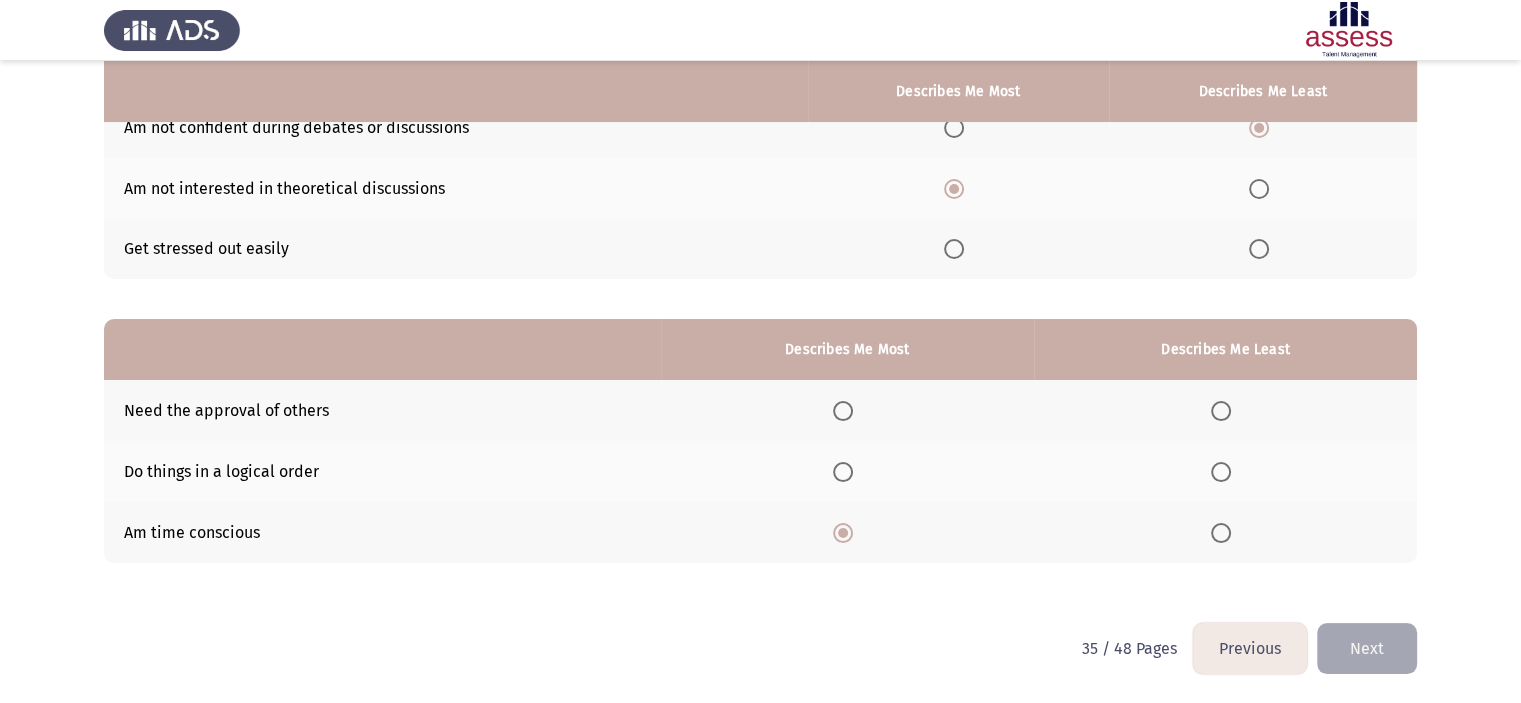 click 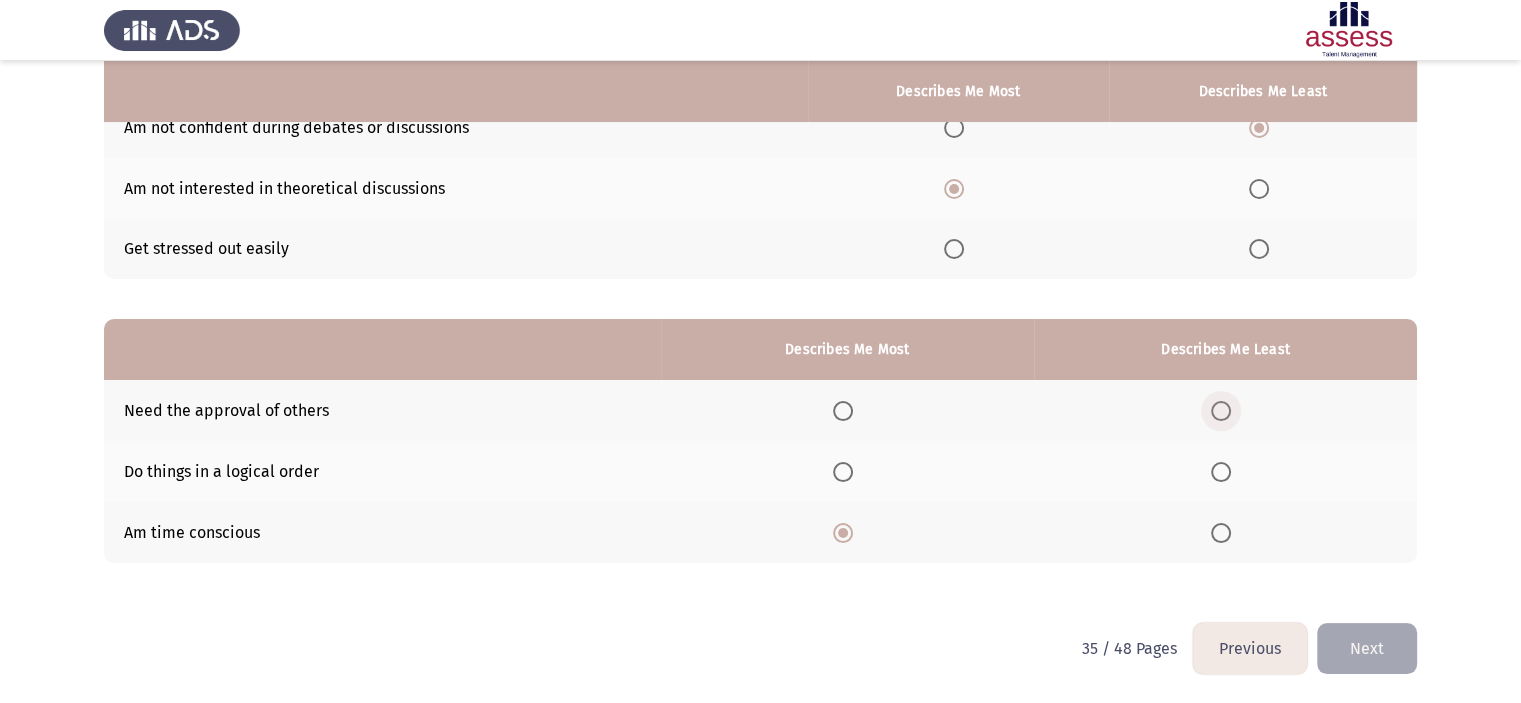 click at bounding box center (1221, 411) 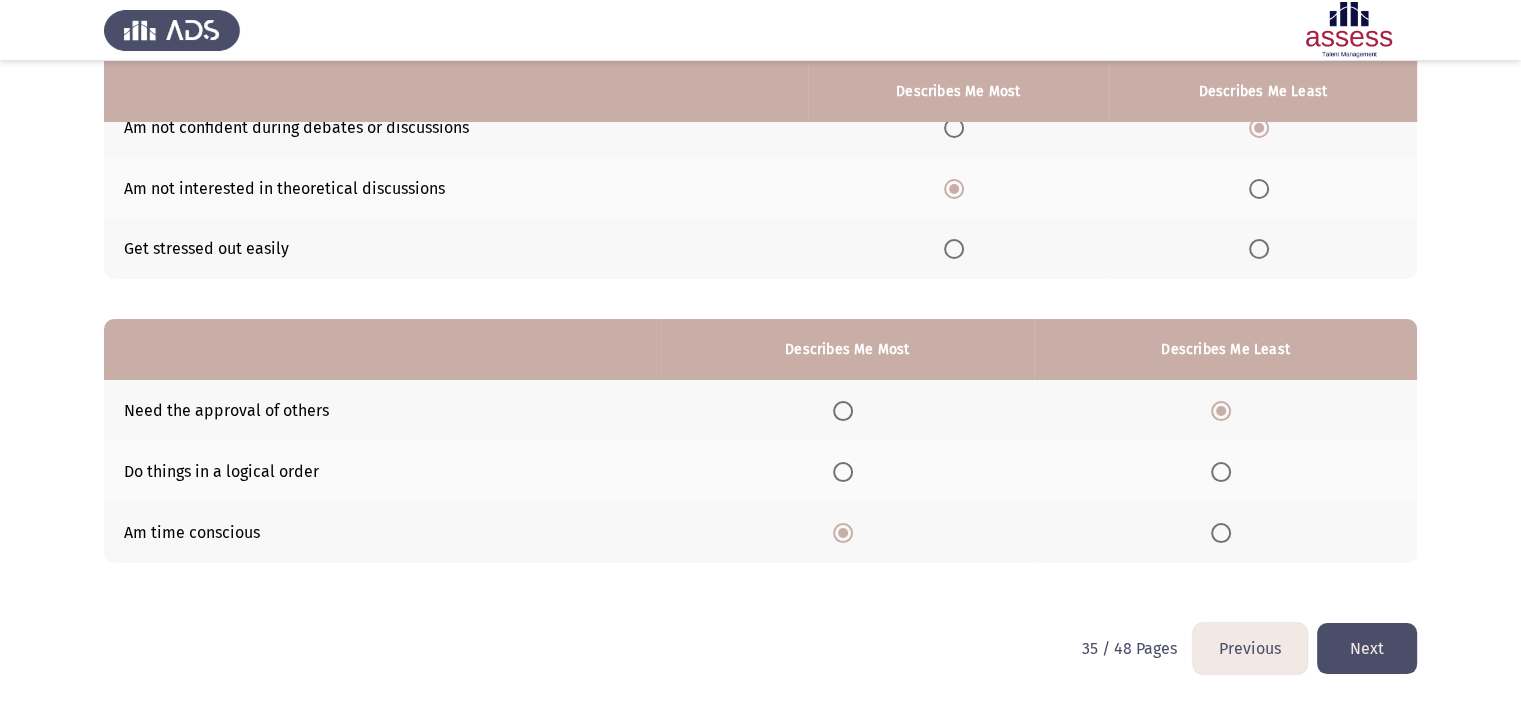 click on "Next" 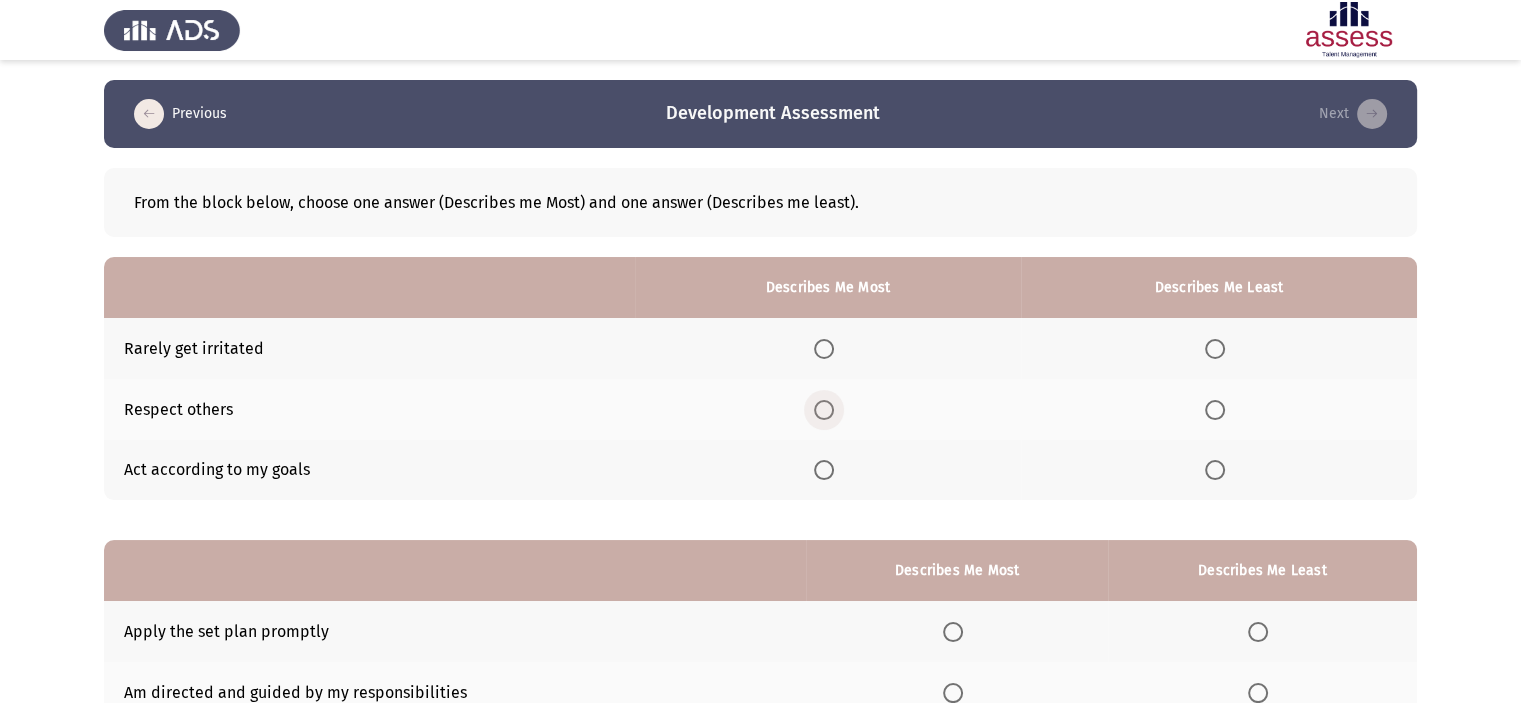 click at bounding box center [824, 410] 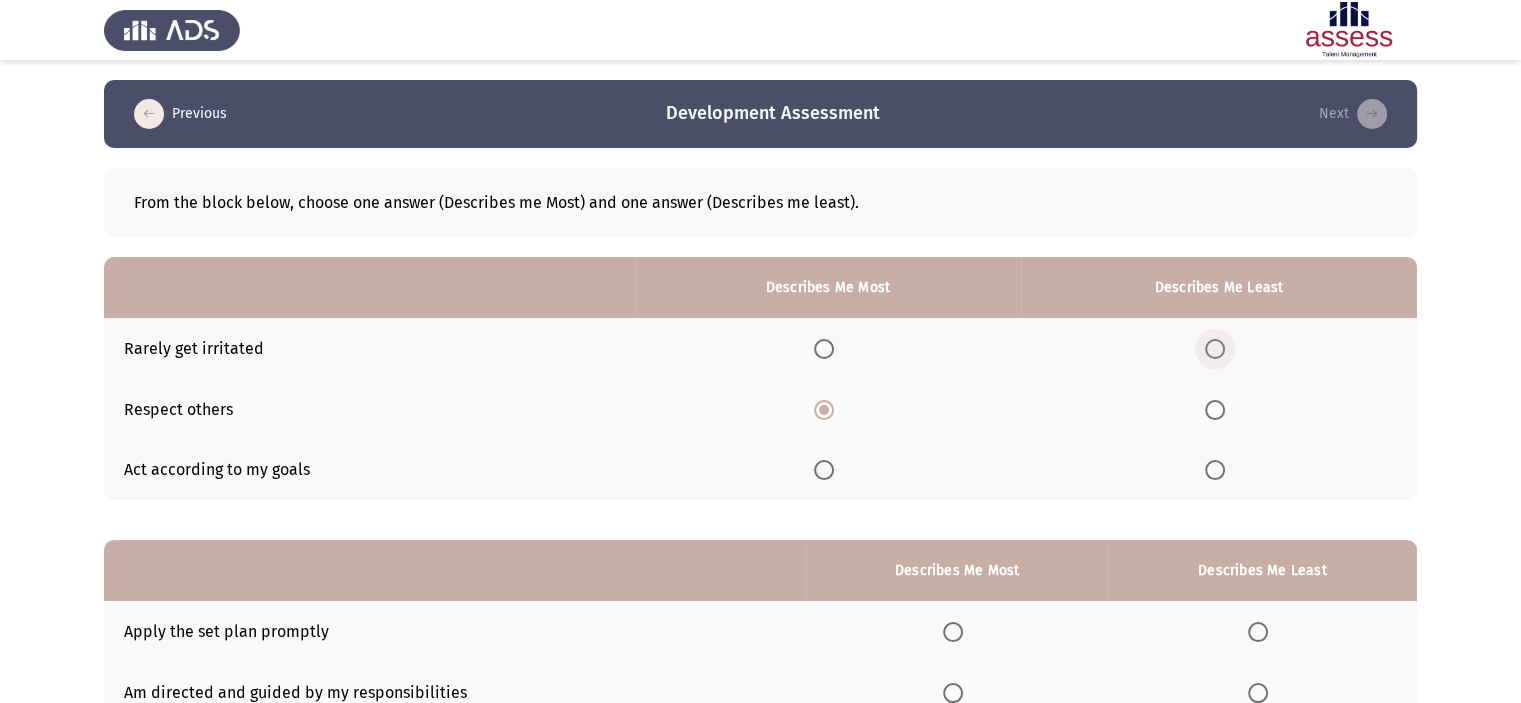 click at bounding box center (1215, 349) 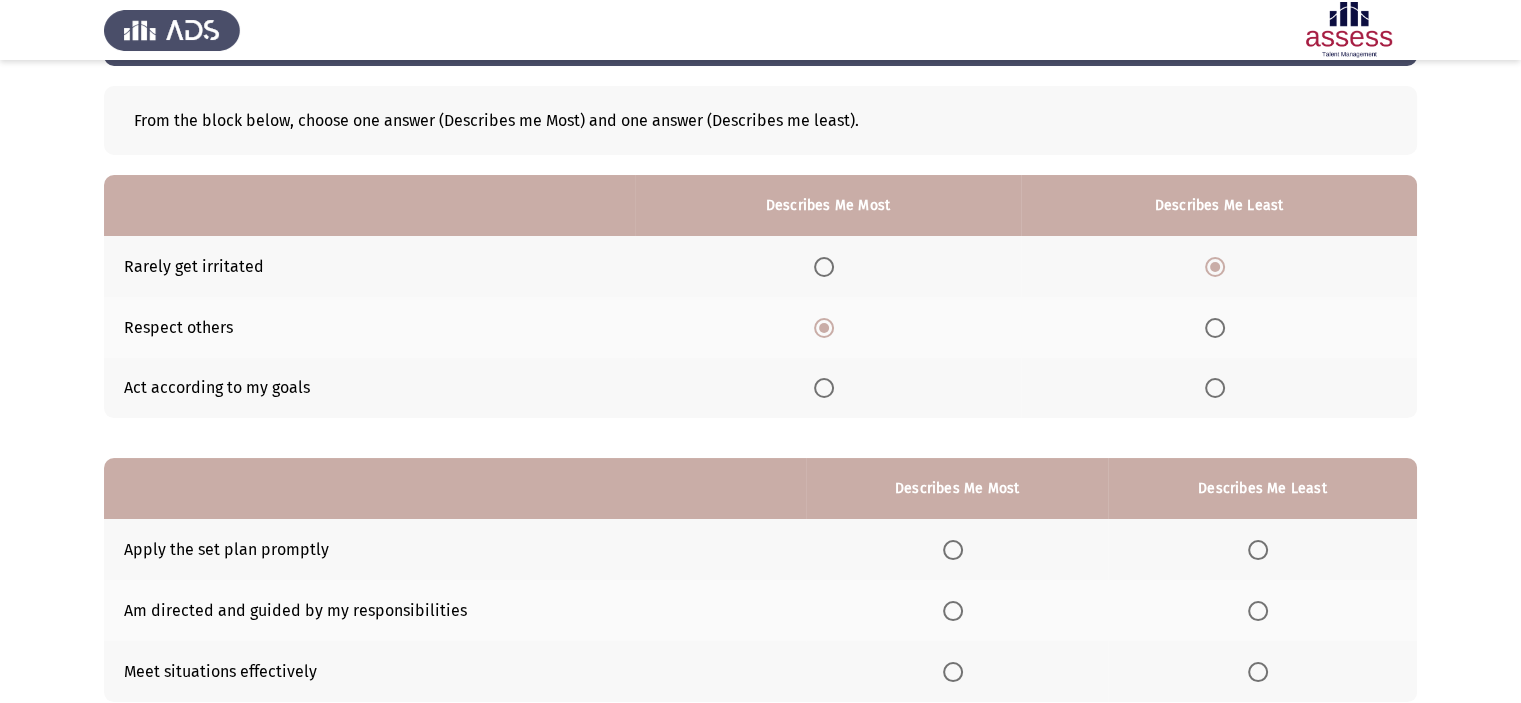 scroll, scrollTop: 83, scrollLeft: 0, axis: vertical 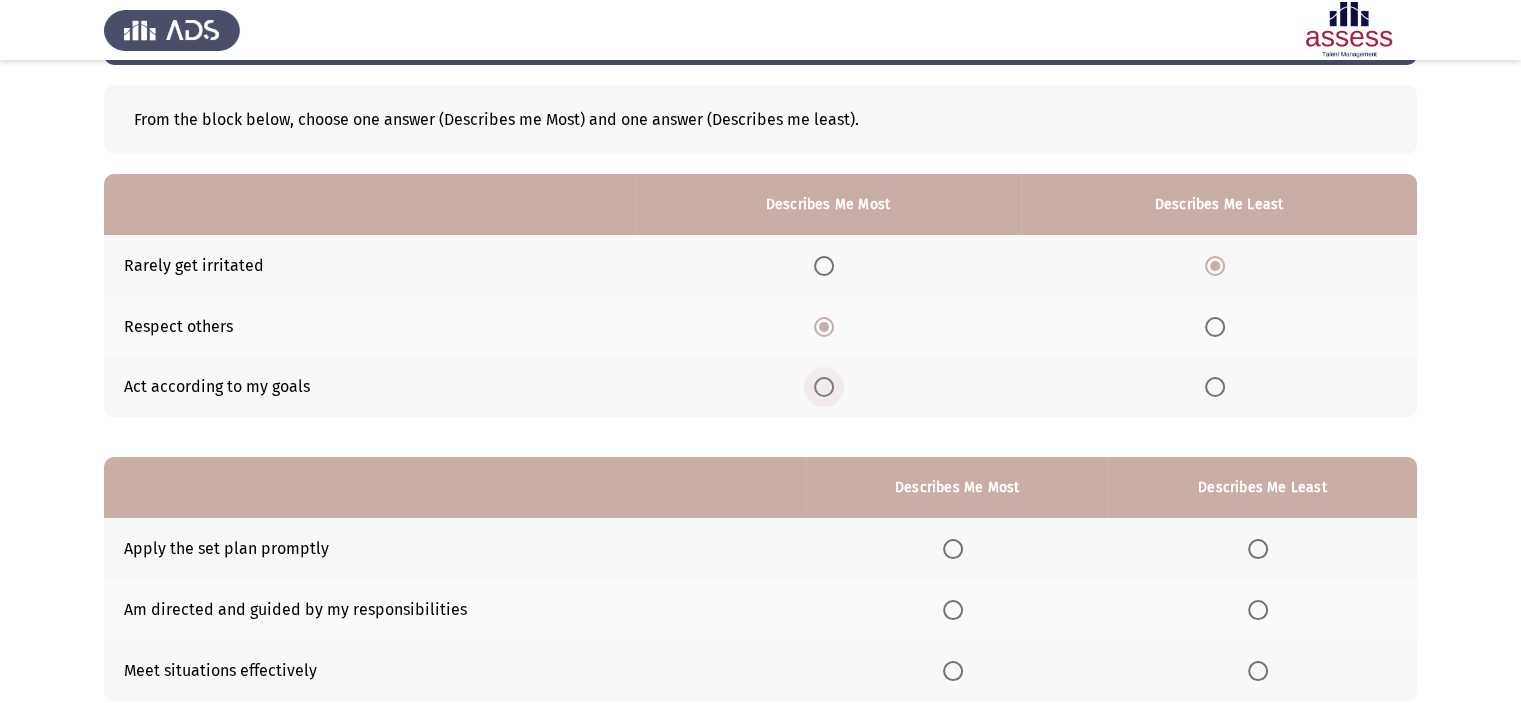 click at bounding box center (824, 387) 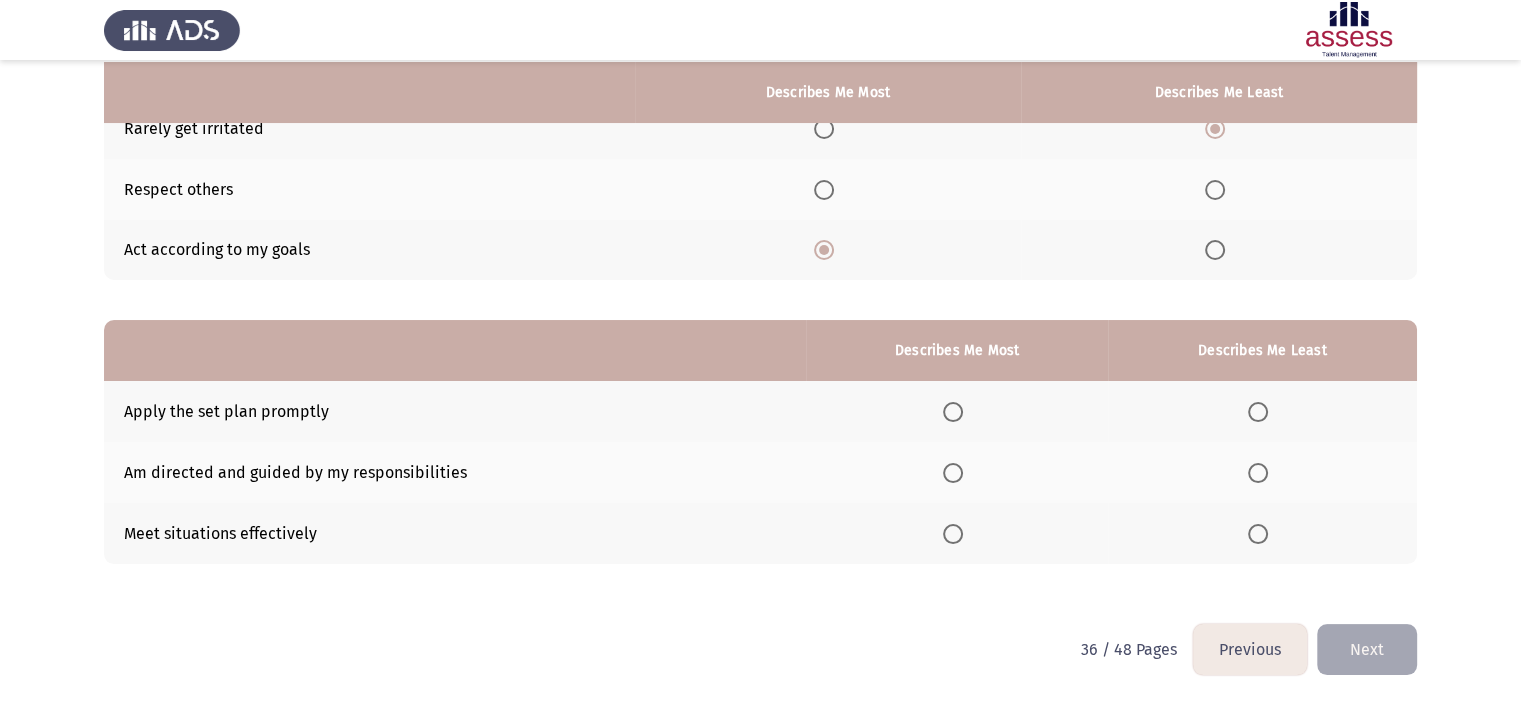scroll, scrollTop: 221, scrollLeft: 0, axis: vertical 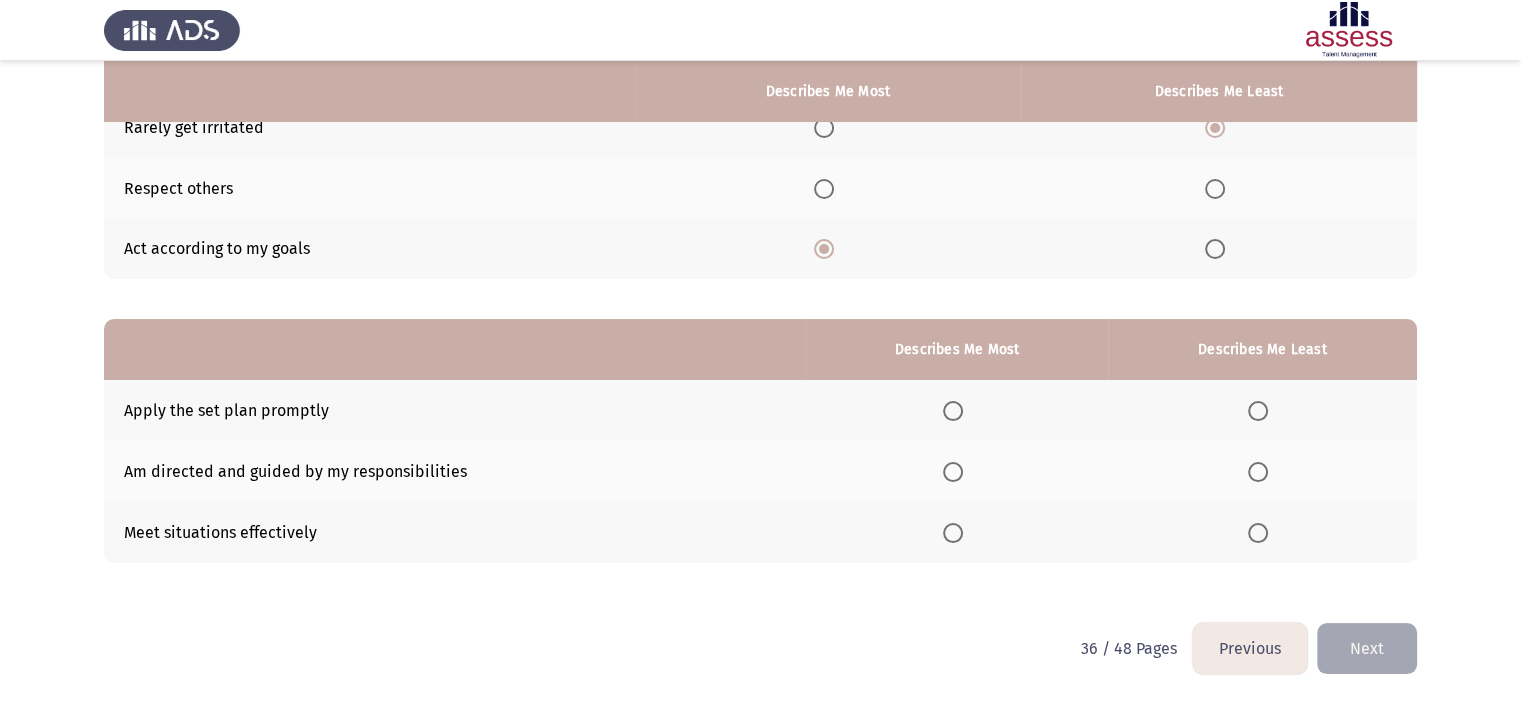 click 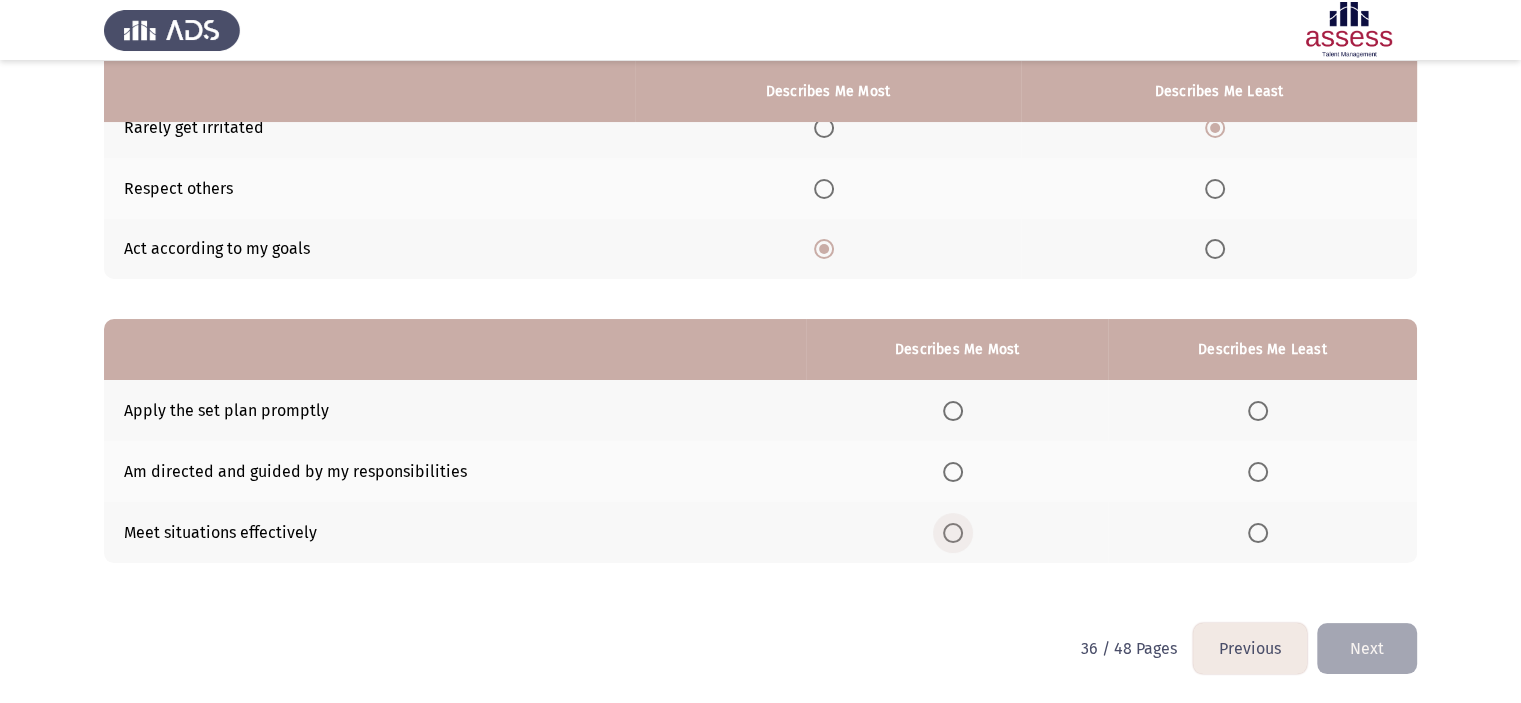 click at bounding box center [953, 533] 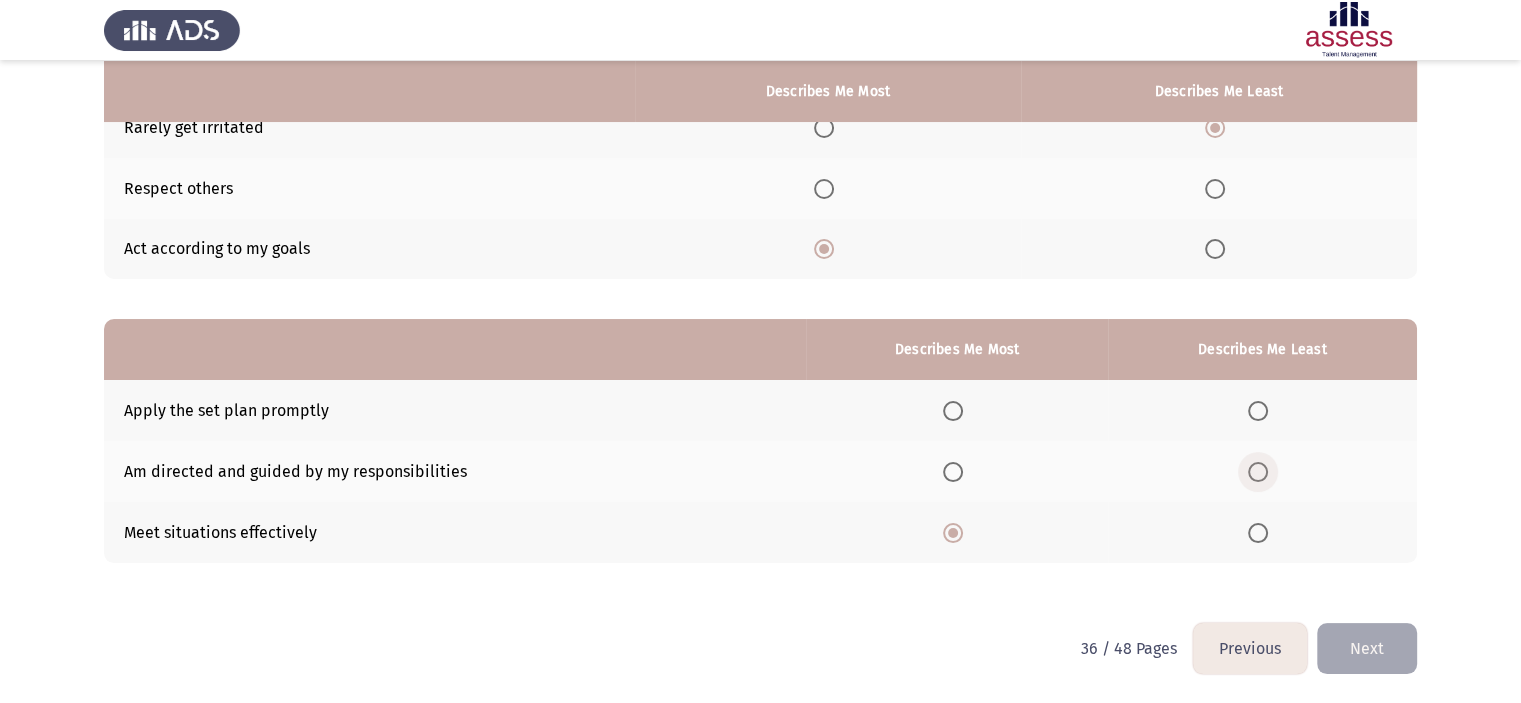 click at bounding box center [1258, 472] 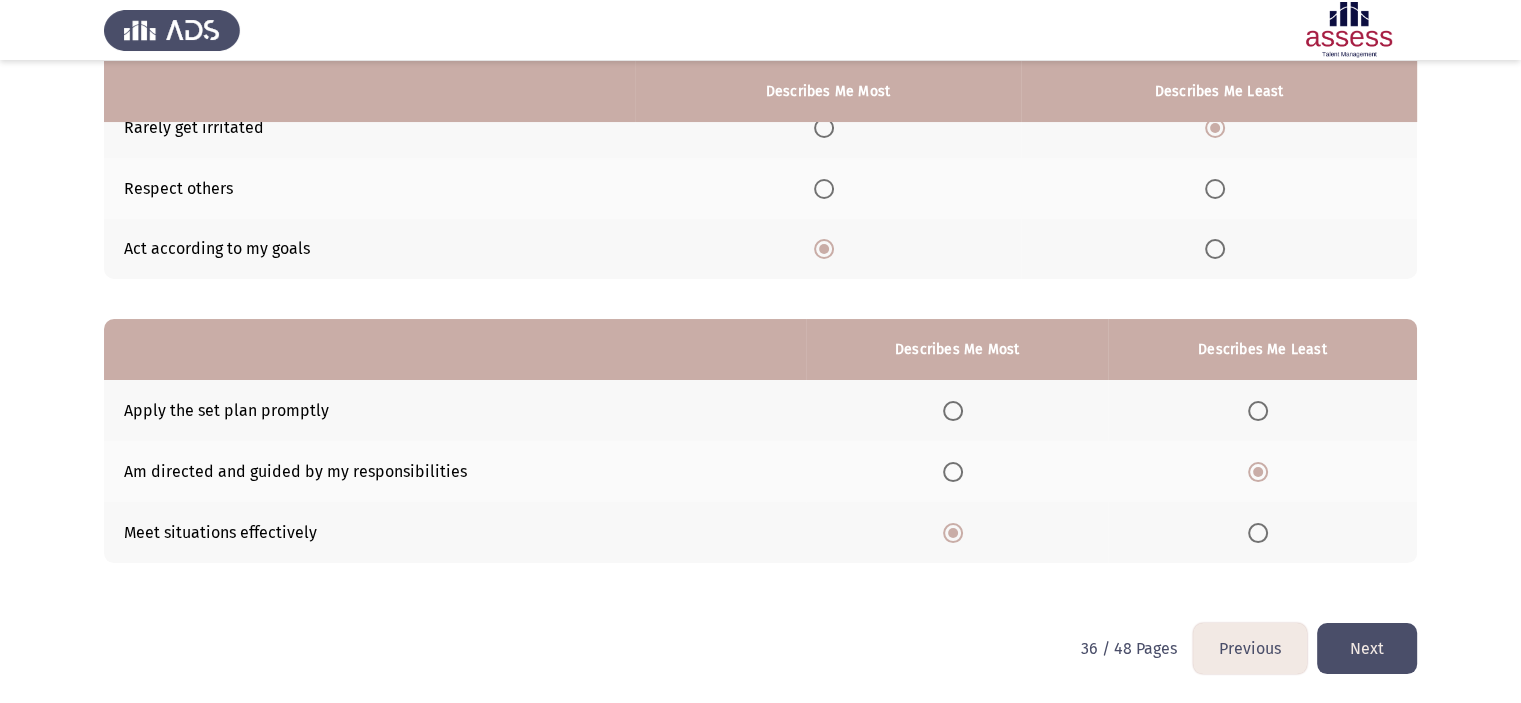 click on "Next" 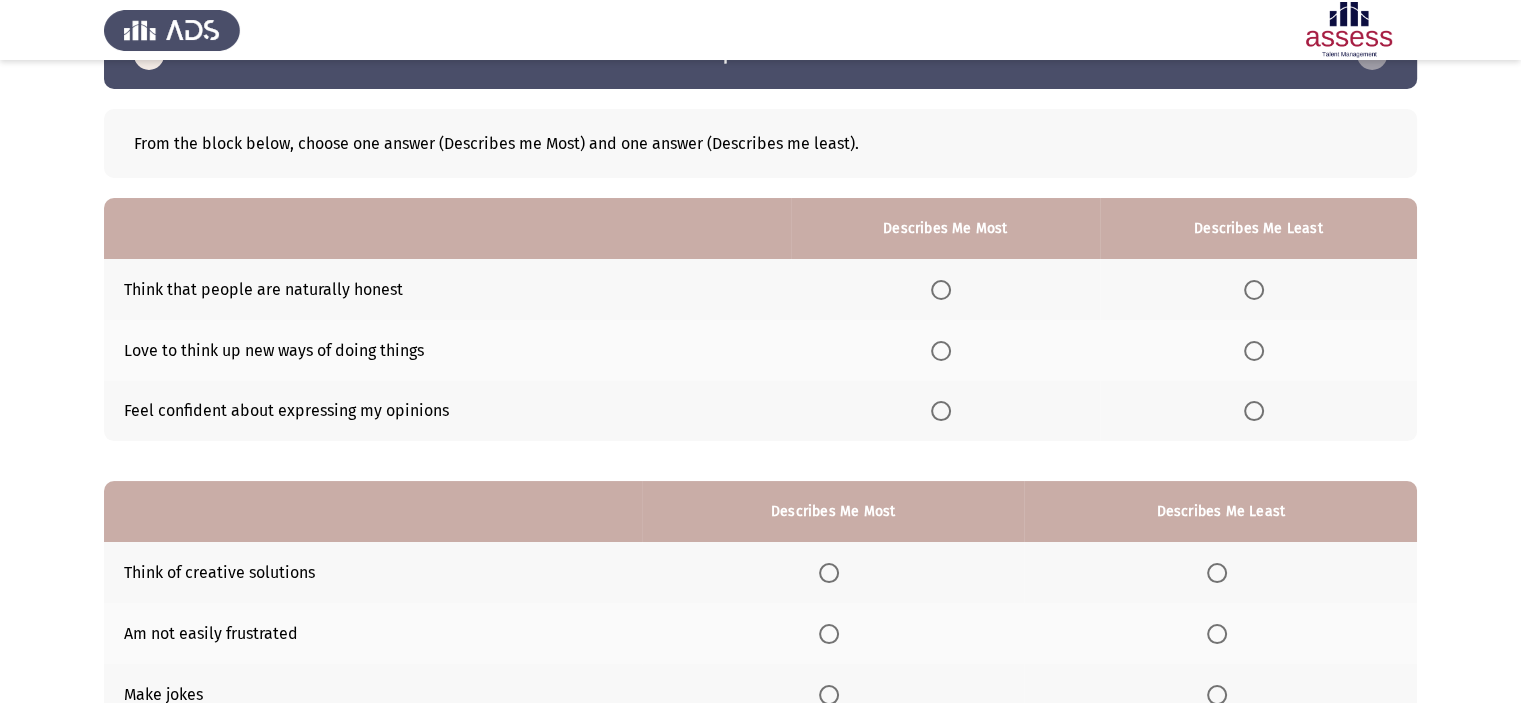 scroll, scrollTop: 60, scrollLeft: 0, axis: vertical 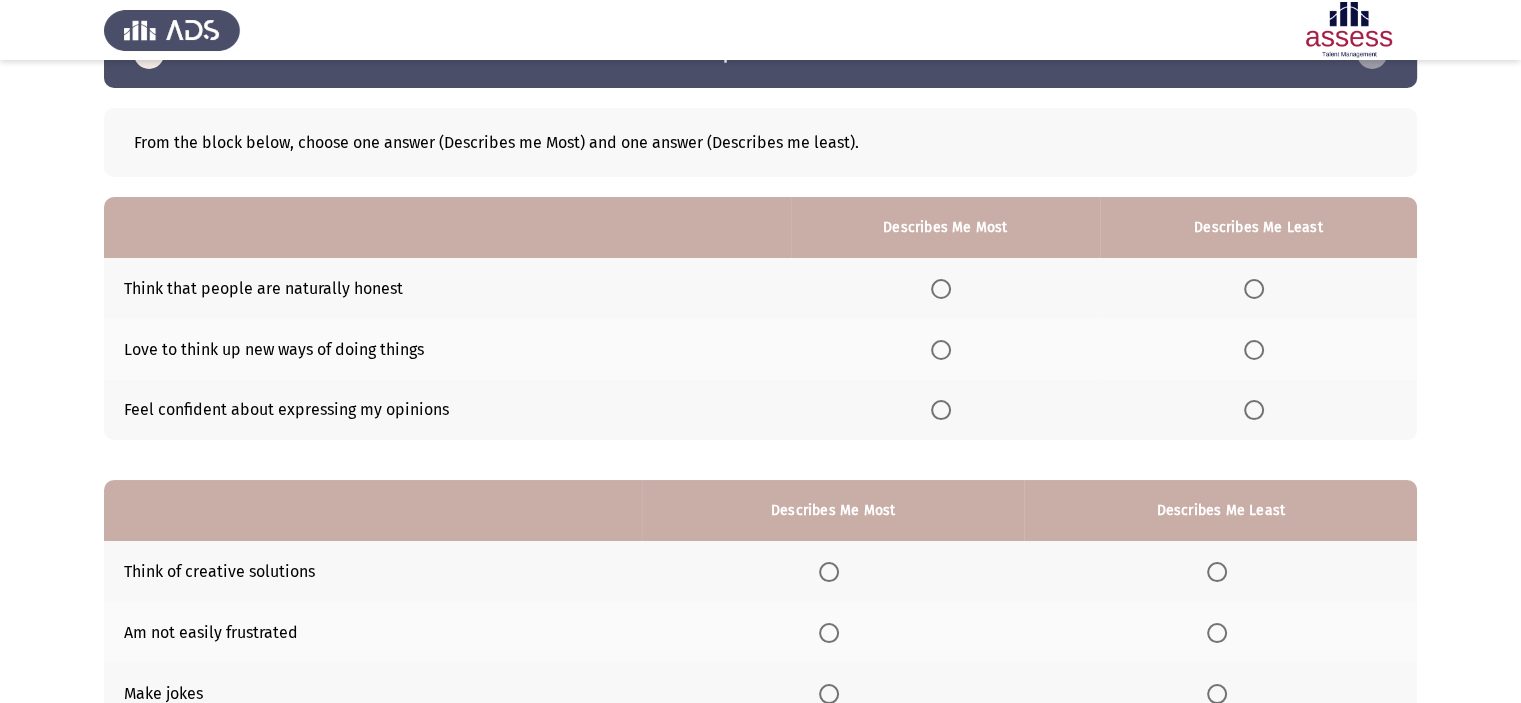 click at bounding box center (1254, 289) 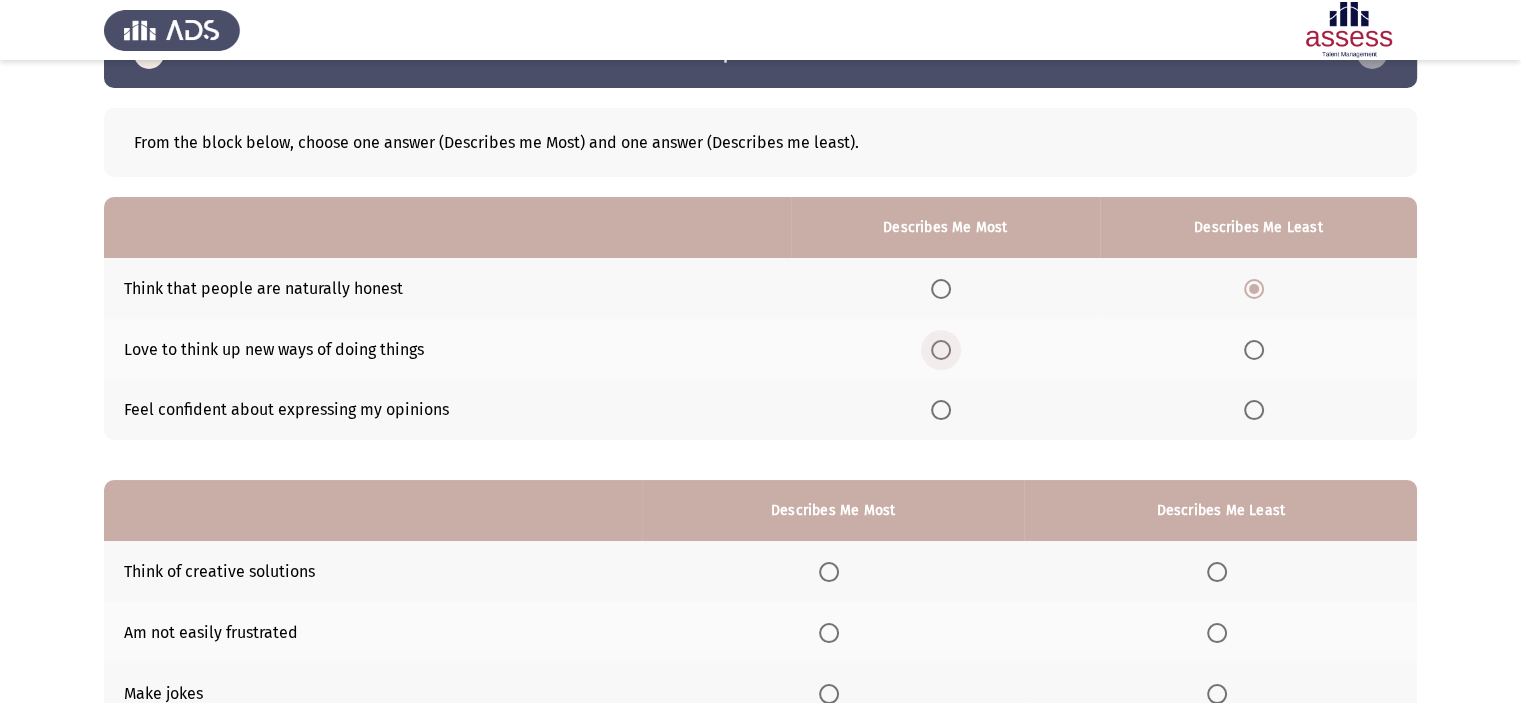click at bounding box center (941, 350) 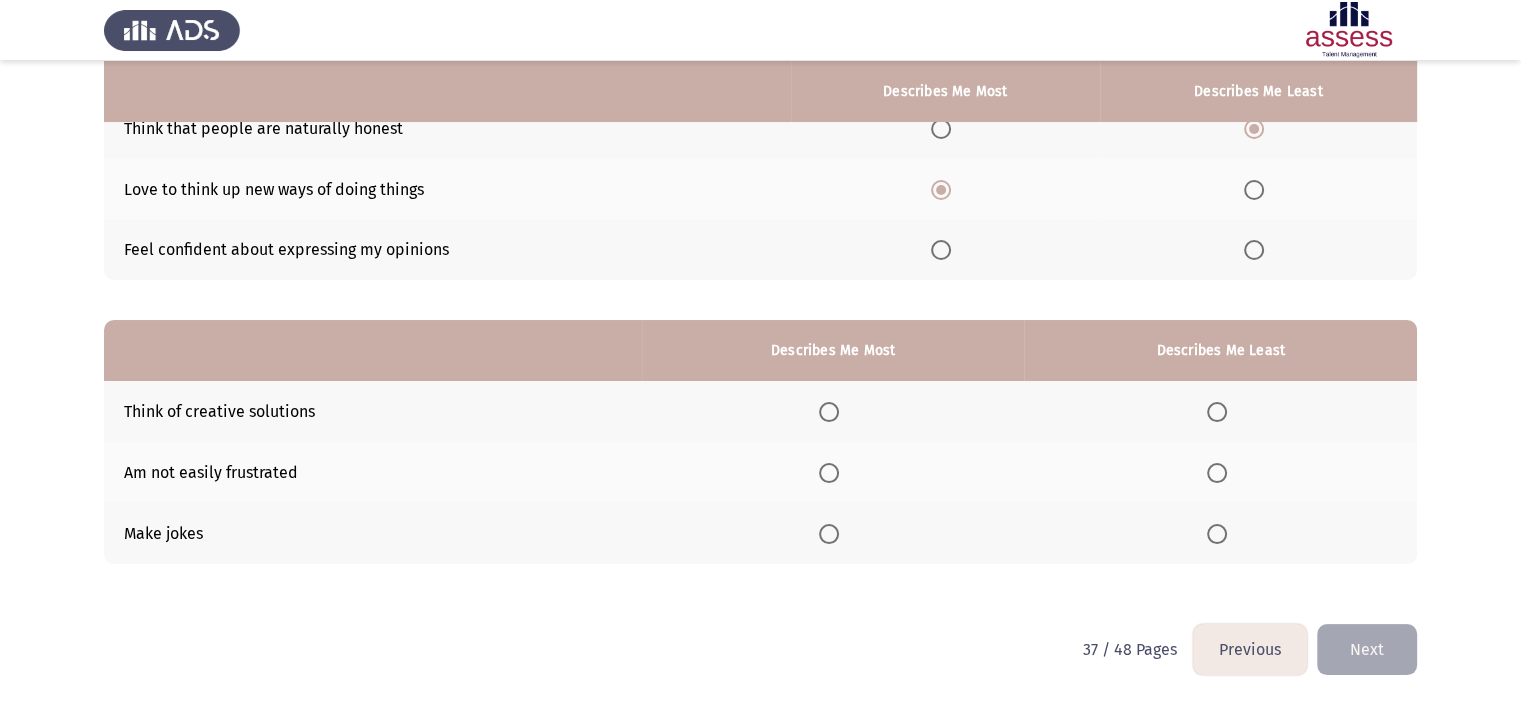 scroll, scrollTop: 221, scrollLeft: 0, axis: vertical 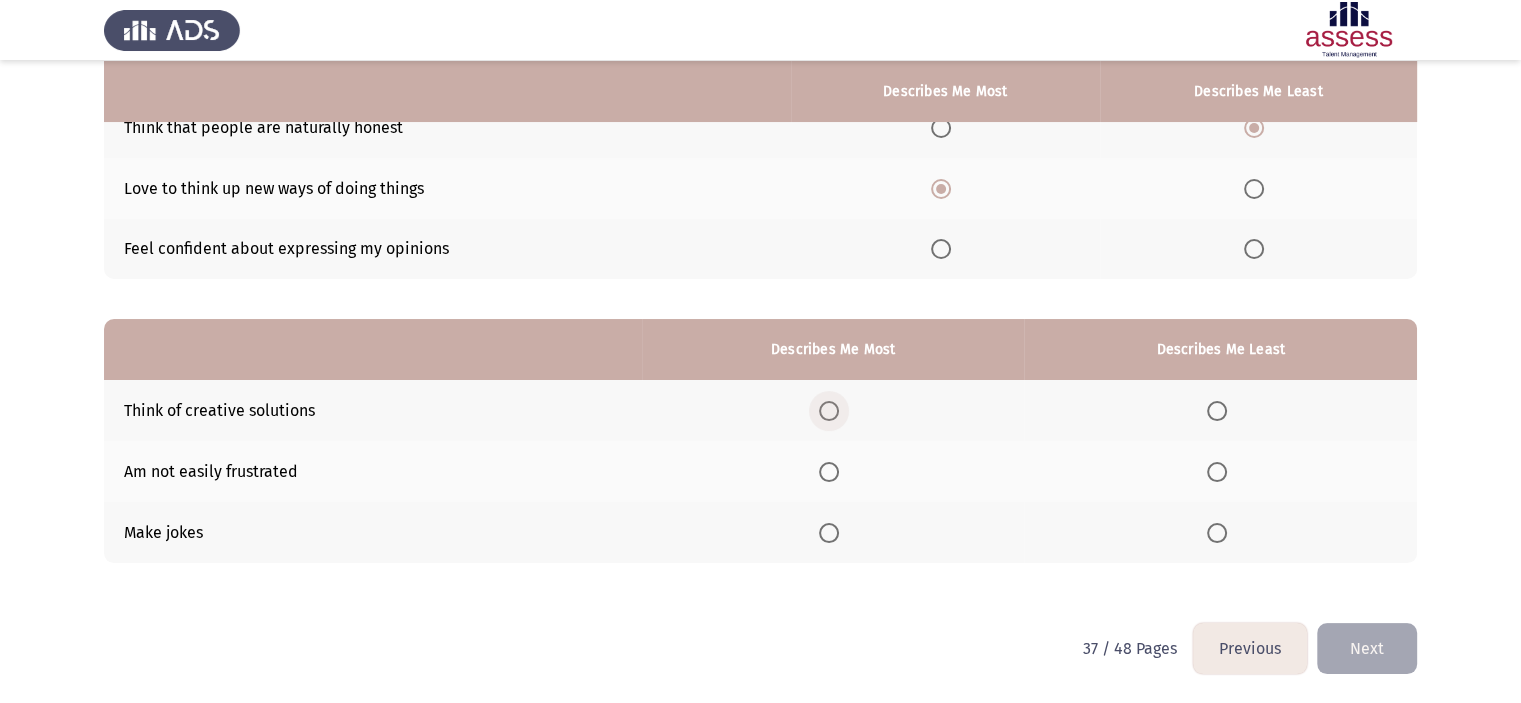 click at bounding box center [829, 411] 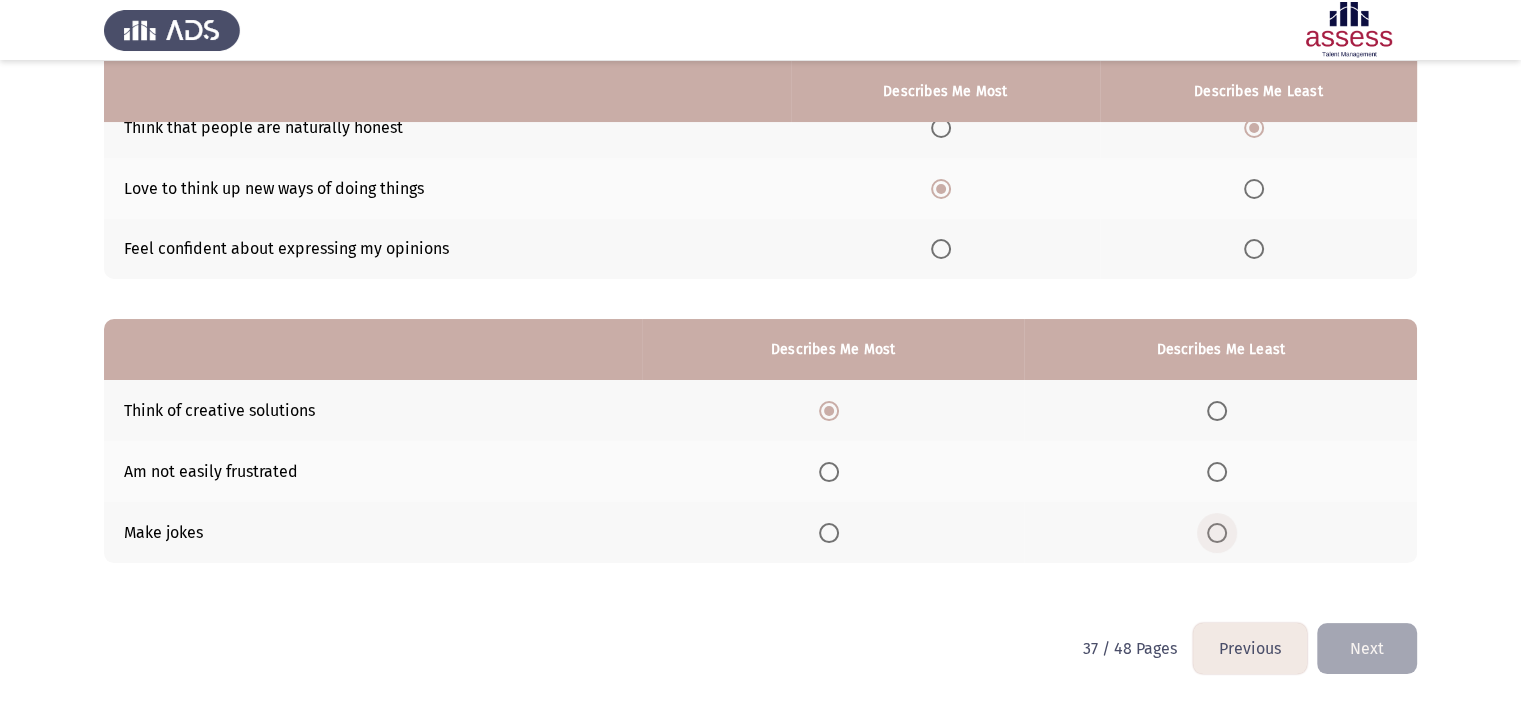 click at bounding box center (1221, 533) 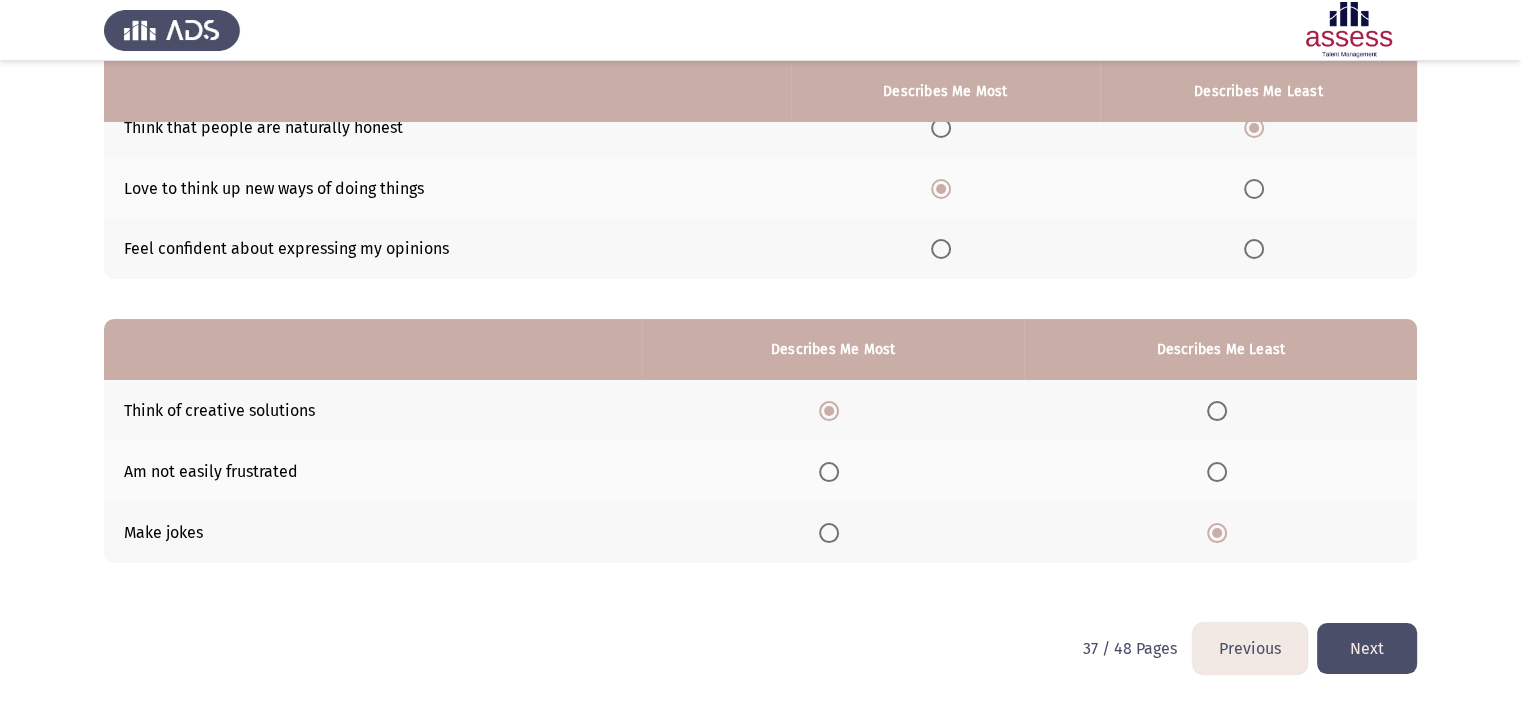 click on "Next" 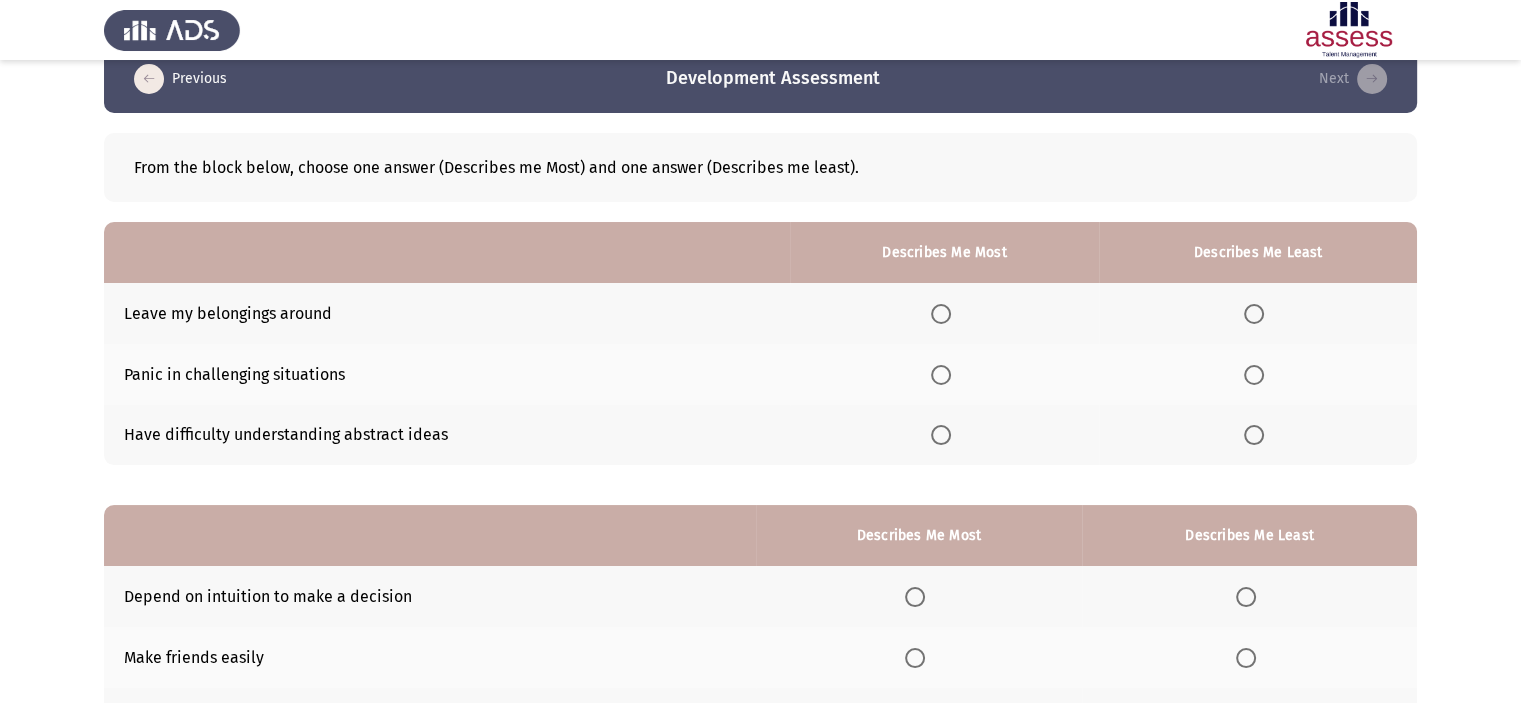 scroll, scrollTop: 36, scrollLeft: 0, axis: vertical 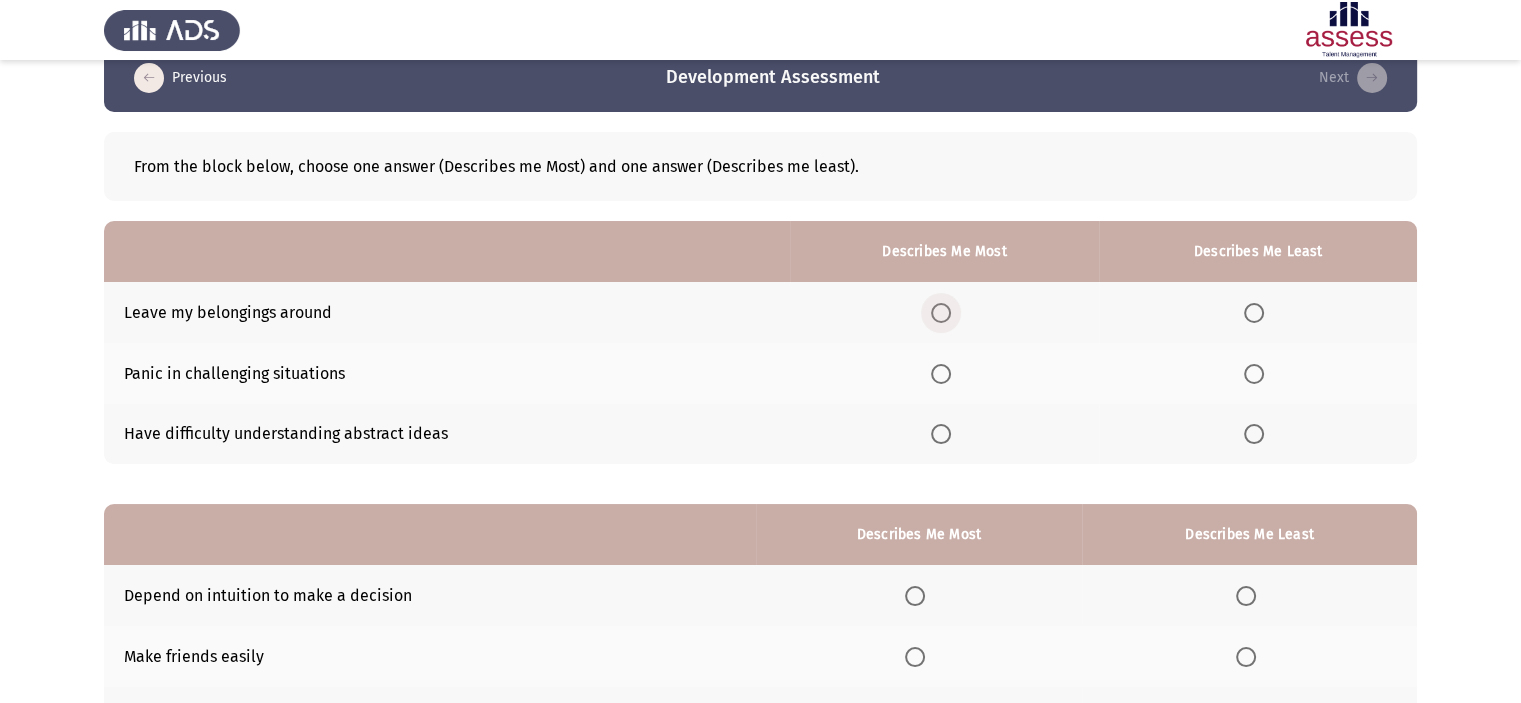 click at bounding box center [941, 313] 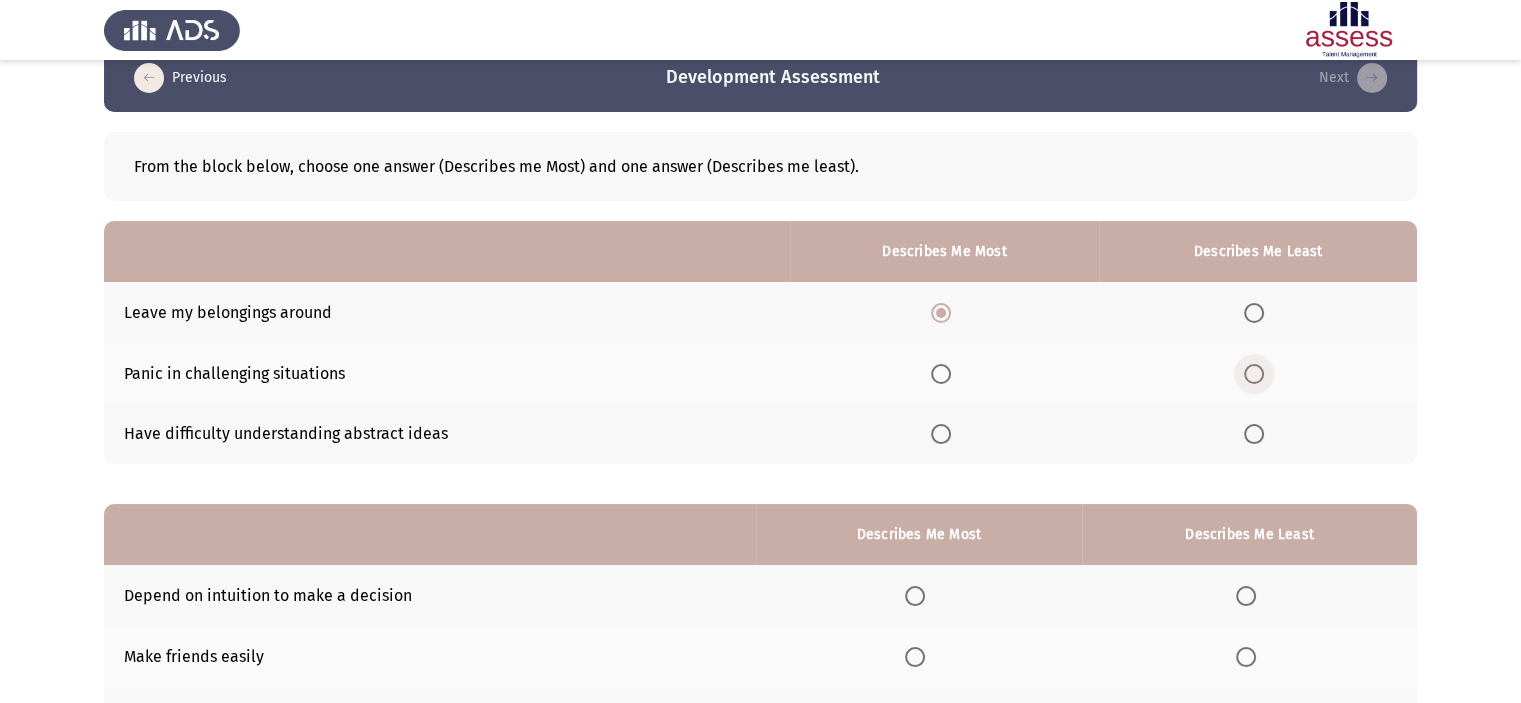 click at bounding box center [1254, 374] 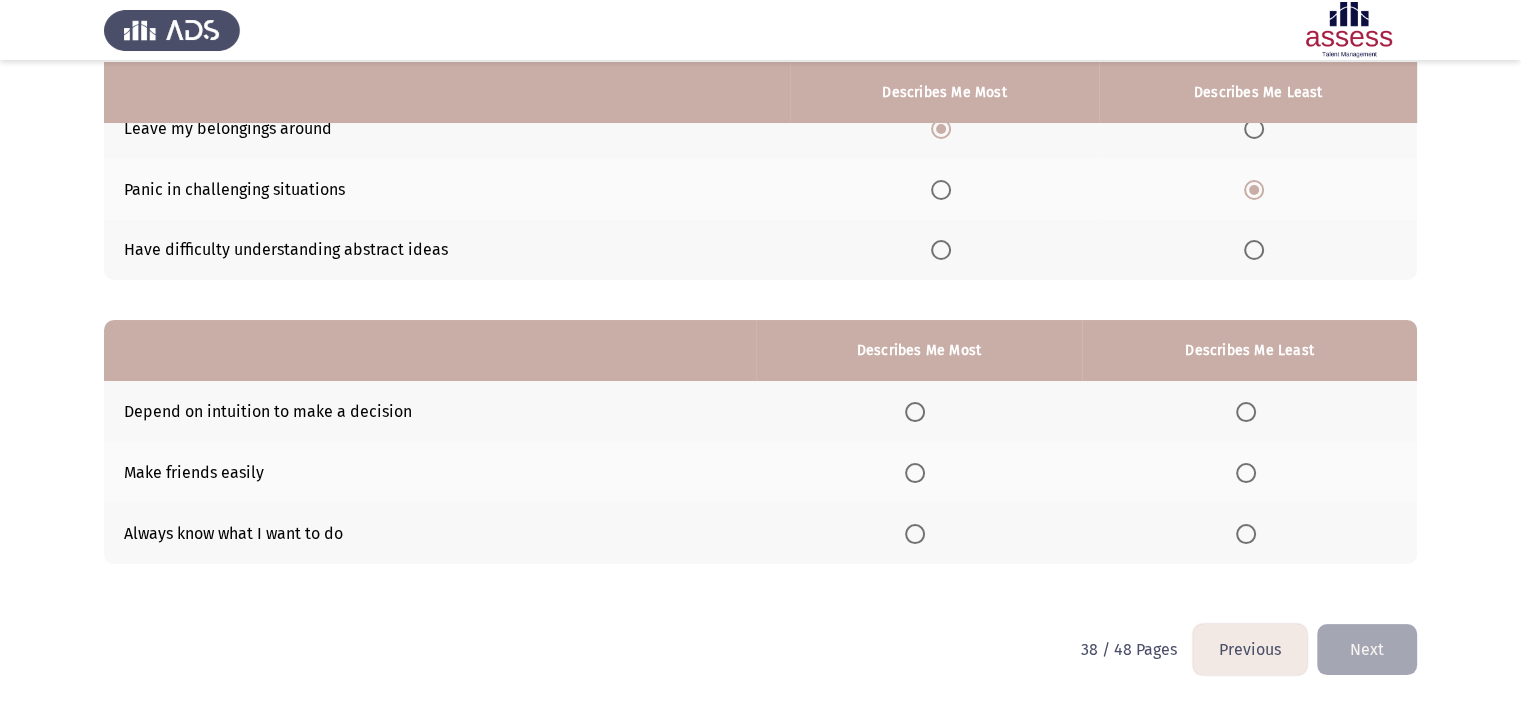 scroll, scrollTop: 221, scrollLeft: 0, axis: vertical 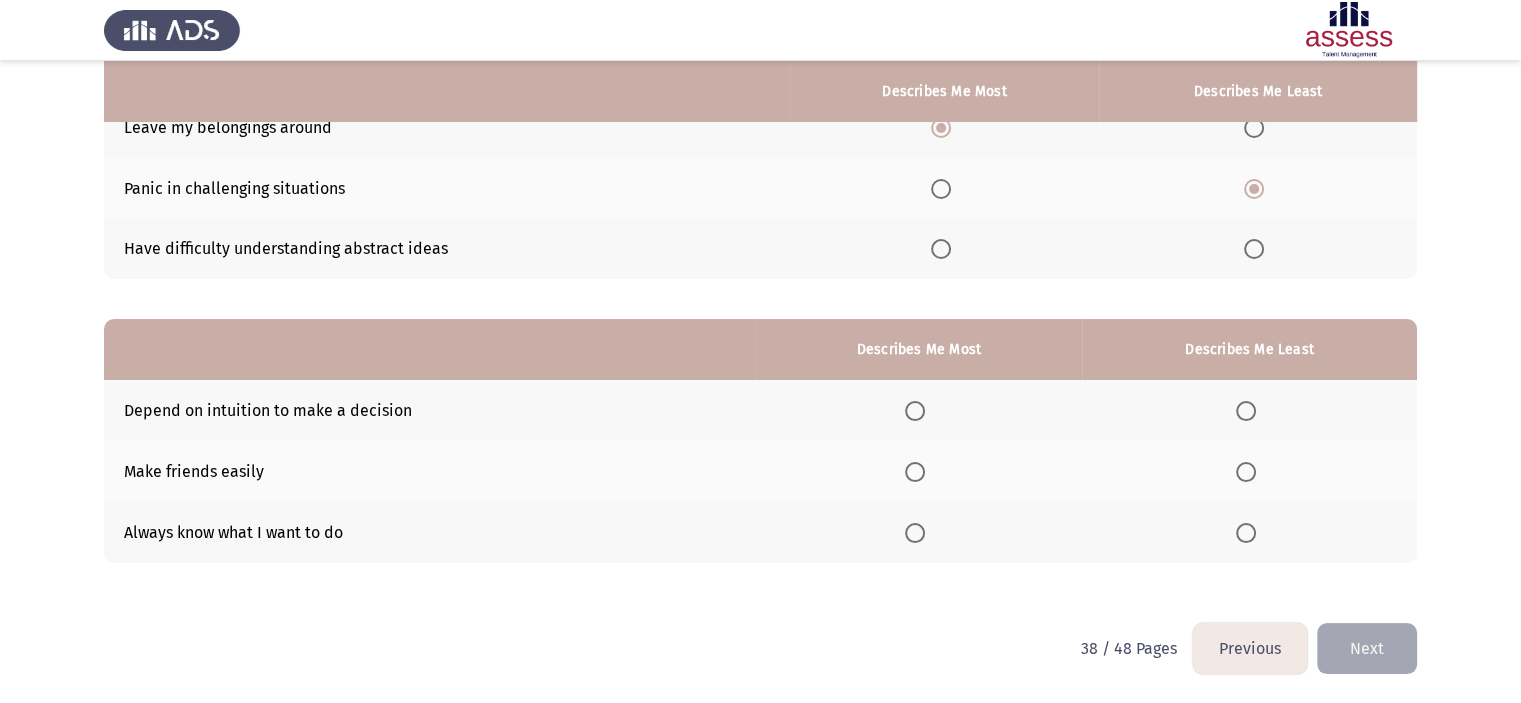 click 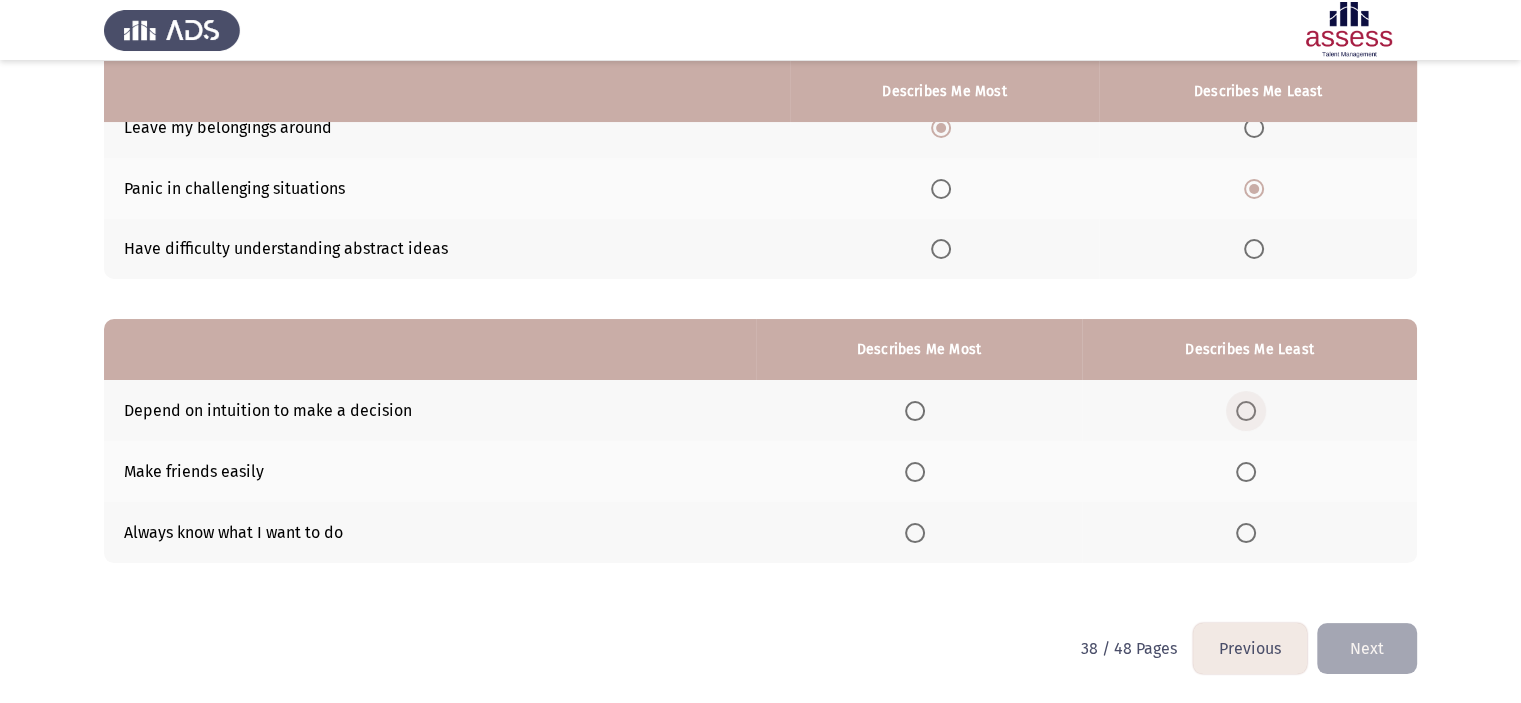 click at bounding box center [1246, 411] 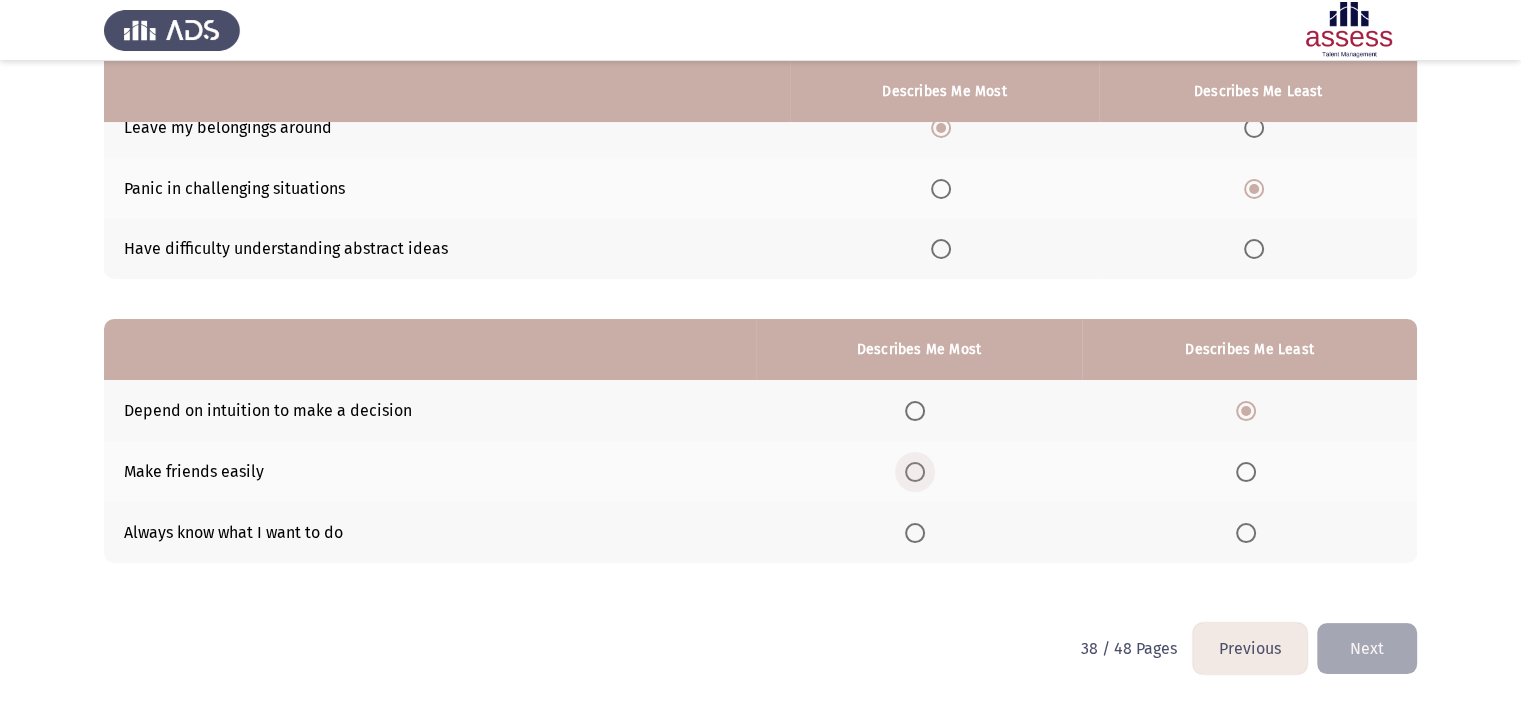 click at bounding box center [915, 472] 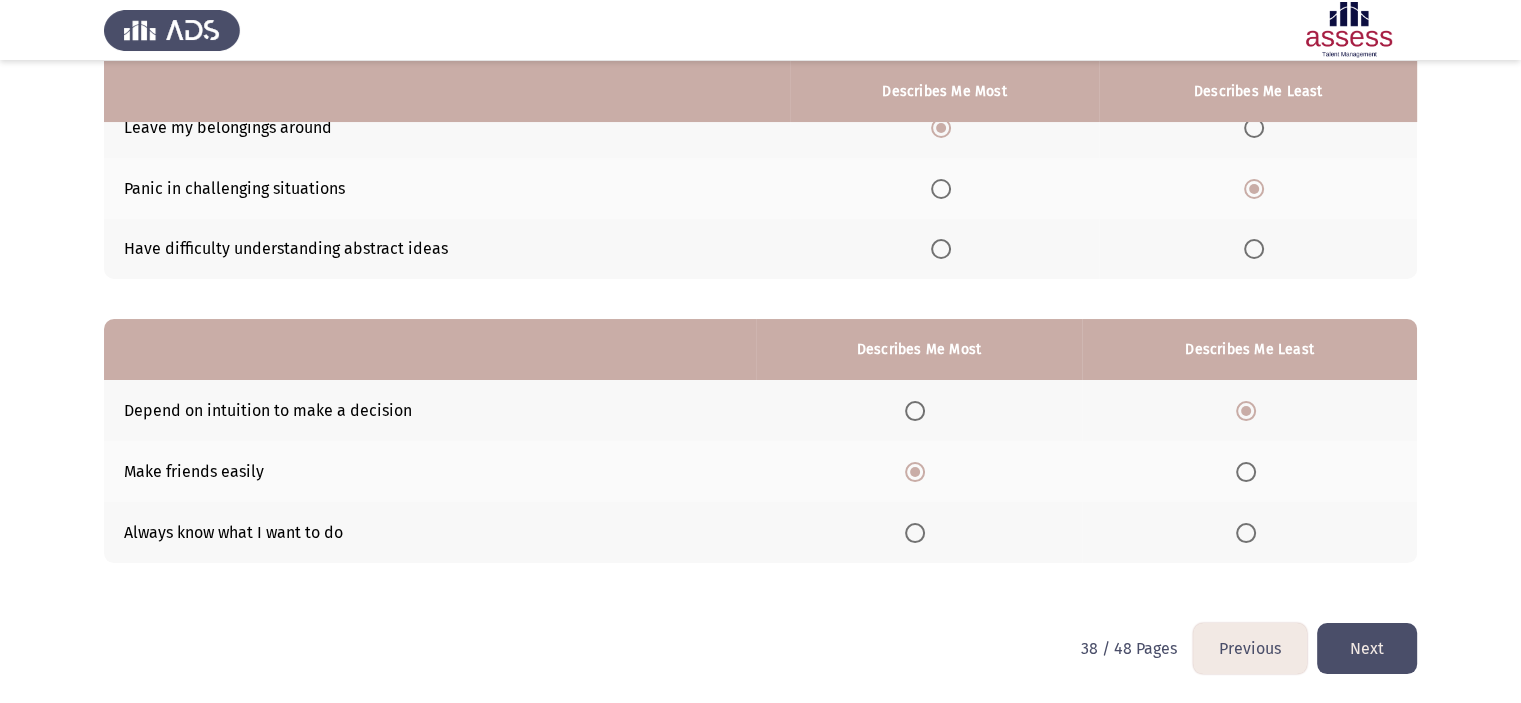 click on "Next" 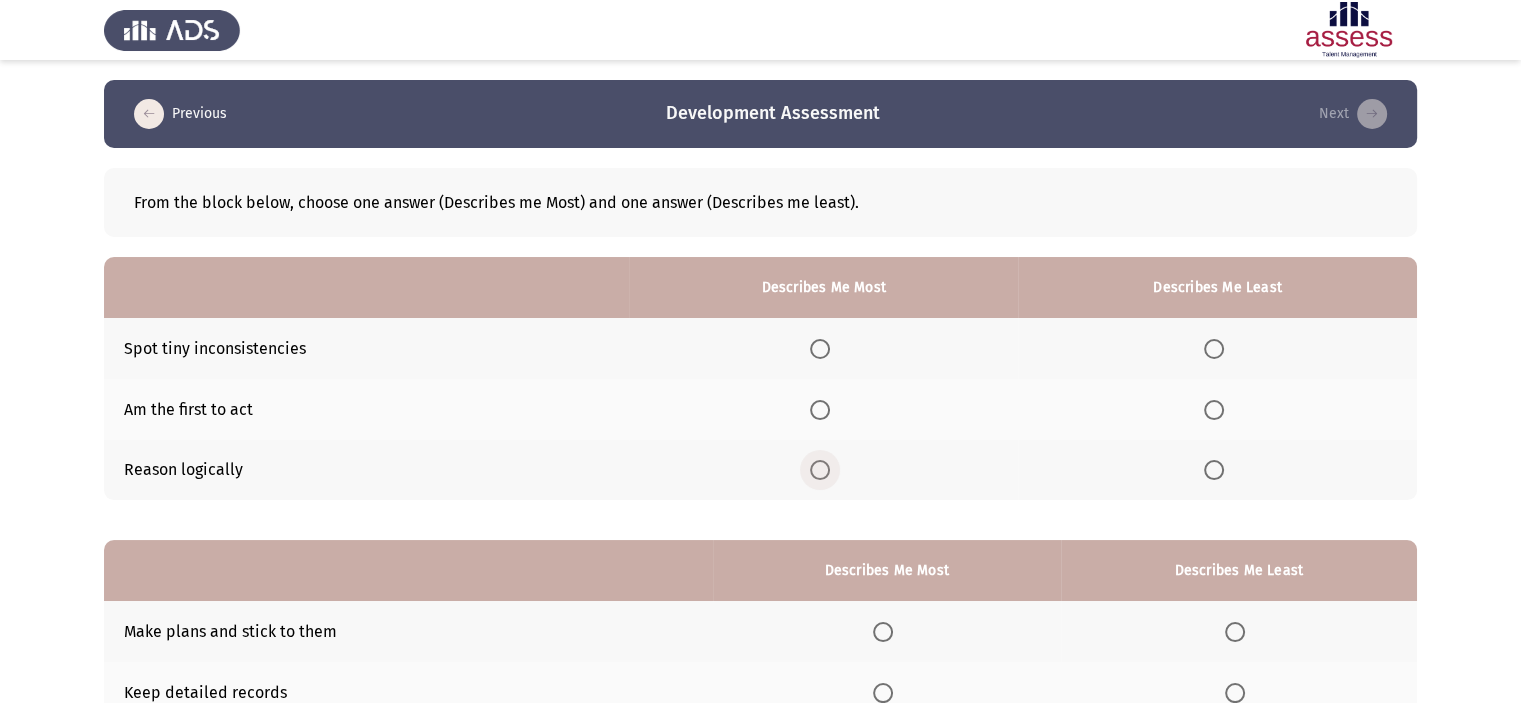 click at bounding box center [820, 470] 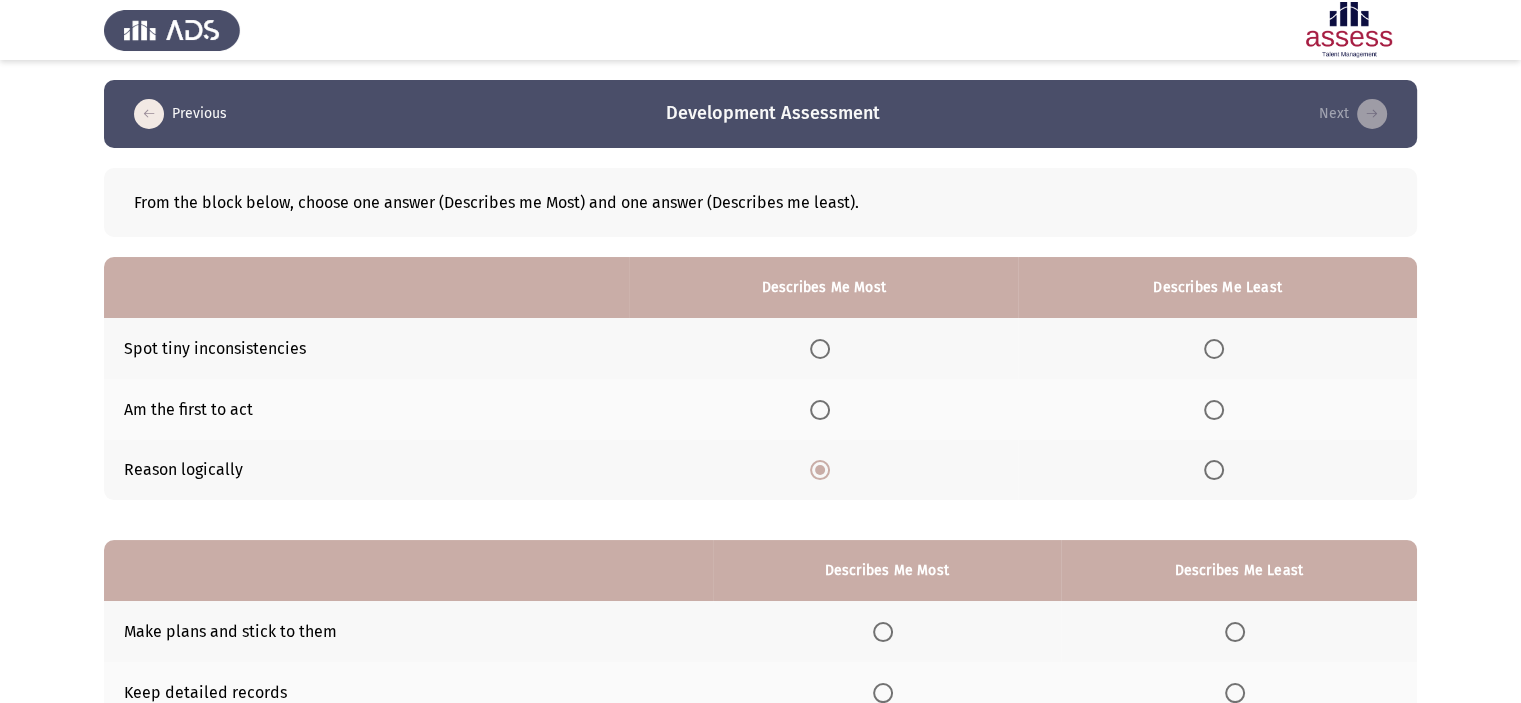 click 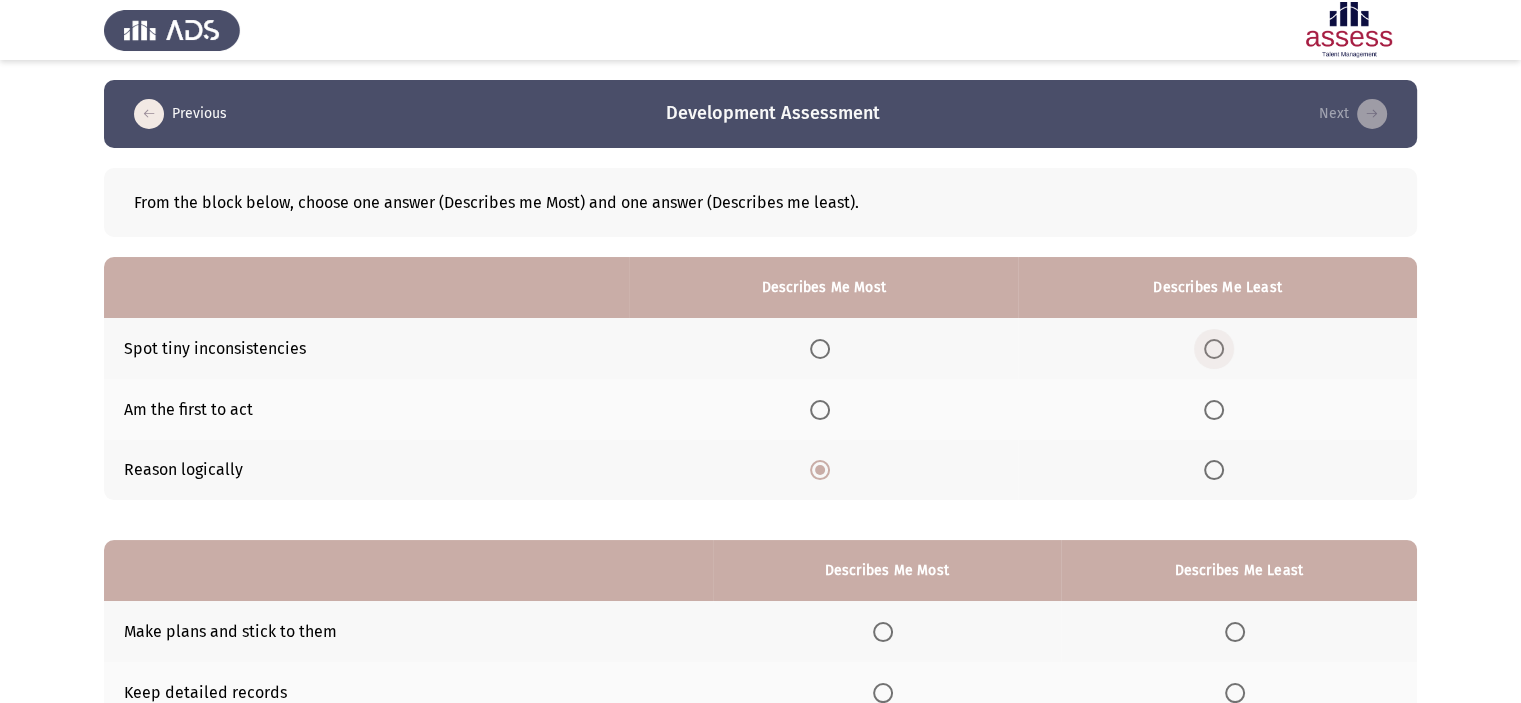 click at bounding box center (1214, 349) 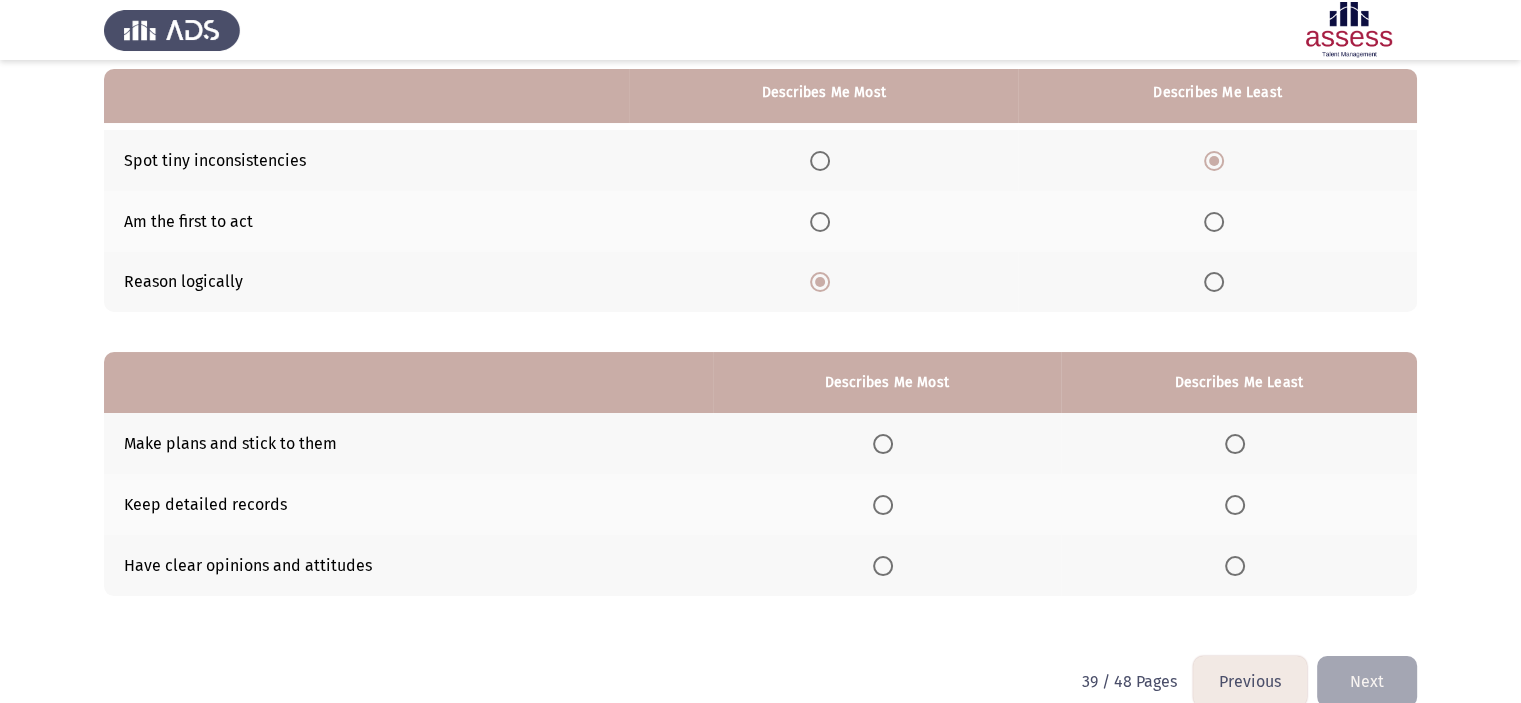 scroll, scrollTop: 190, scrollLeft: 0, axis: vertical 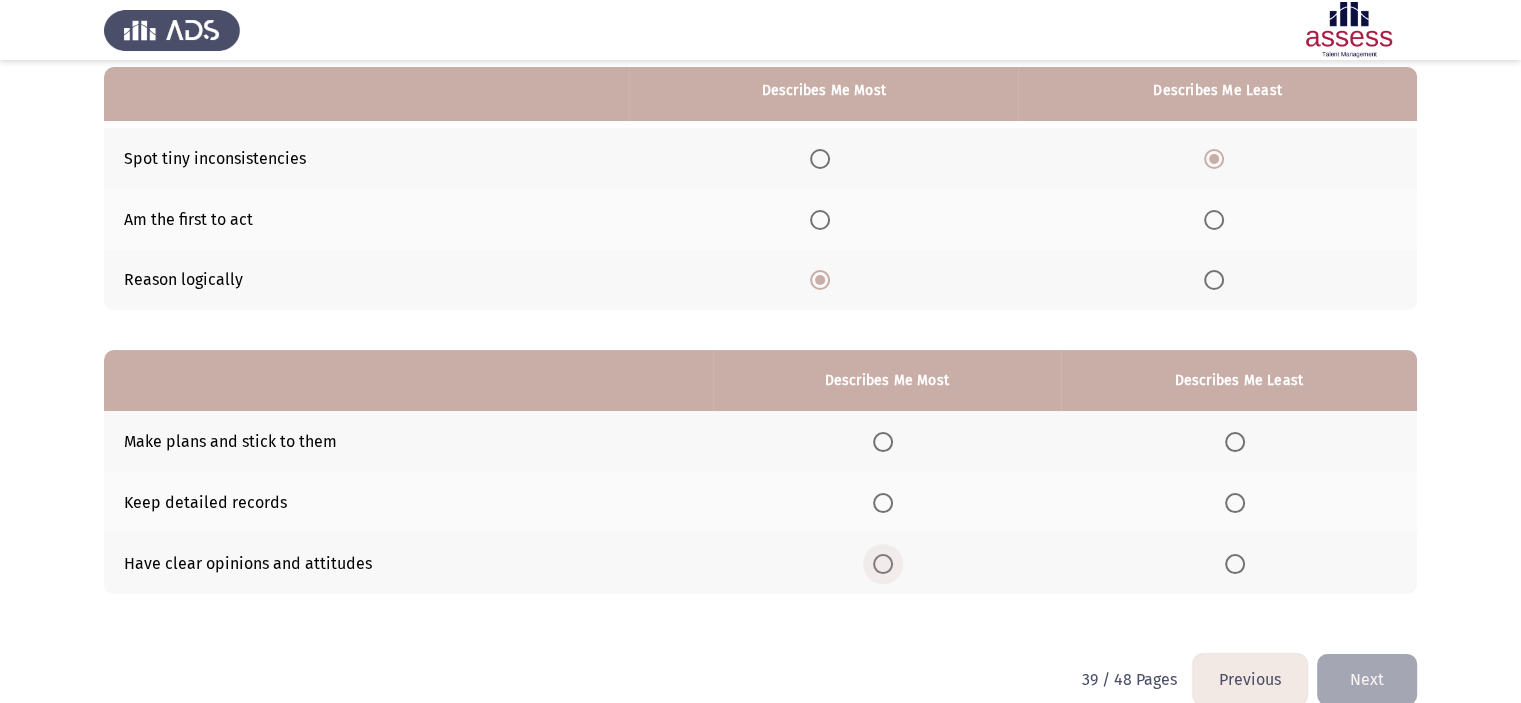 click at bounding box center (883, 564) 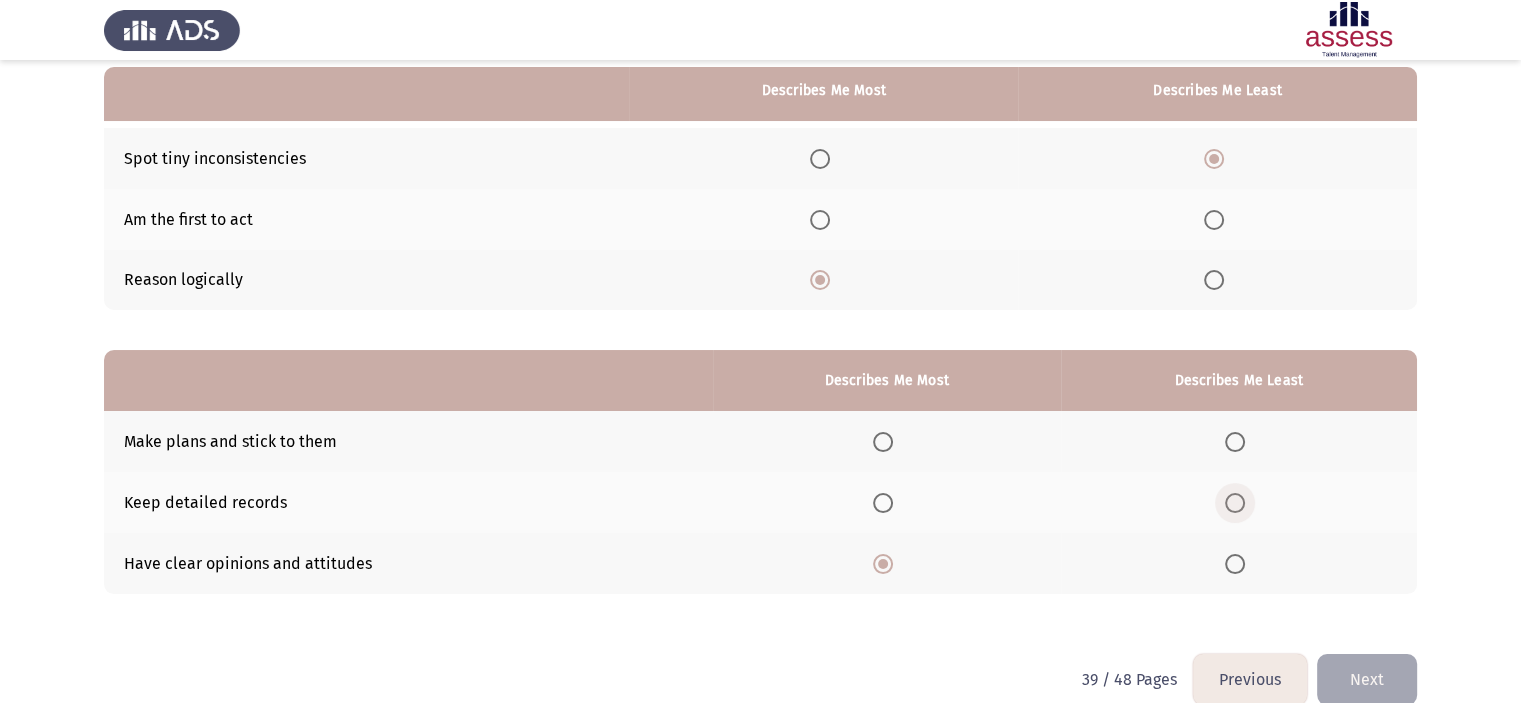 click at bounding box center (1235, 503) 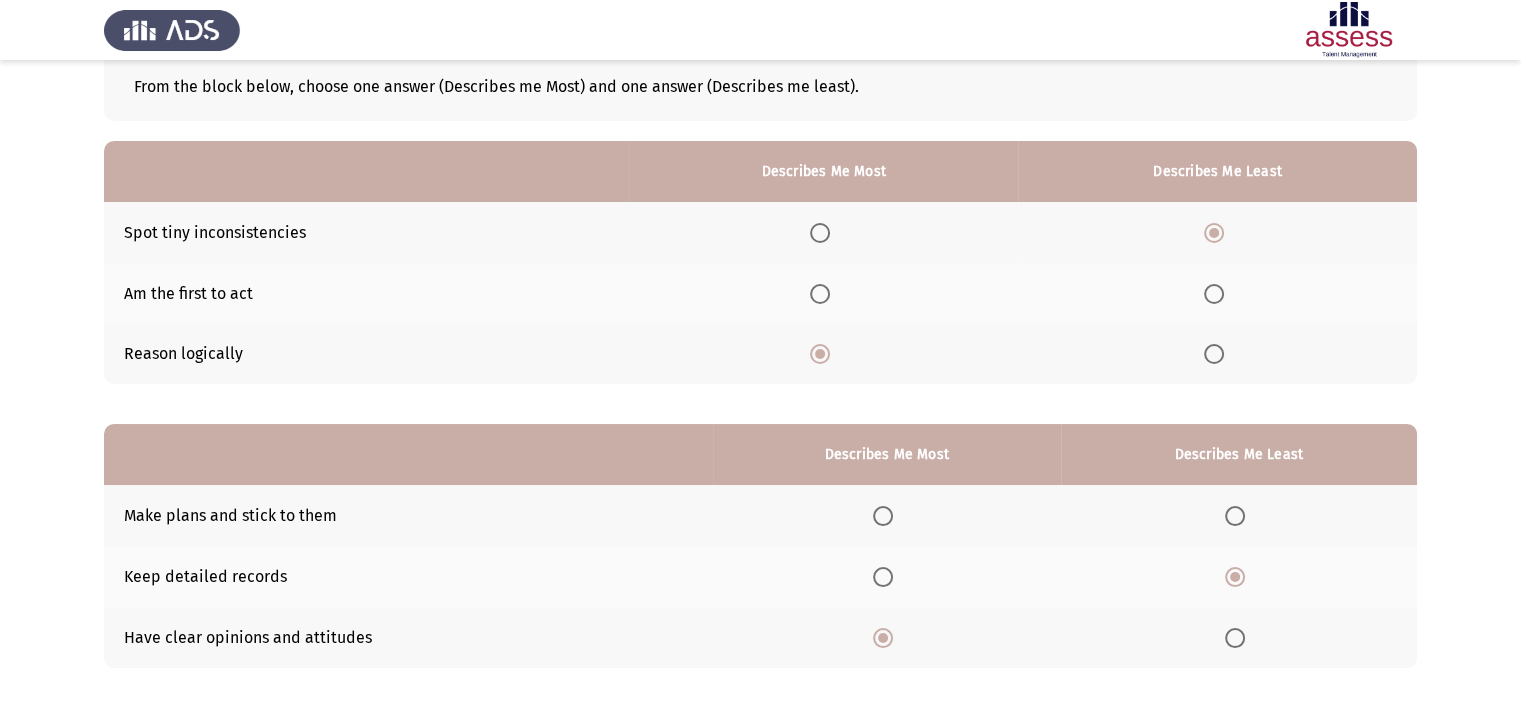 scroll, scrollTop: 221, scrollLeft: 0, axis: vertical 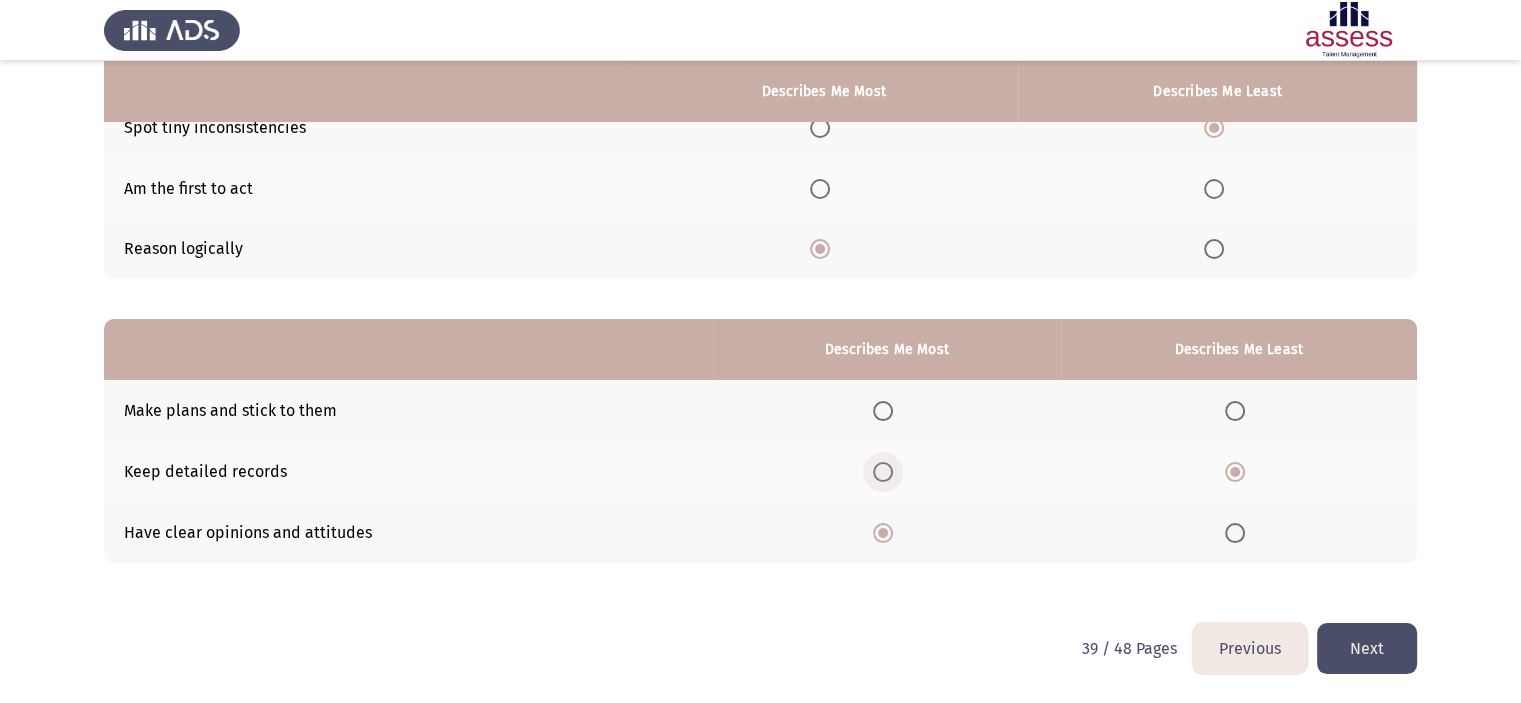 click at bounding box center (883, 472) 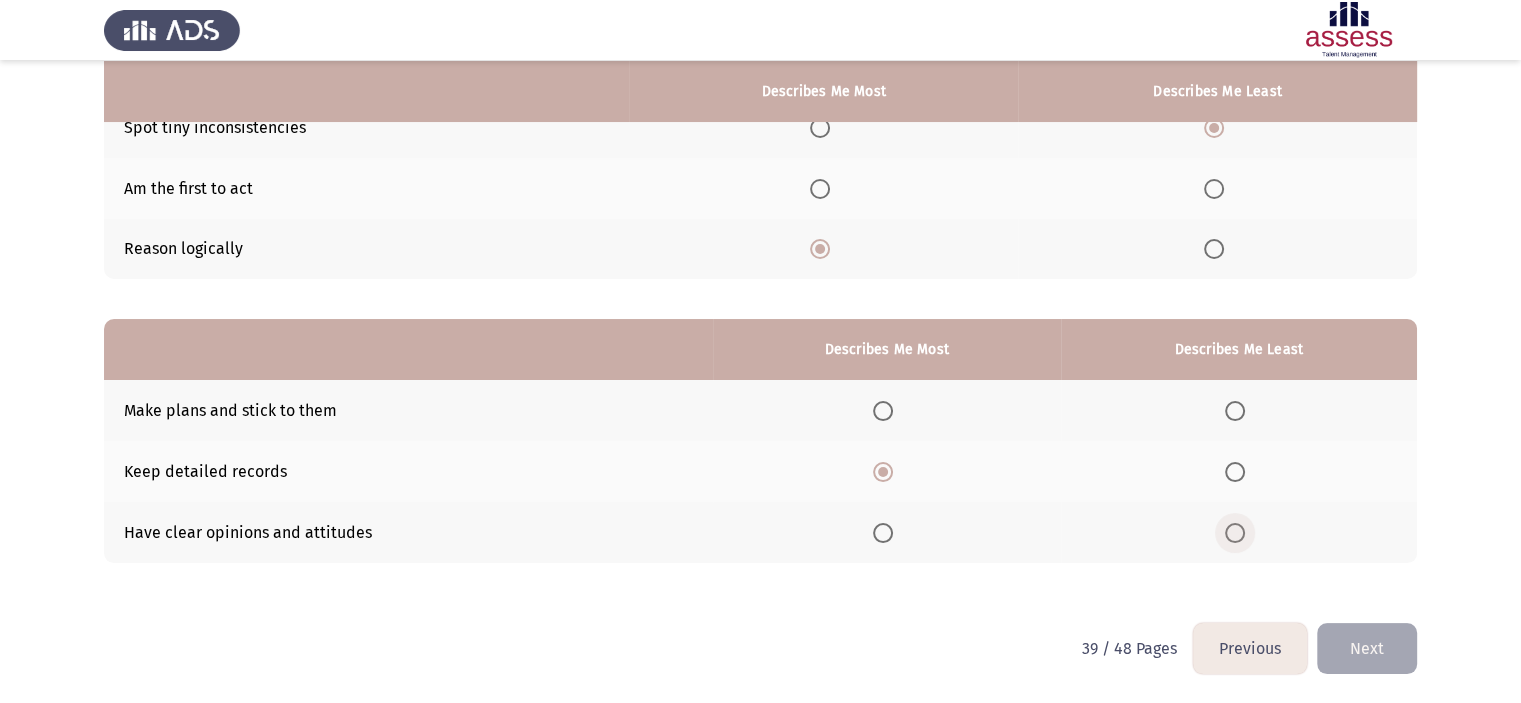 click at bounding box center [1235, 533] 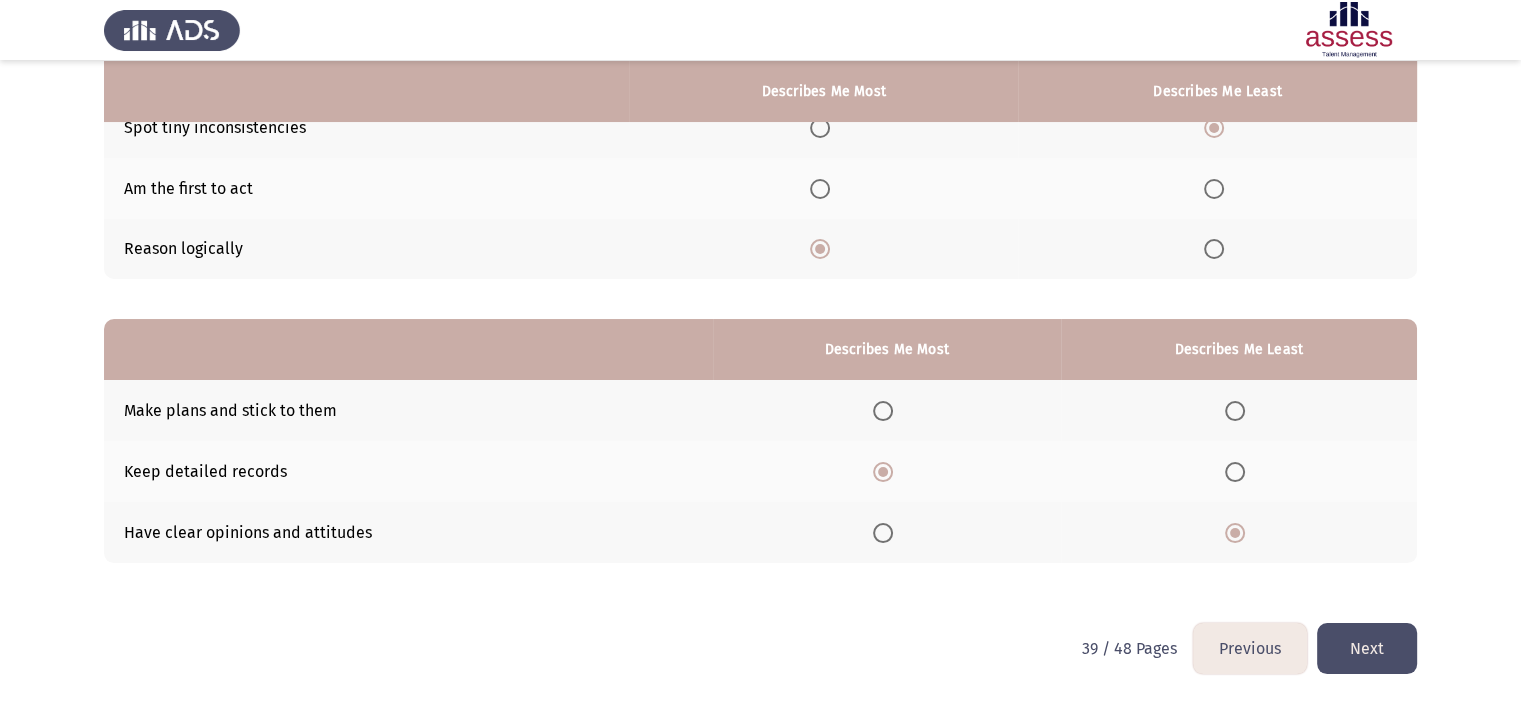 click on "Next" 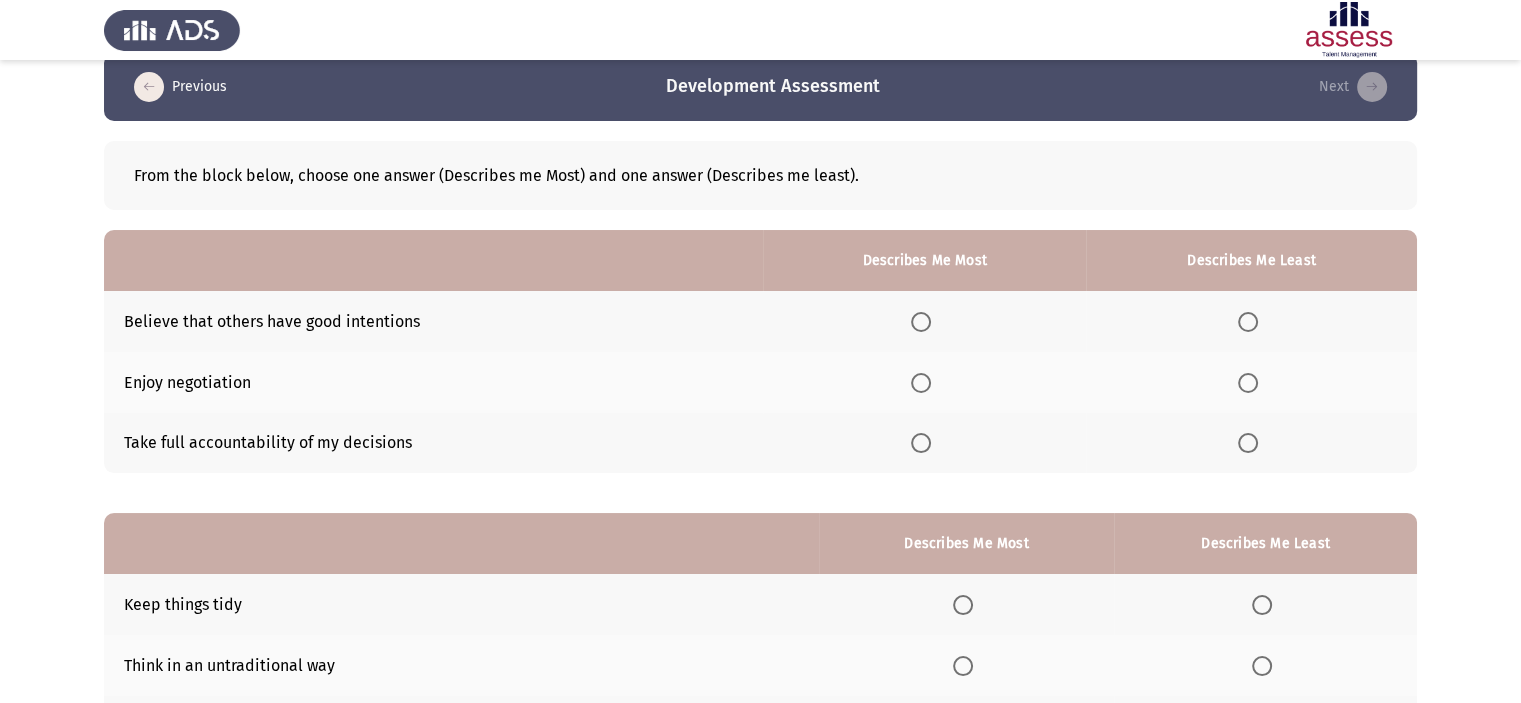 scroll, scrollTop: 28, scrollLeft: 0, axis: vertical 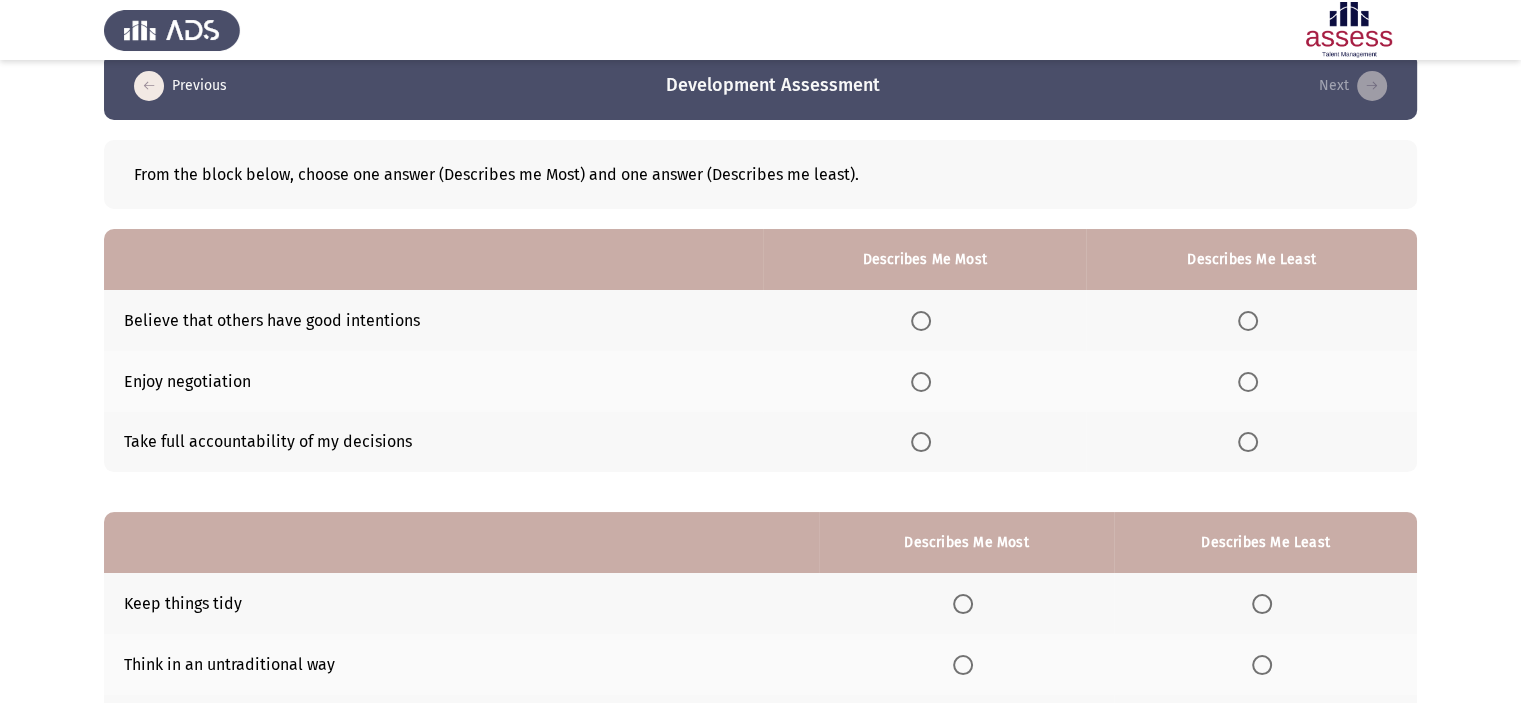 click 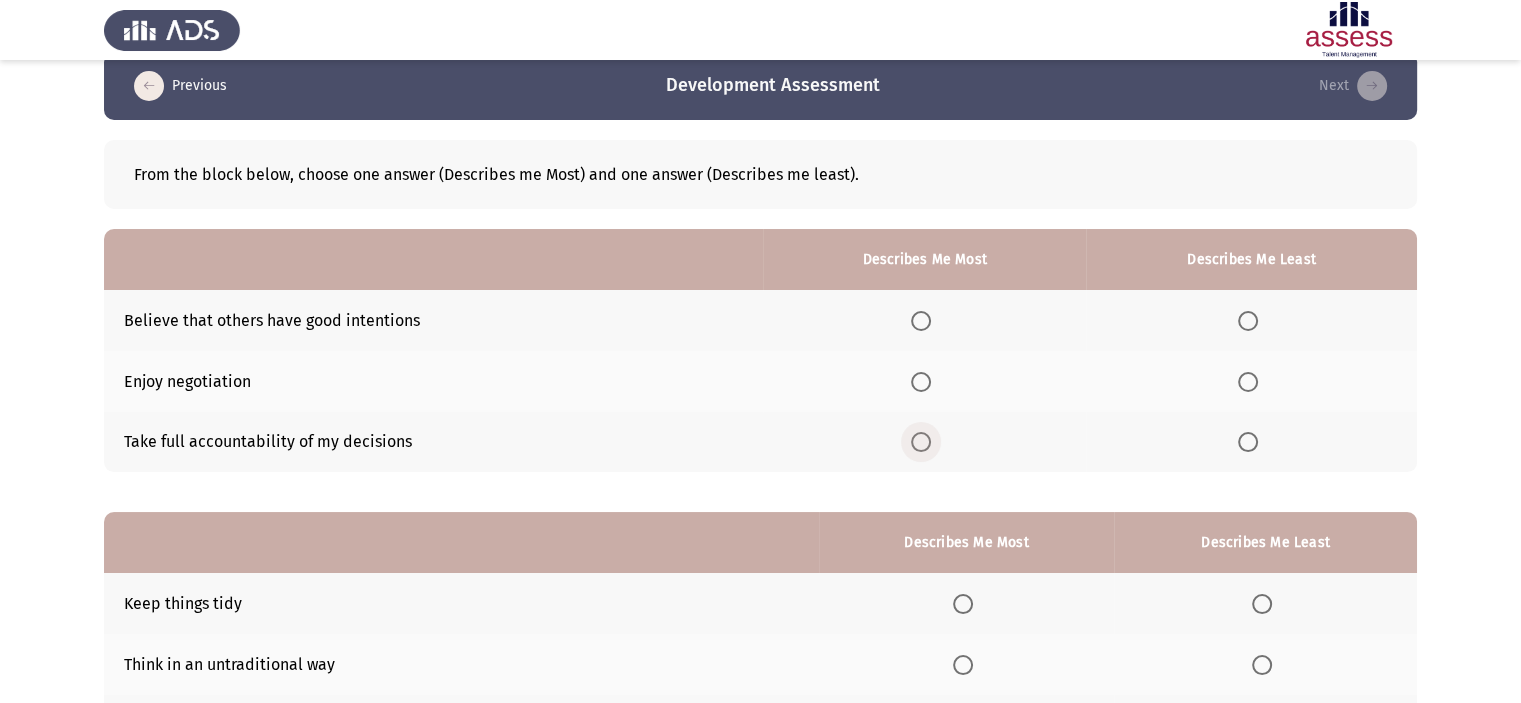 click at bounding box center (921, 442) 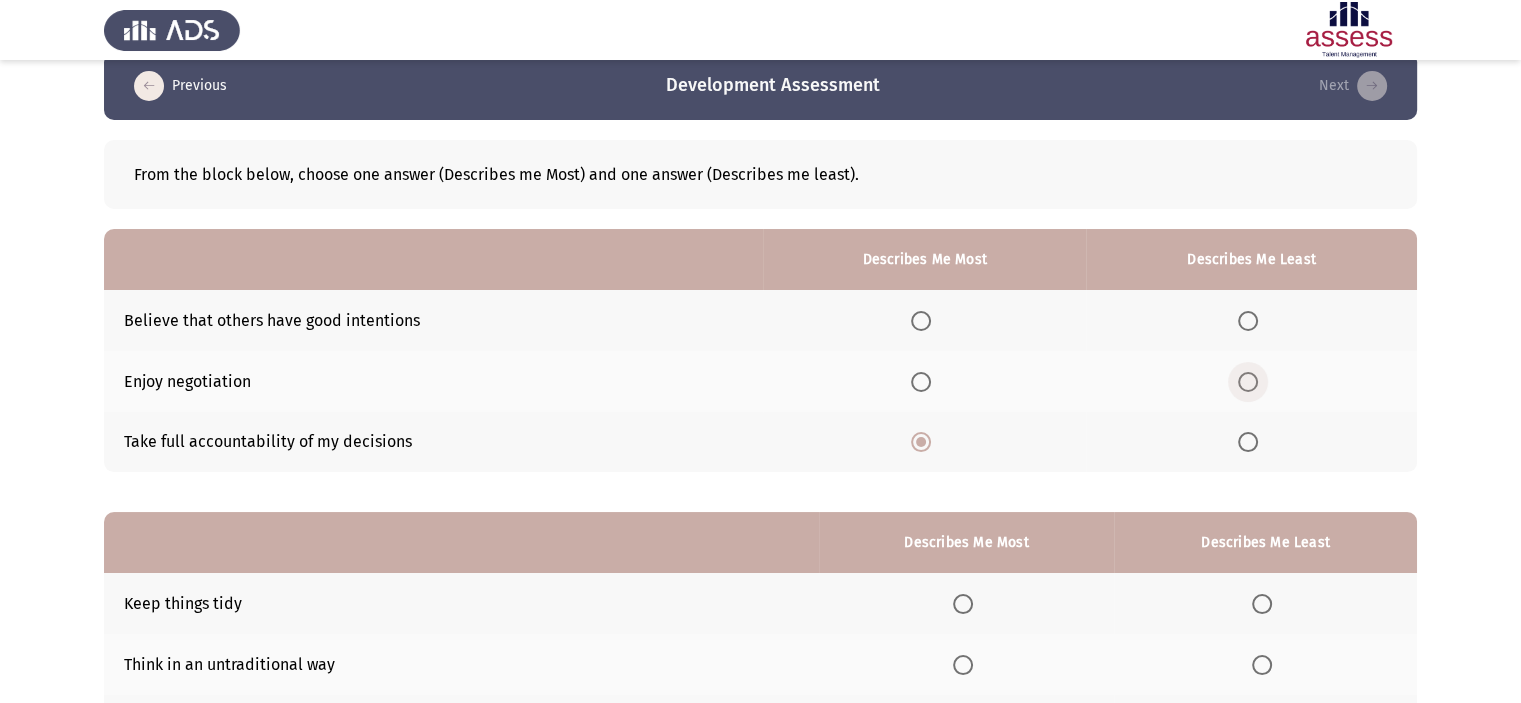 click at bounding box center [1248, 382] 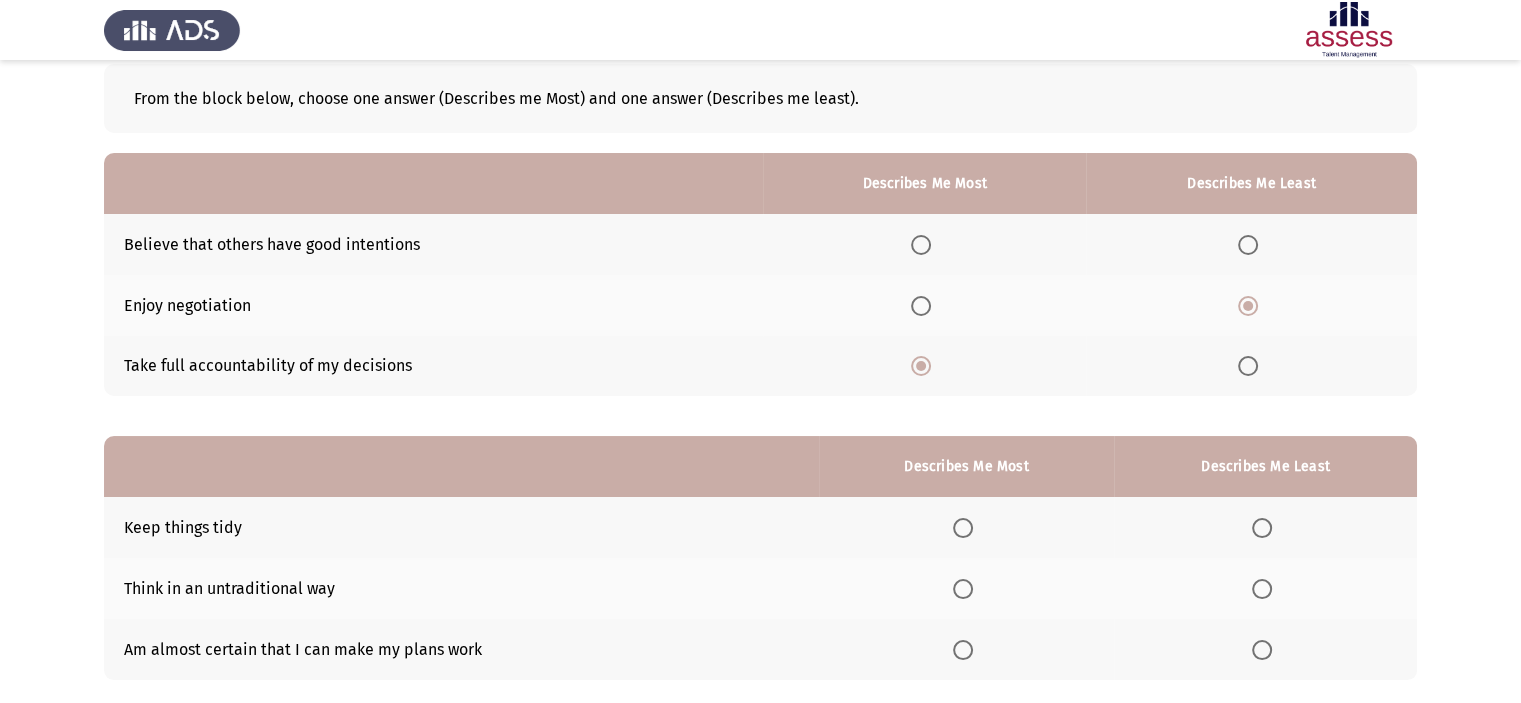 scroll, scrollTop: 104, scrollLeft: 0, axis: vertical 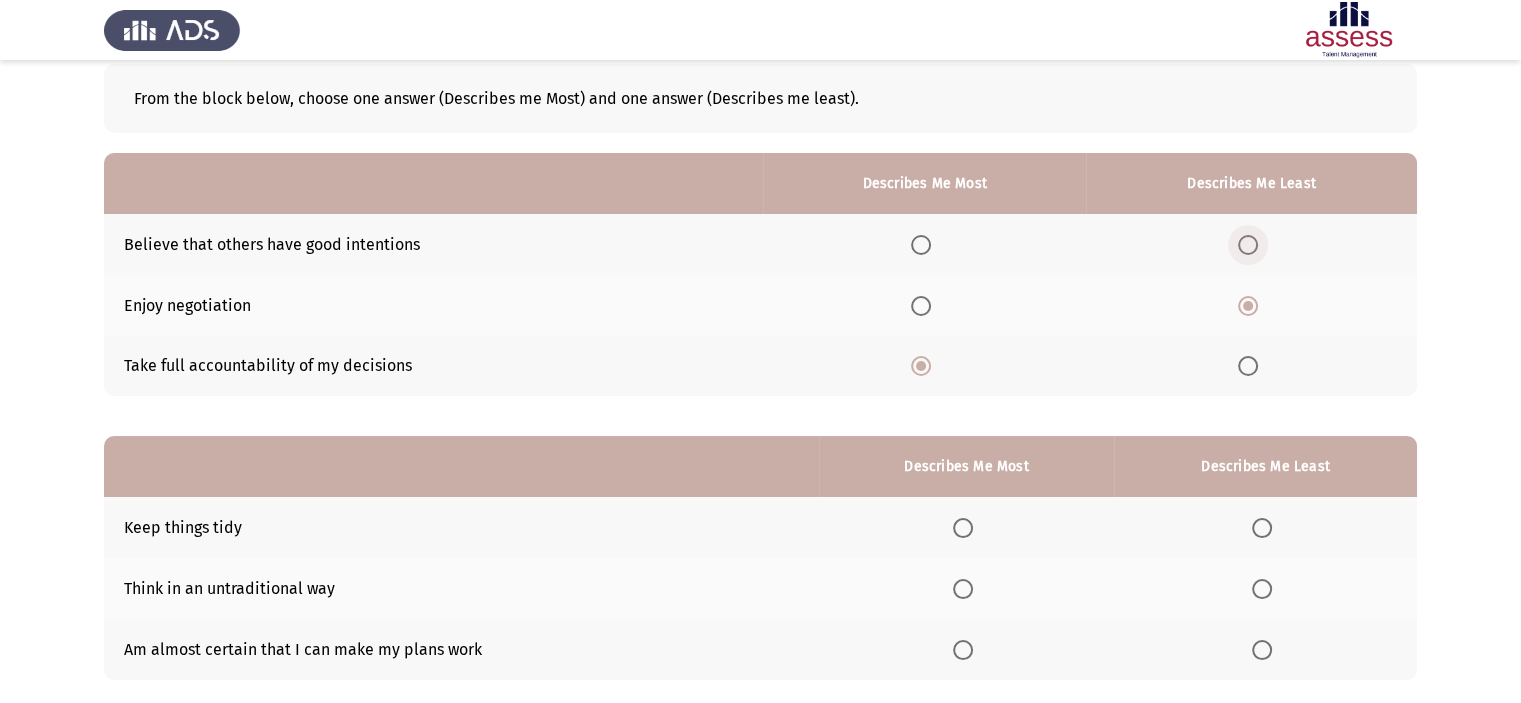 click at bounding box center (1248, 245) 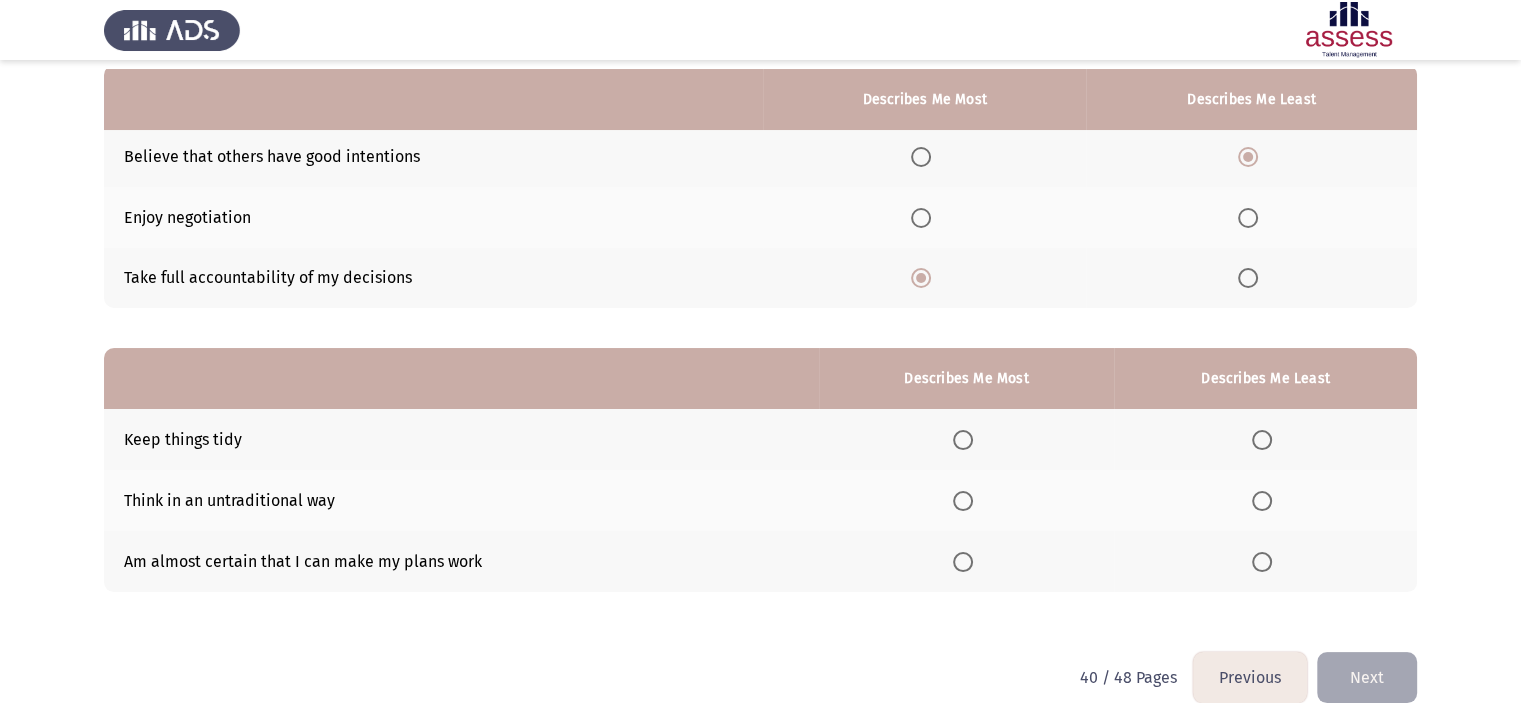 scroll, scrollTop: 221, scrollLeft: 0, axis: vertical 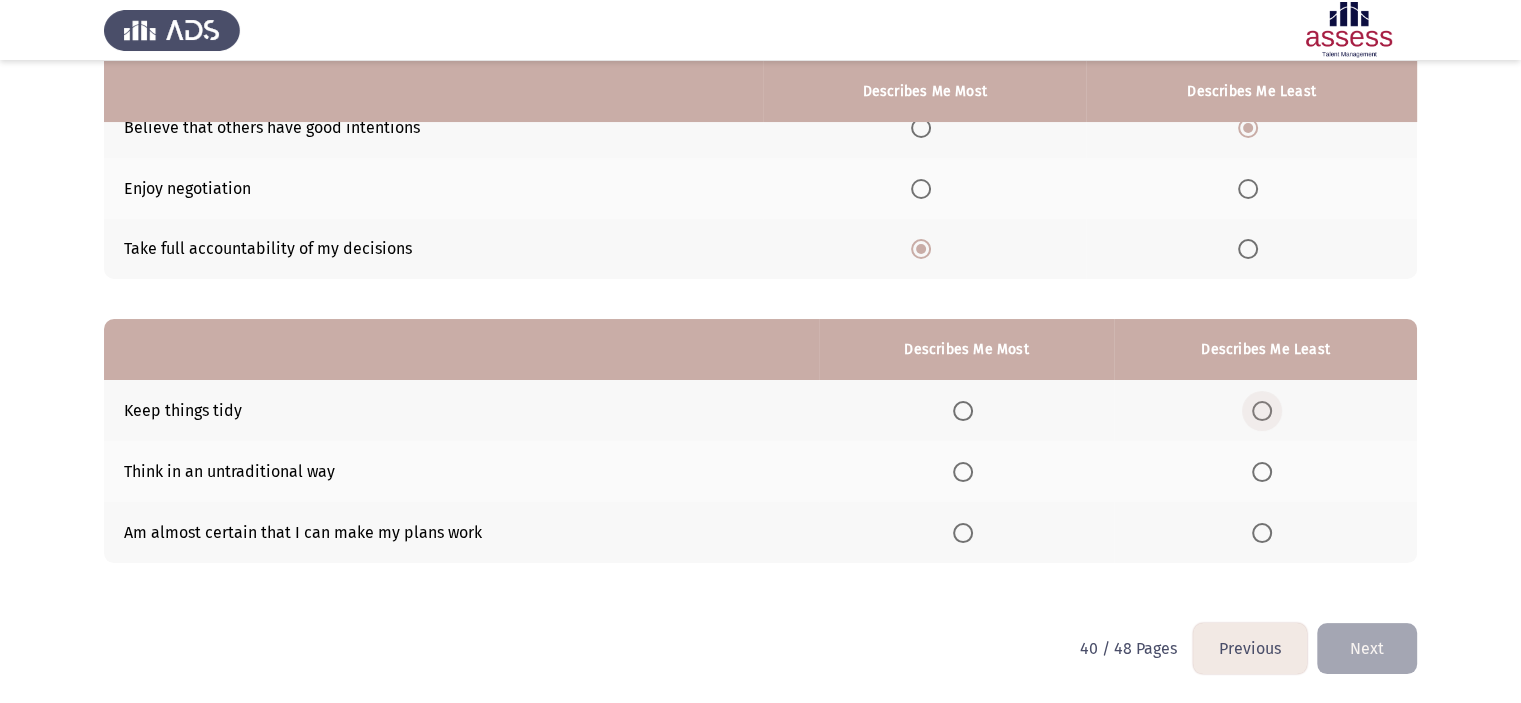 click at bounding box center (1262, 411) 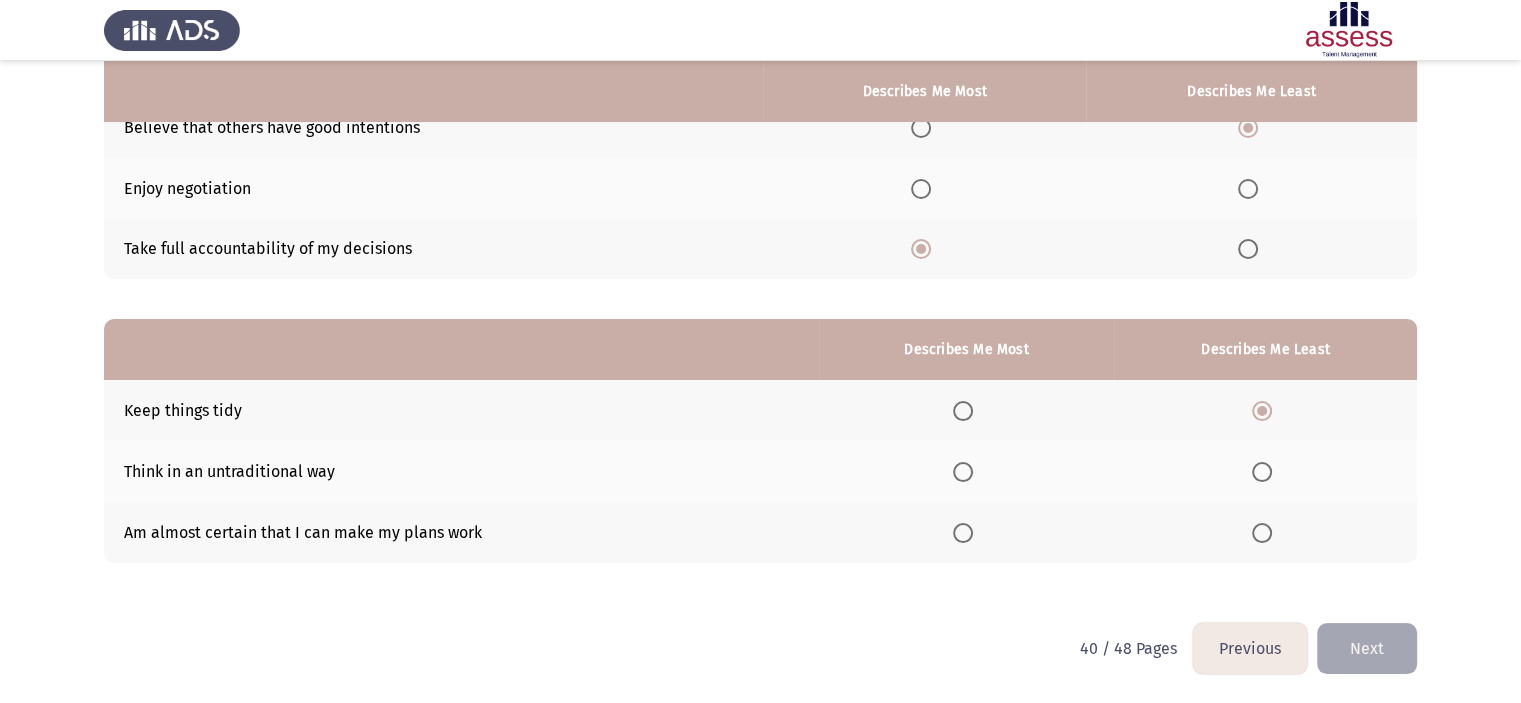 click at bounding box center (963, 533) 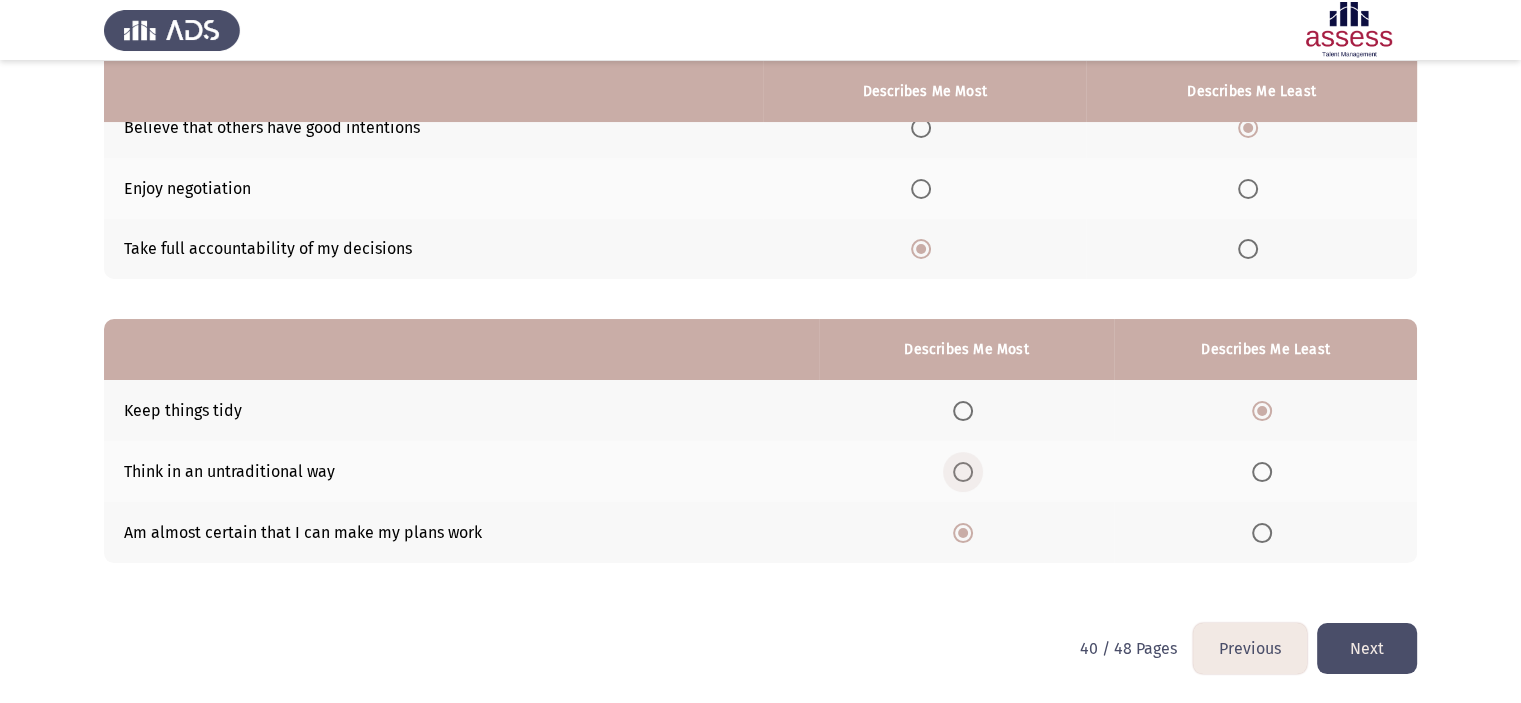 click at bounding box center [963, 472] 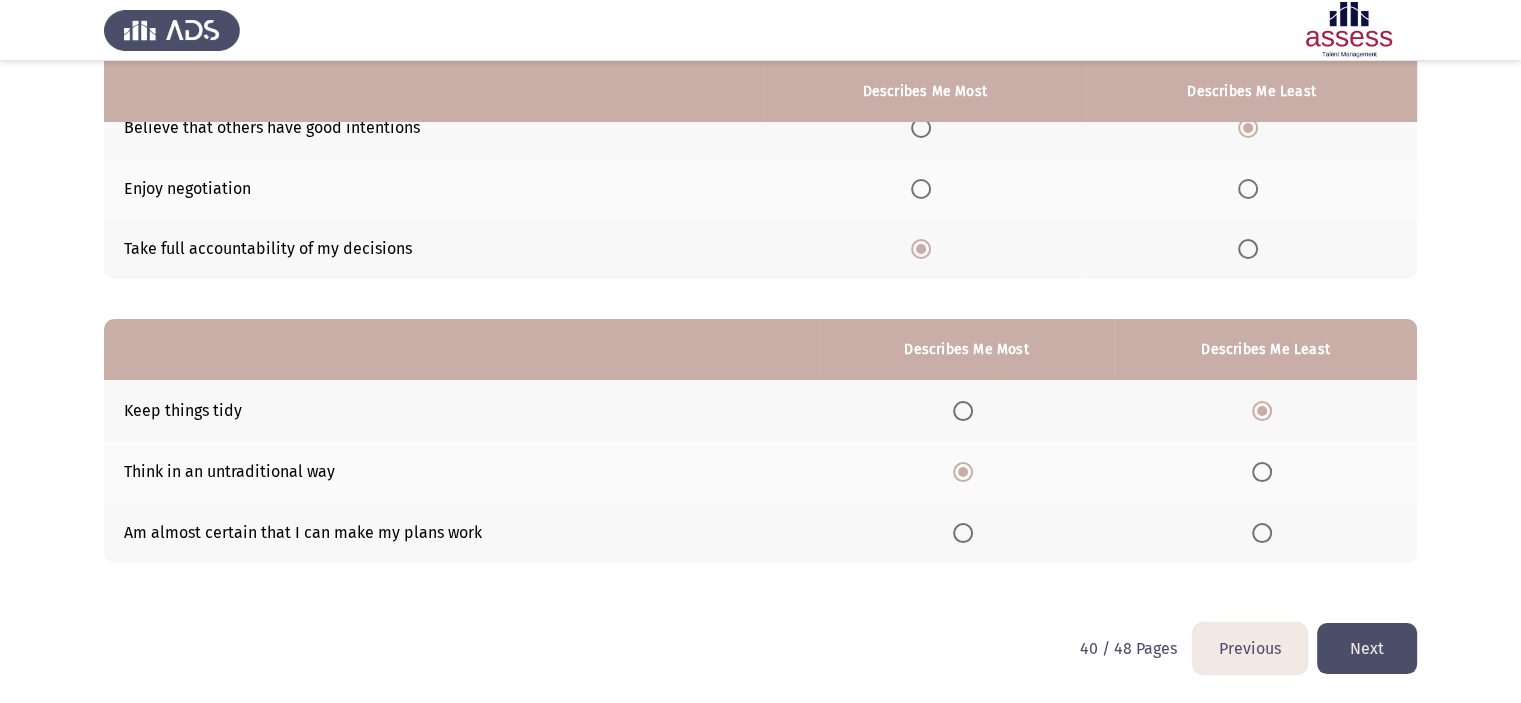 click on "Next" 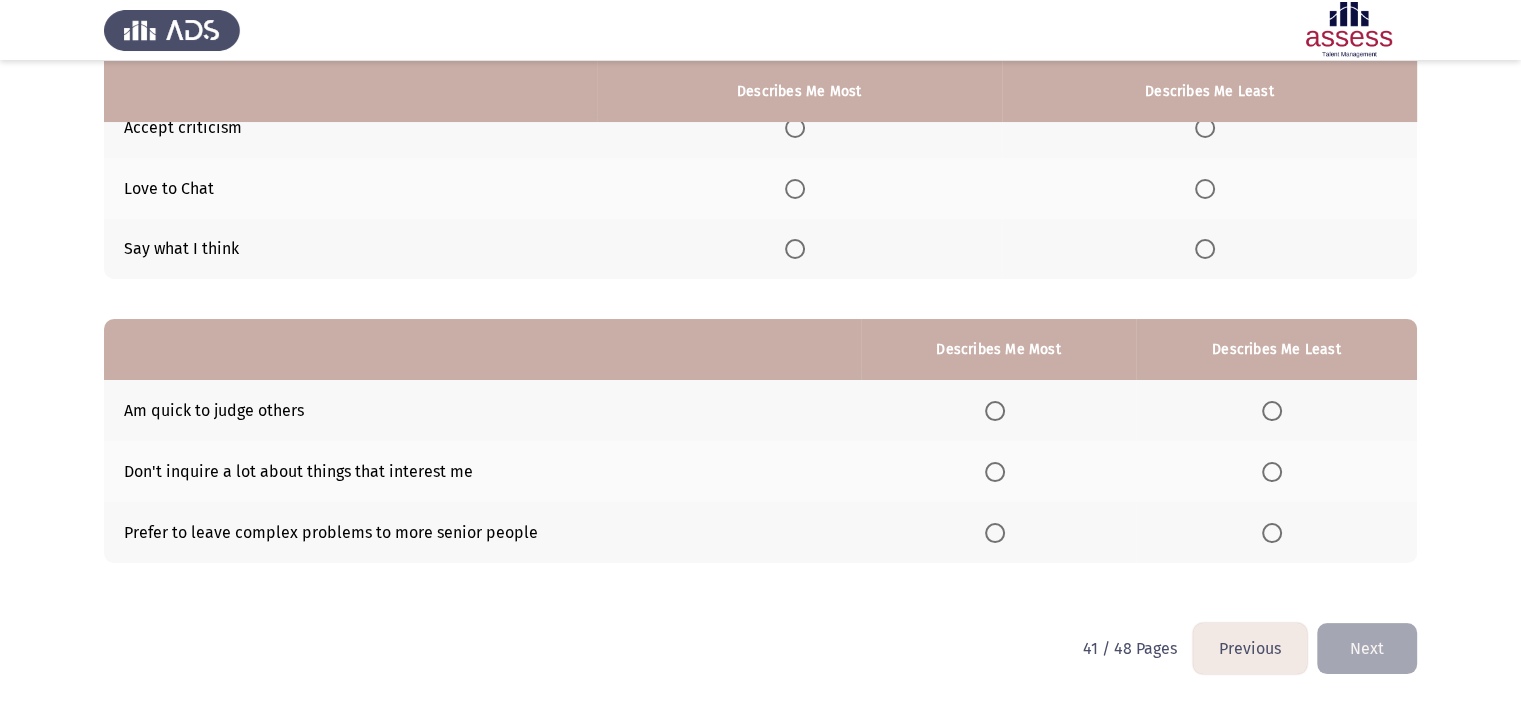 scroll, scrollTop: 0, scrollLeft: 0, axis: both 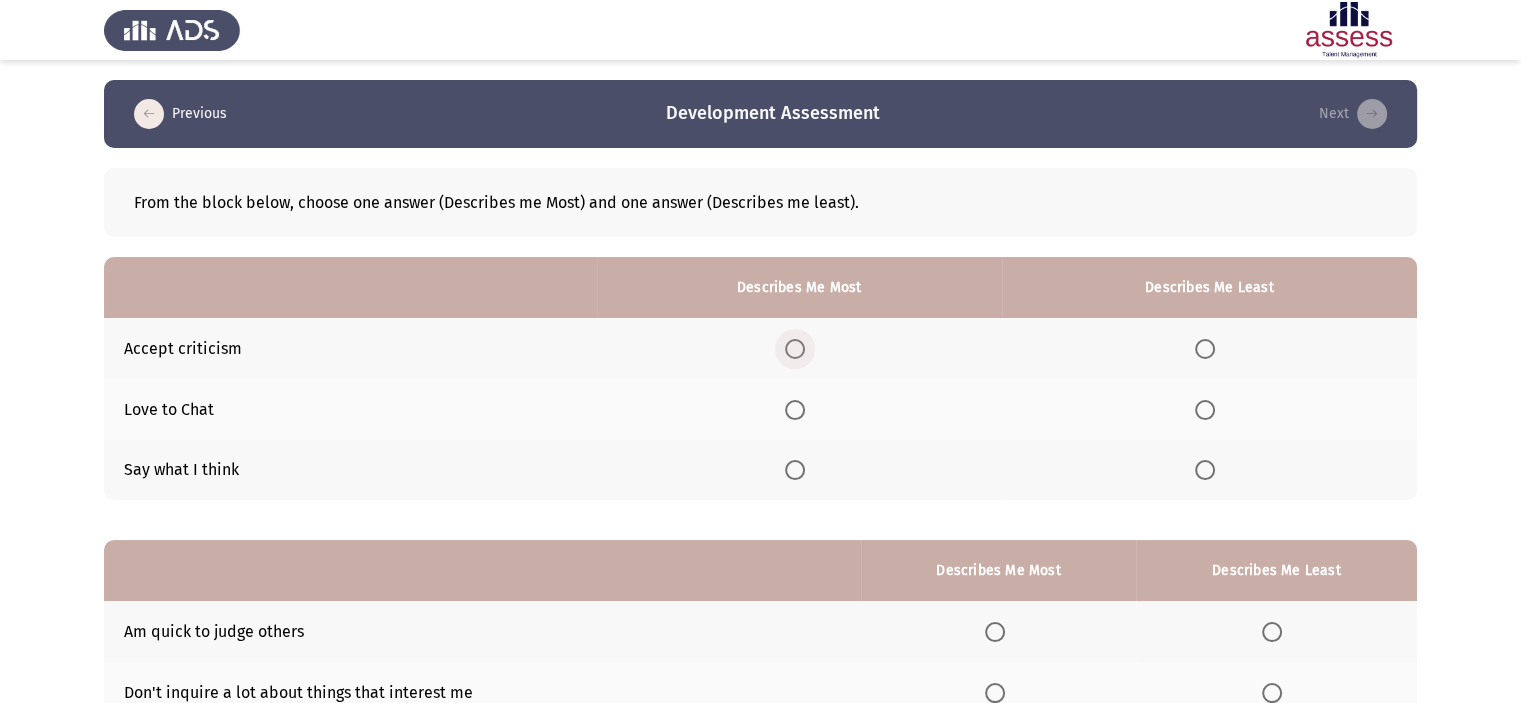 click at bounding box center (795, 349) 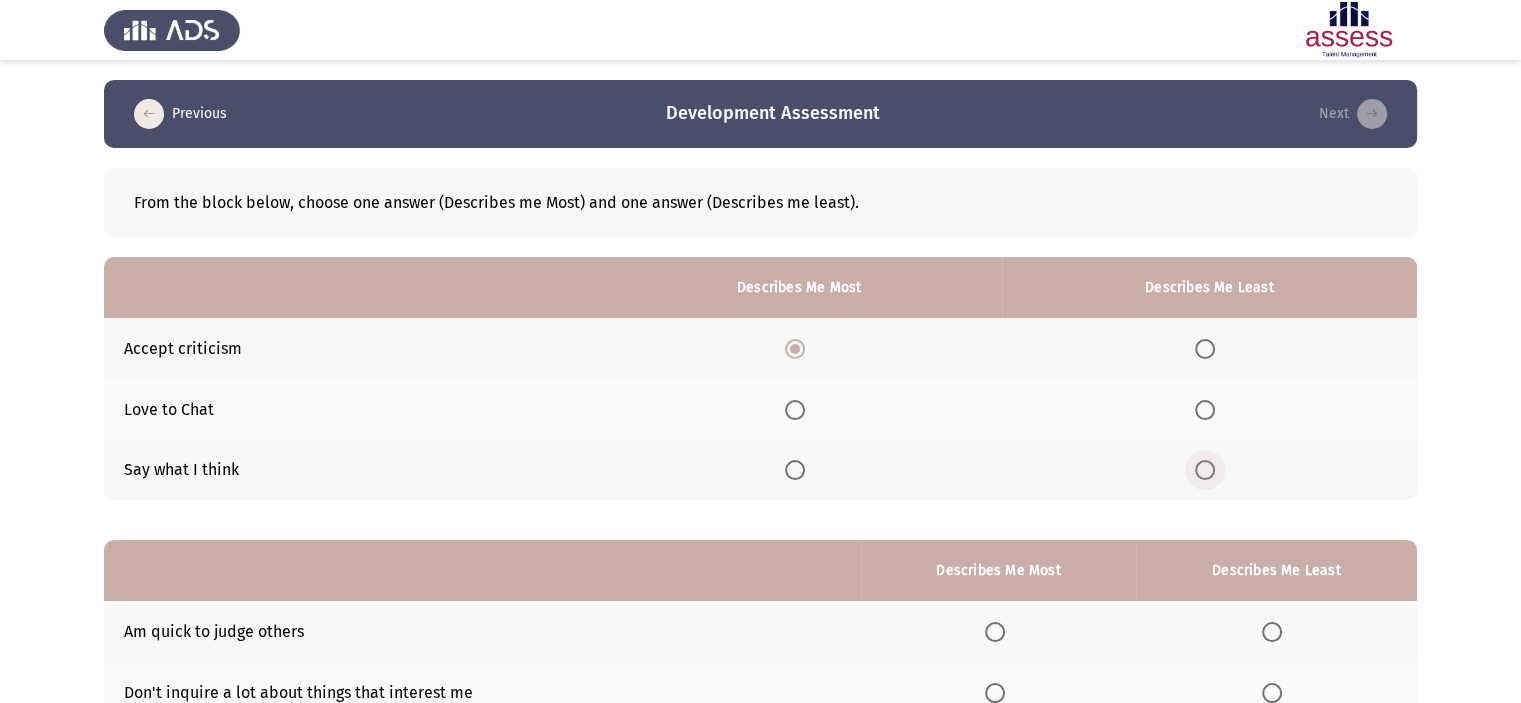 click at bounding box center [1205, 470] 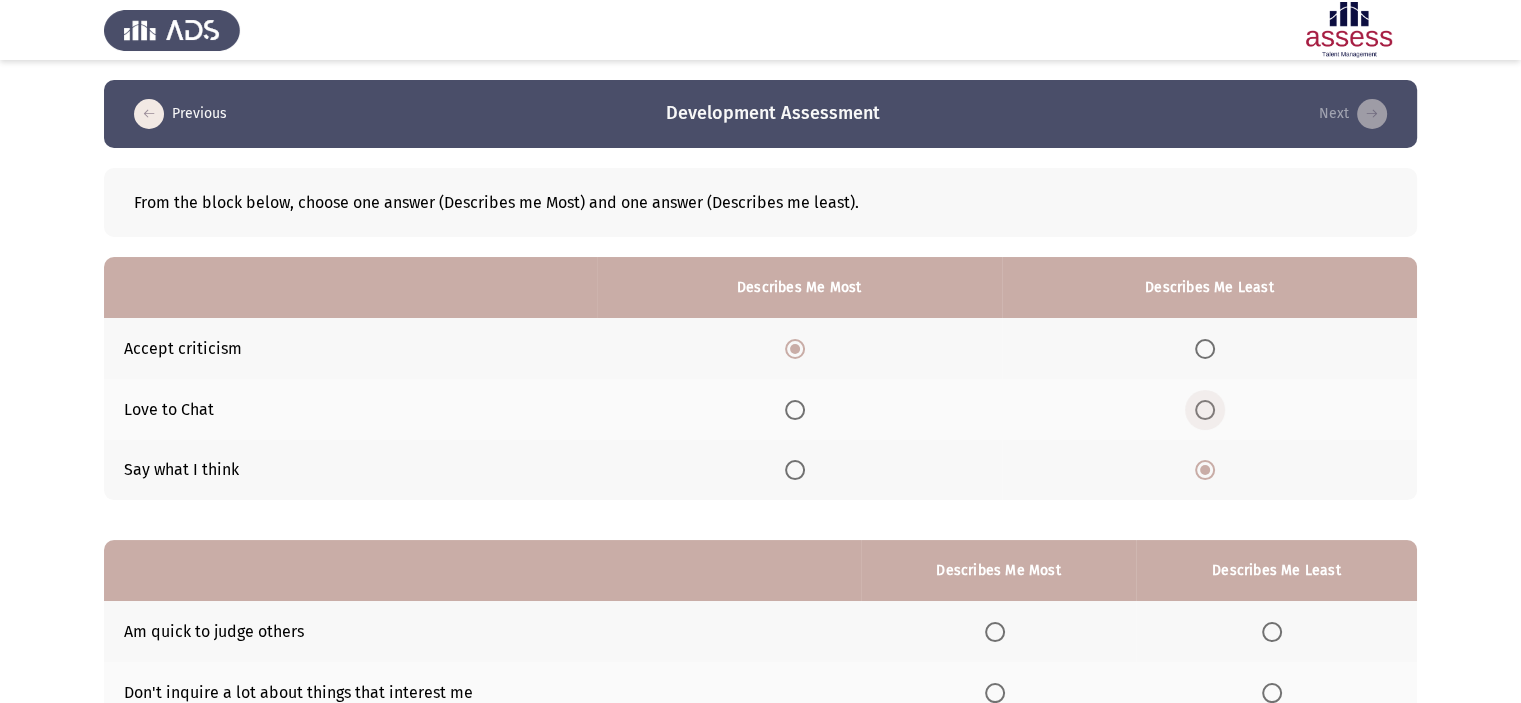 click at bounding box center (1205, 410) 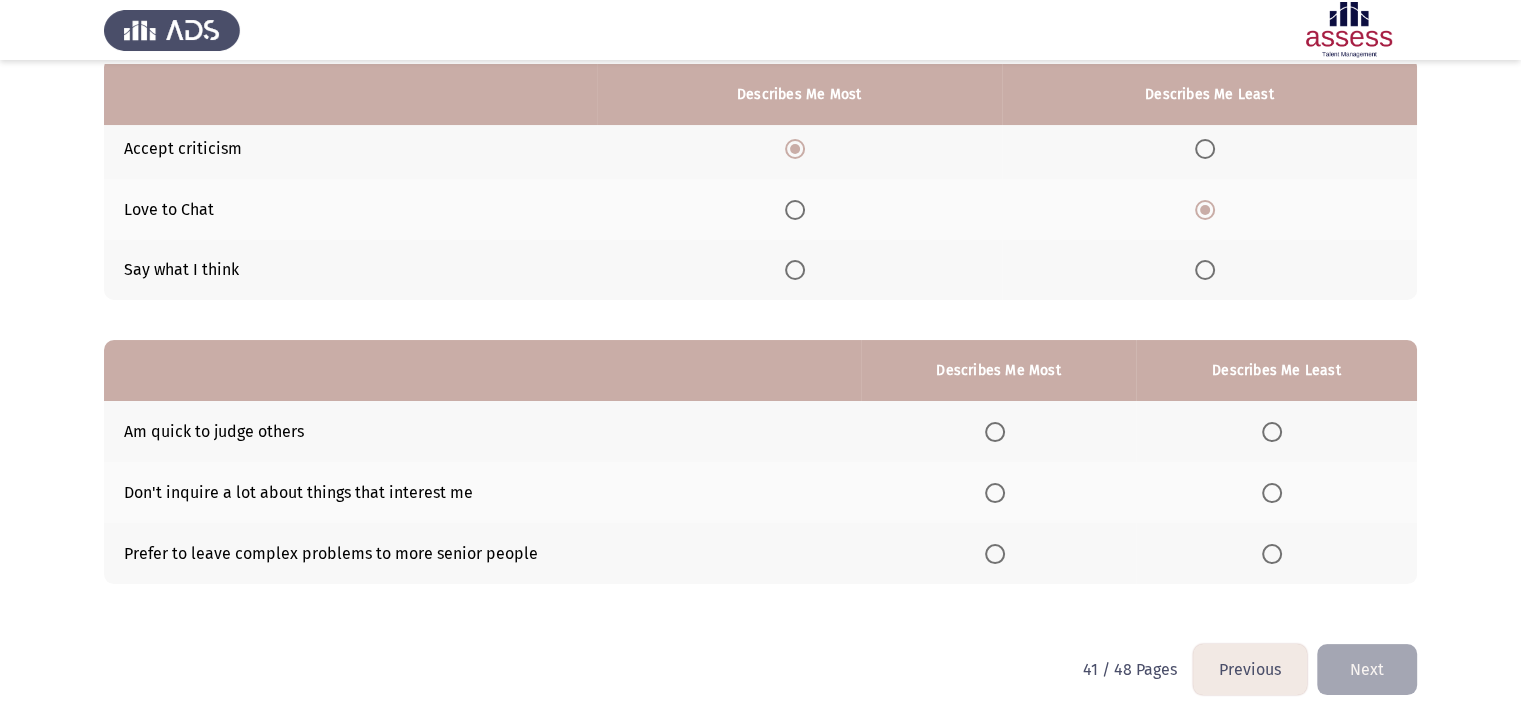 scroll, scrollTop: 221, scrollLeft: 0, axis: vertical 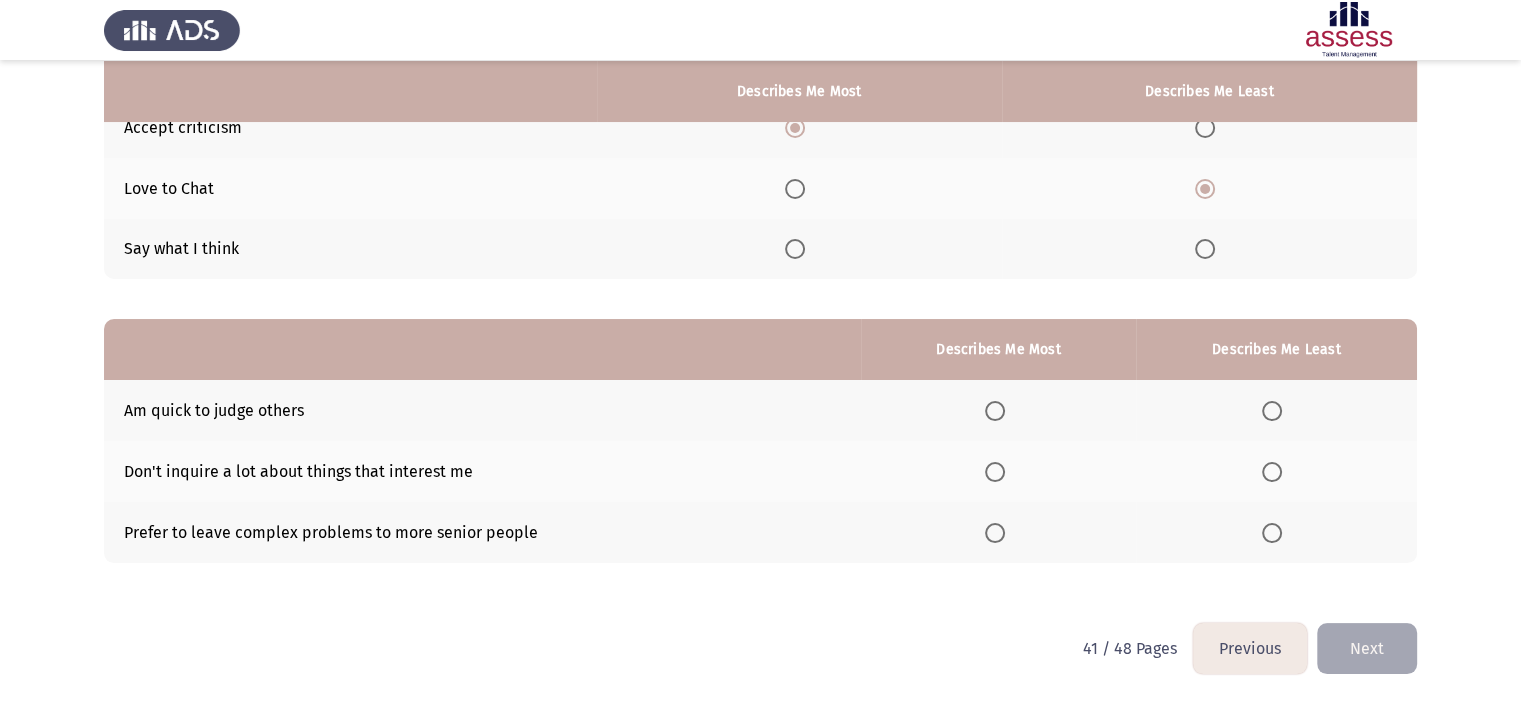 click at bounding box center [1272, 533] 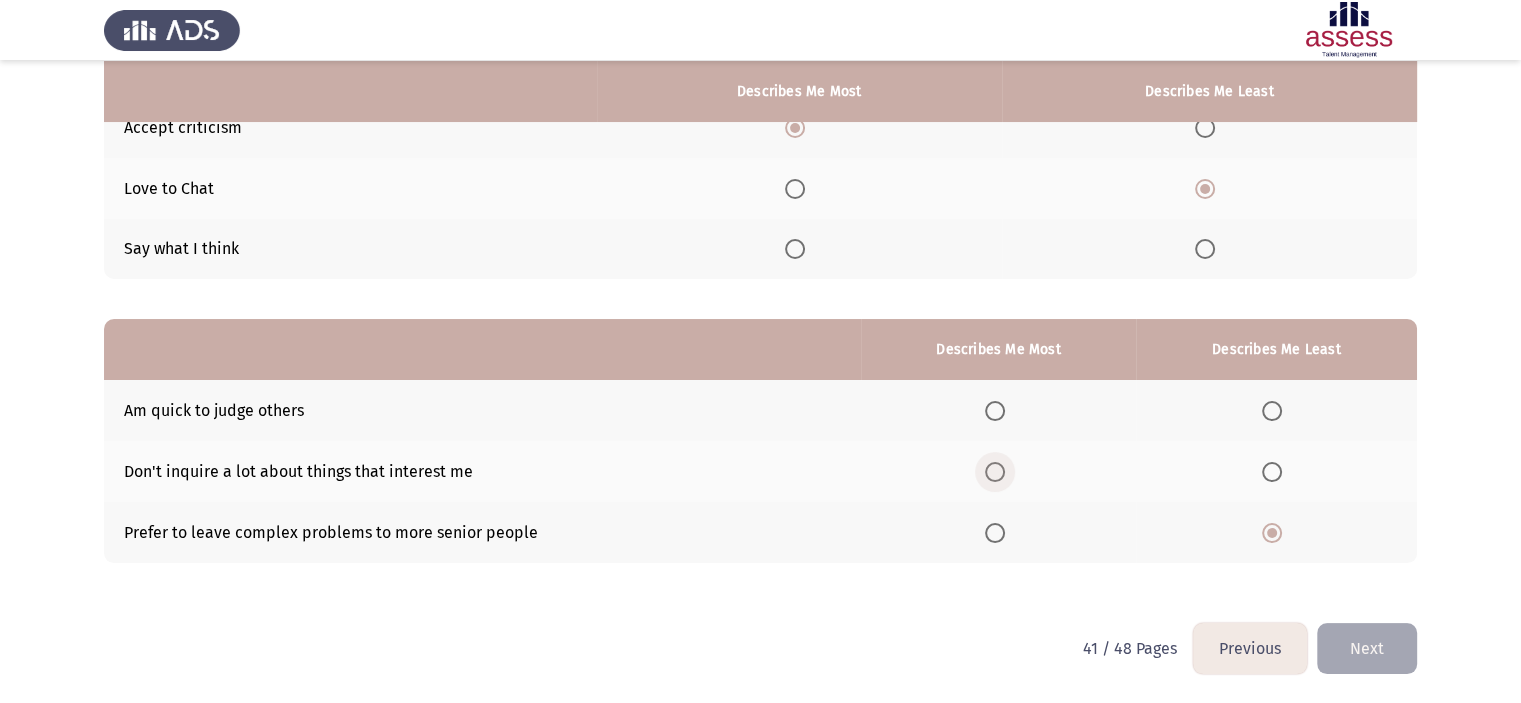 click at bounding box center (995, 472) 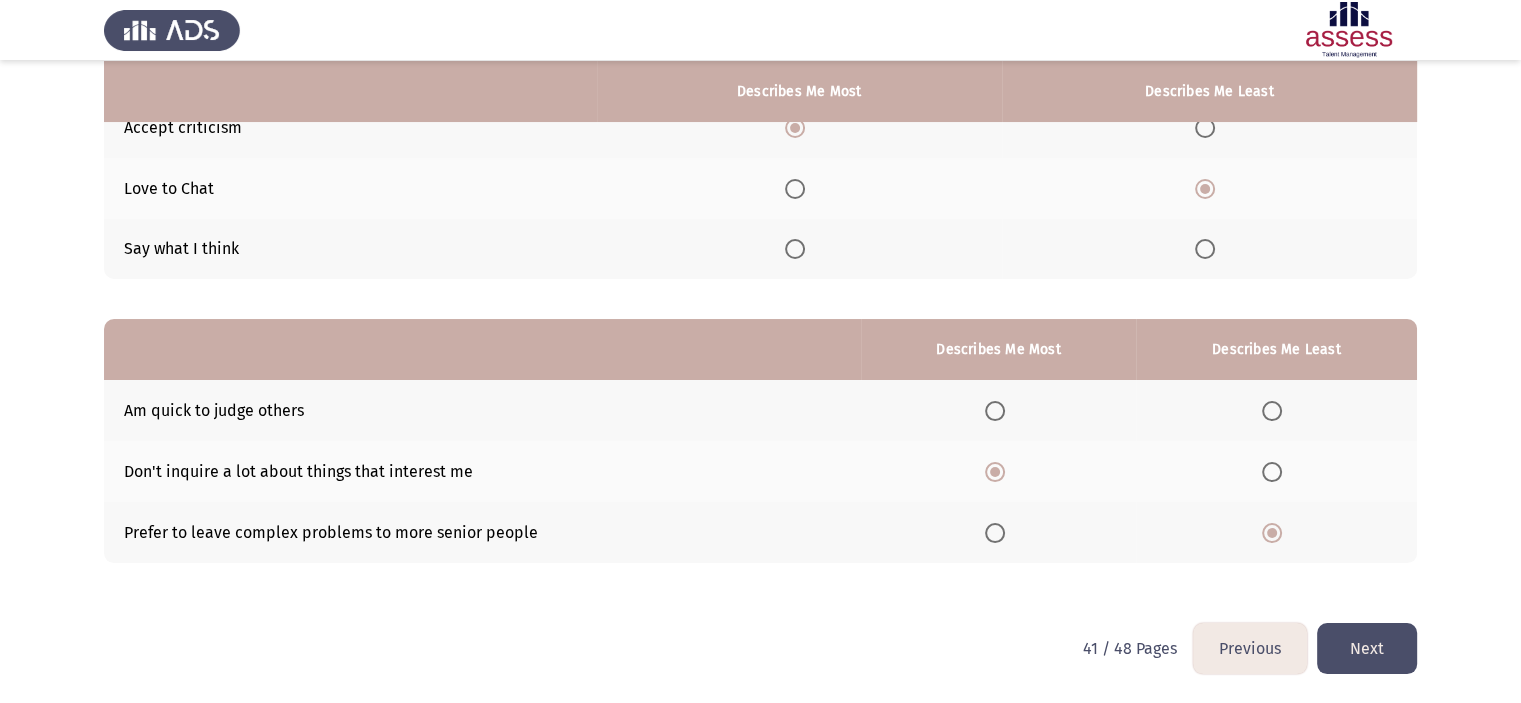click on "Next" 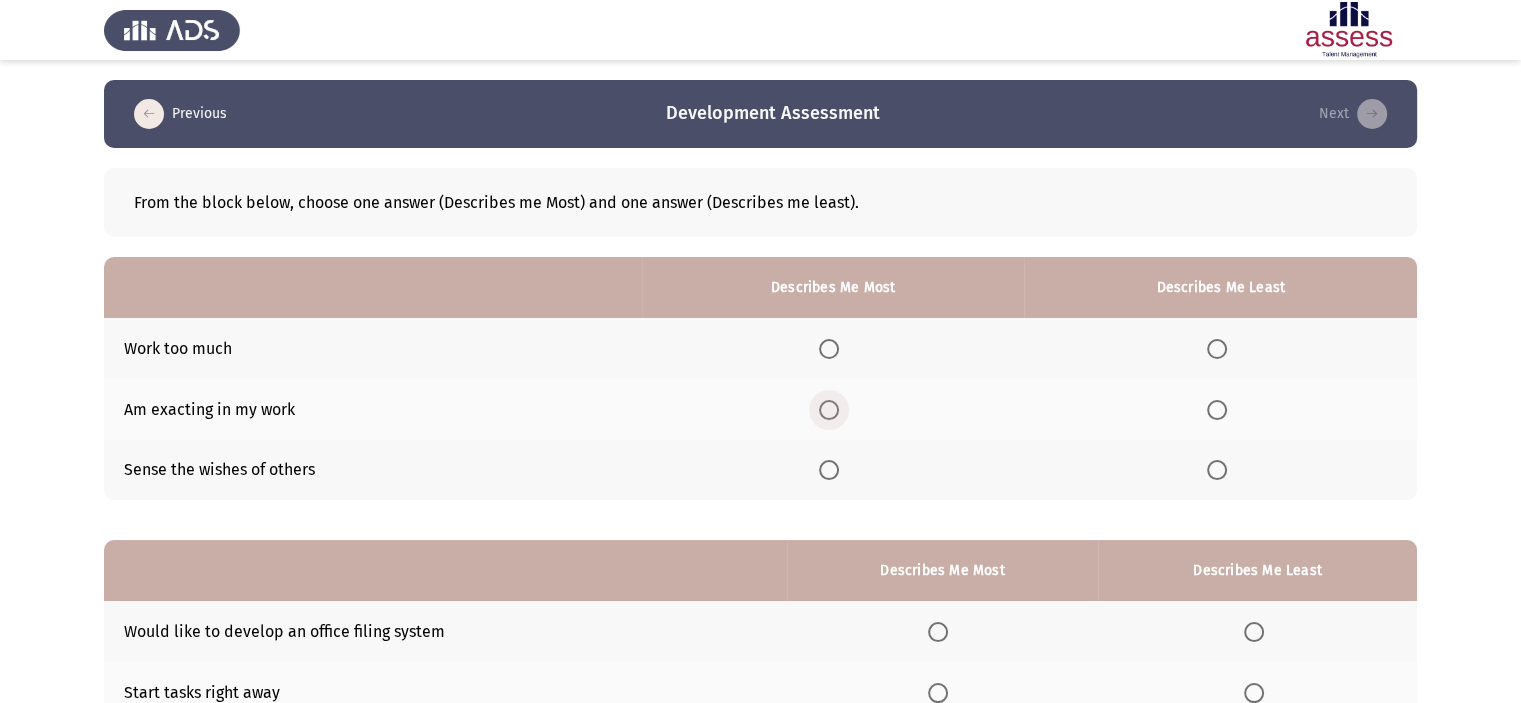 click at bounding box center (829, 410) 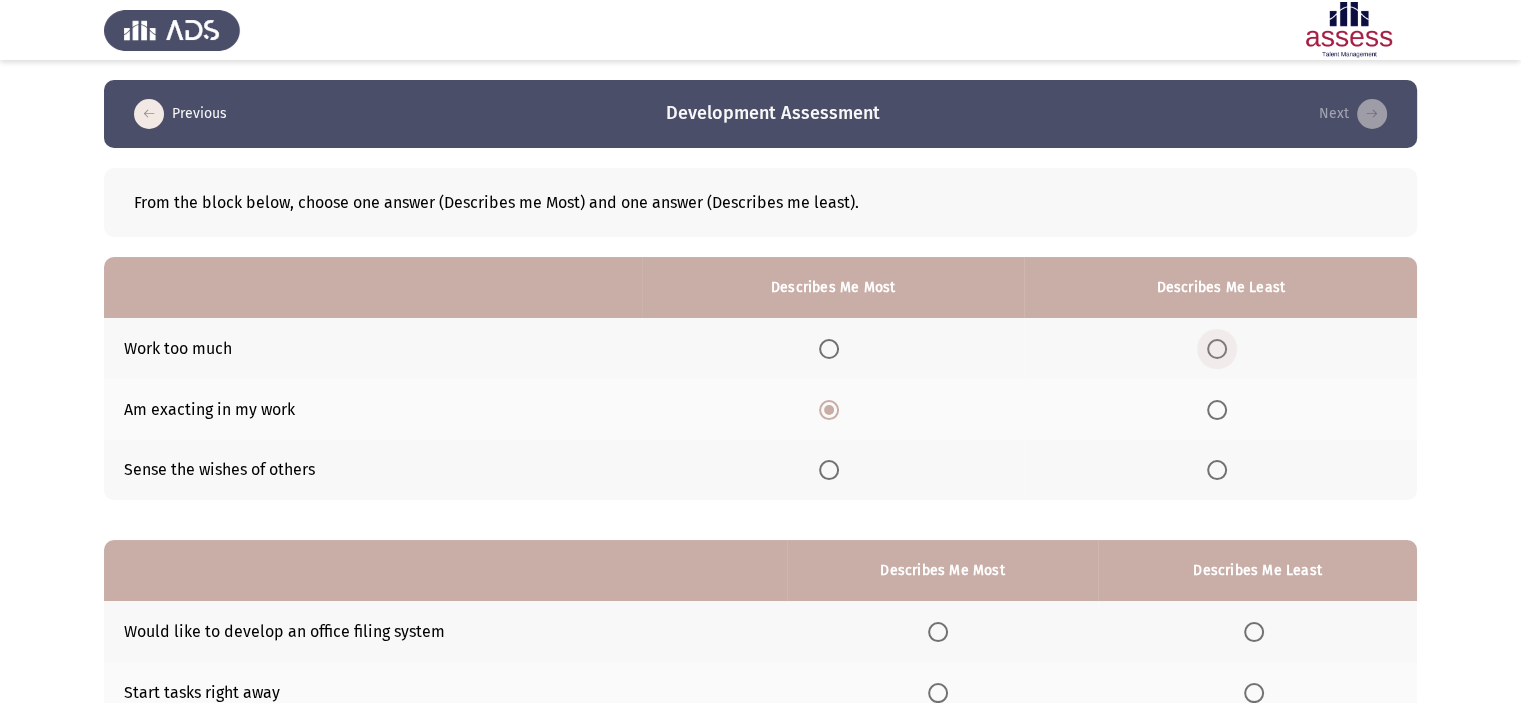 click at bounding box center [1221, 349] 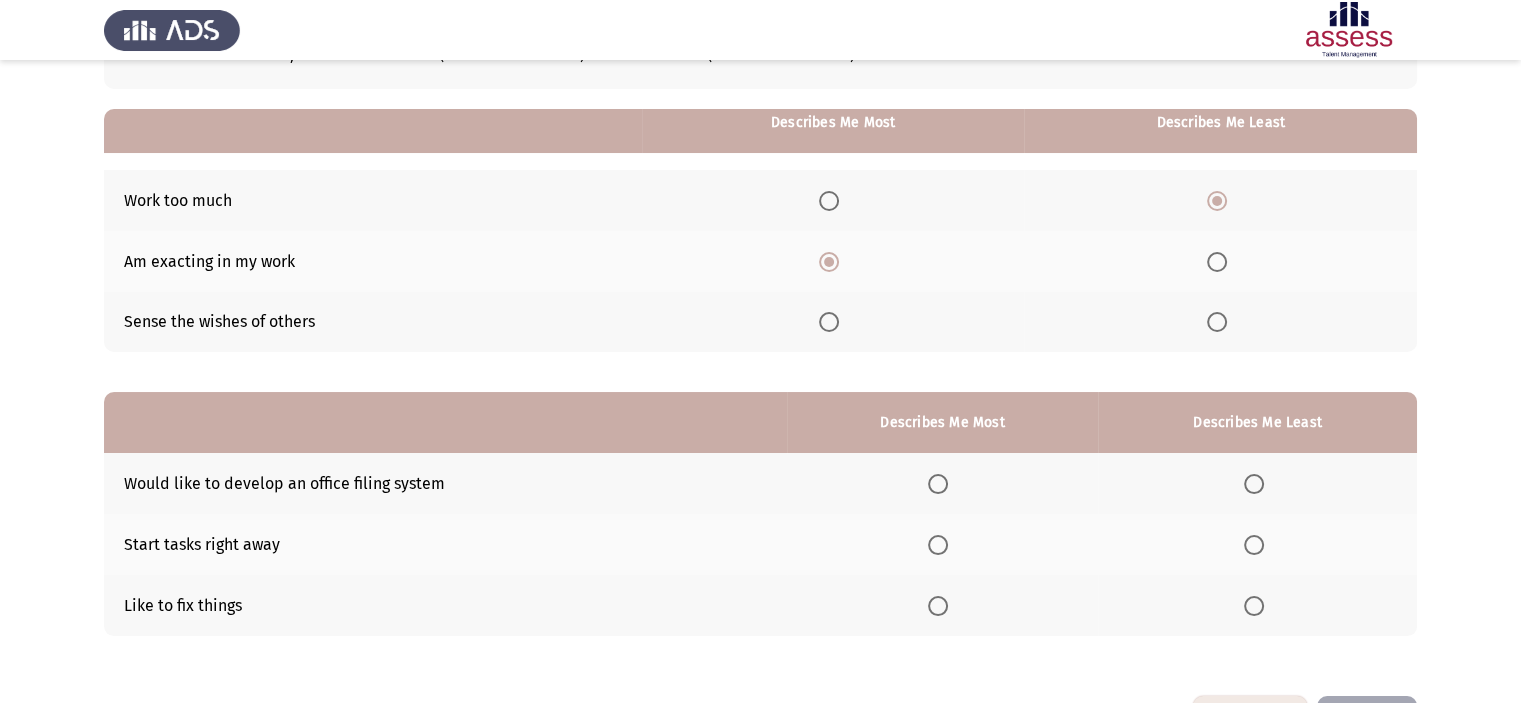 scroll, scrollTop: 221, scrollLeft: 0, axis: vertical 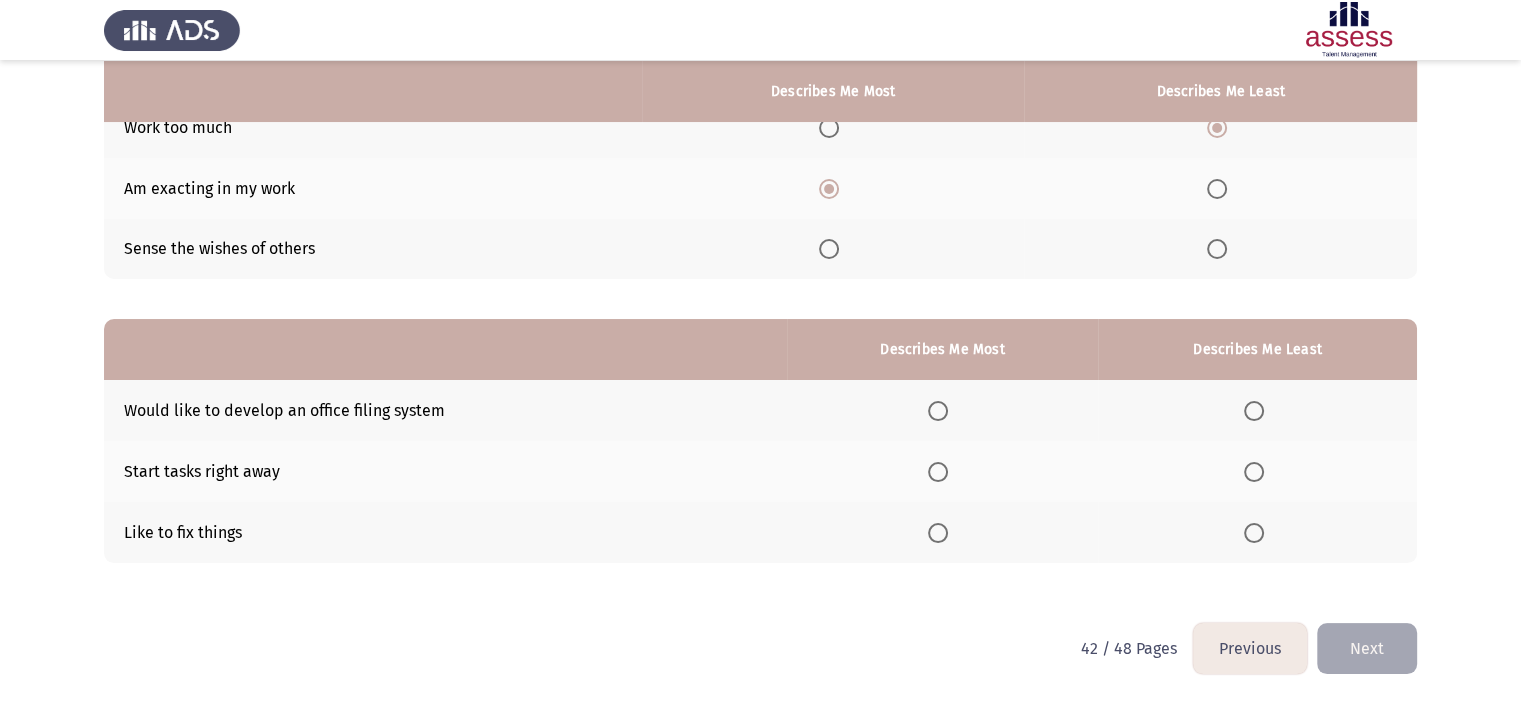 click at bounding box center (942, 472) 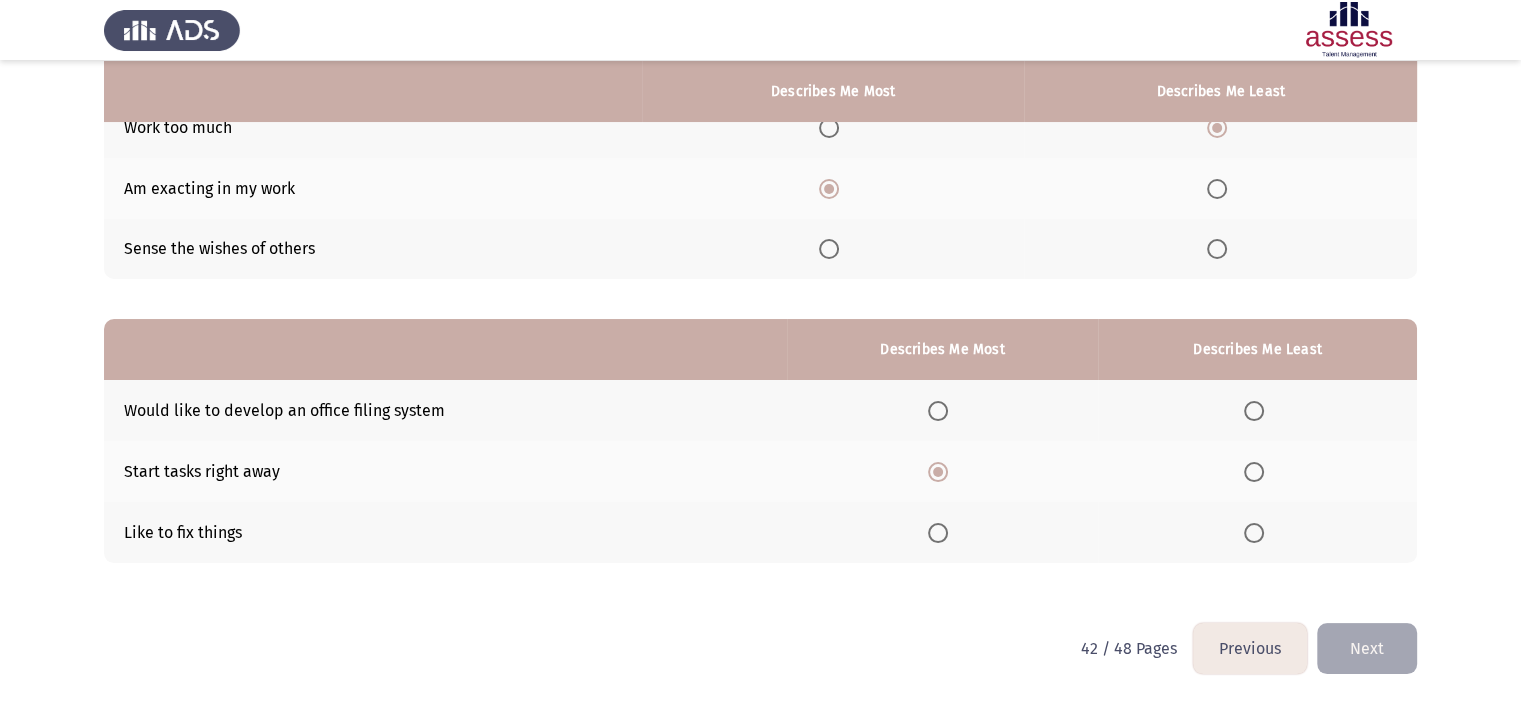 click at bounding box center (1254, 411) 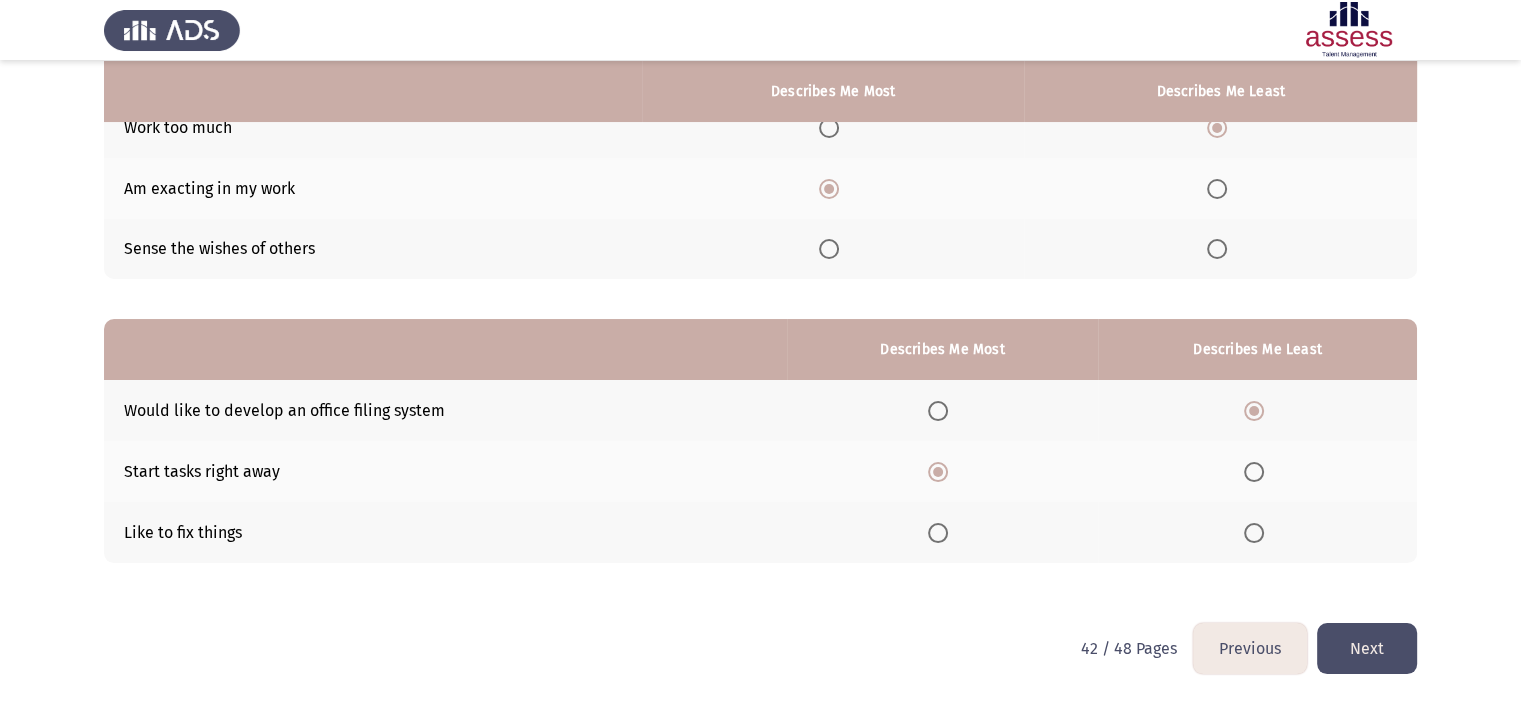 click on "Next" 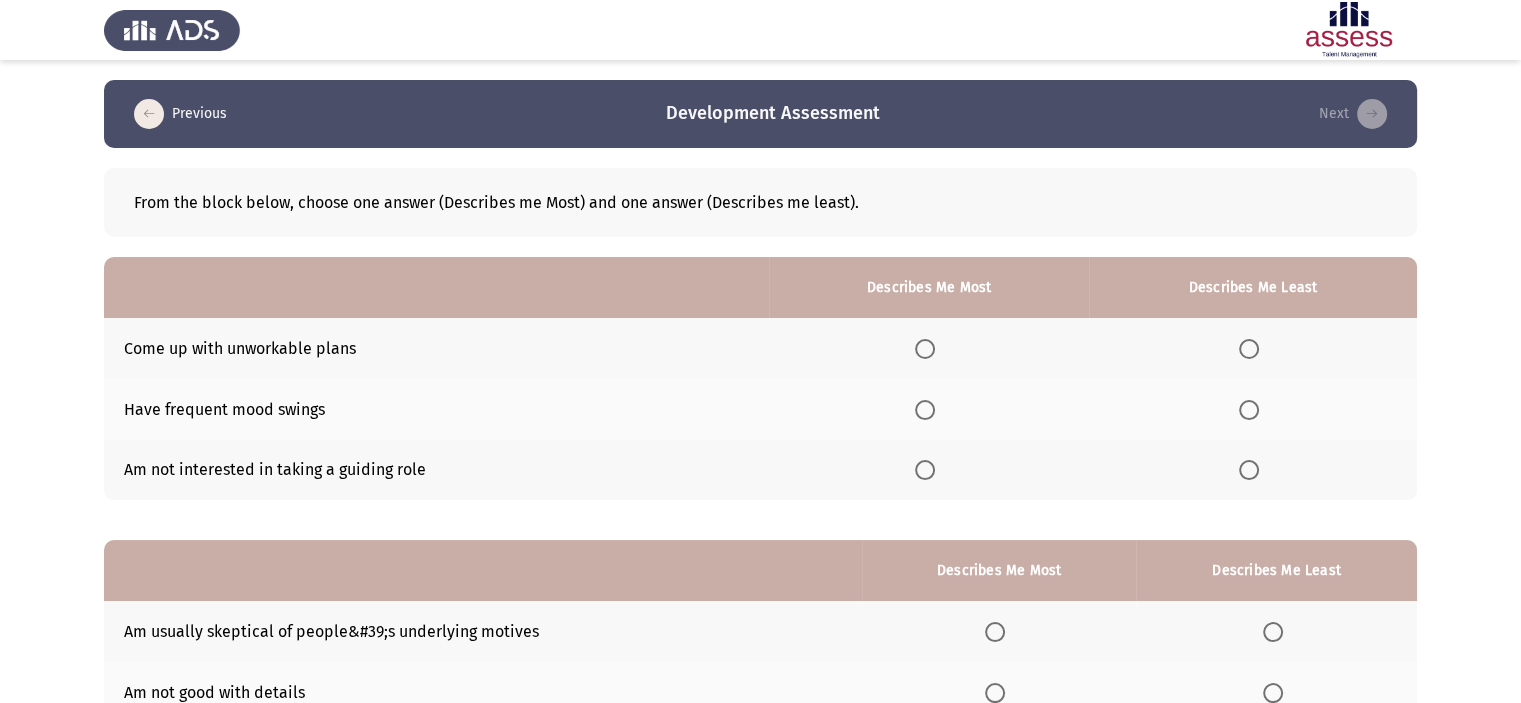 click 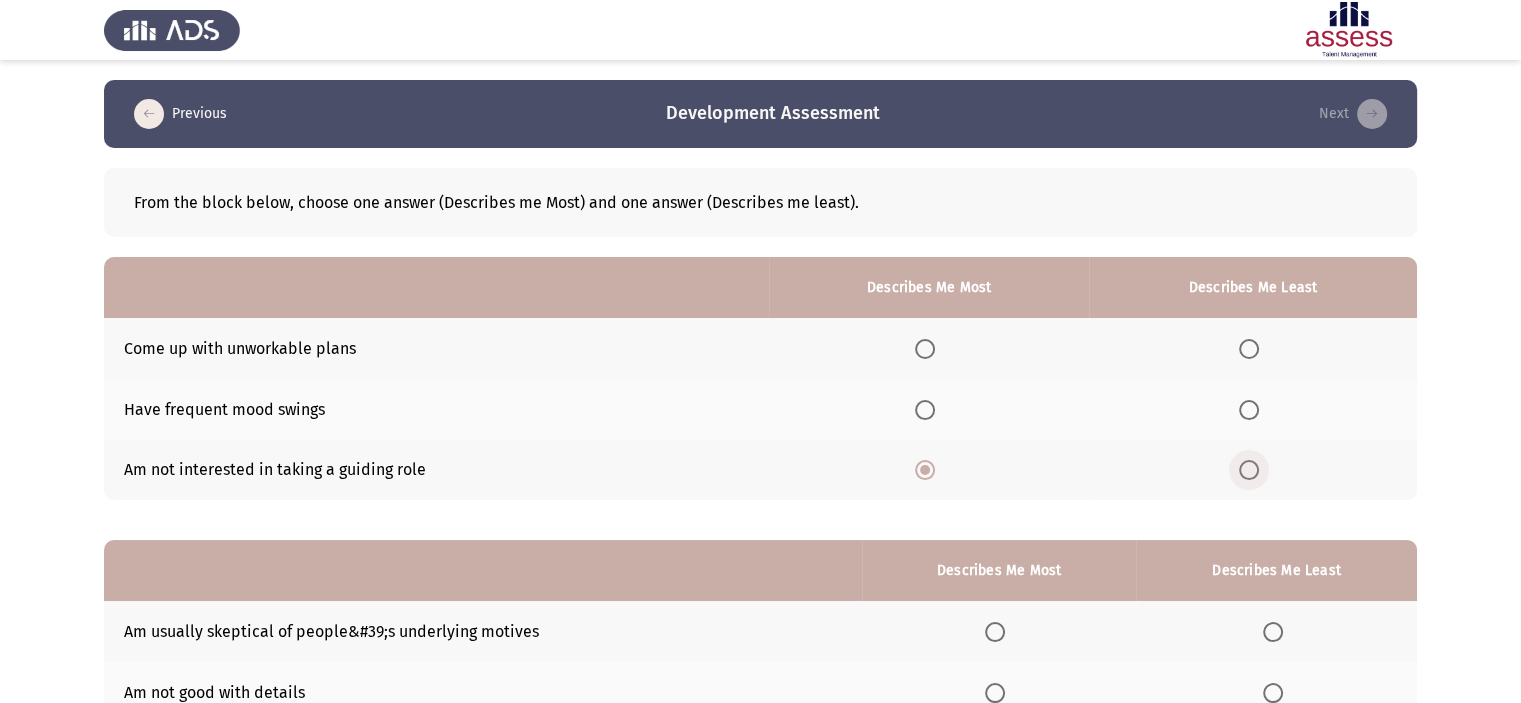 click at bounding box center (1253, 470) 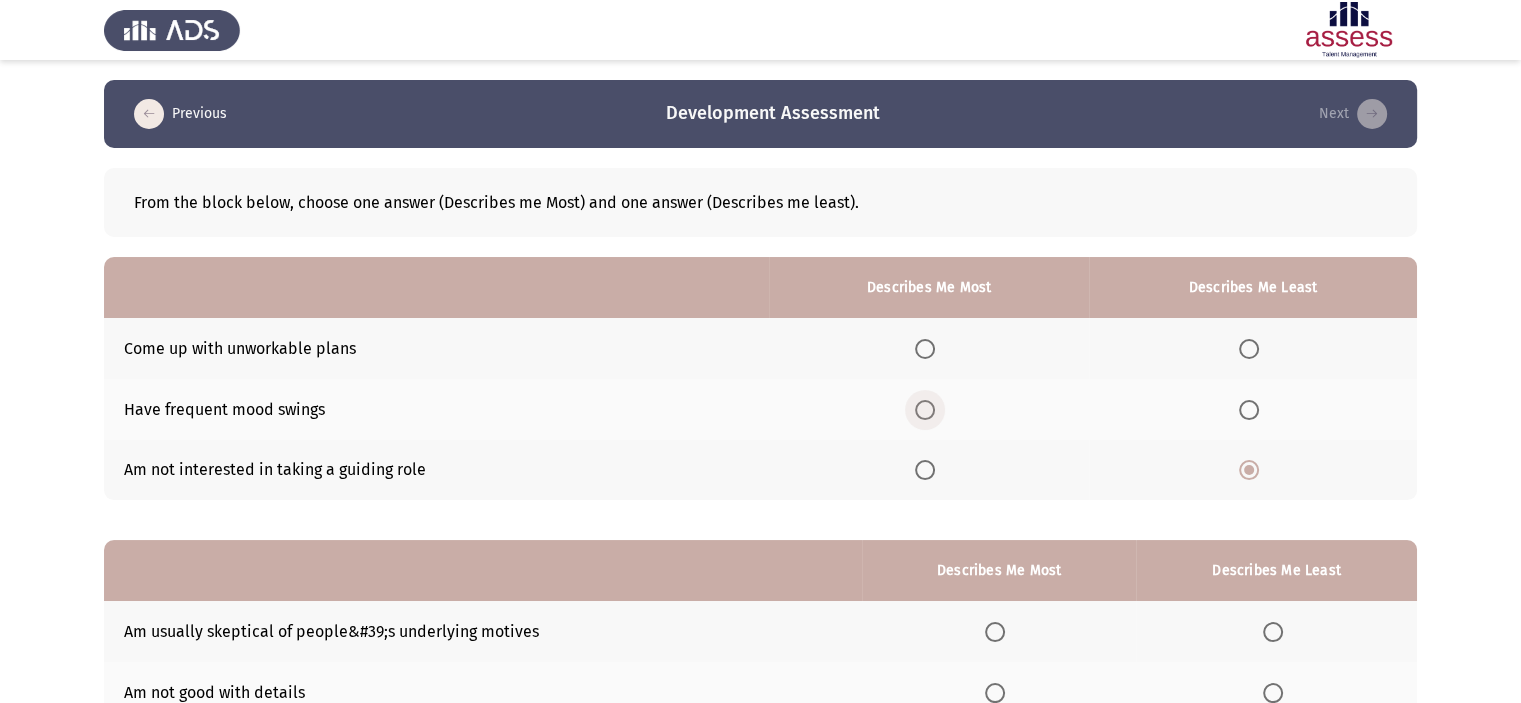 click at bounding box center (925, 410) 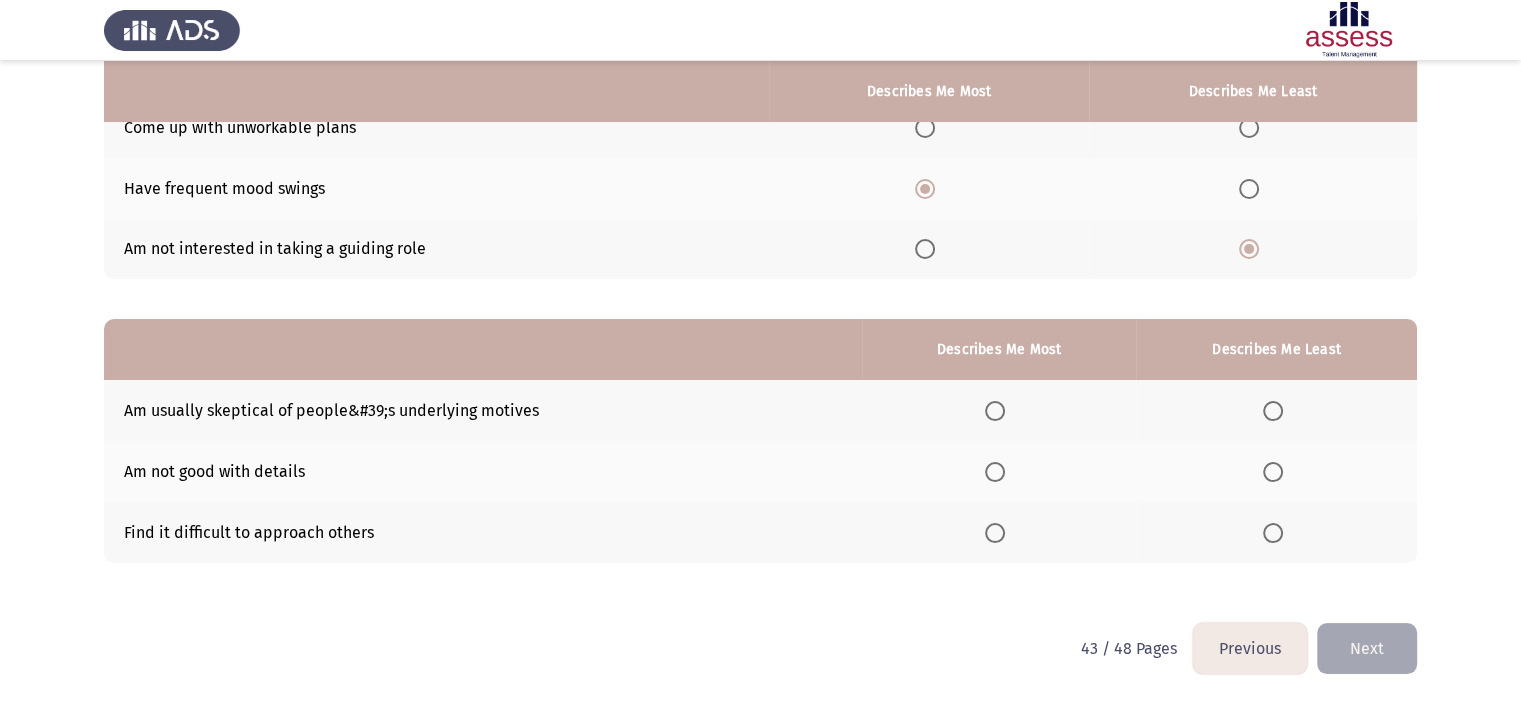 scroll, scrollTop: 220, scrollLeft: 0, axis: vertical 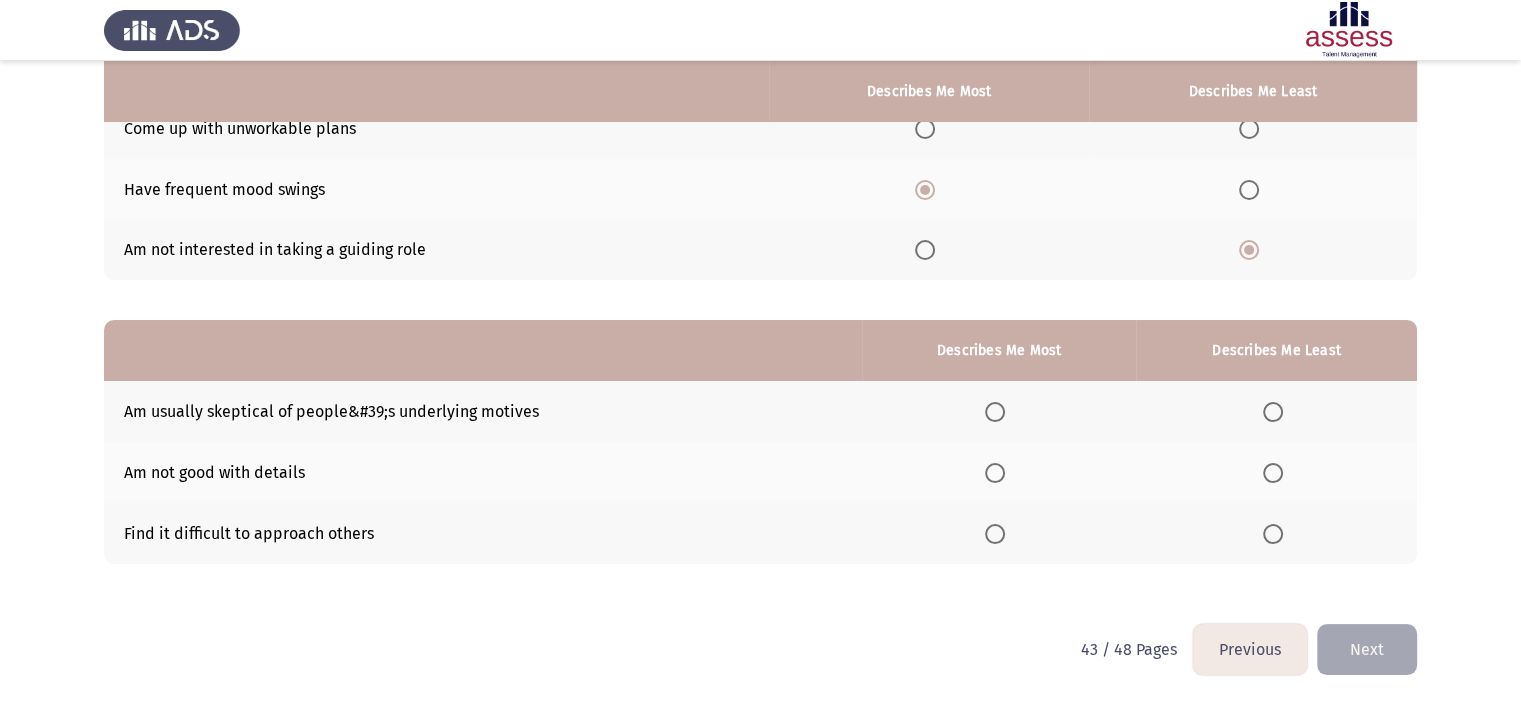 click on "Am usually skeptical of people&#39;s underlying motives" 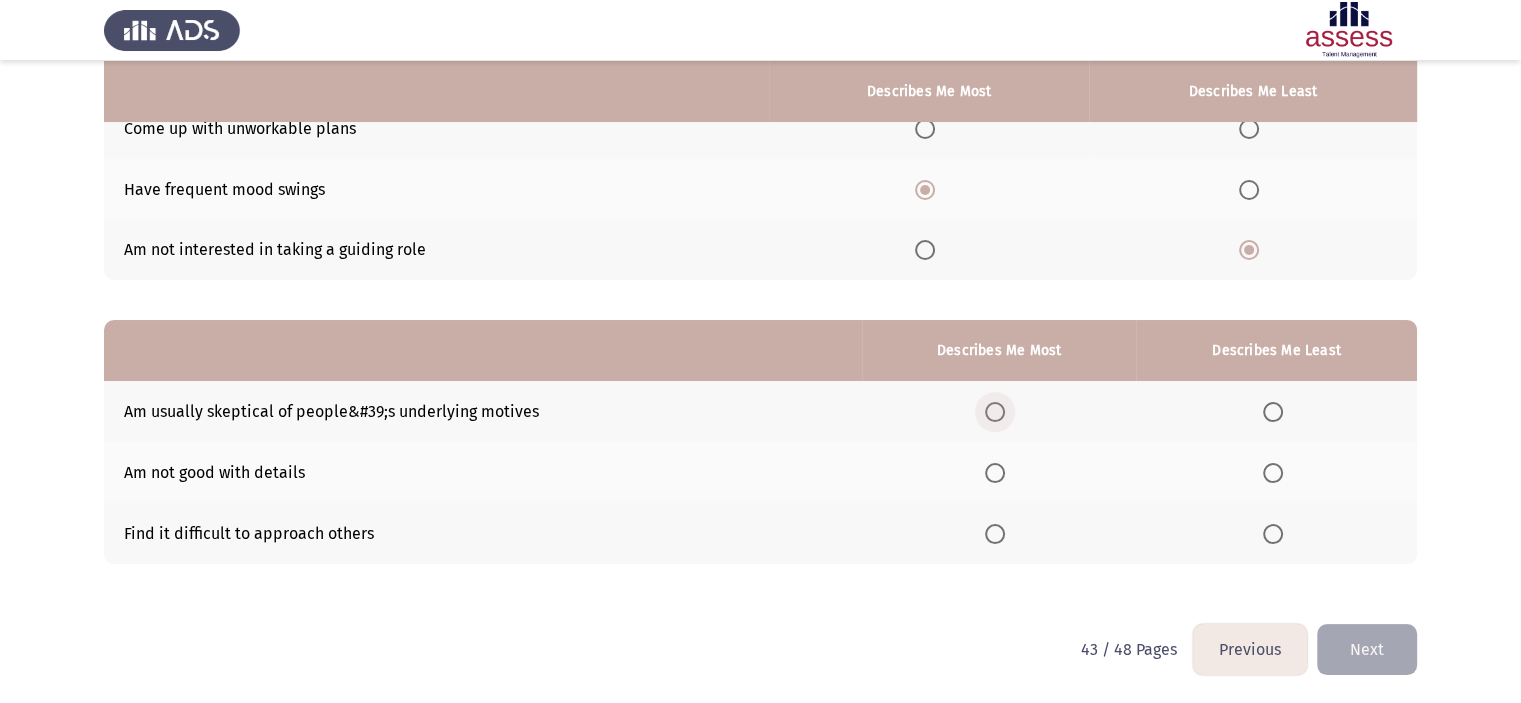 click at bounding box center (995, 412) 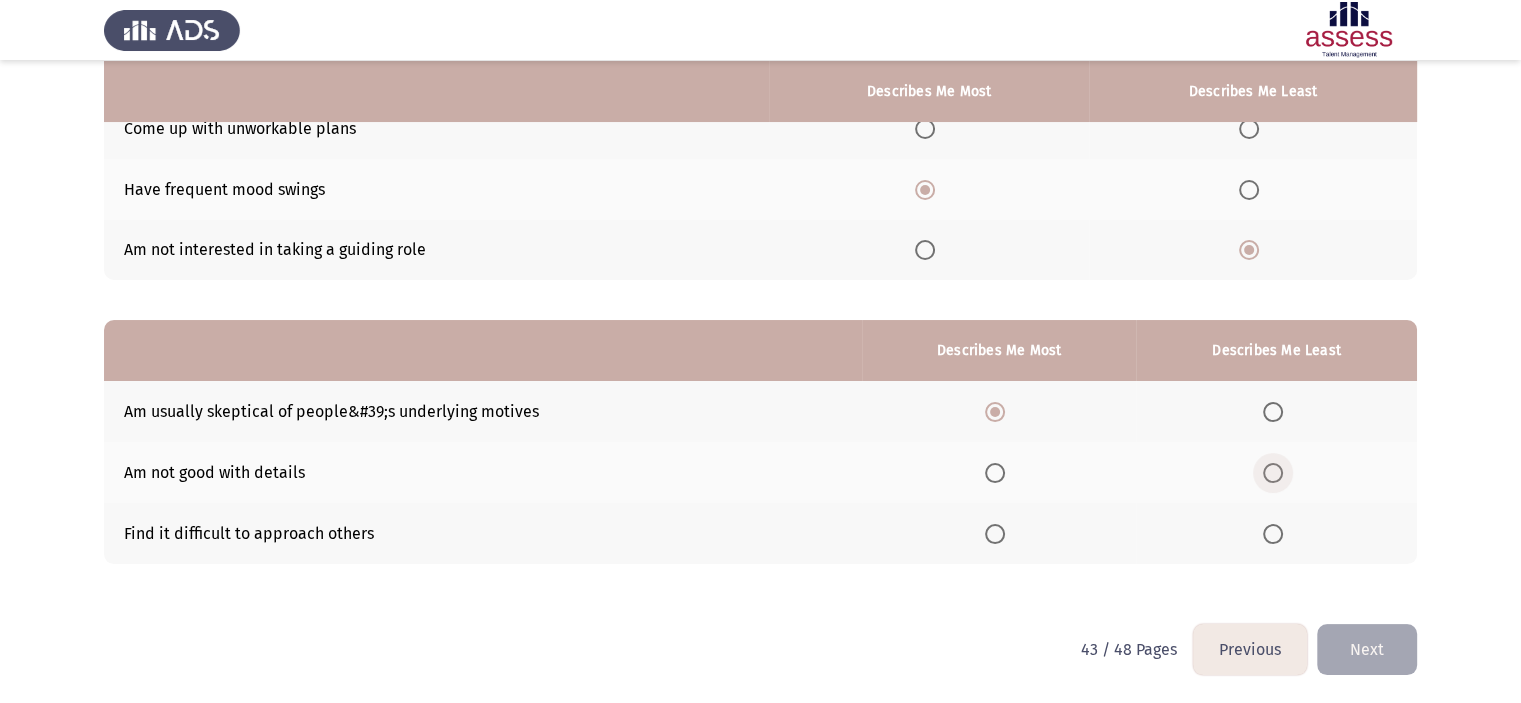 click at bounding box center [1273, 473] 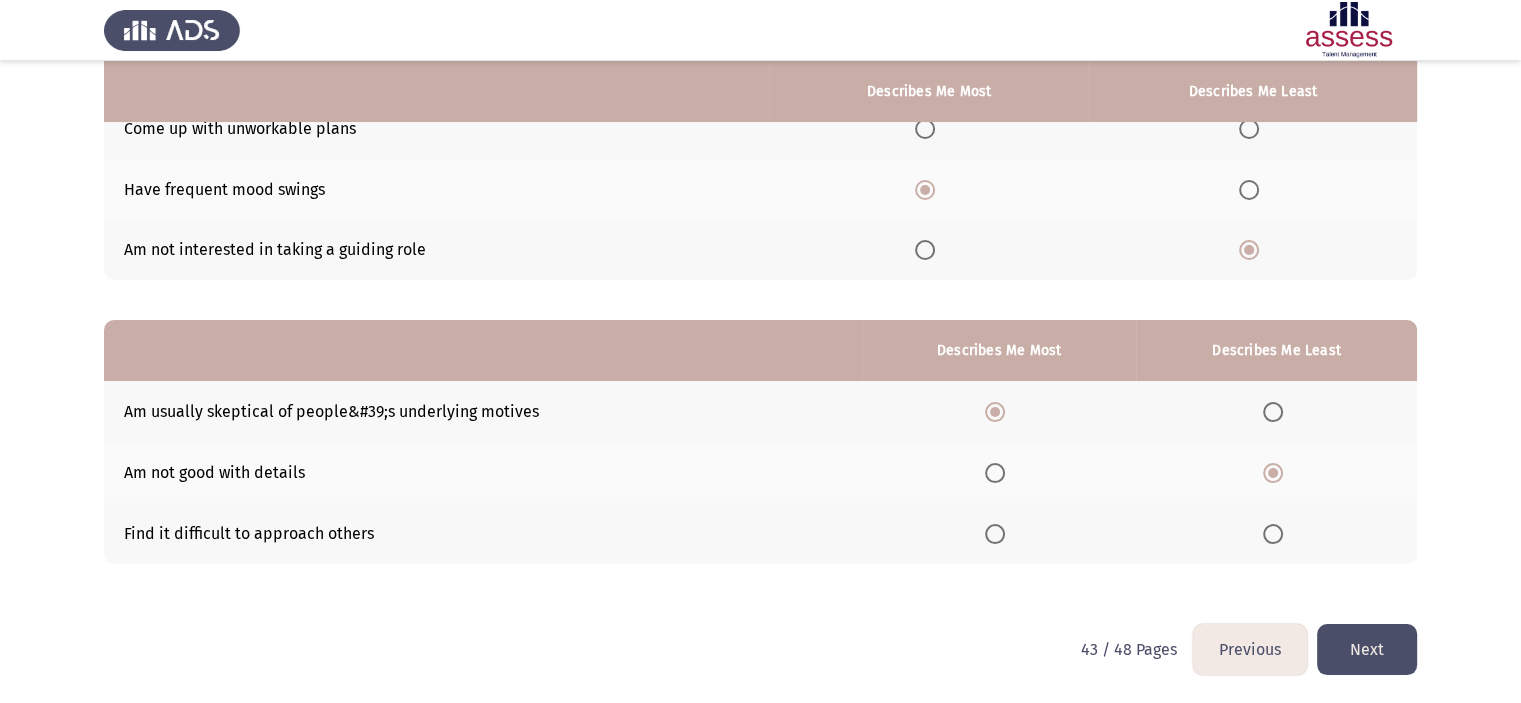 click on "Next" 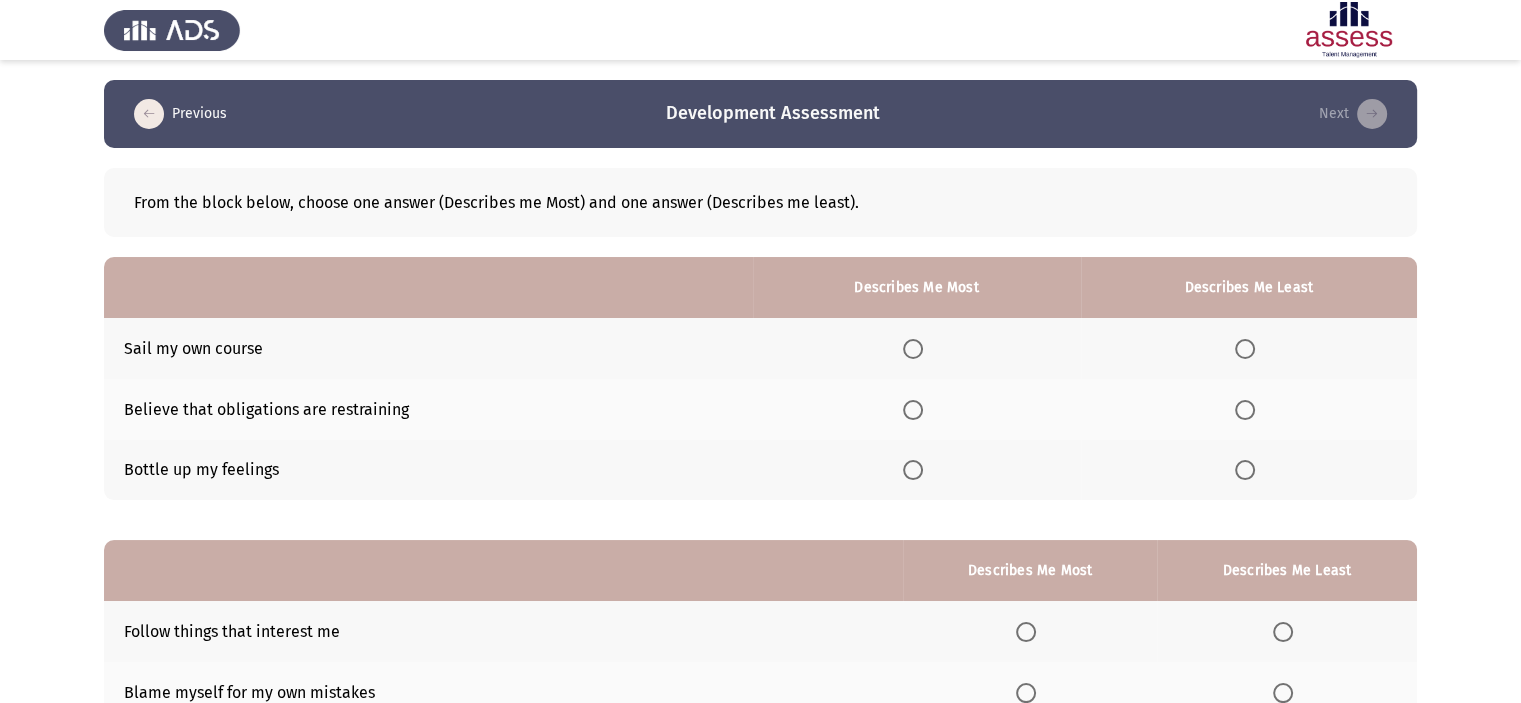 click 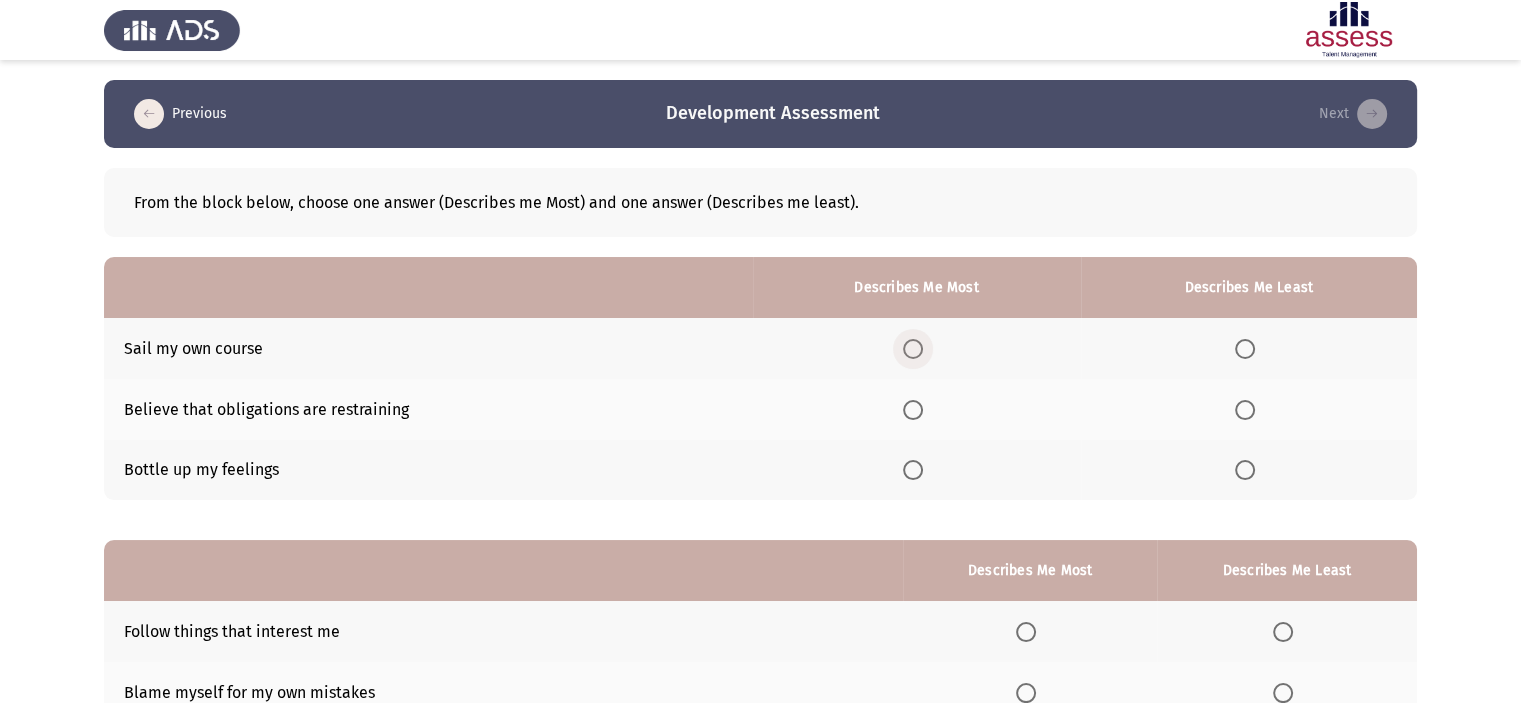 click at bounding box center (913, 349) 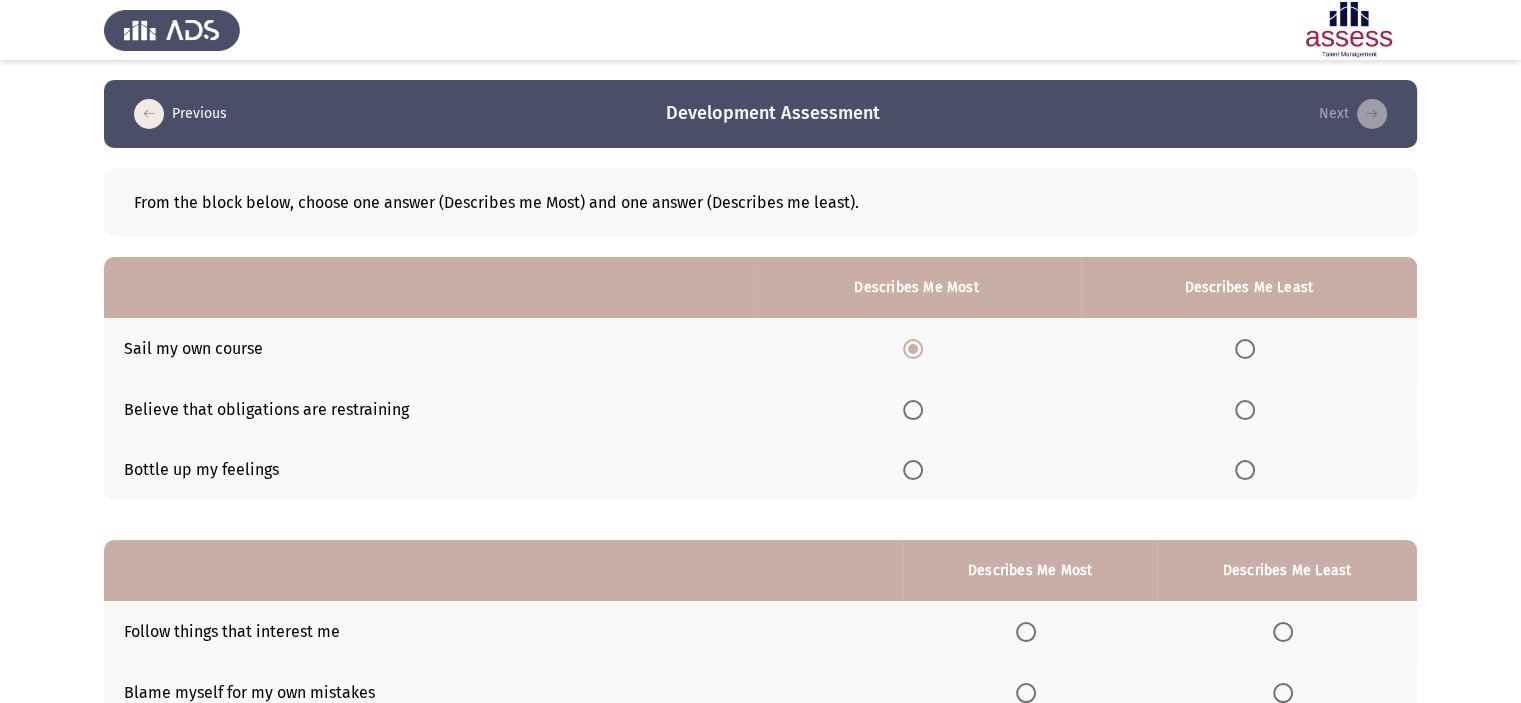 click at bounding box center (1245, 410) 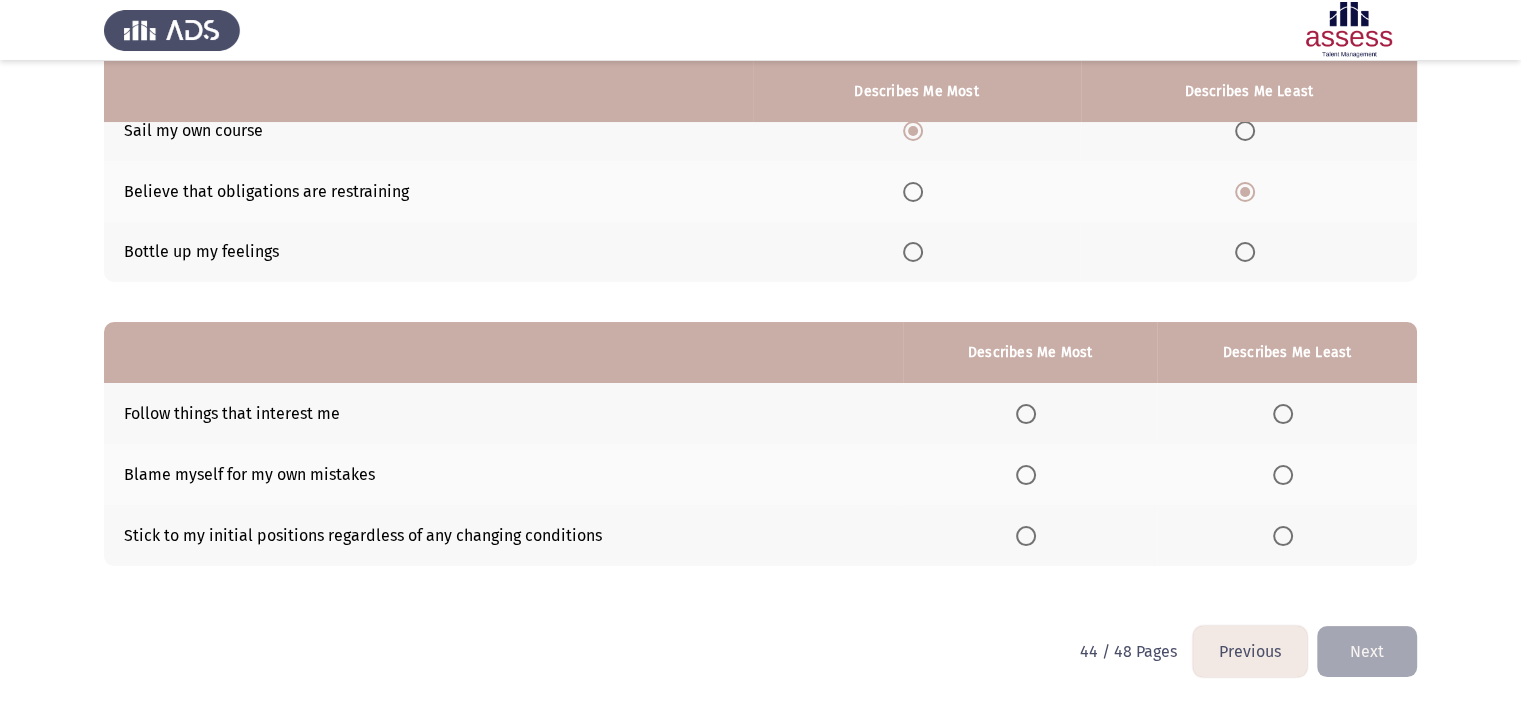 scroll, scrollTop: 219, scrollLeft: 0, axis: vertical 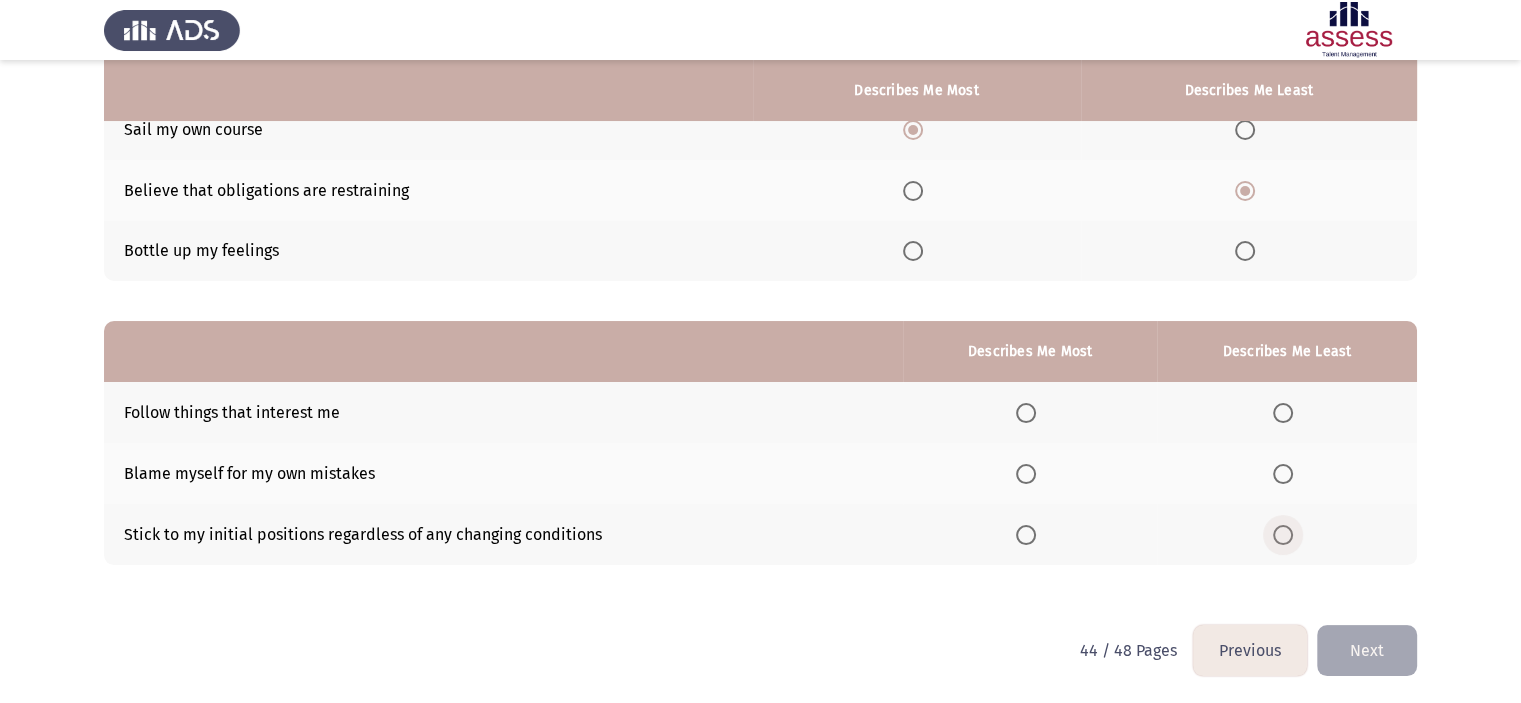 click at bounding box center [1287, 535] 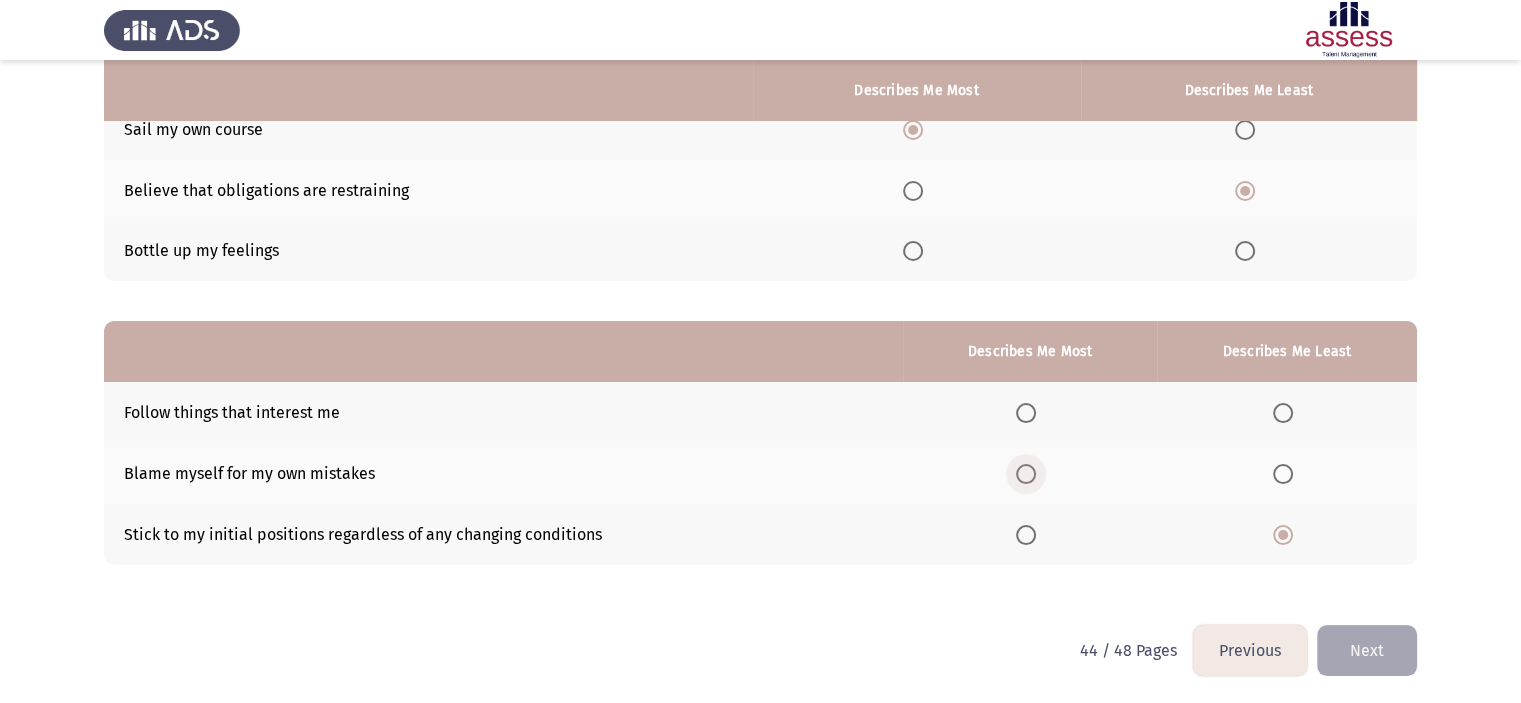 click at bounding box center (1026, 474) 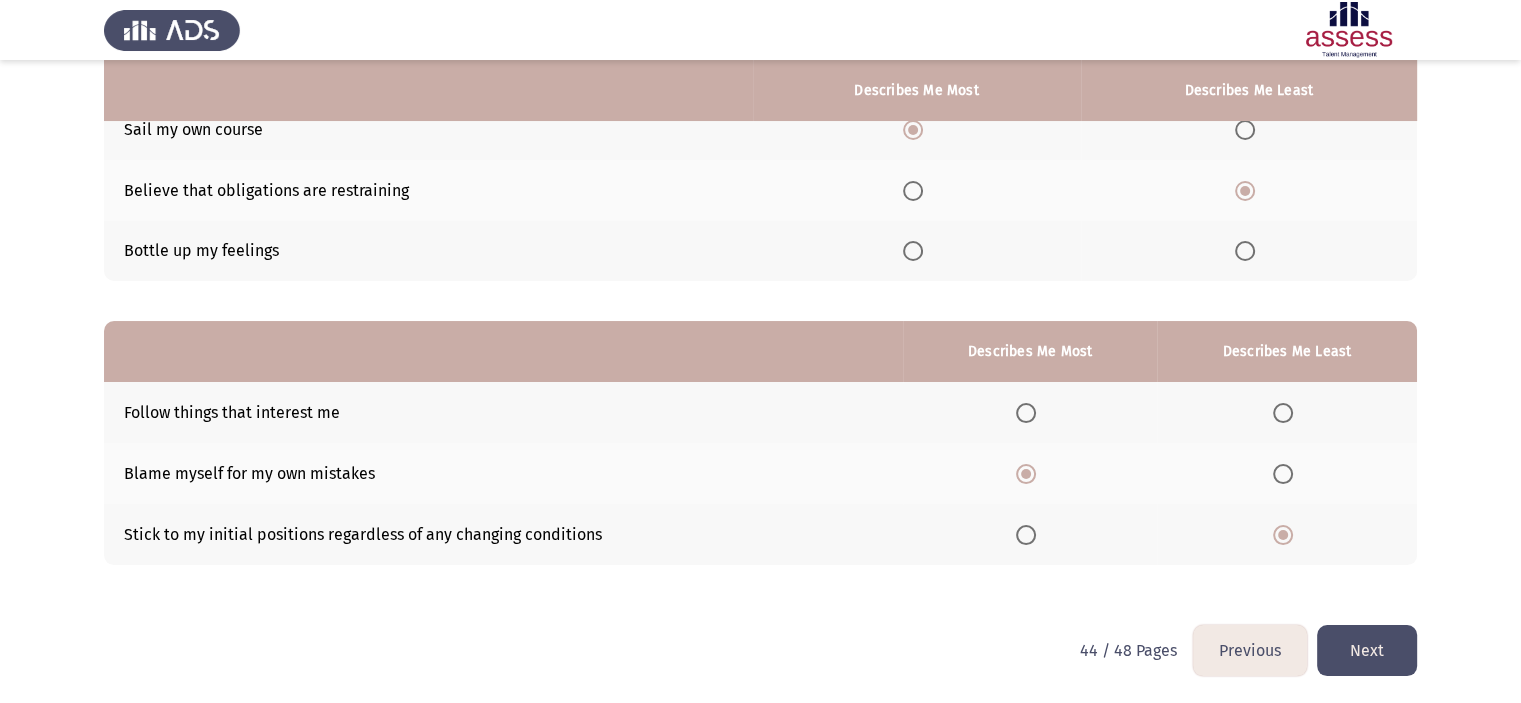 click on "Next" 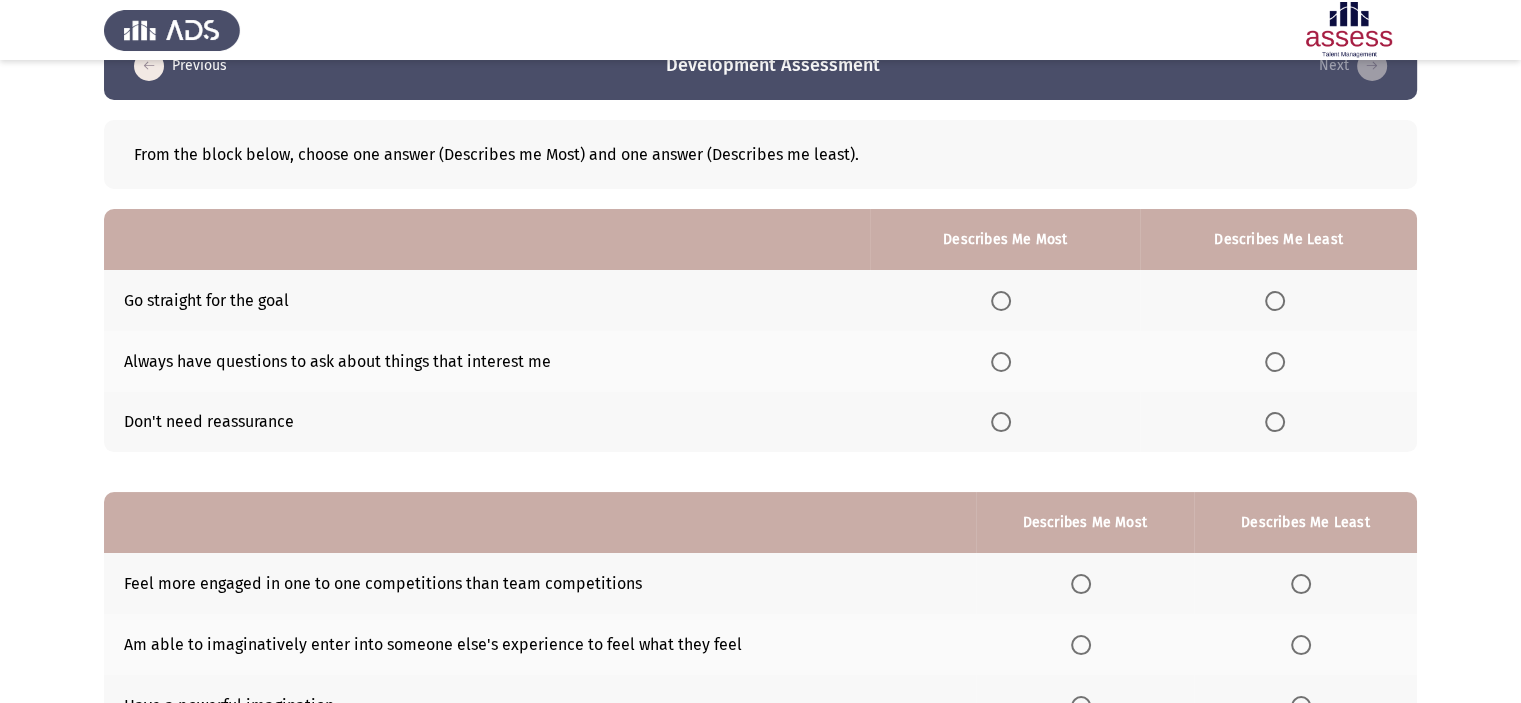 scroll, scrollTop: 50, scrollLeft: 0, axis: vertical 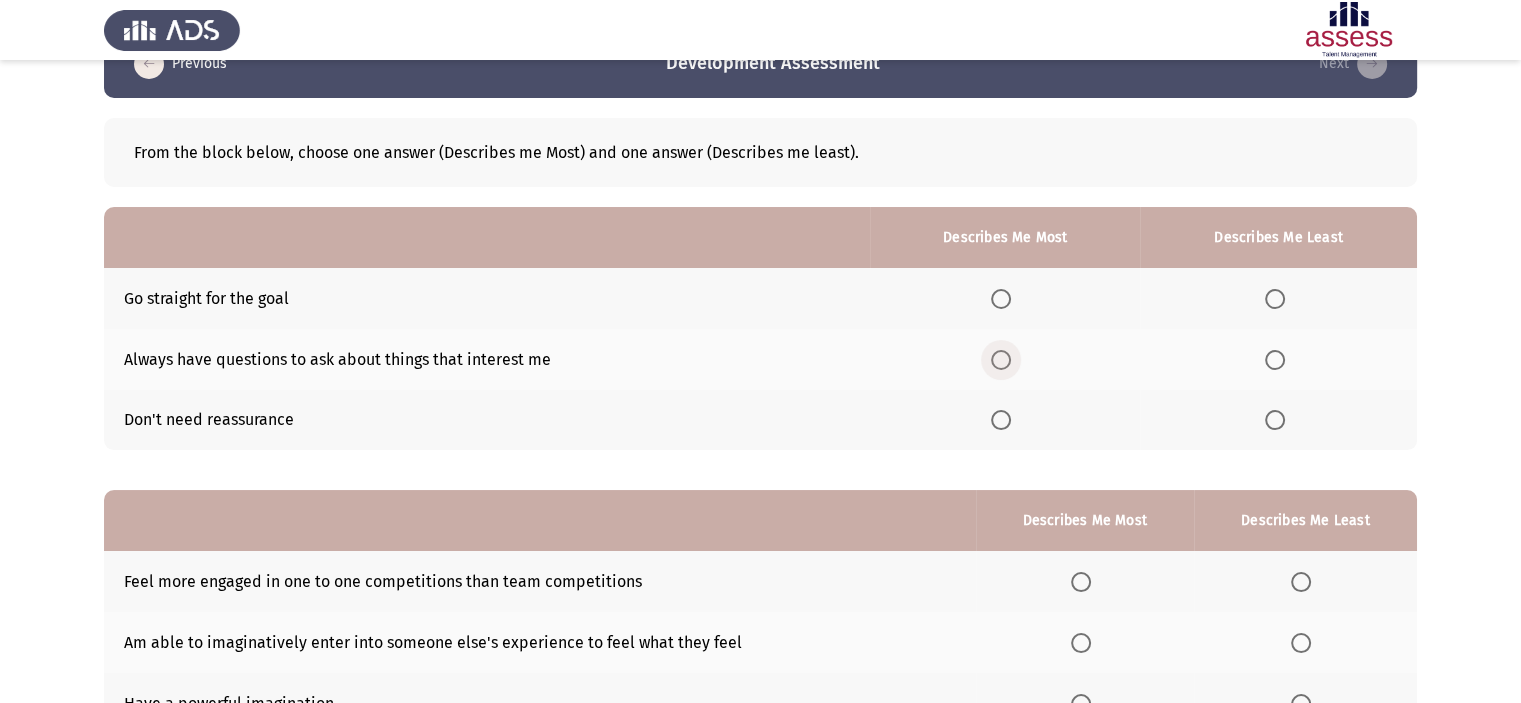 click at bounding box center [1001, 360] 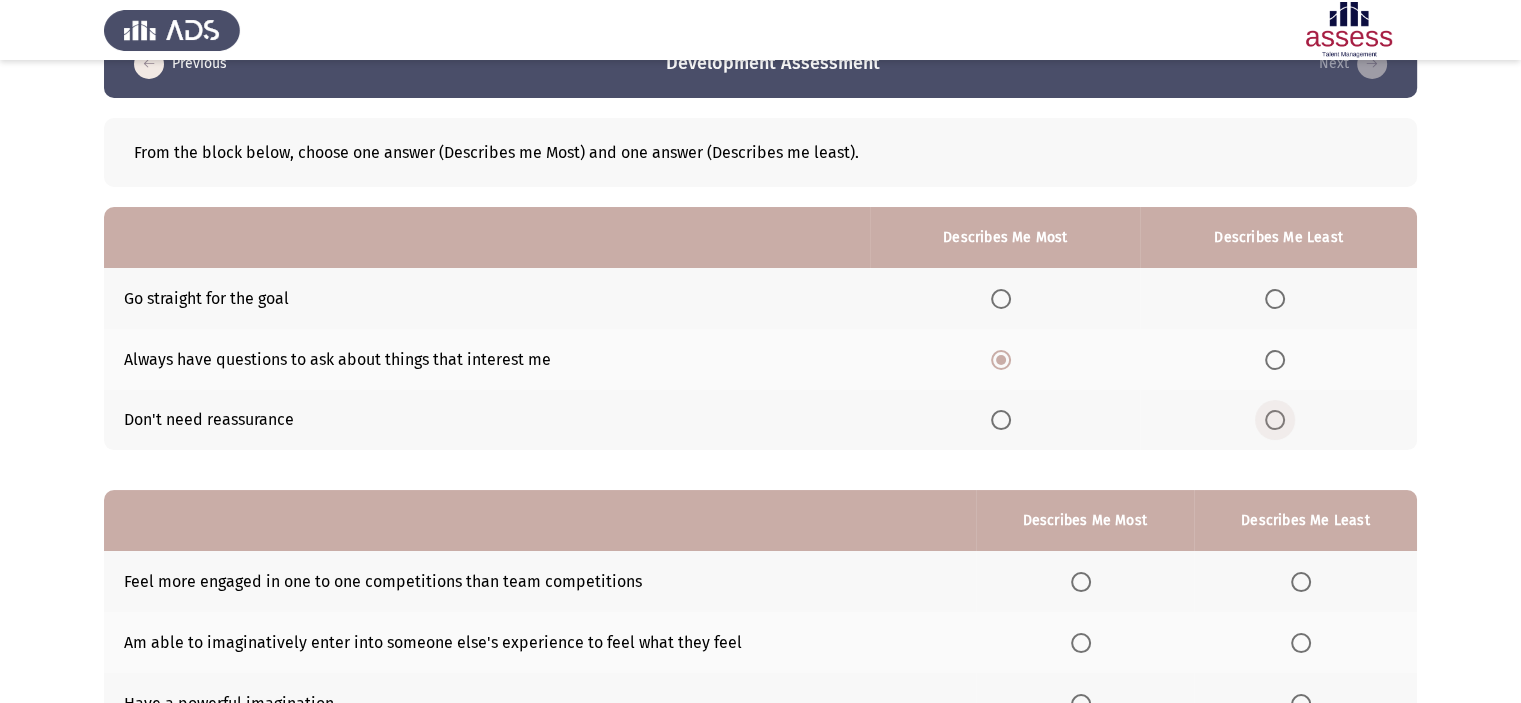 click at bounding box center [1275, 420] 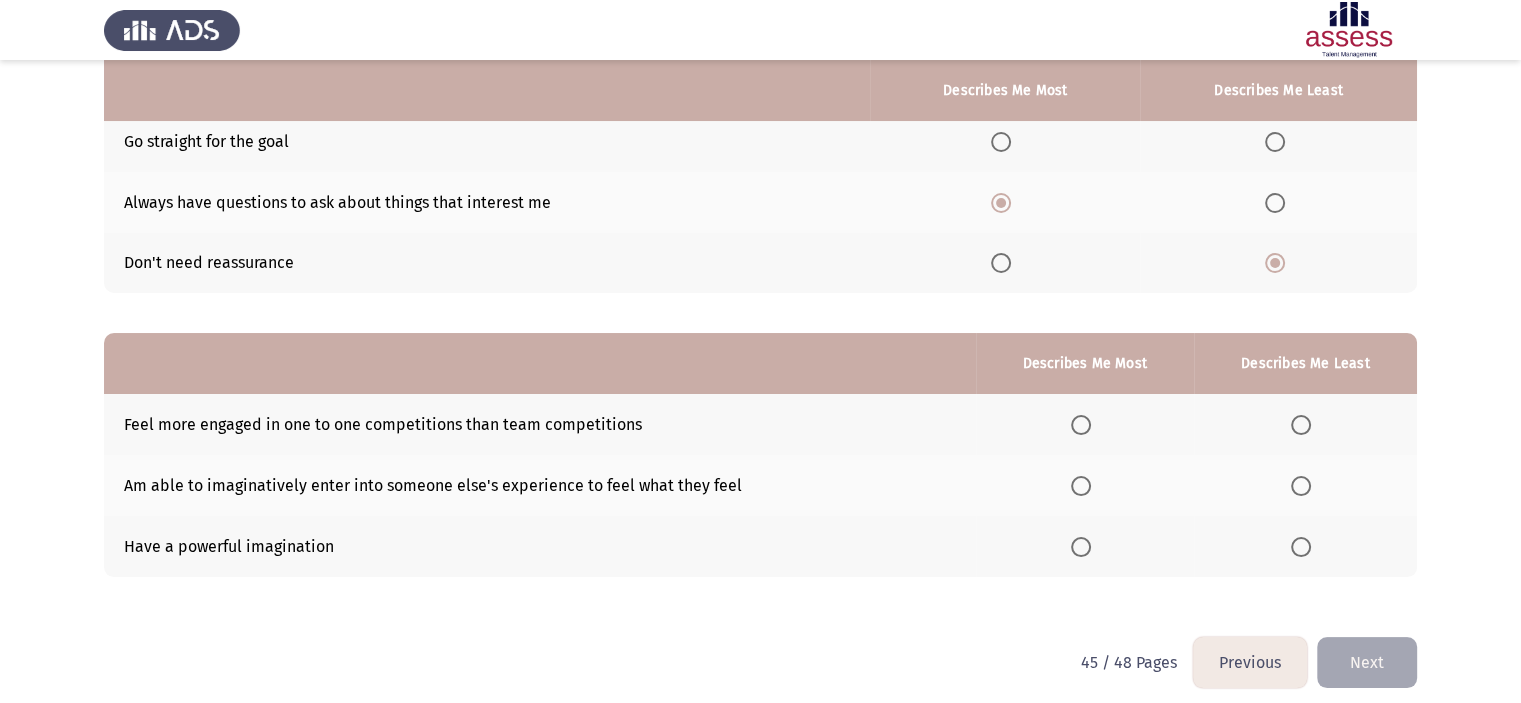 scroll, scrollTop: 221, scrollLeft: 0, axis: vertical 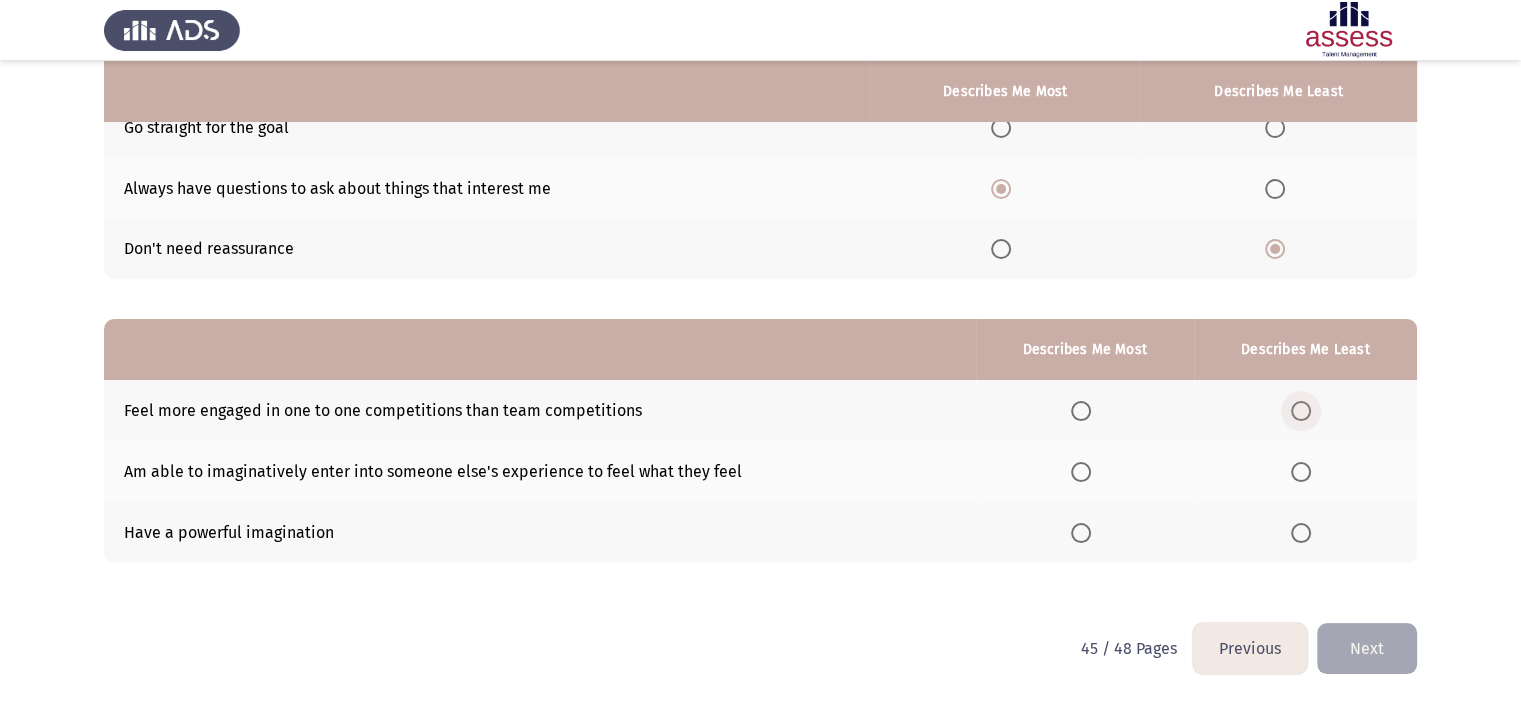 click at bounding box center (1301, 411) 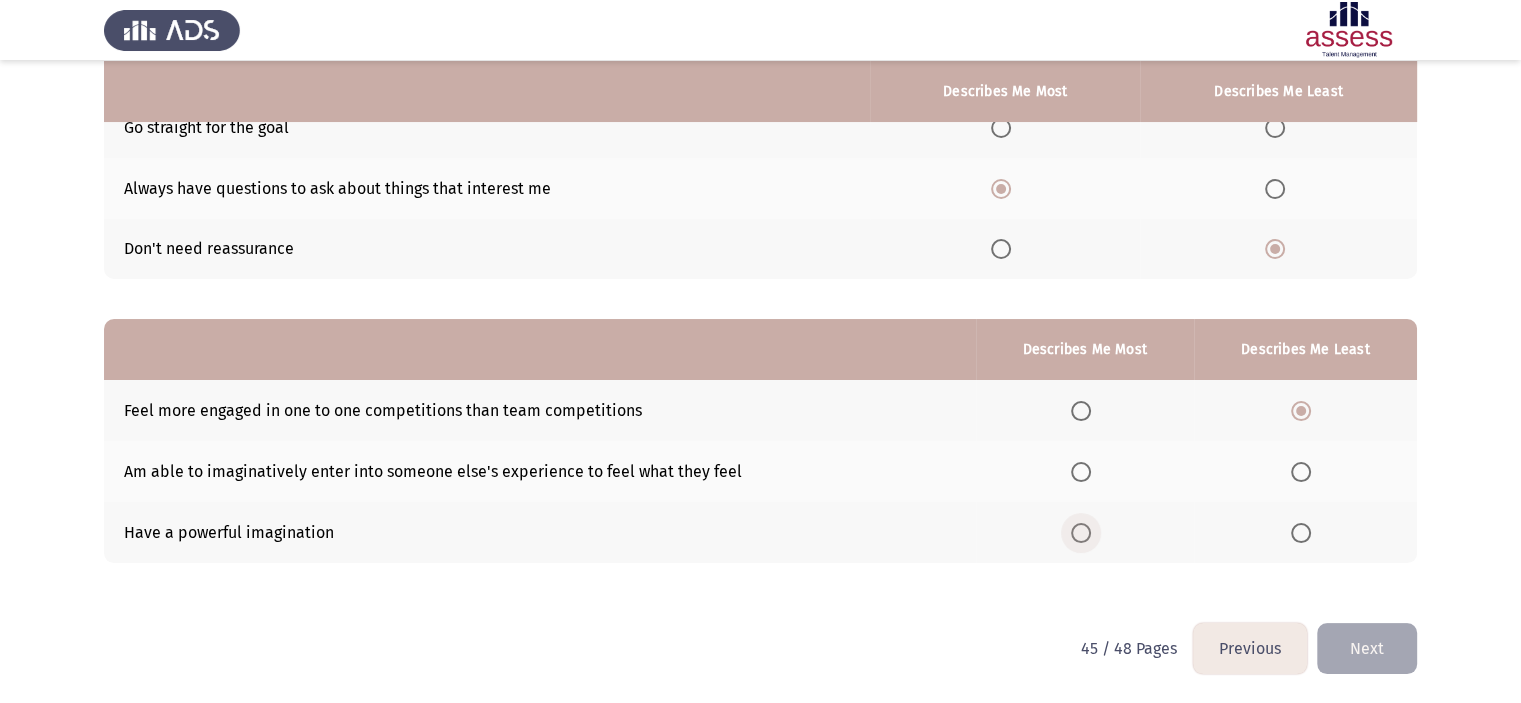 click at bounding box center (1085, 533) 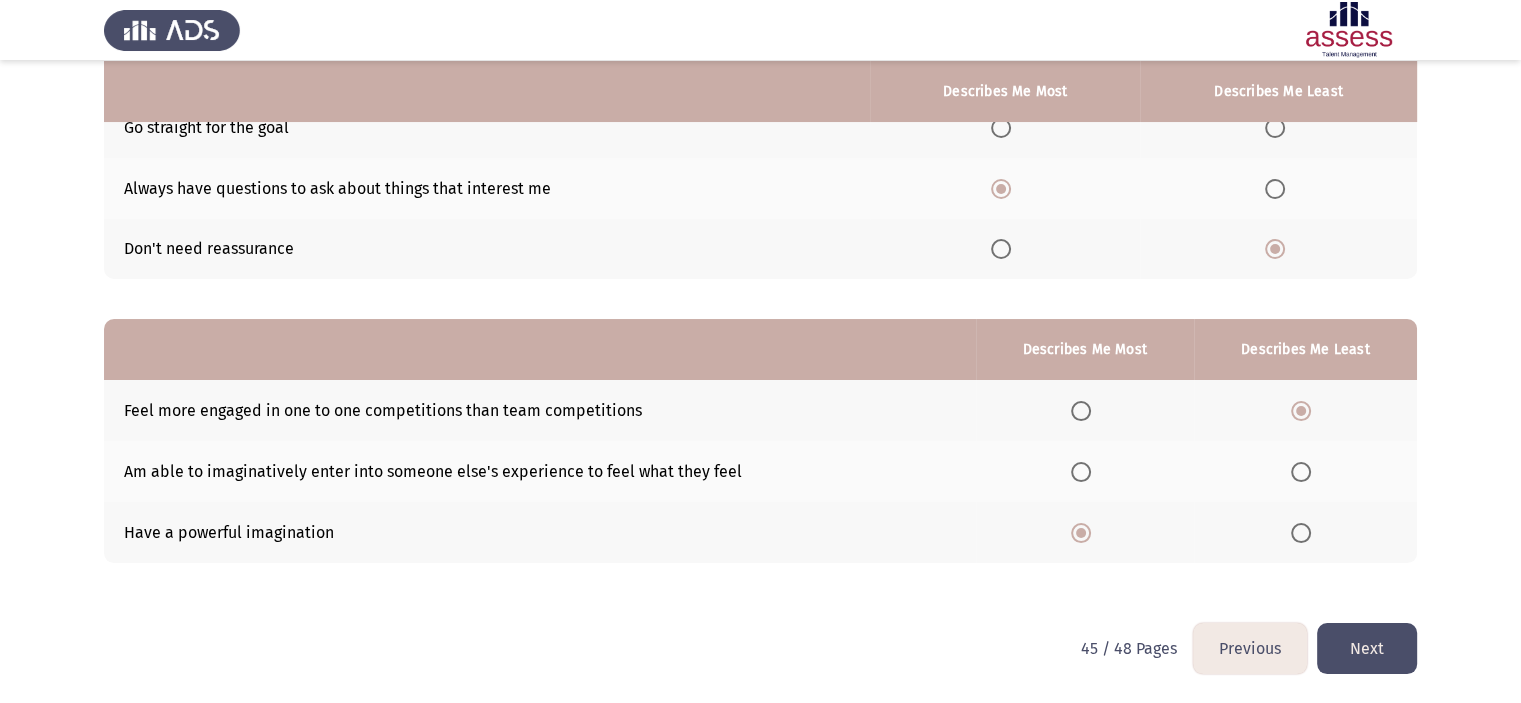 click on "Next" 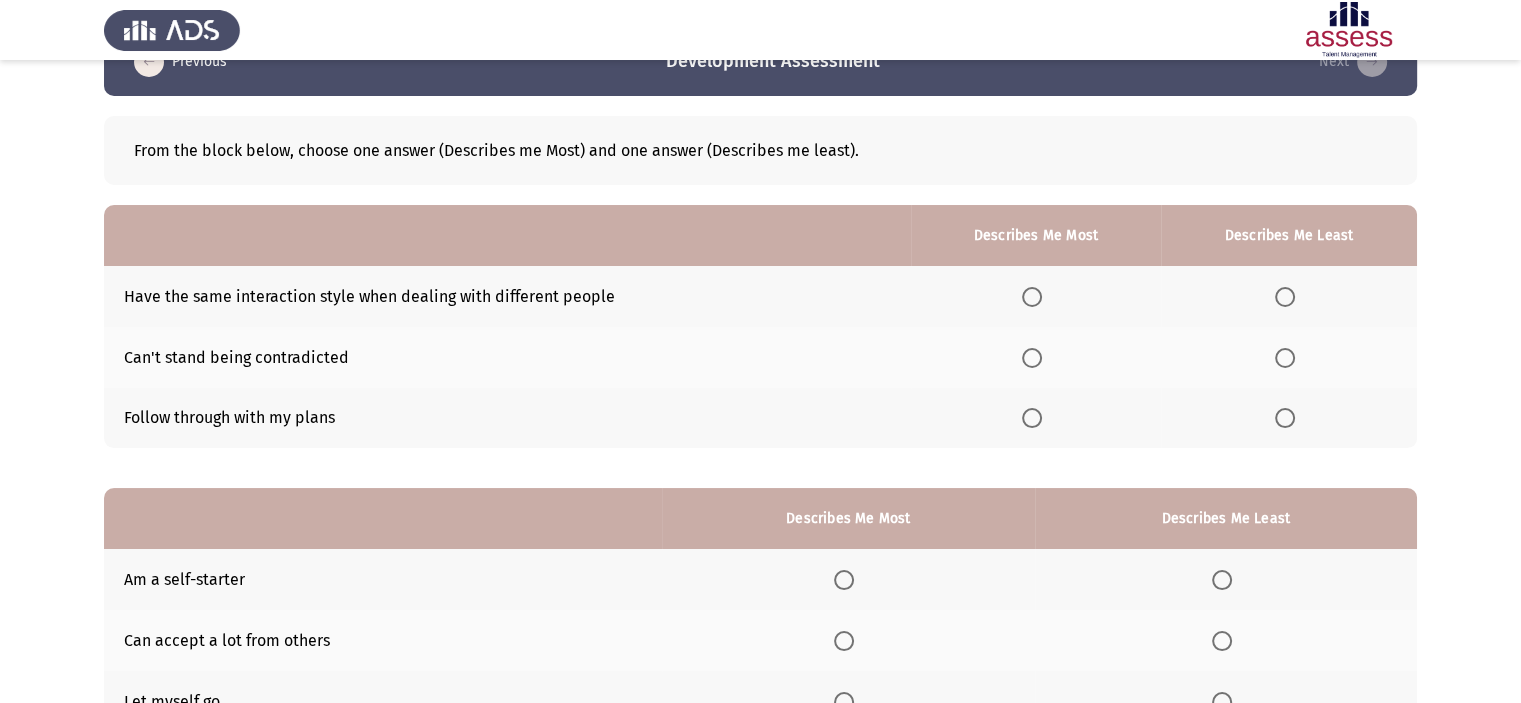 scroll, scrollTop: 60, scrollLeft: 0, axis: vertical 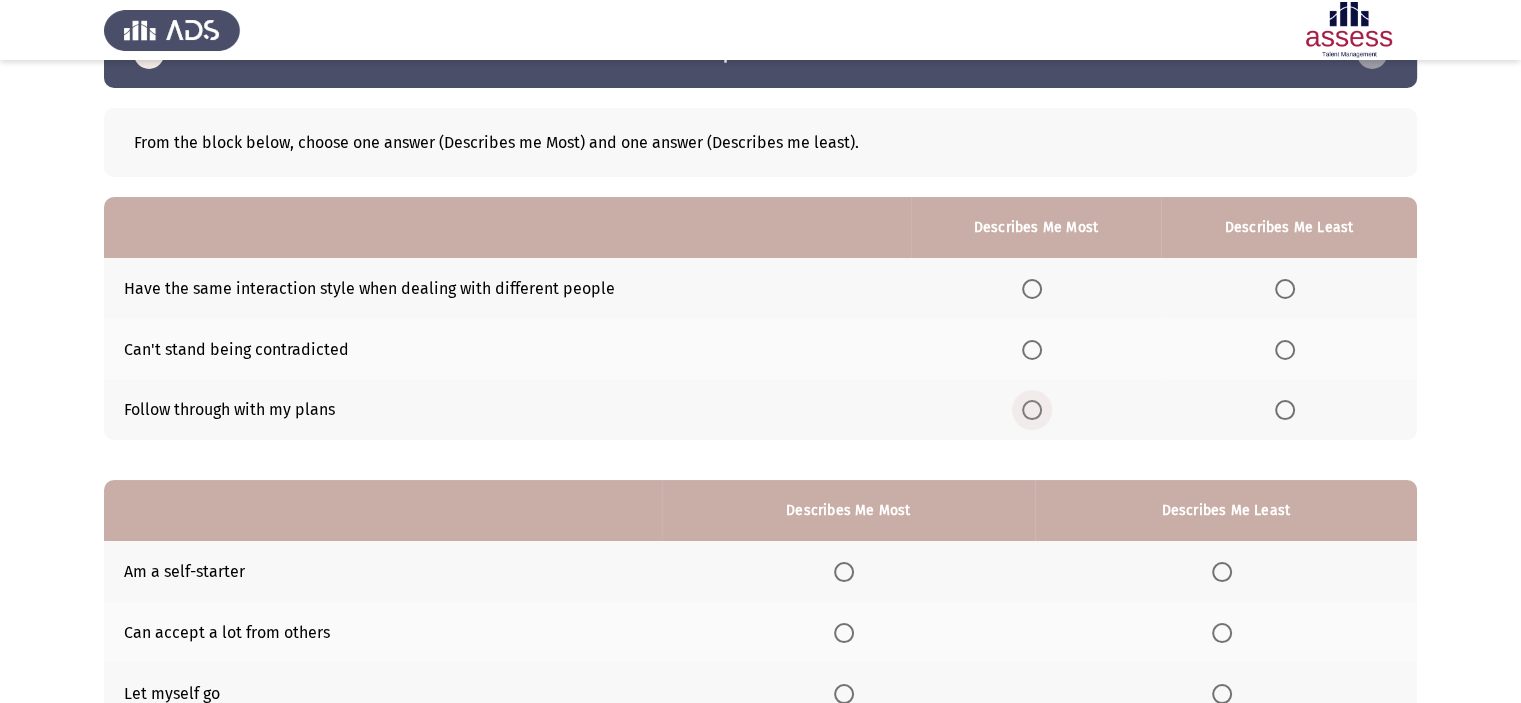 click at bounding box center [1032, 410] 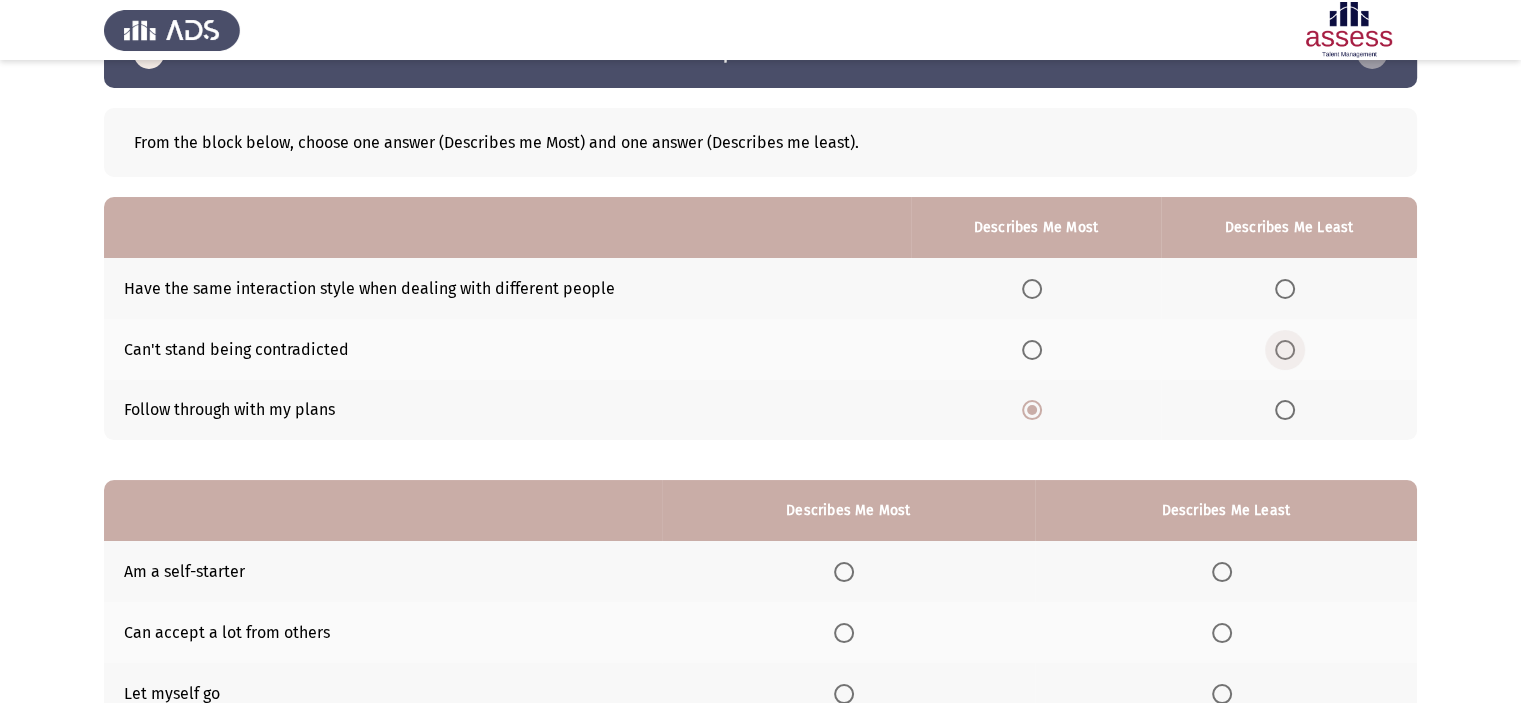 click at bounding box center [1285, 350] 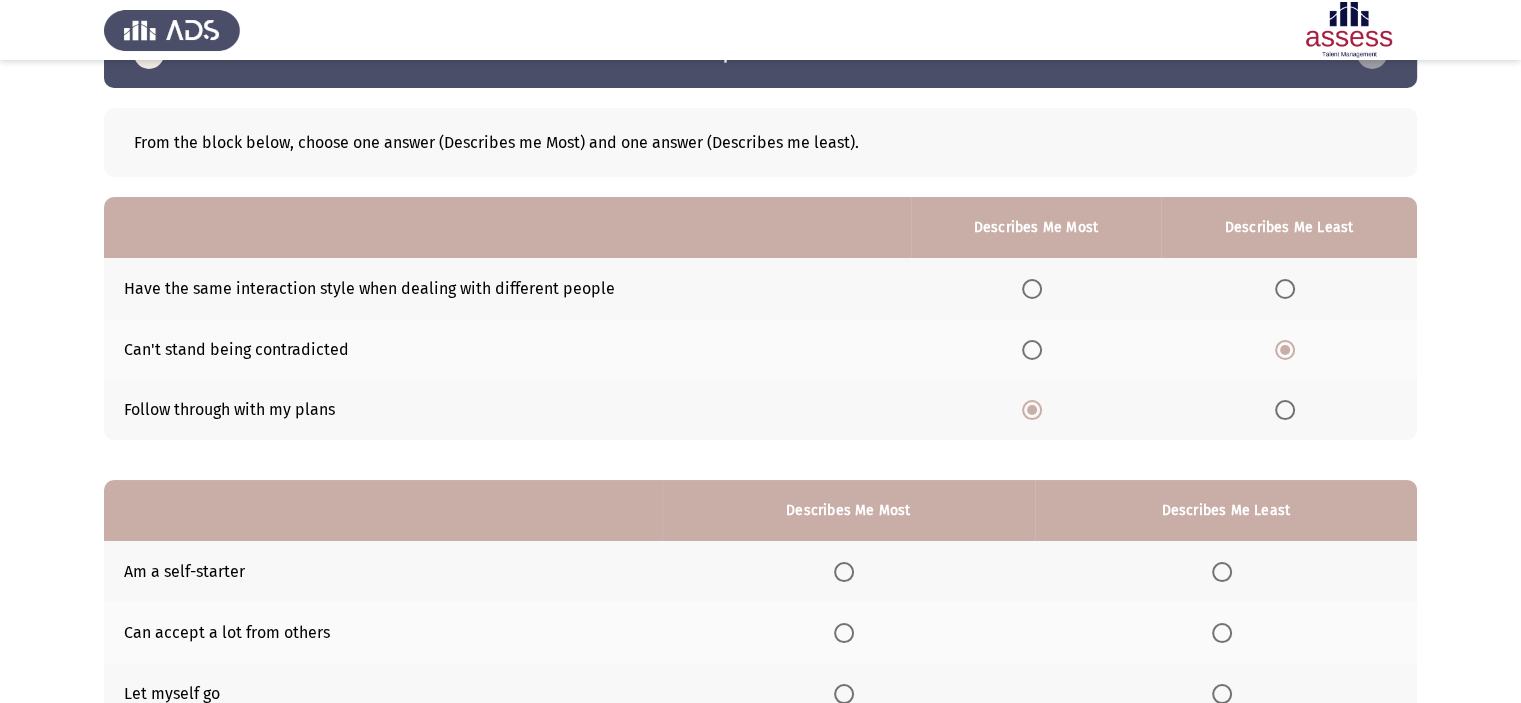 scroll, scrollTop: 221, scrollLeft: 0, axis: vertical 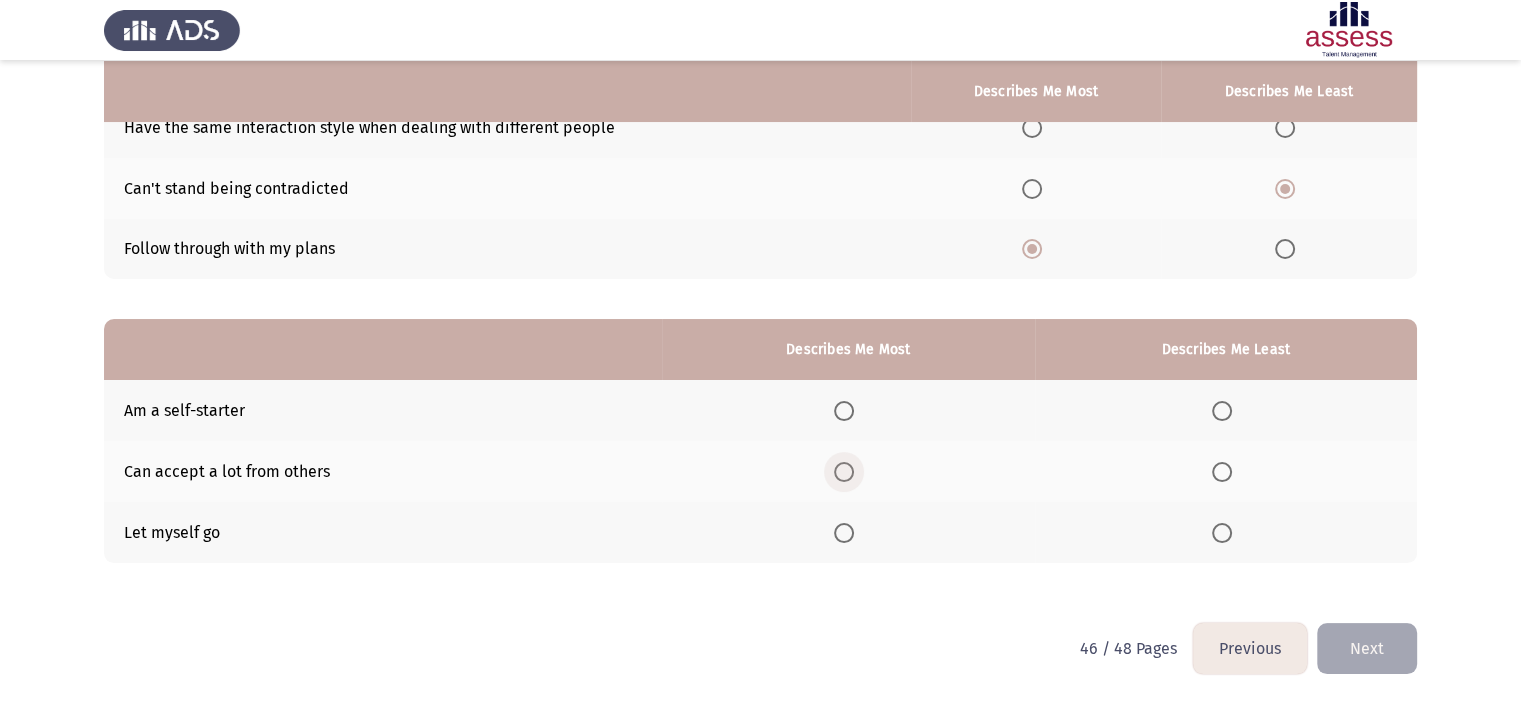 click at bounding box center (844, 472) 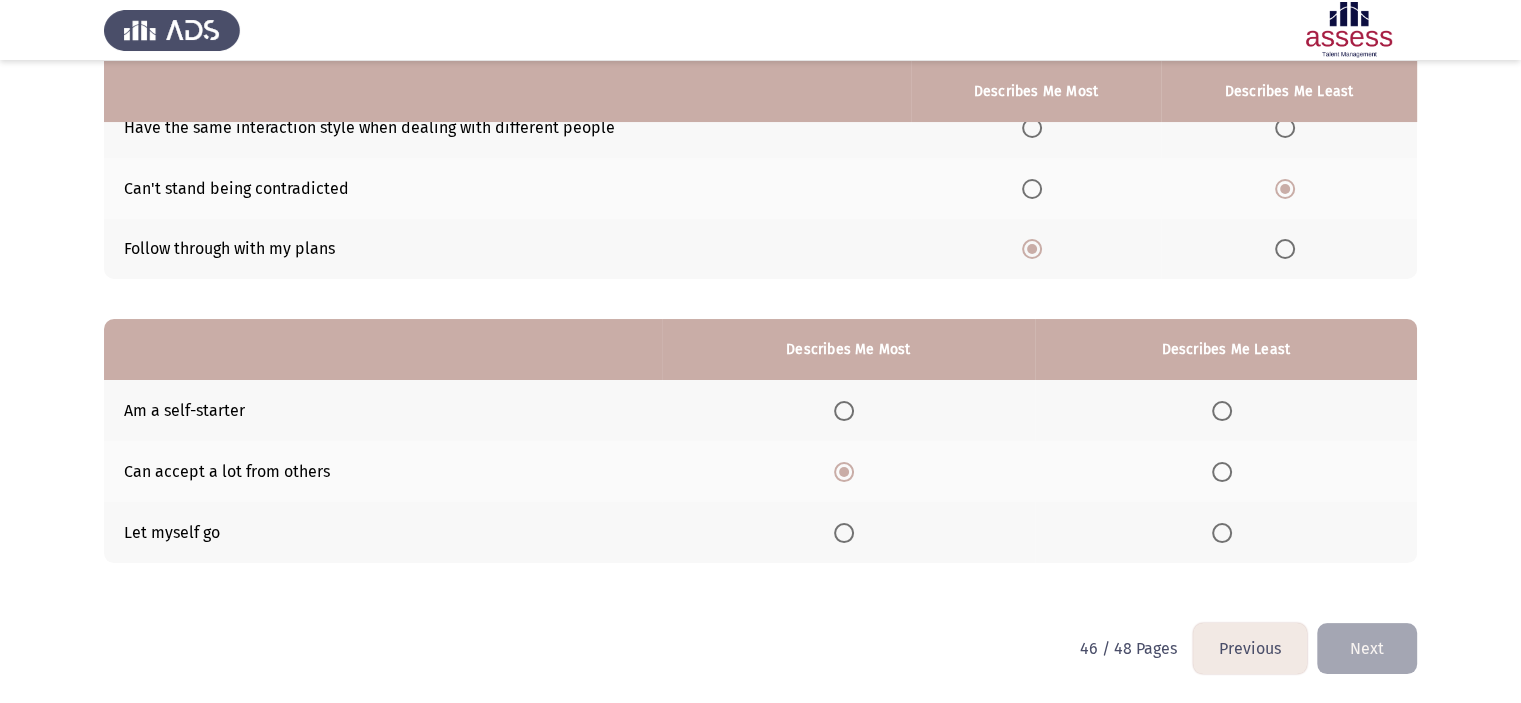 click at bounding box center [1222, 533] 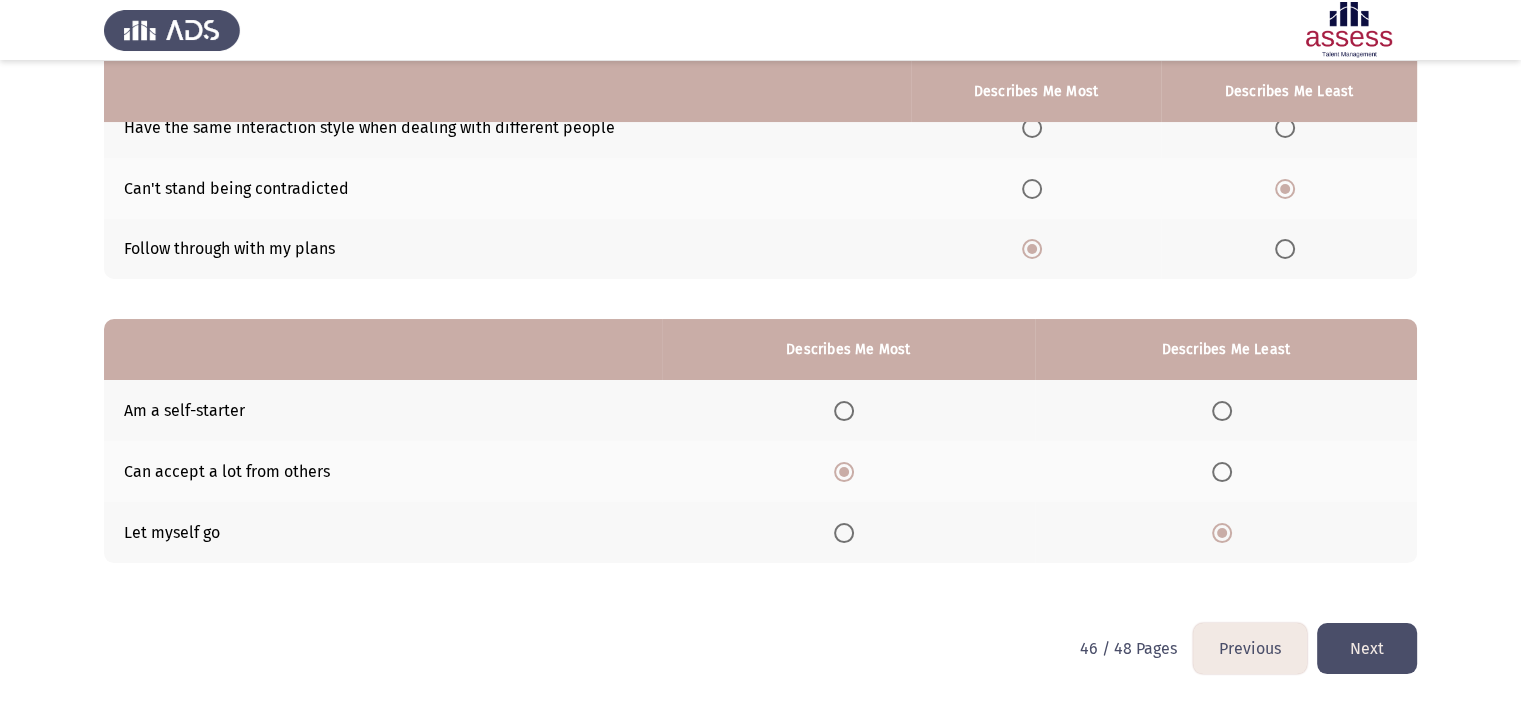click on "Next" 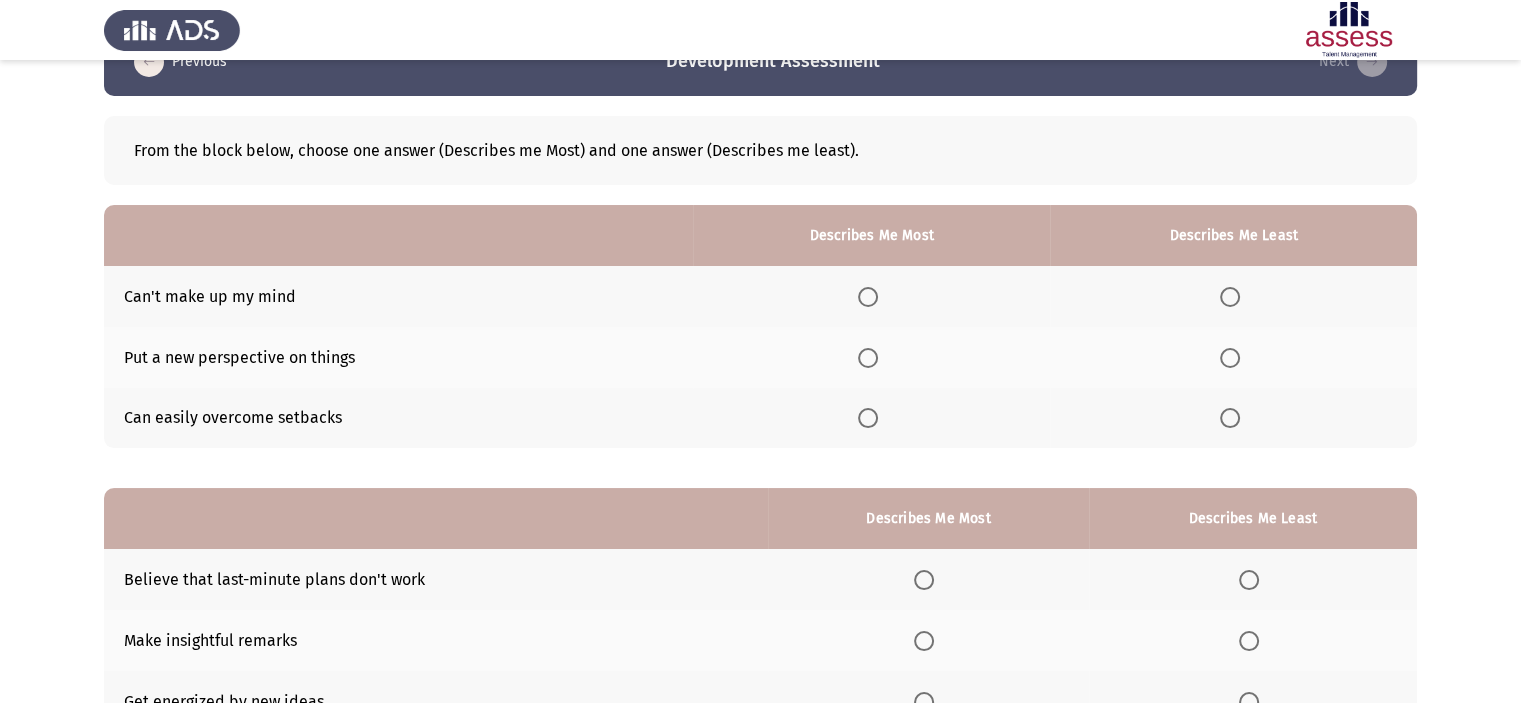 scroll, scrollTop: 68, scrollLeft: 0, axis: vertical 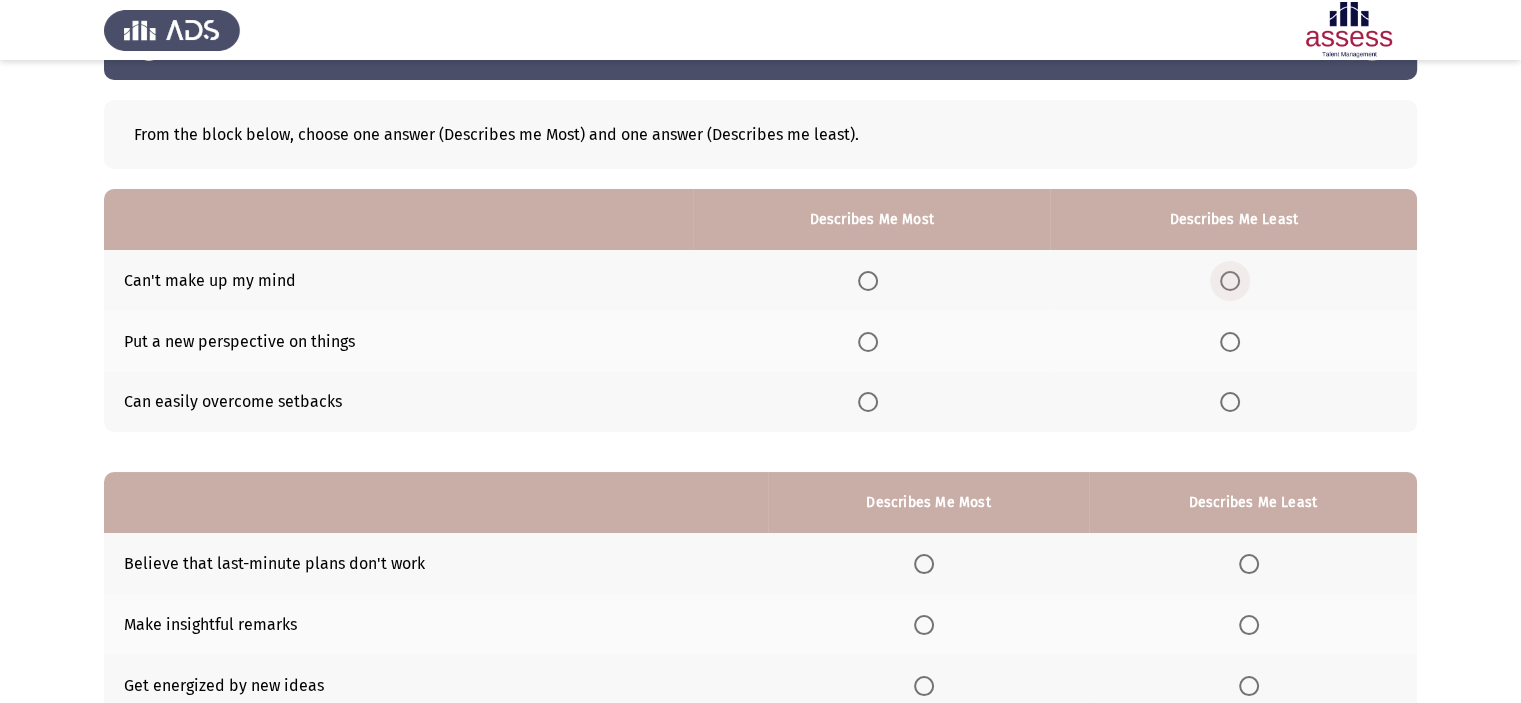 click at bounding box center [1230, 281] 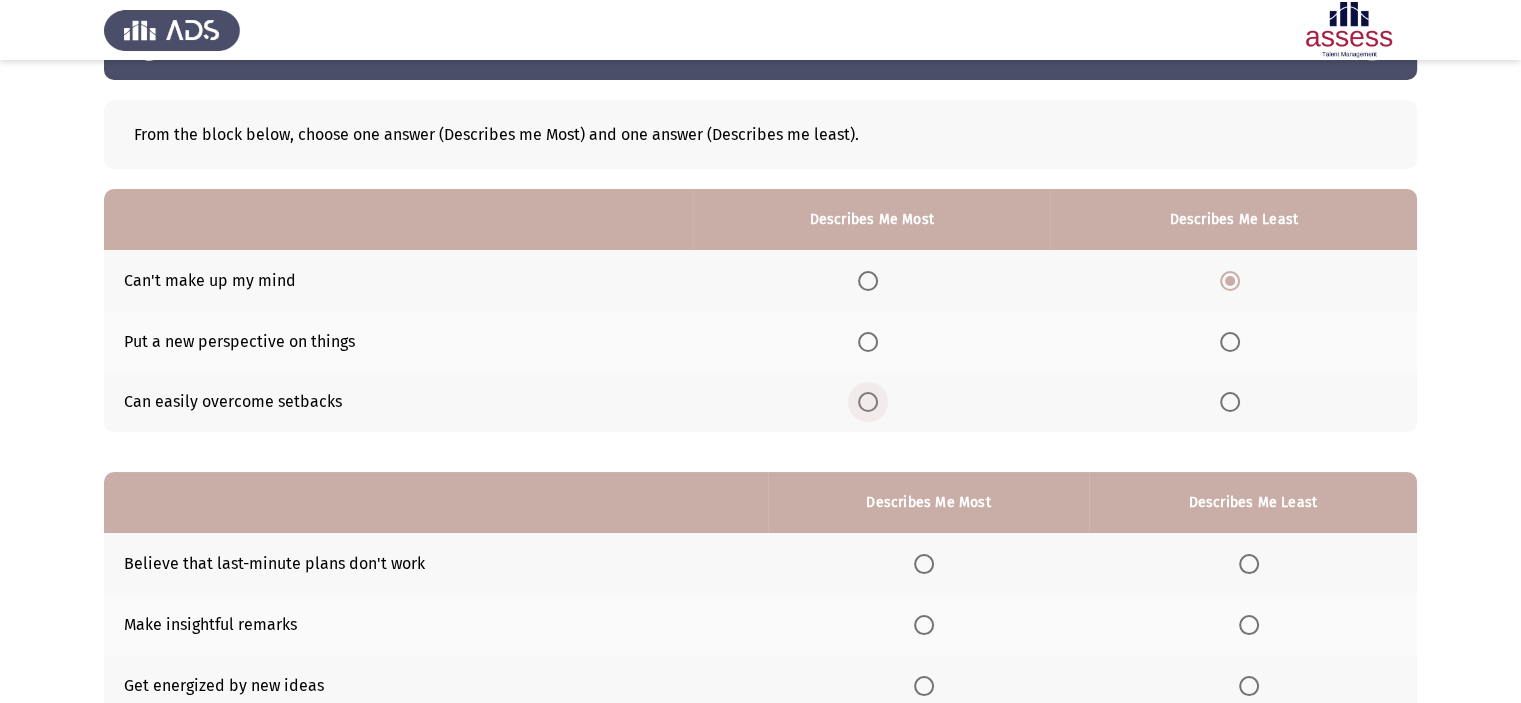 click at bounding box center [868, 402] 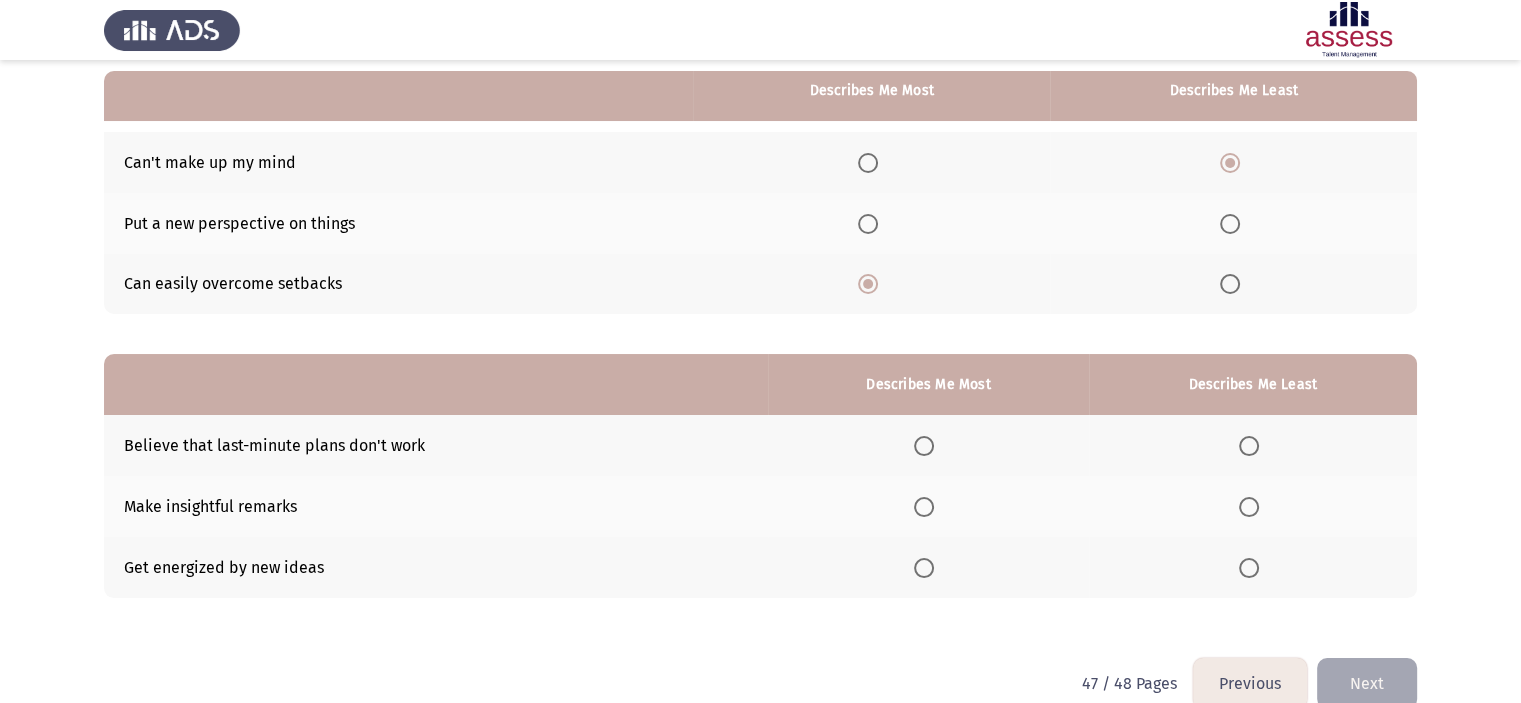 scroll, scrollTop: 221, scrollLeft: 0, axis: vertical 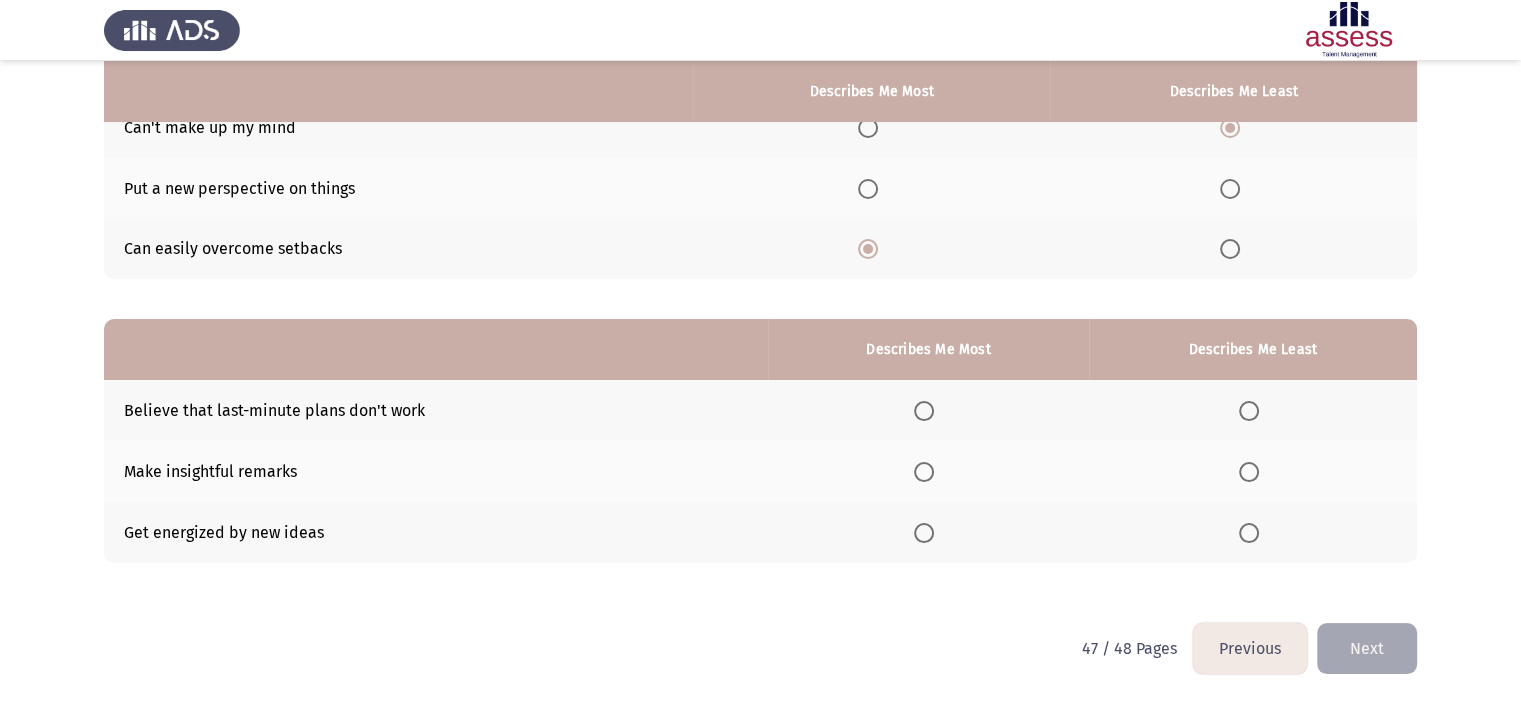 click at bounding box center [1249, 411] 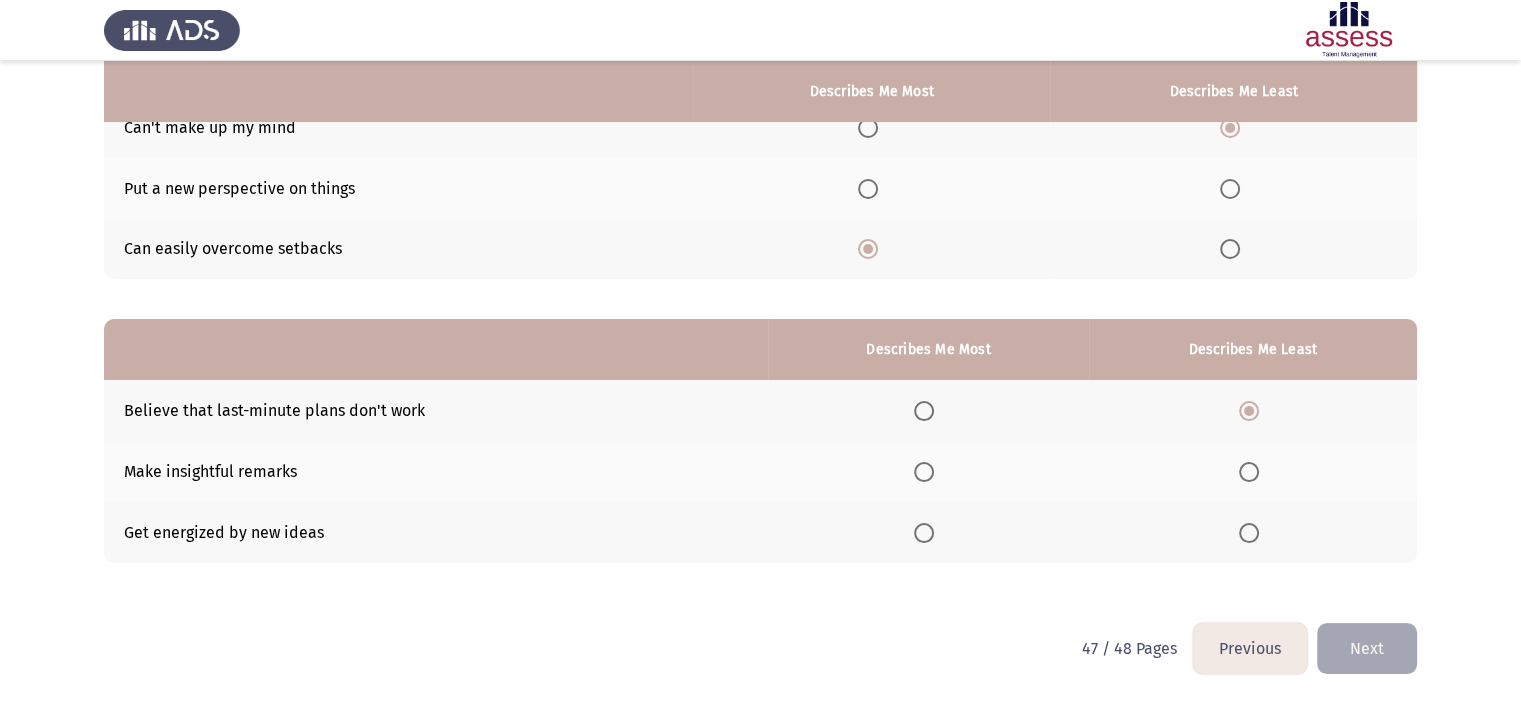 click 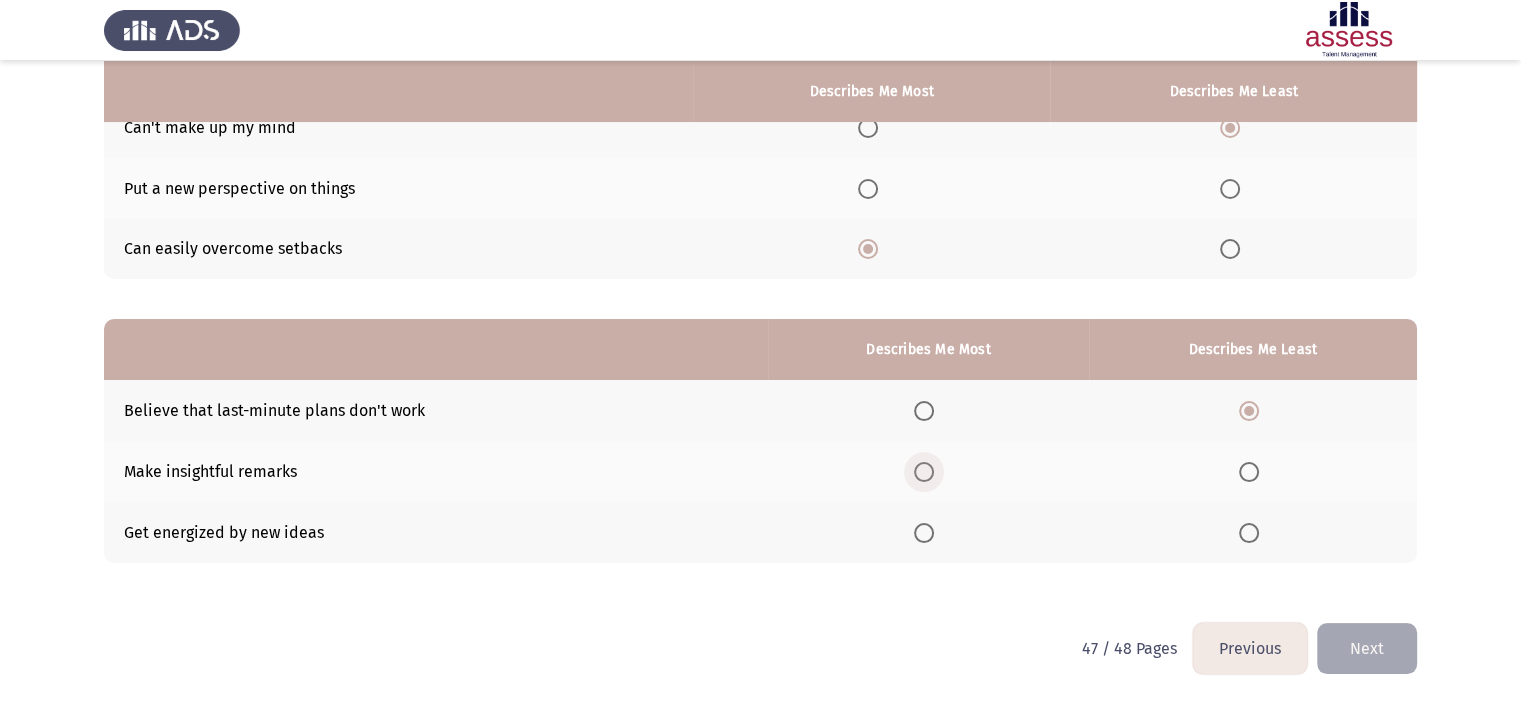 click at bounding box center (924, 472) 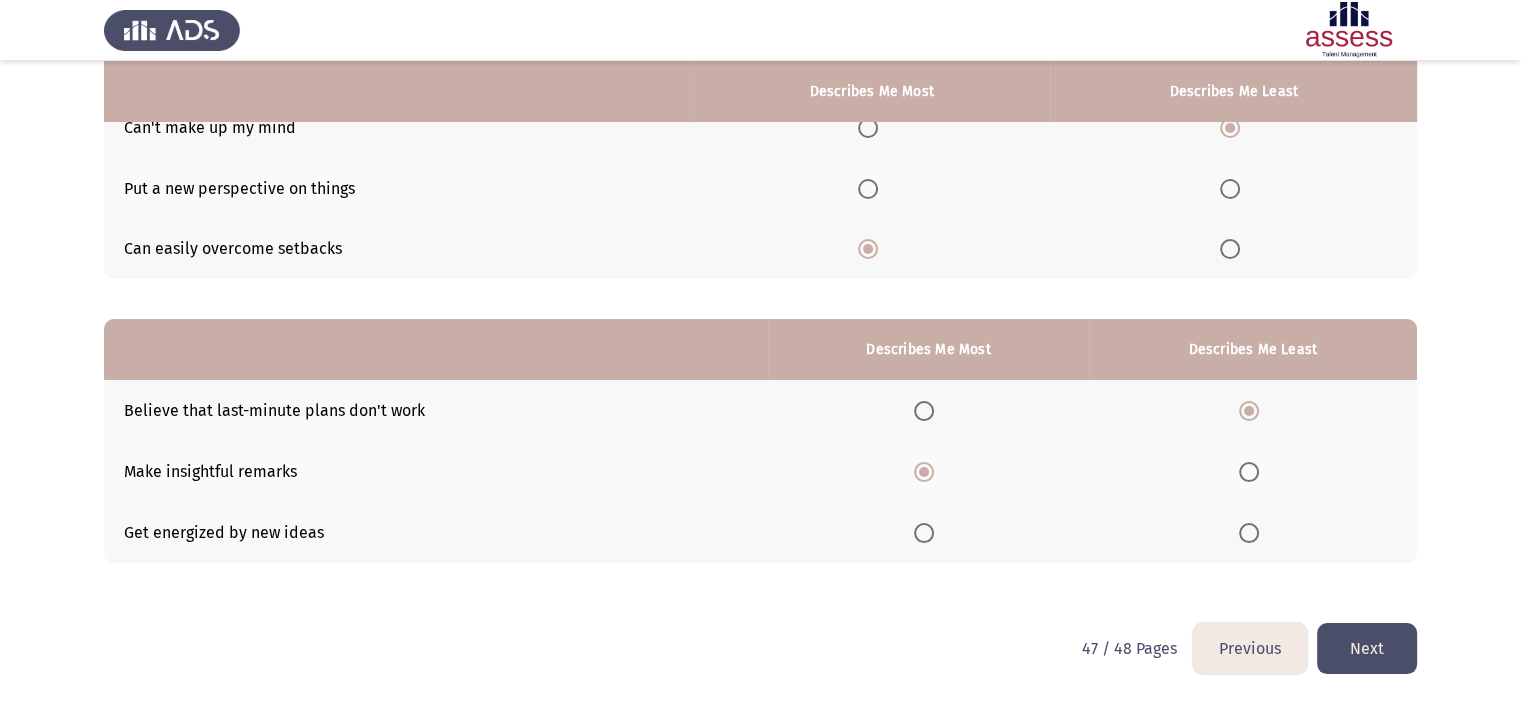 click on "Next" 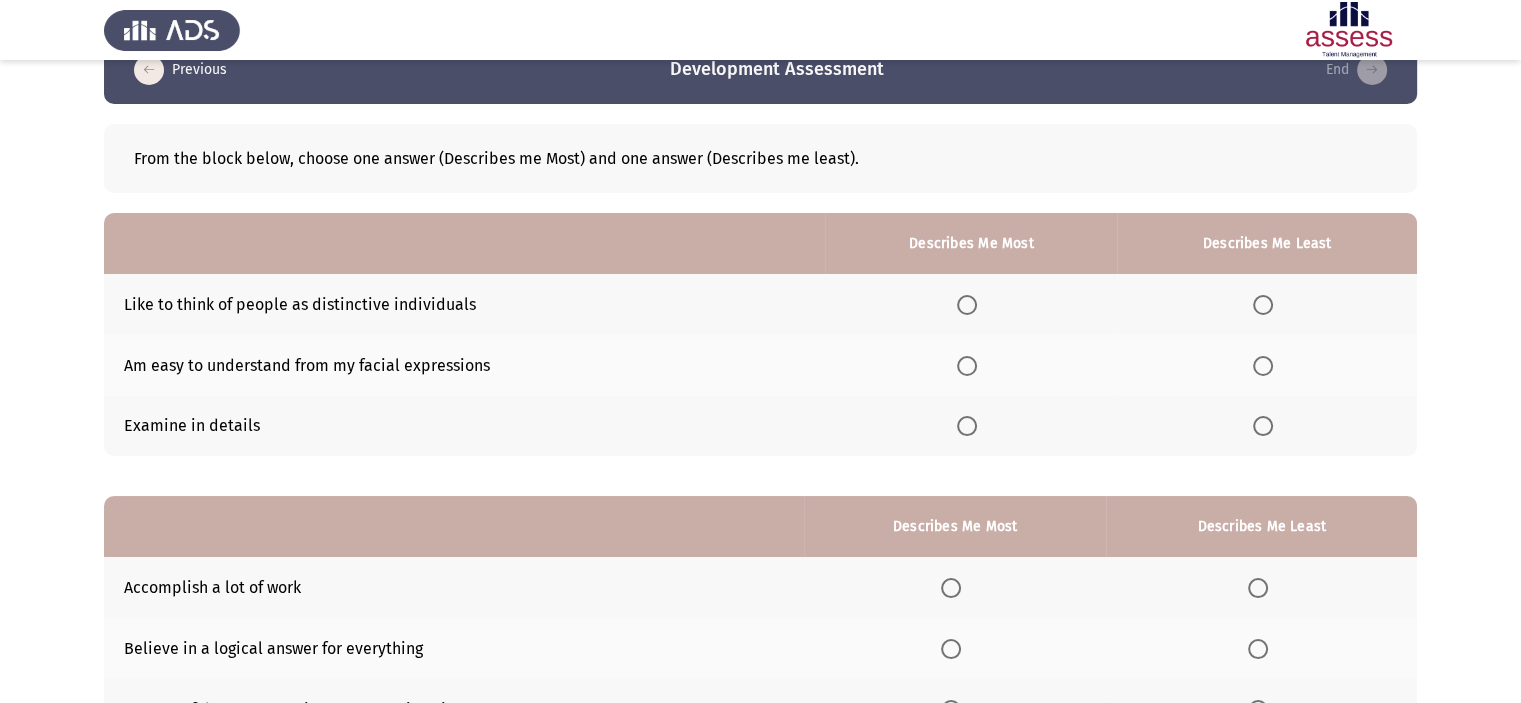 scroll, scrollTop: 46, scrollLeft: 0, axis: vertical 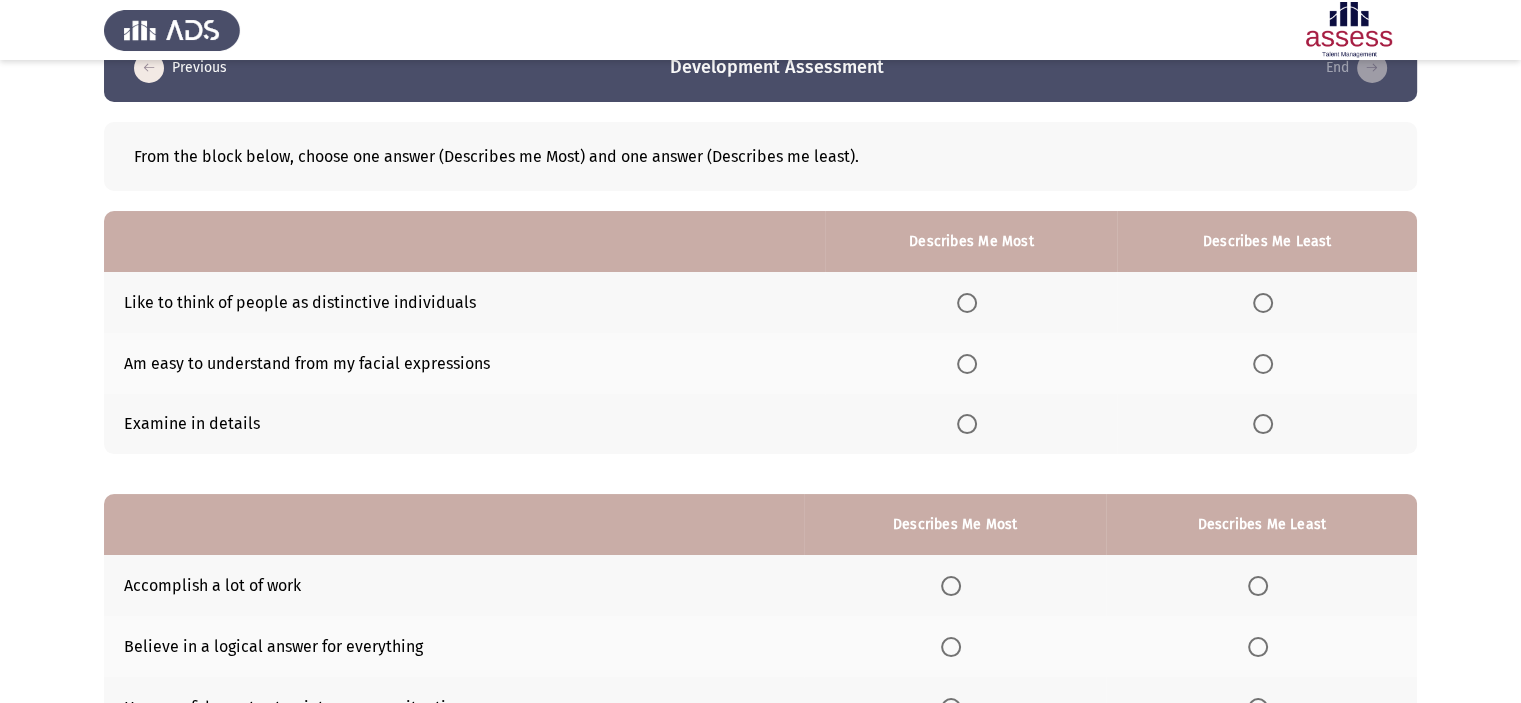 click 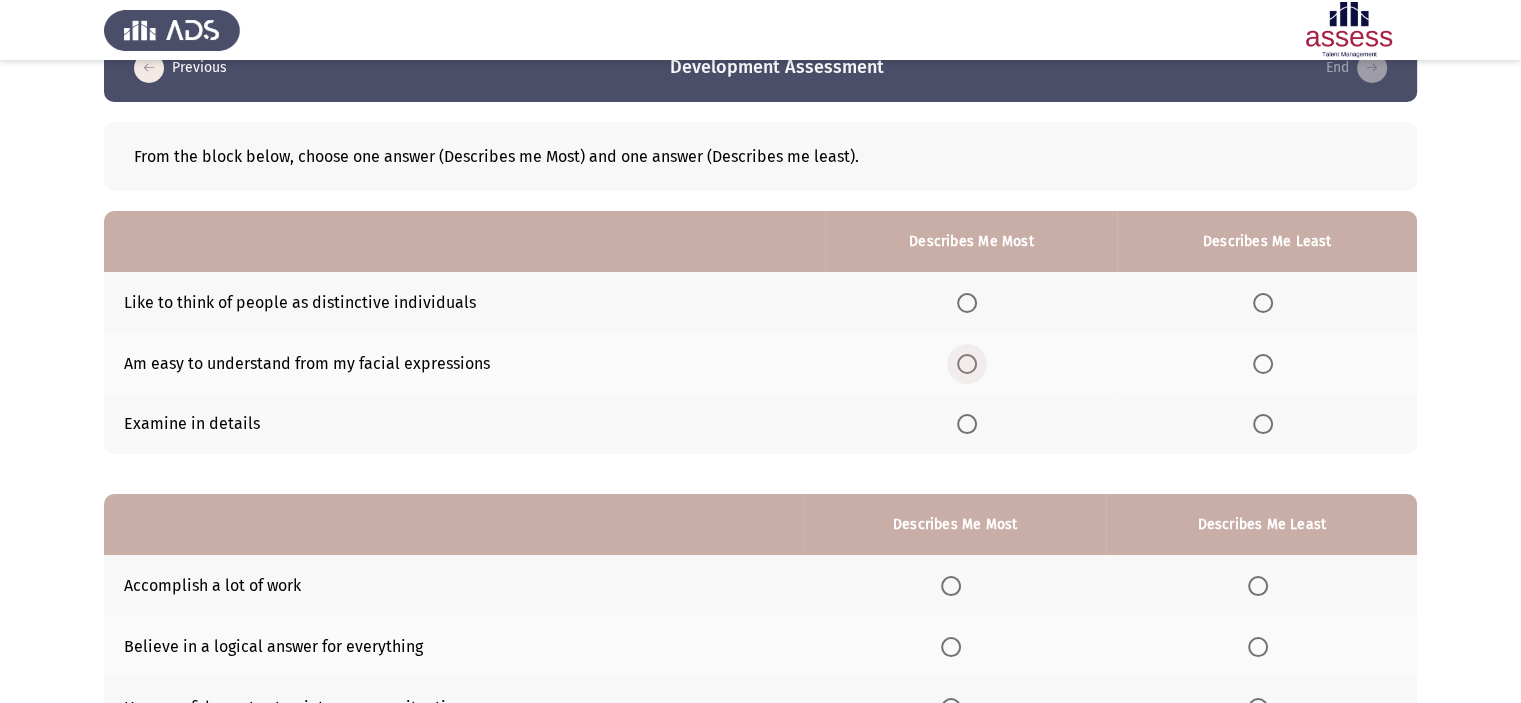 click at bounding box center (967, 364) 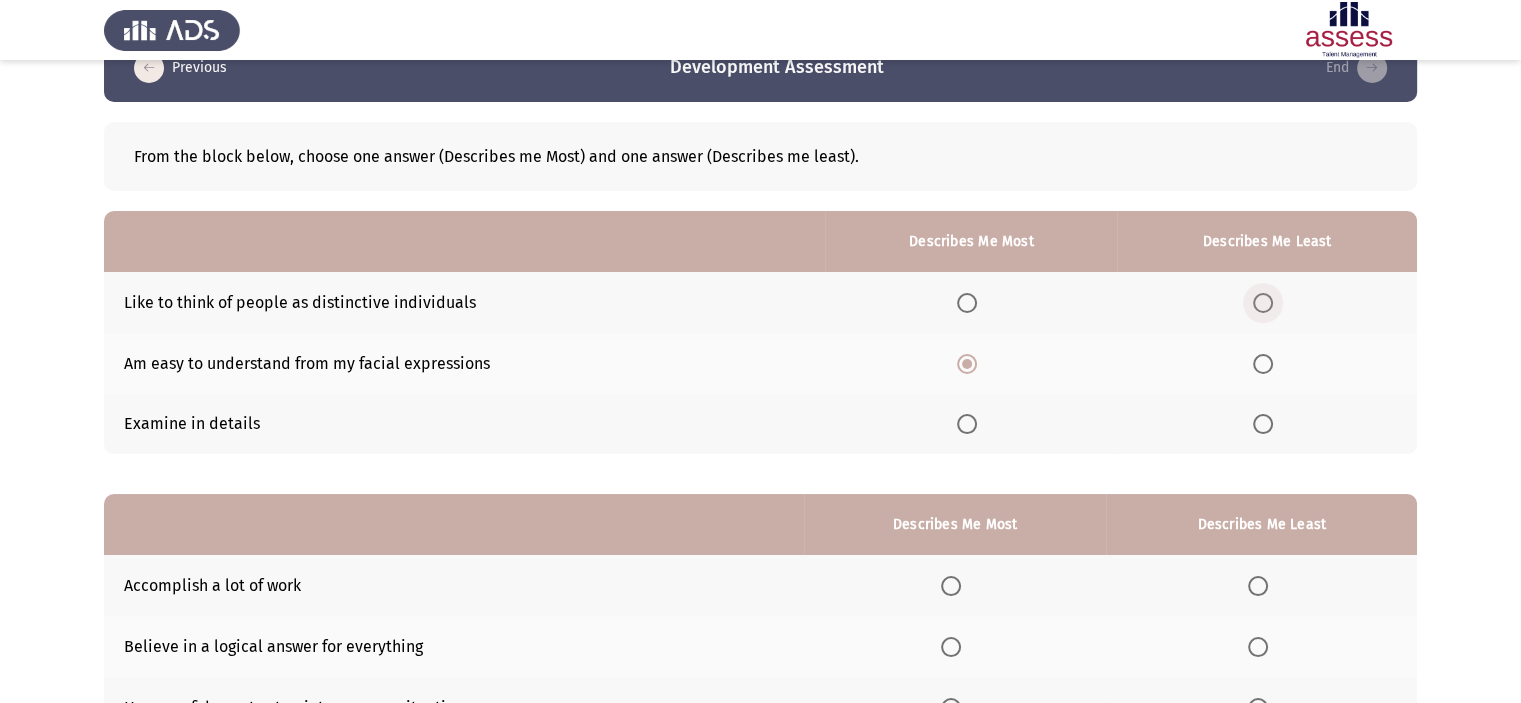 click at bounding box center [1263, 303] 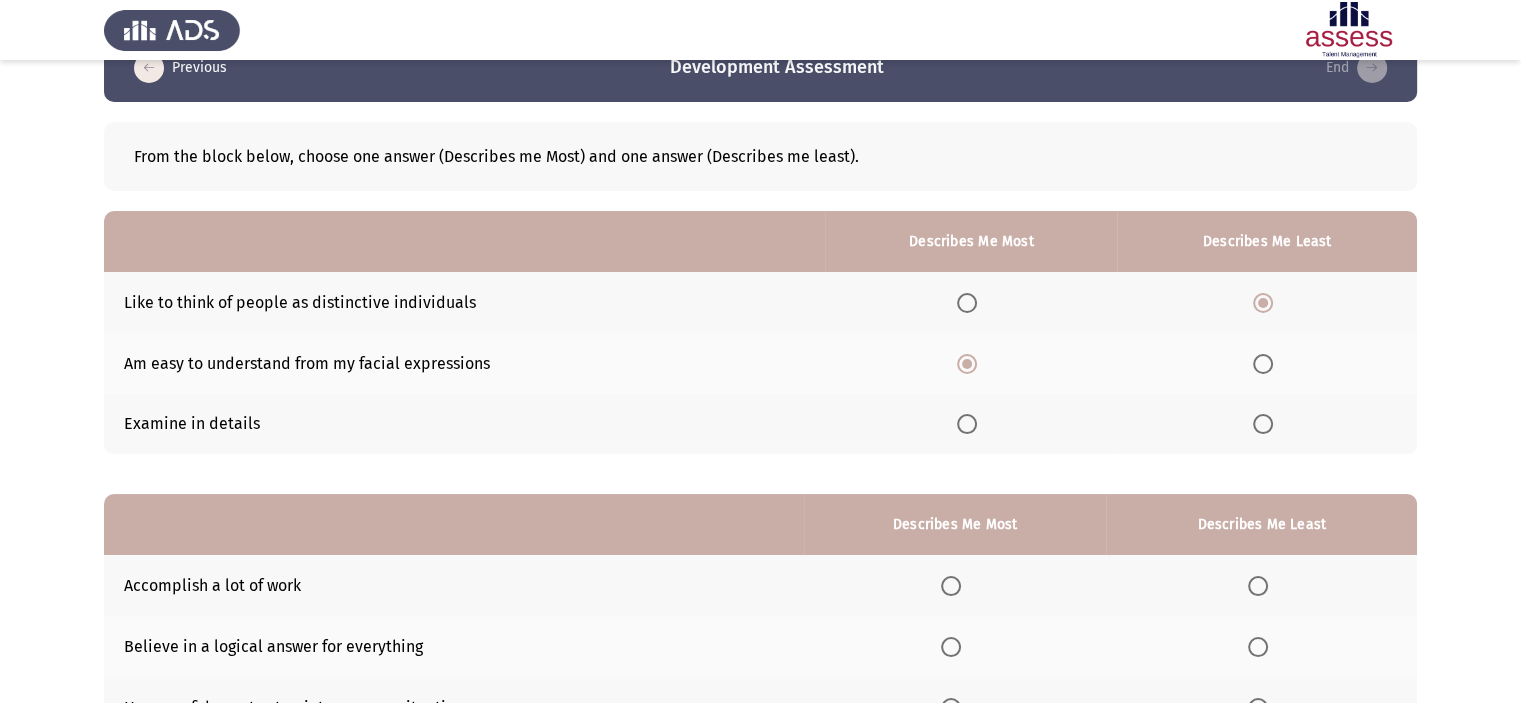 scroll, scrollTop: 221, scrollLeft: 0, axis: vertical 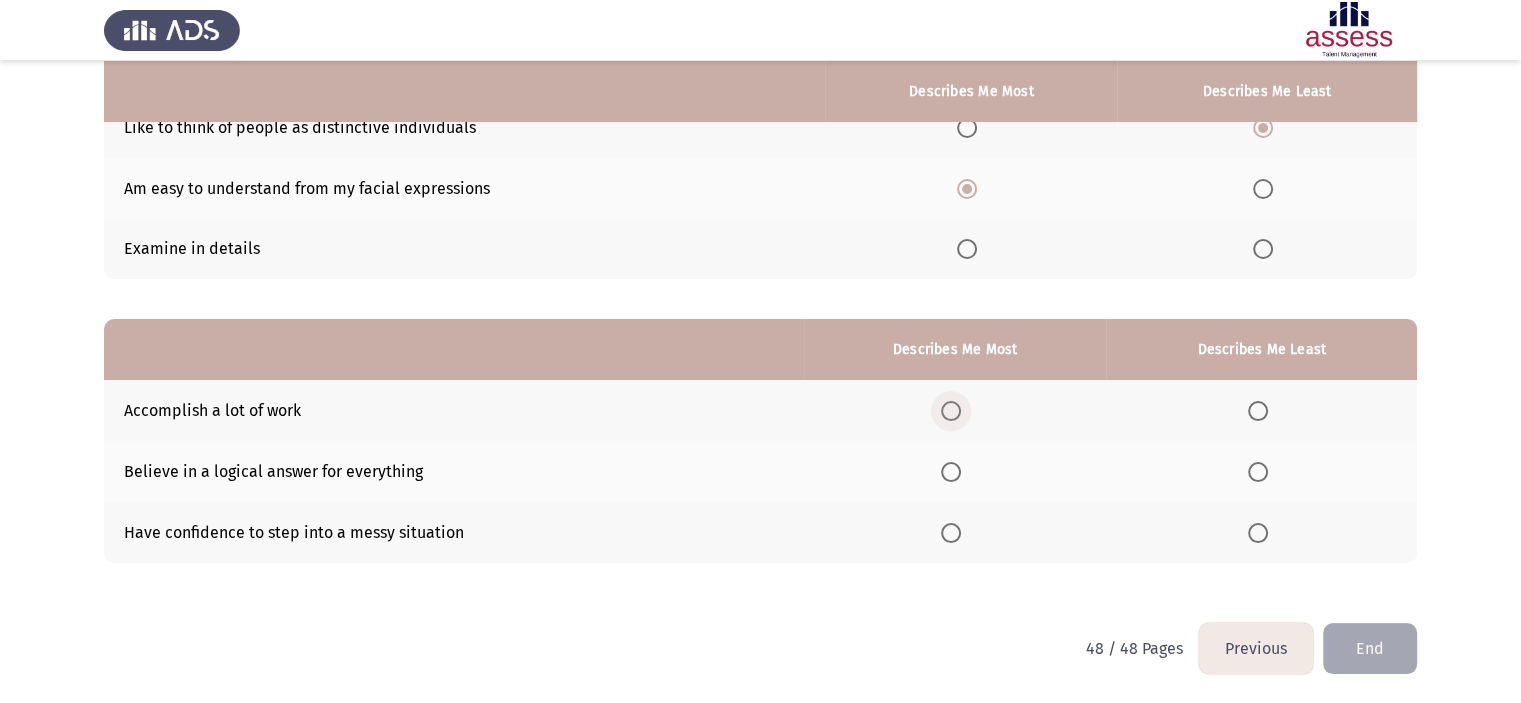 click at bounding box center (951, 411) 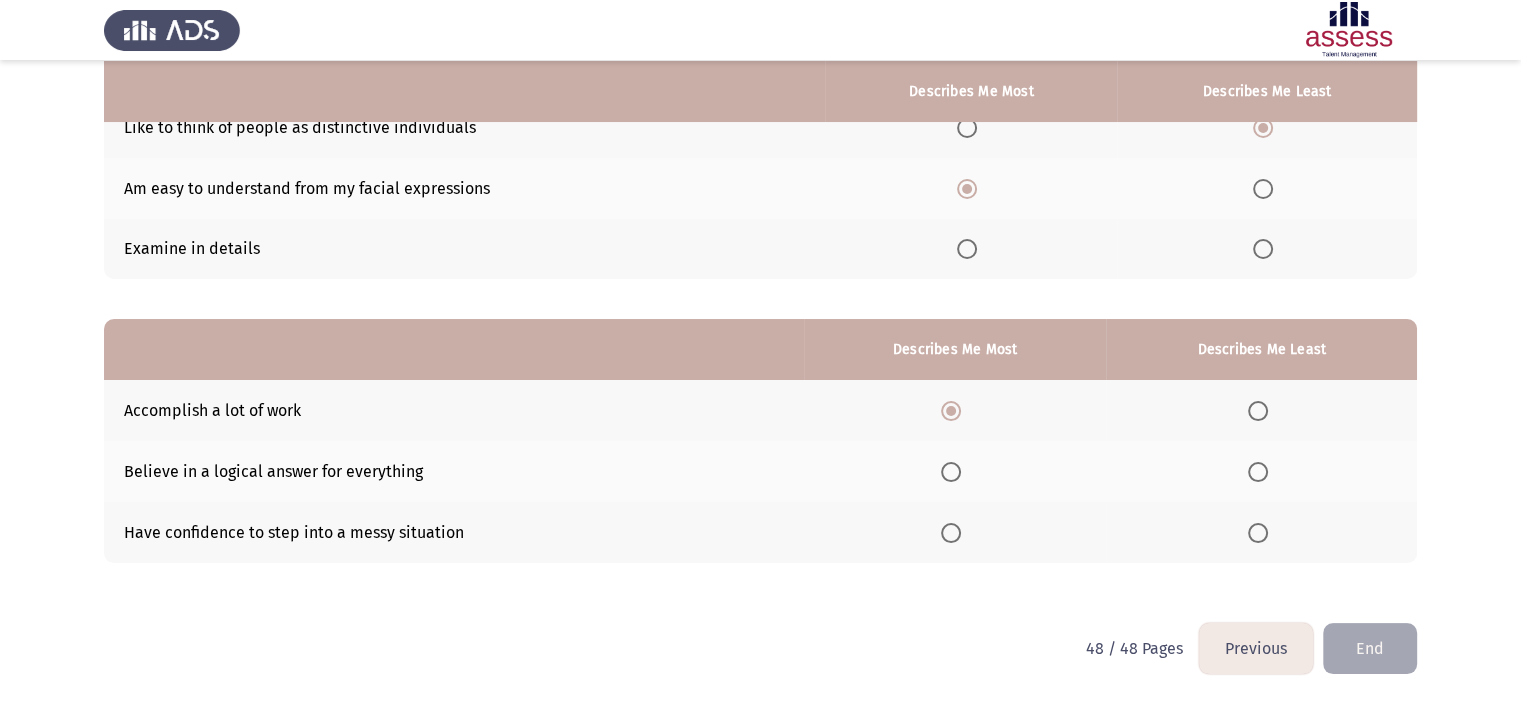 click 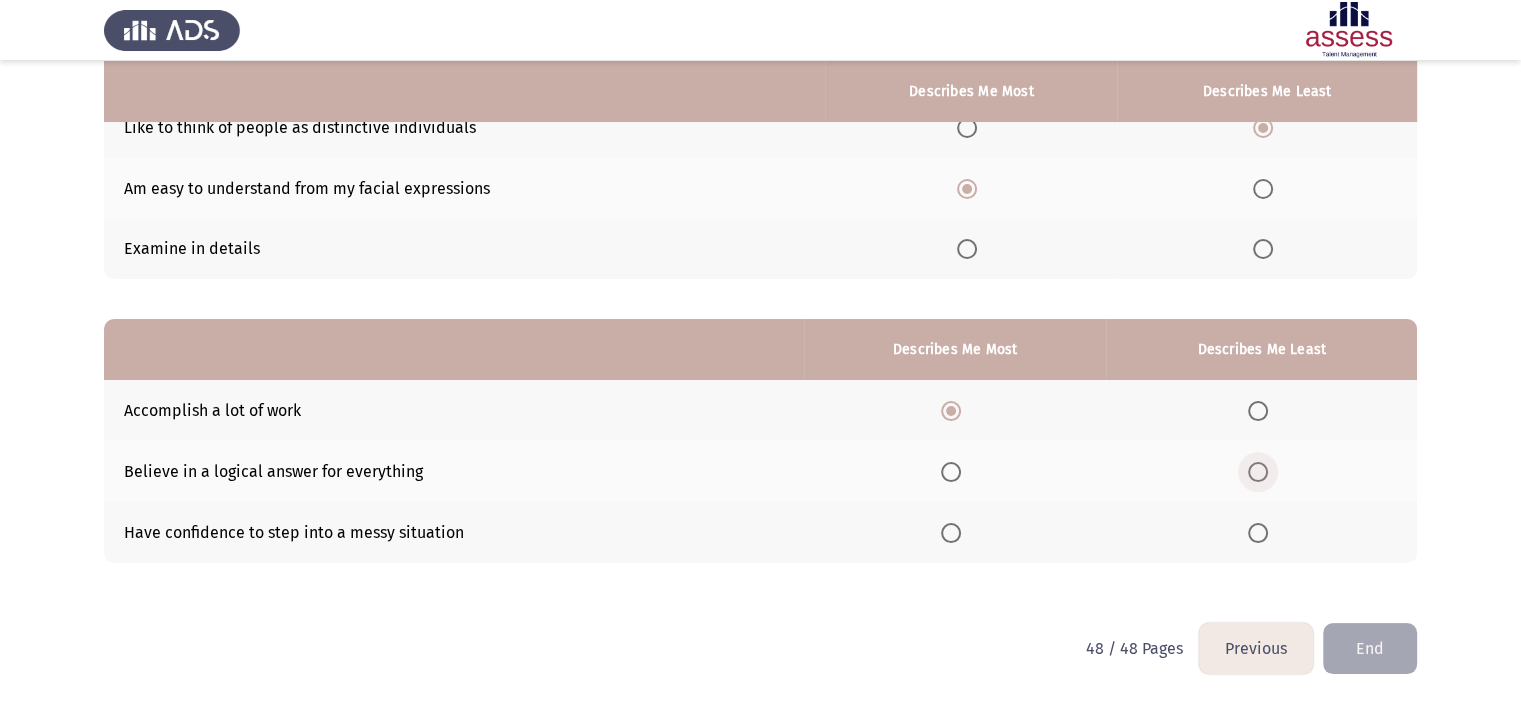 click at bounding box center (1258, 472) 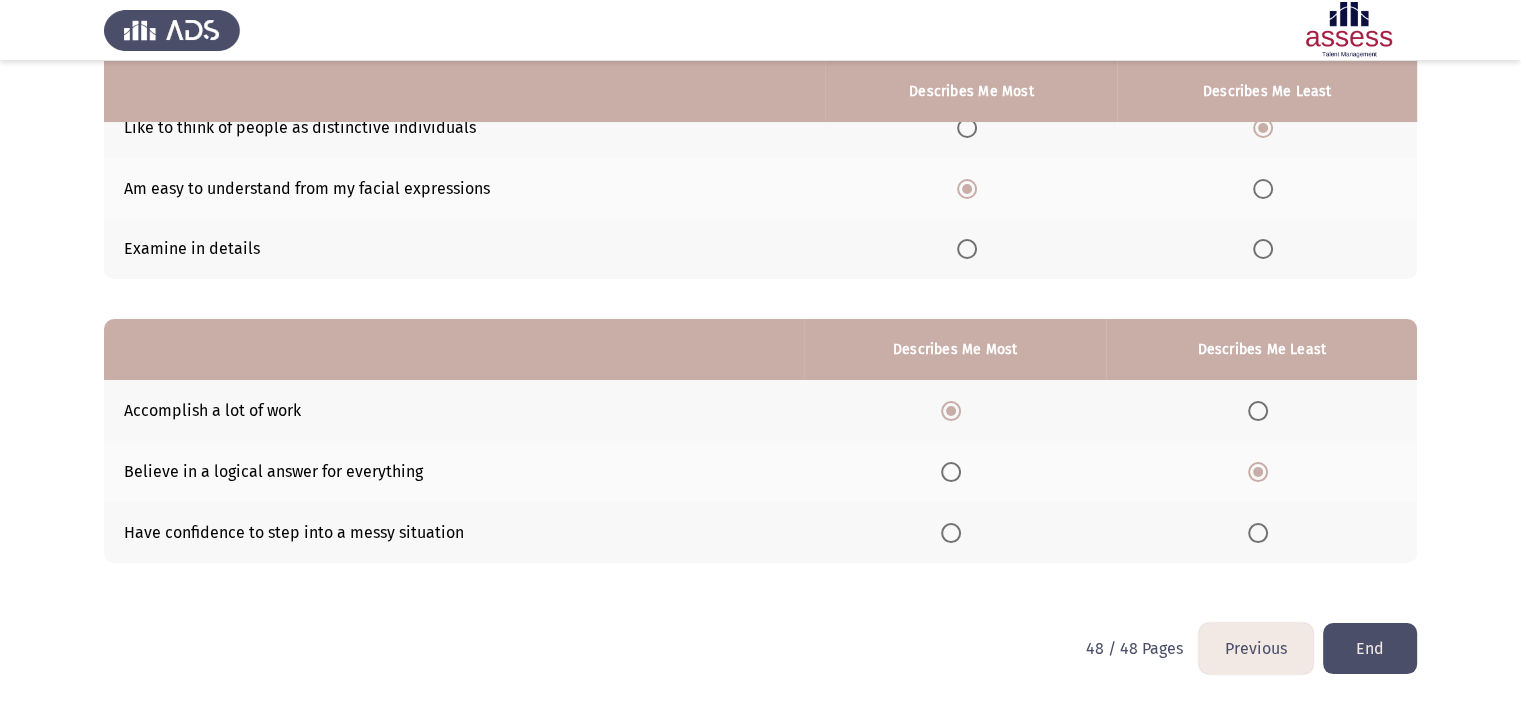 click on "End" 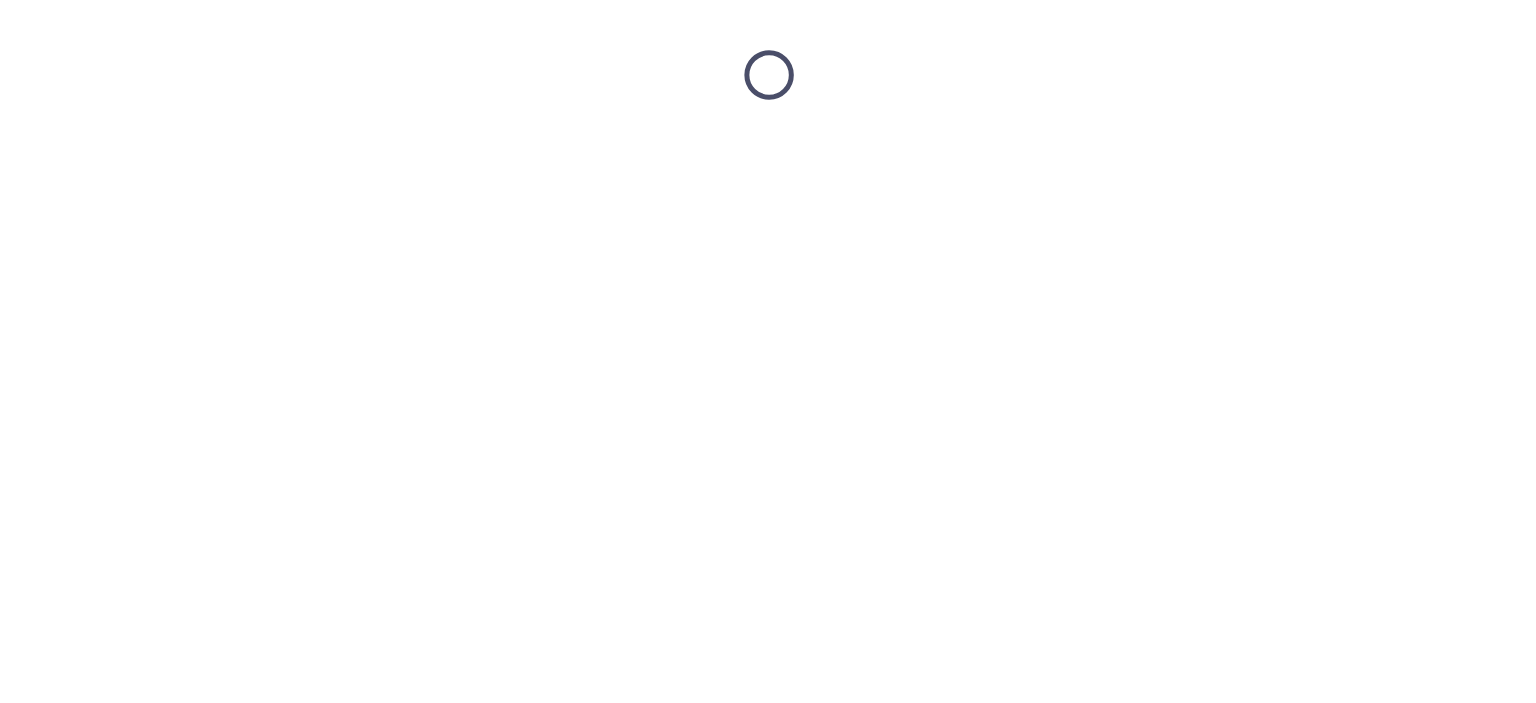scroll, scrollTop: 0, scrollLeft: 0, axis: both 